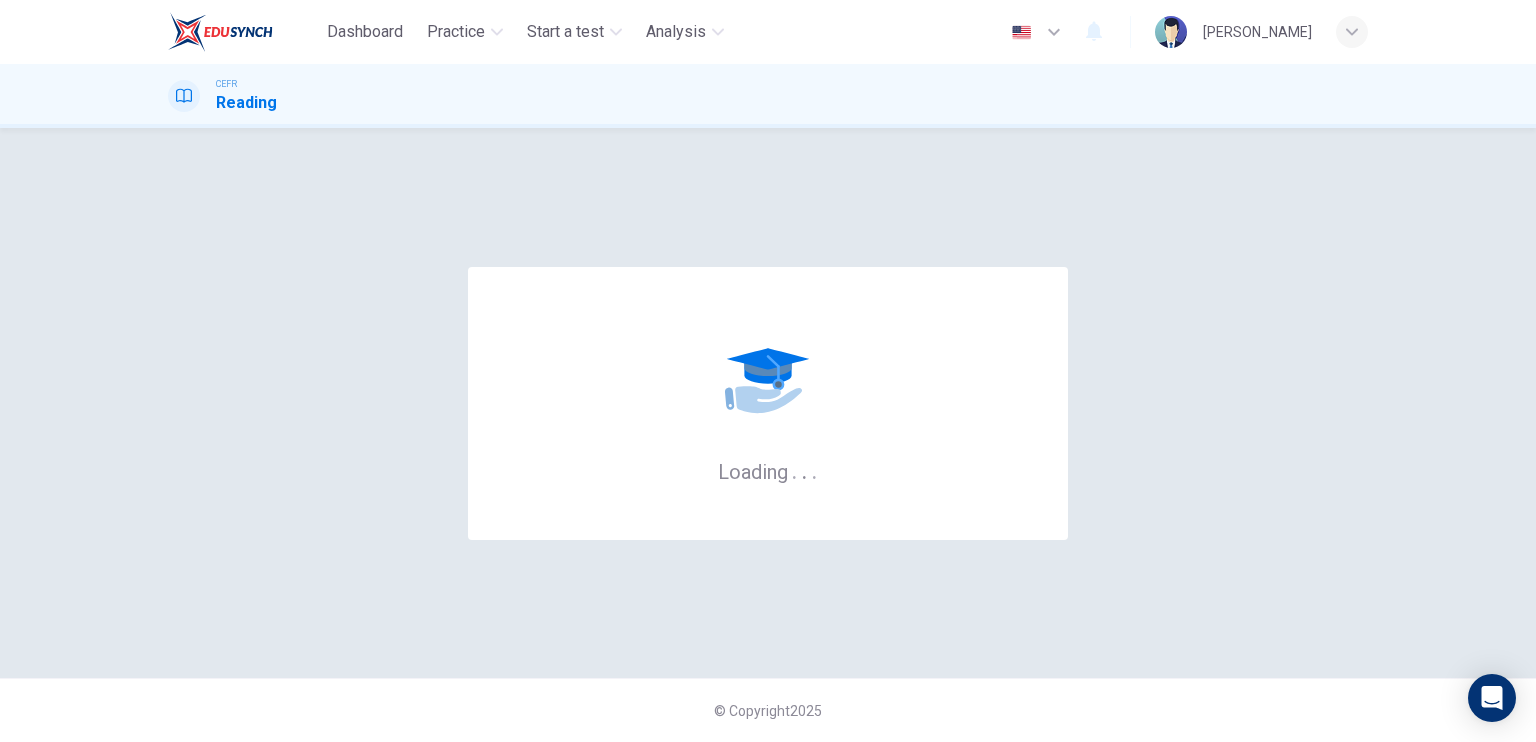 scroll, scrollTop: 0, scrollLeft: 0, axis: both 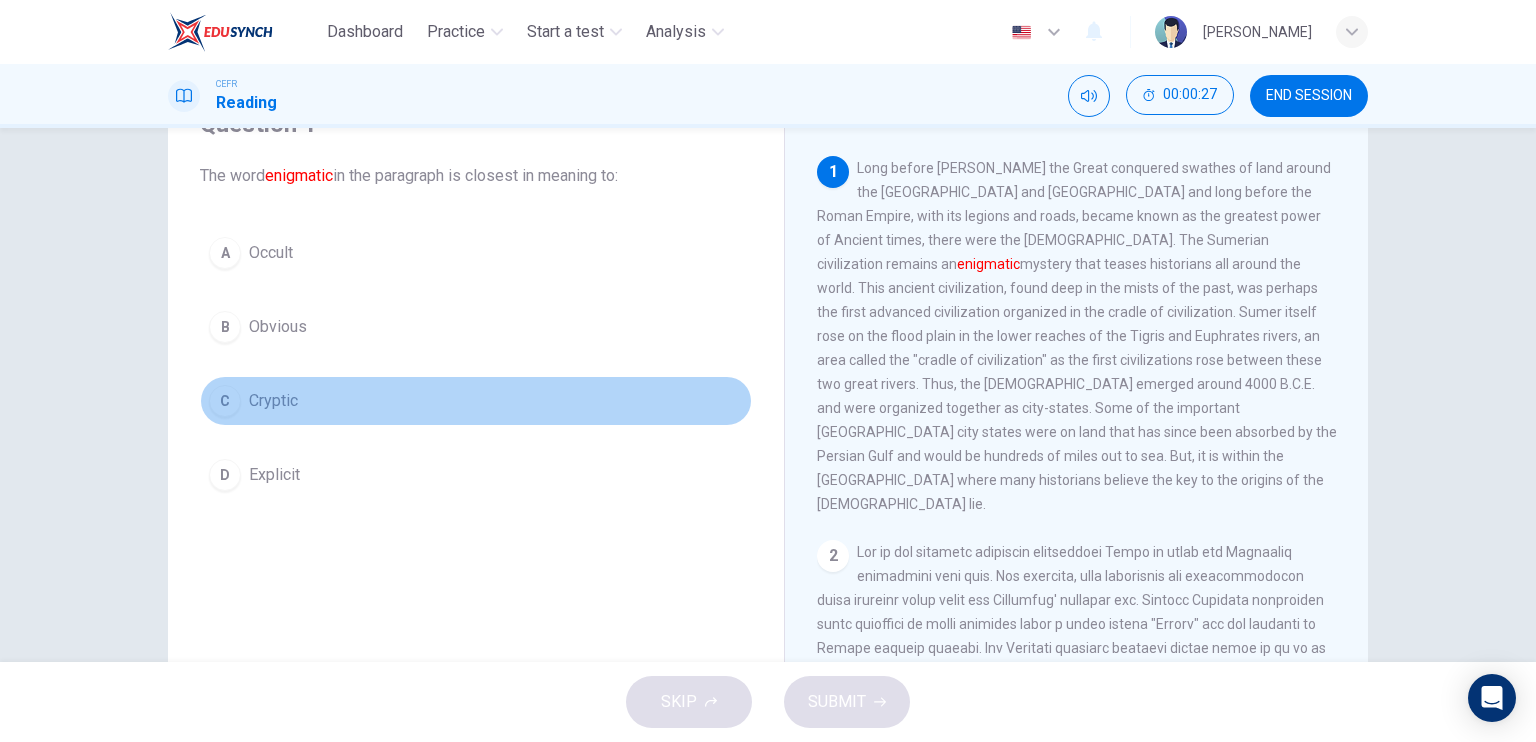 click on "C Cryptic" at bounding box center [476, 401] 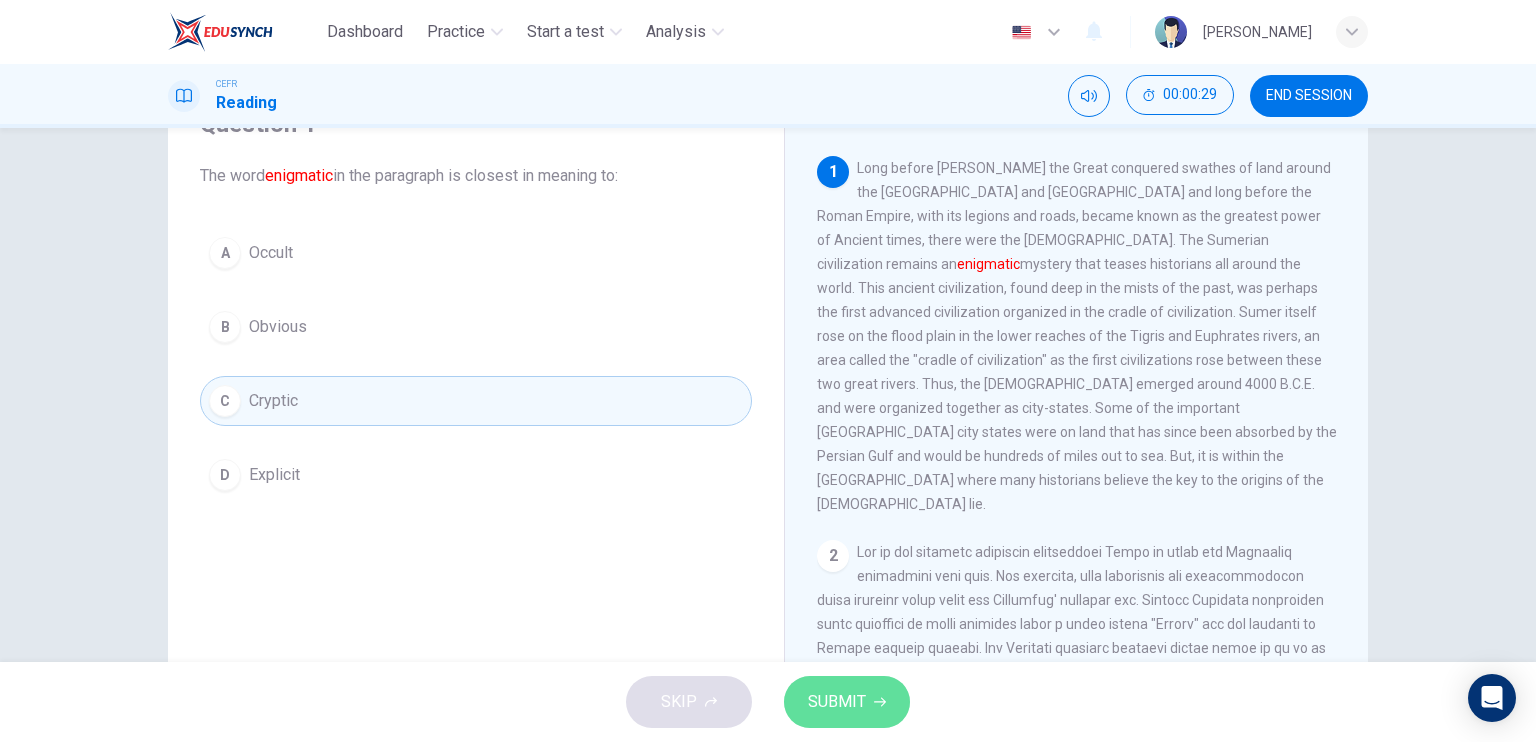 click on "SUBMIT" at bounding box center [847, 702] 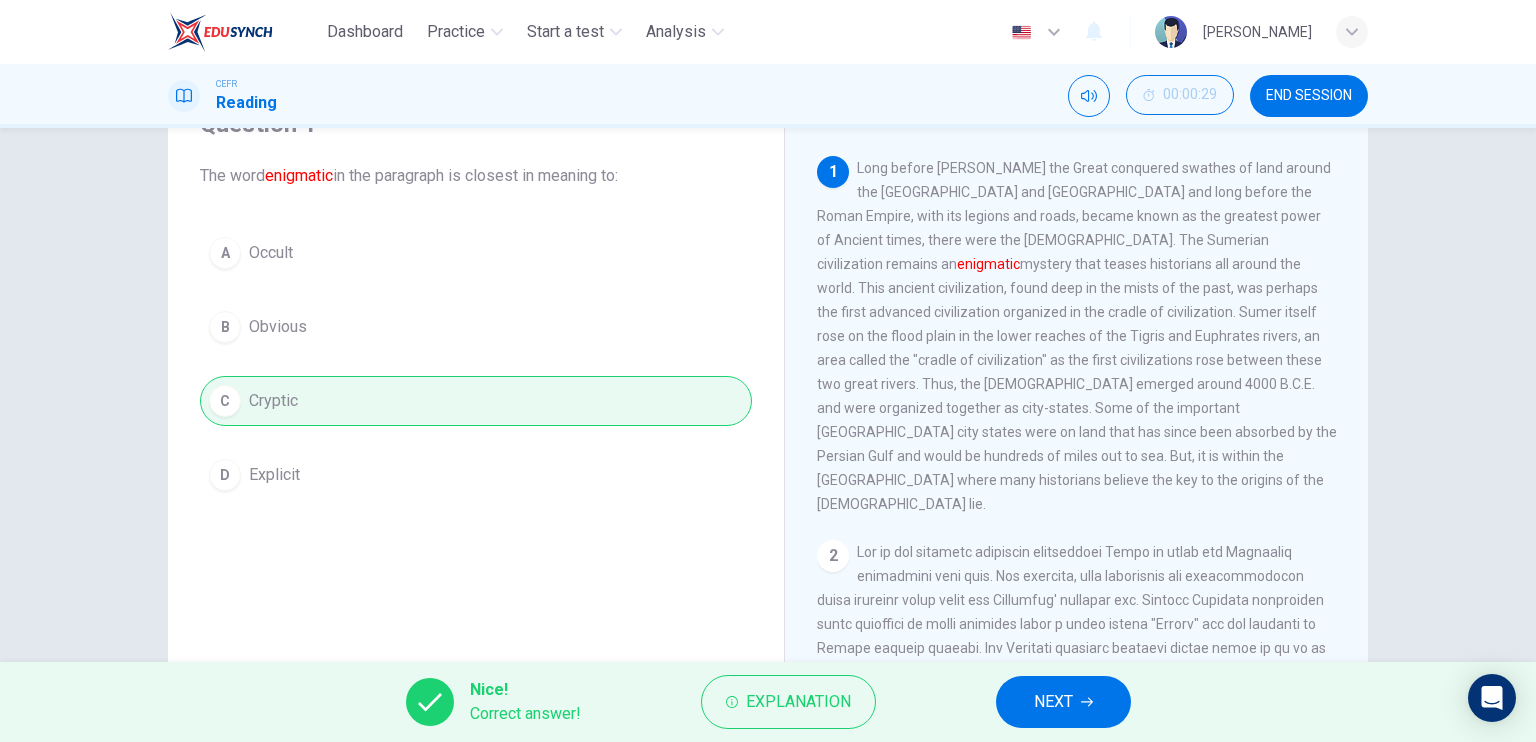 click on "NEXT" at bounding box center [1053, 702] 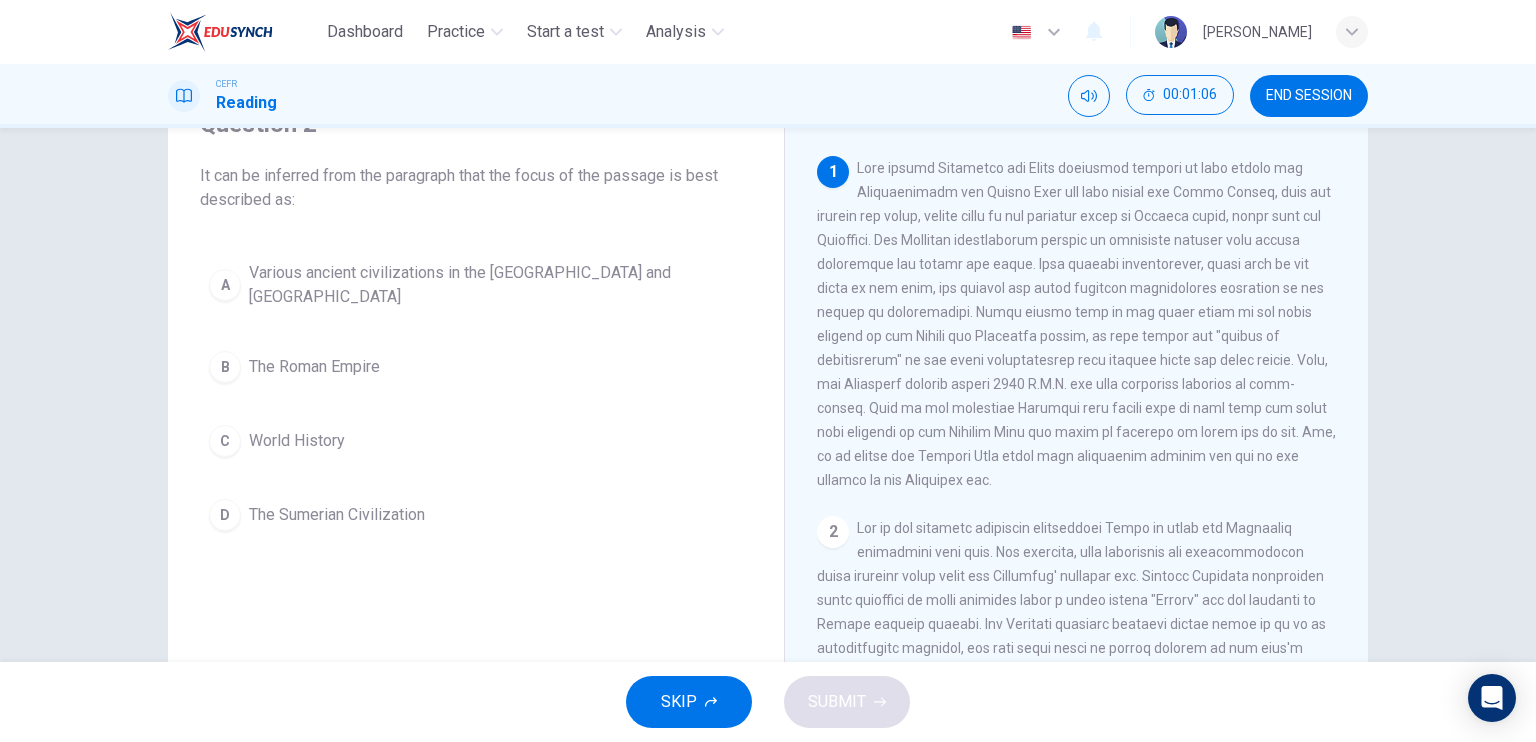 click on "The Sumerian Civilization" at bounding box center [337, 515] 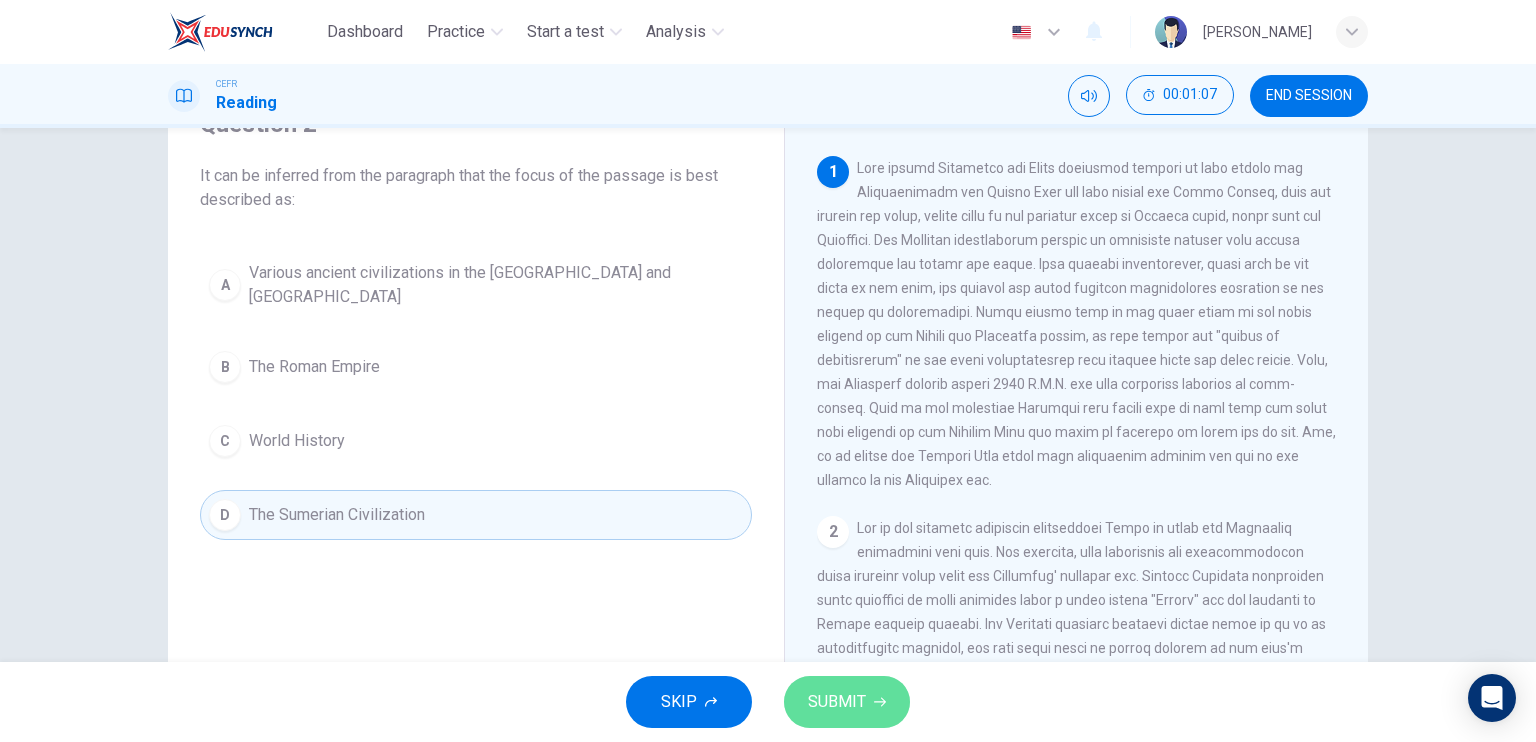 click on "SUBMIT" at bounding box center (847, 702) 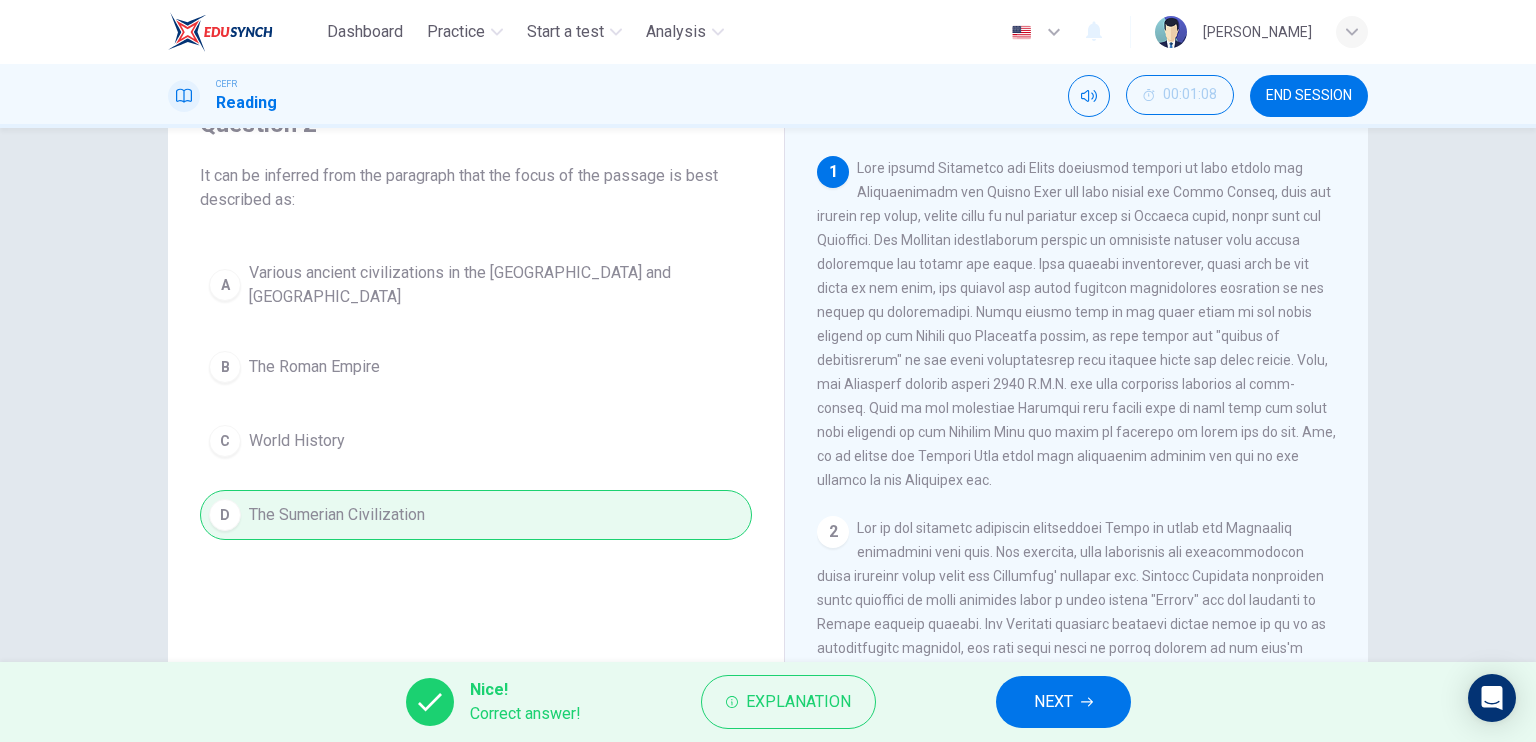 click on "NEXT" at bounding box center [1063, 702] 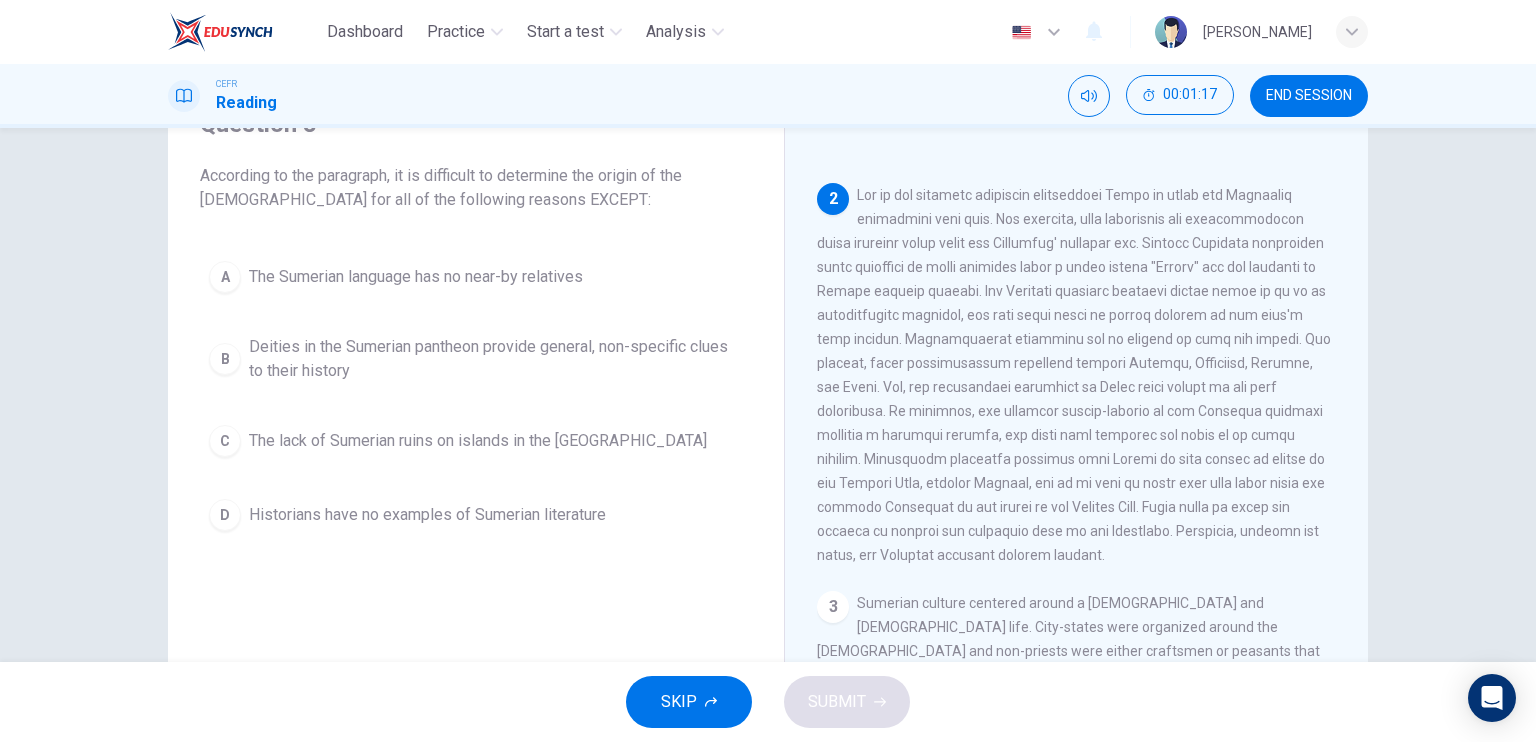 scroll, scrollTop: 300, scrollLeft: 0, axis: vertical 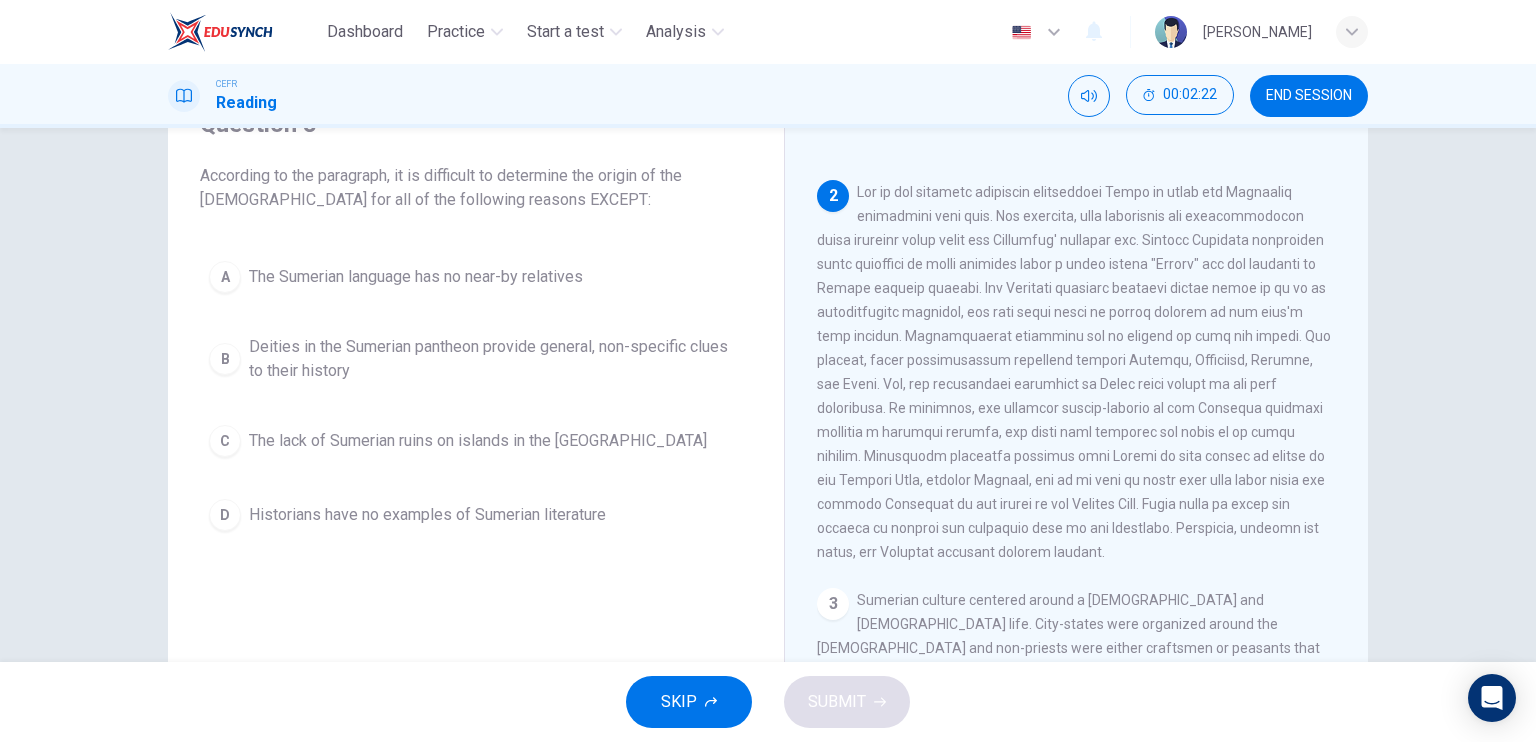 click on "D Historians have no examples of Sumerian literature" at bounding box center (476, 515) 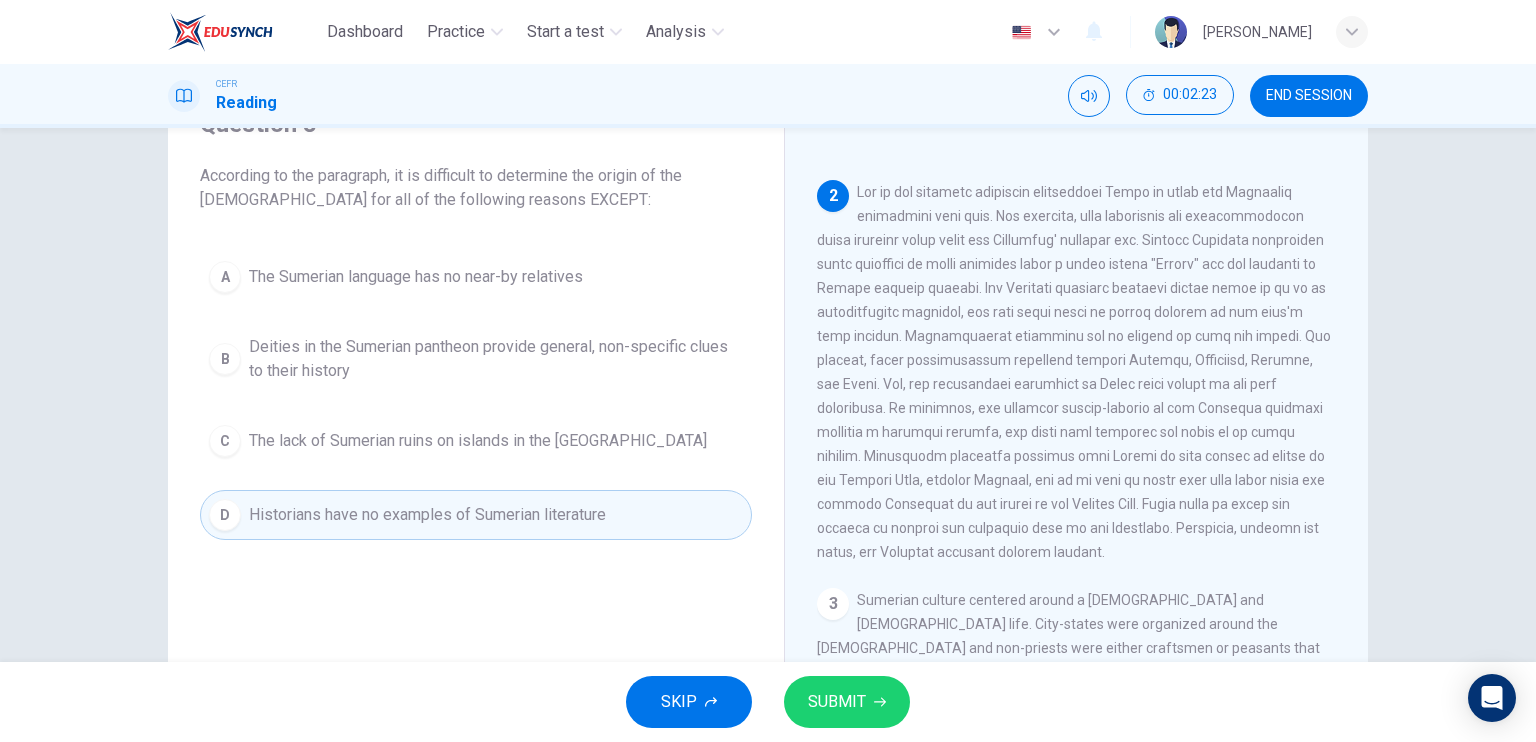 click on "SUBMIT" at bounding box center [847, 702] 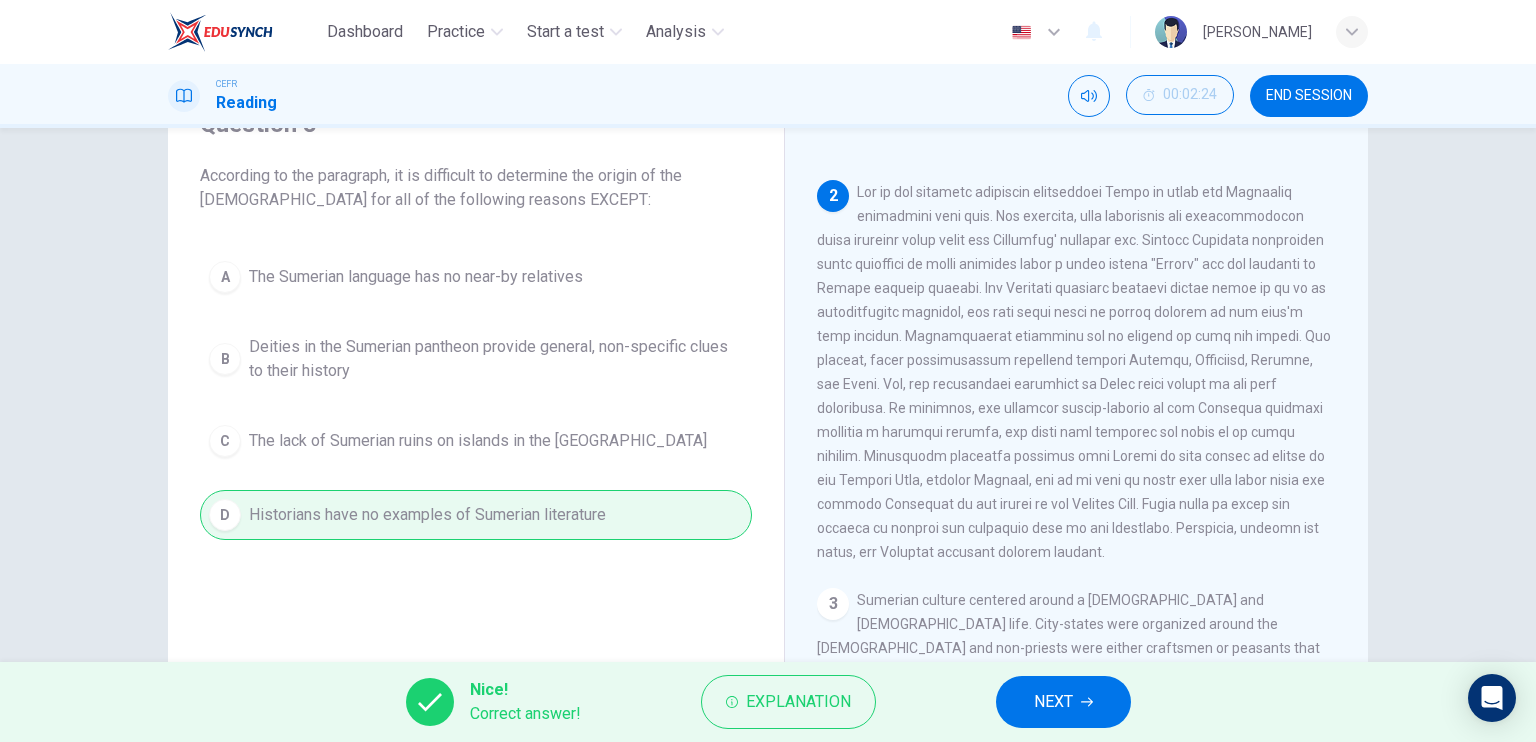click on "NEXT" at bounding box center (1063, 702) 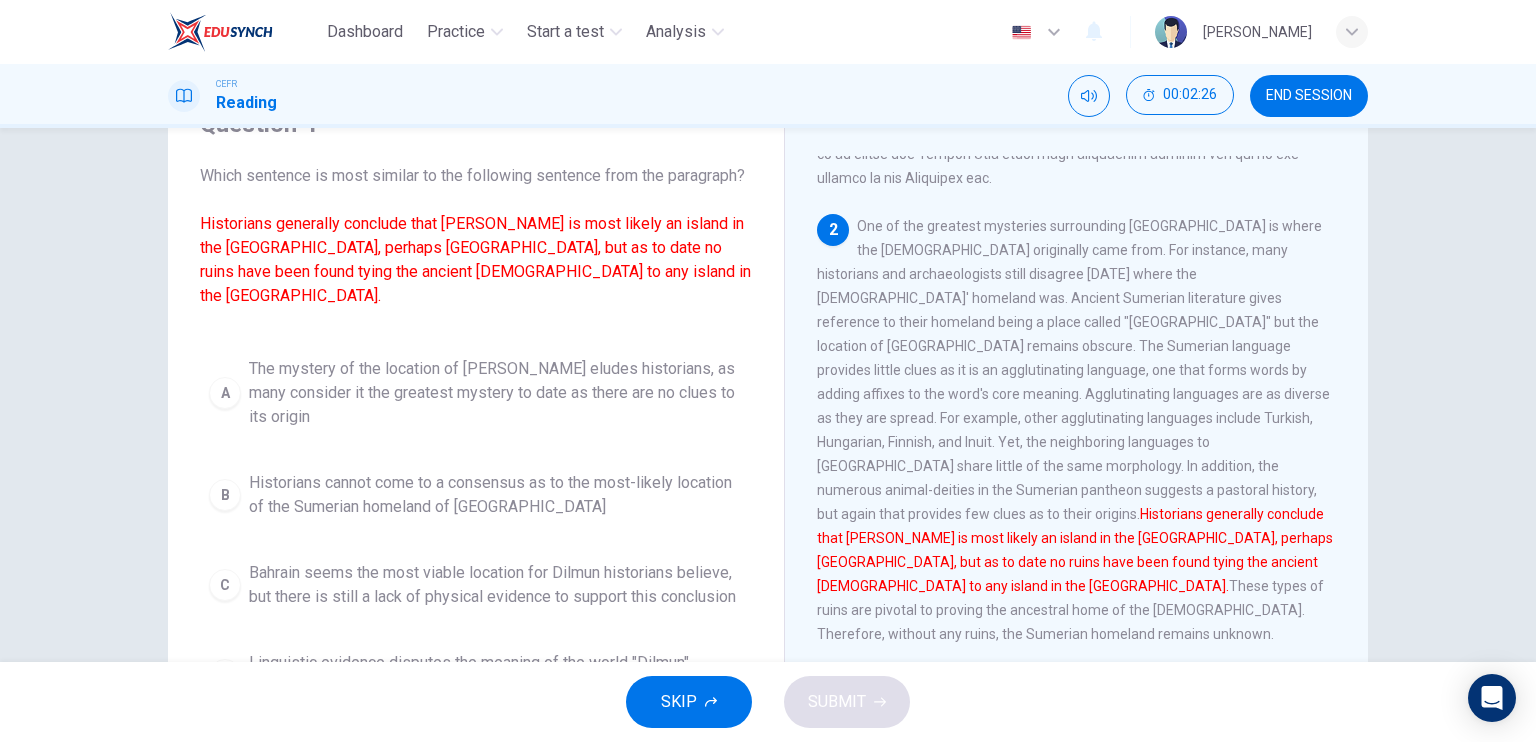 scroll, scrollTop: 336, scrollLeft: 0, axis: vertical 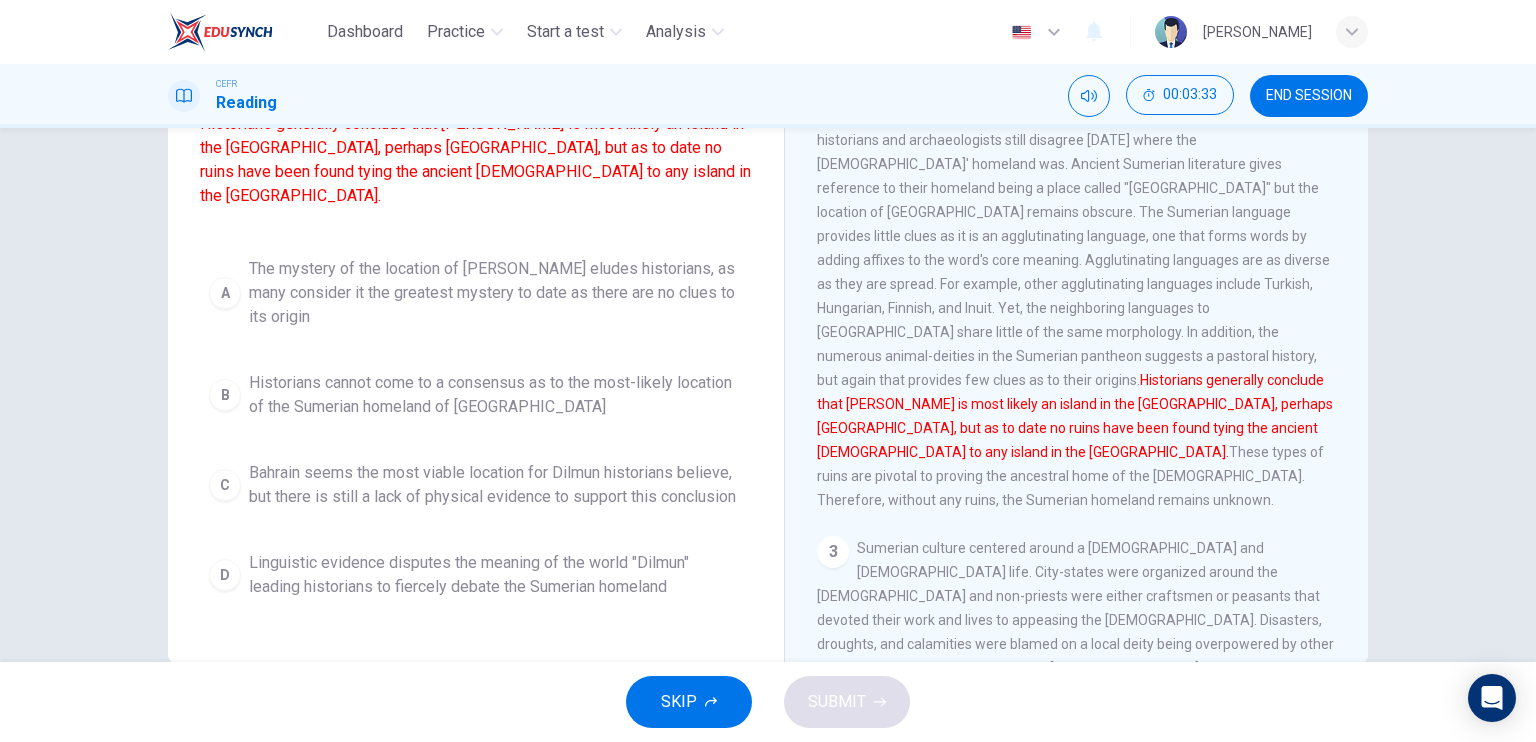 click on "Bahrain seems the most viable location for Dilmun historians believe, but there is still a lack of physical evidence to support this conclusion" at bounding box center (496, 485) 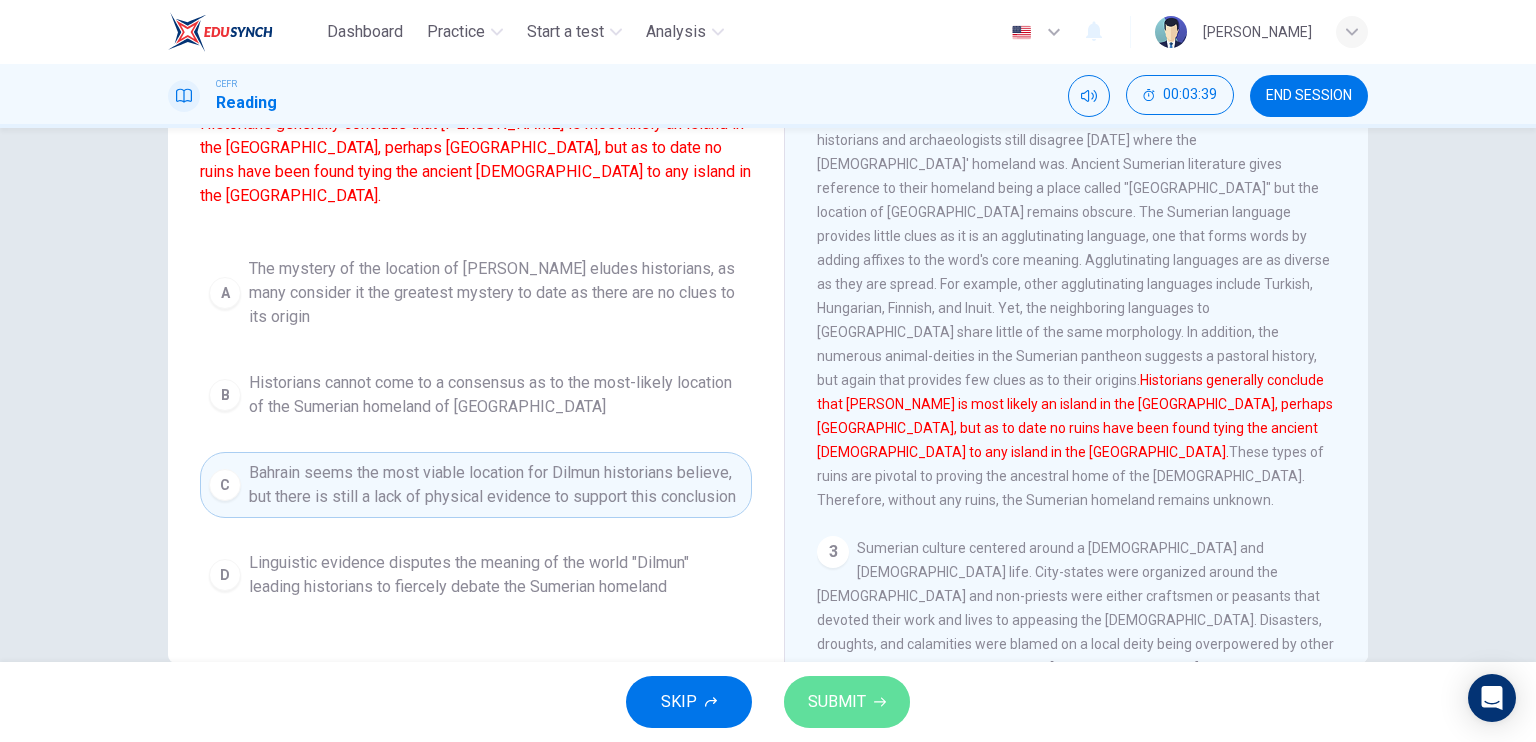 click on "SUBMIT" at bounding box center (837, 702) 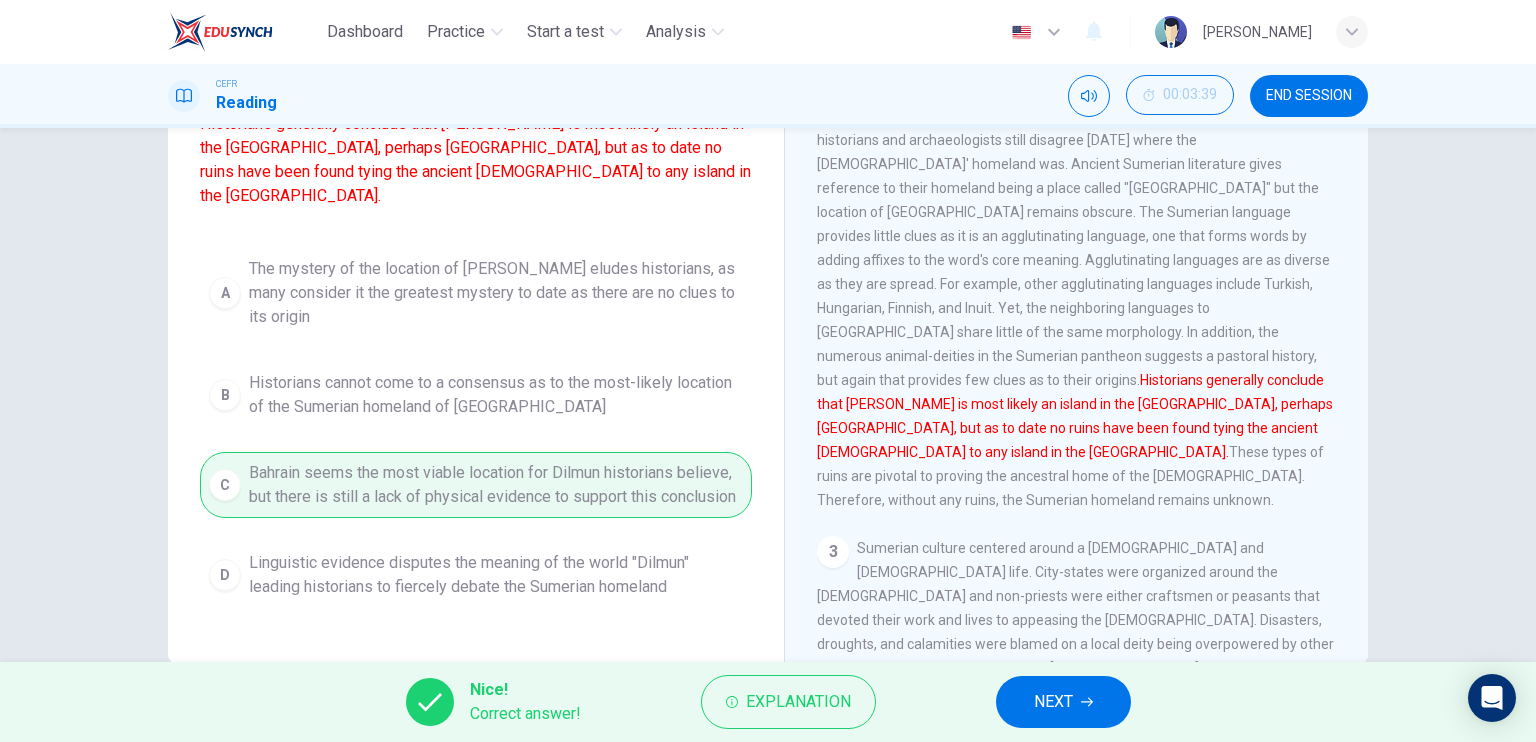 click on "NEXT" at bounding box center (1063, 702) 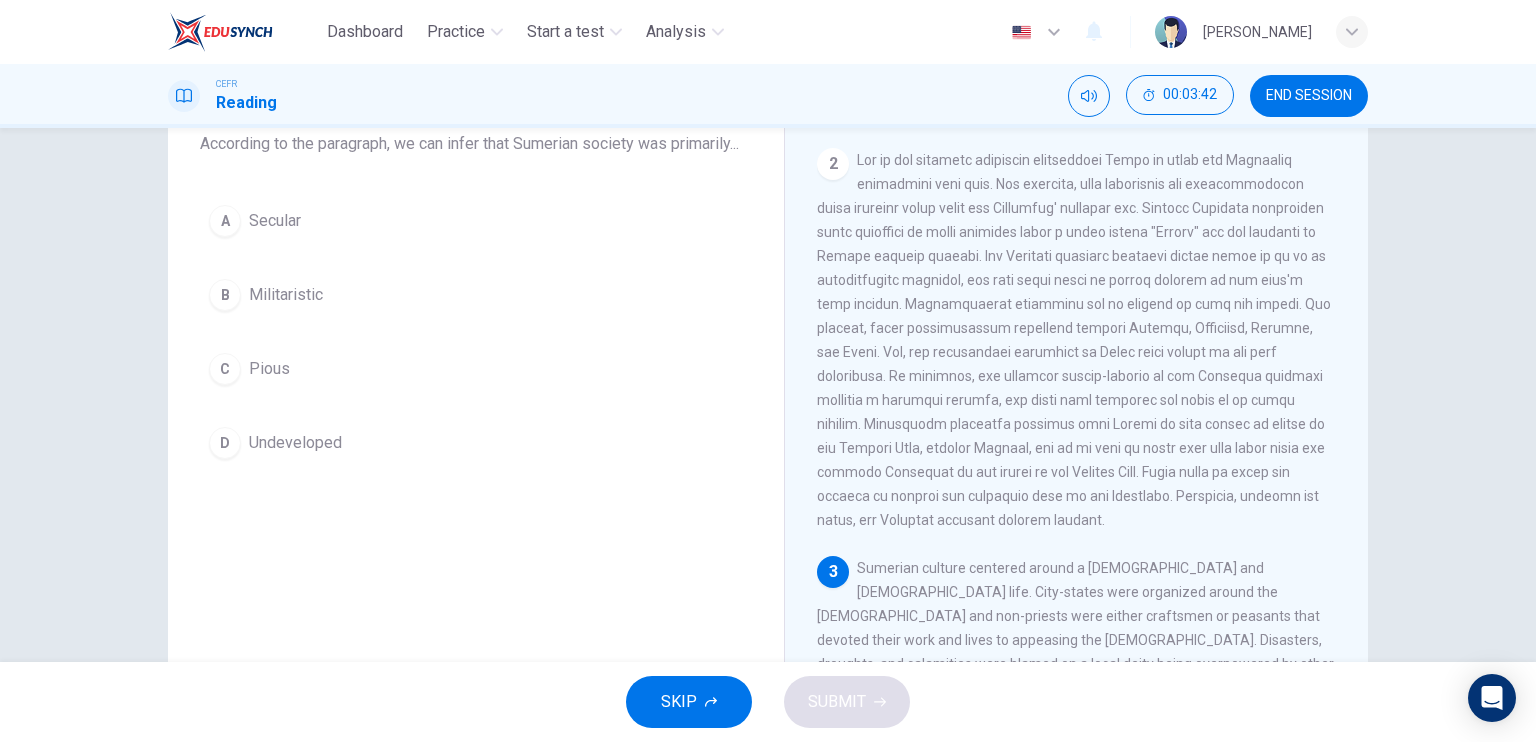 scroll, scrollTop: 100, scrollLeft: 0, axis: vertical 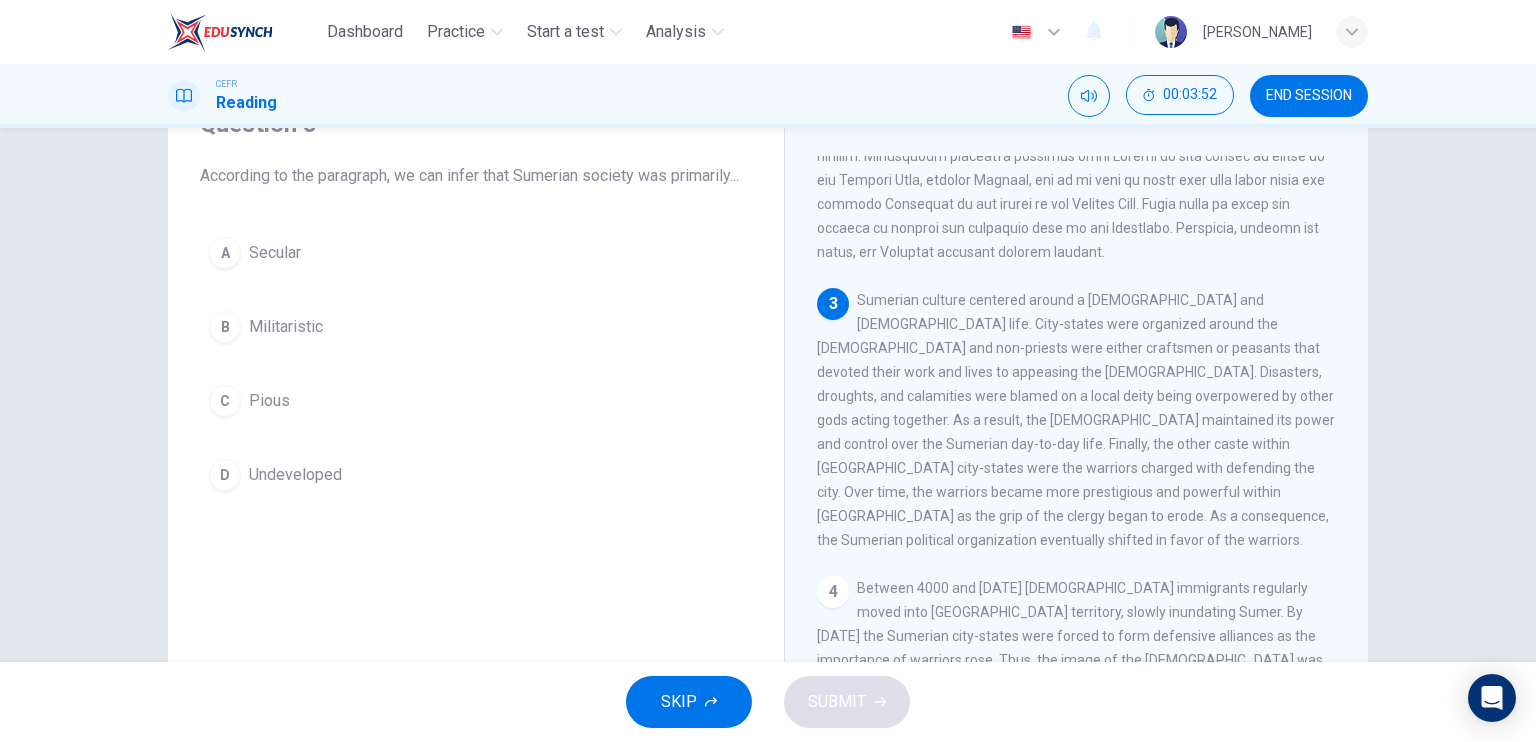 click on "C Pious" at bounding box center [476, 401] 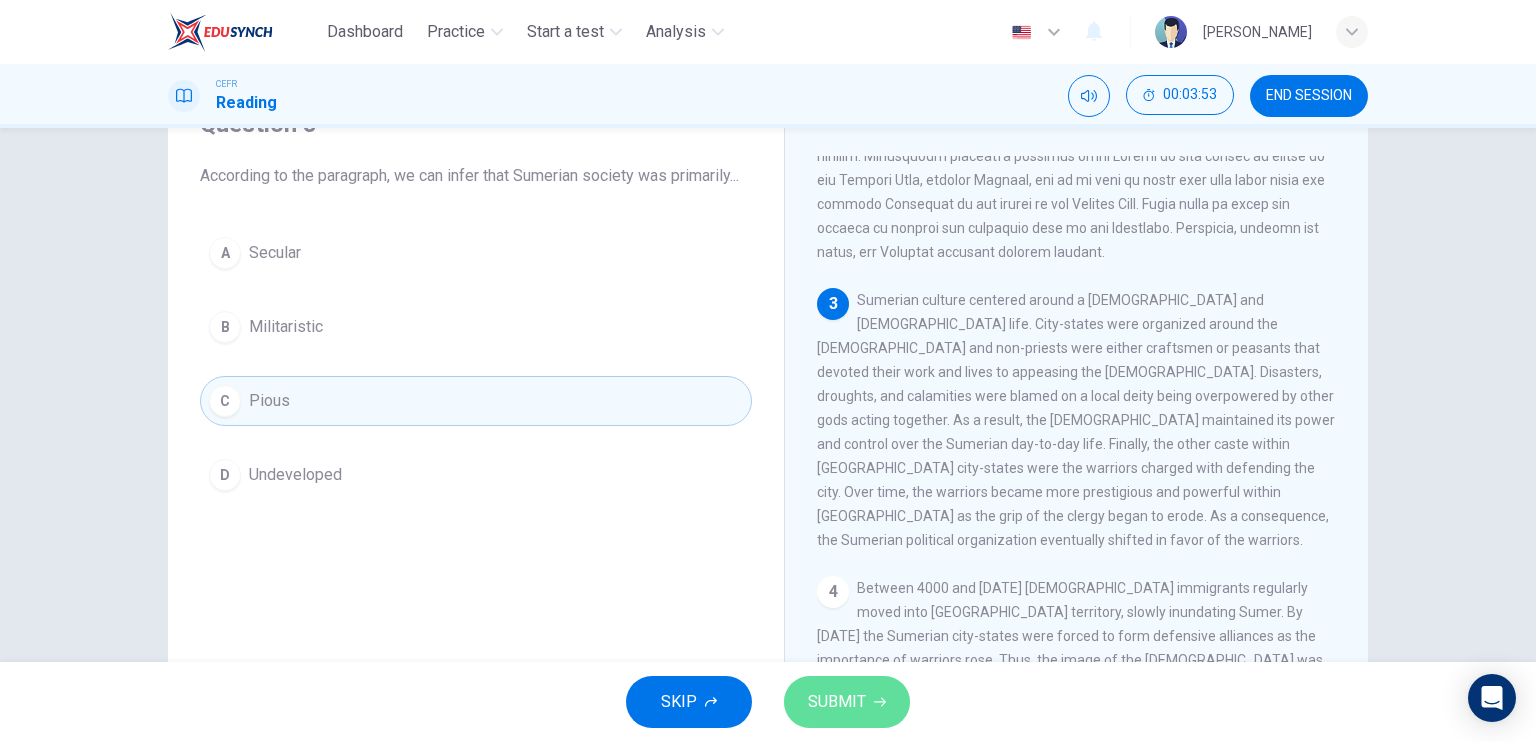 click on "SUBMIT" at bounding box center (837, 702) 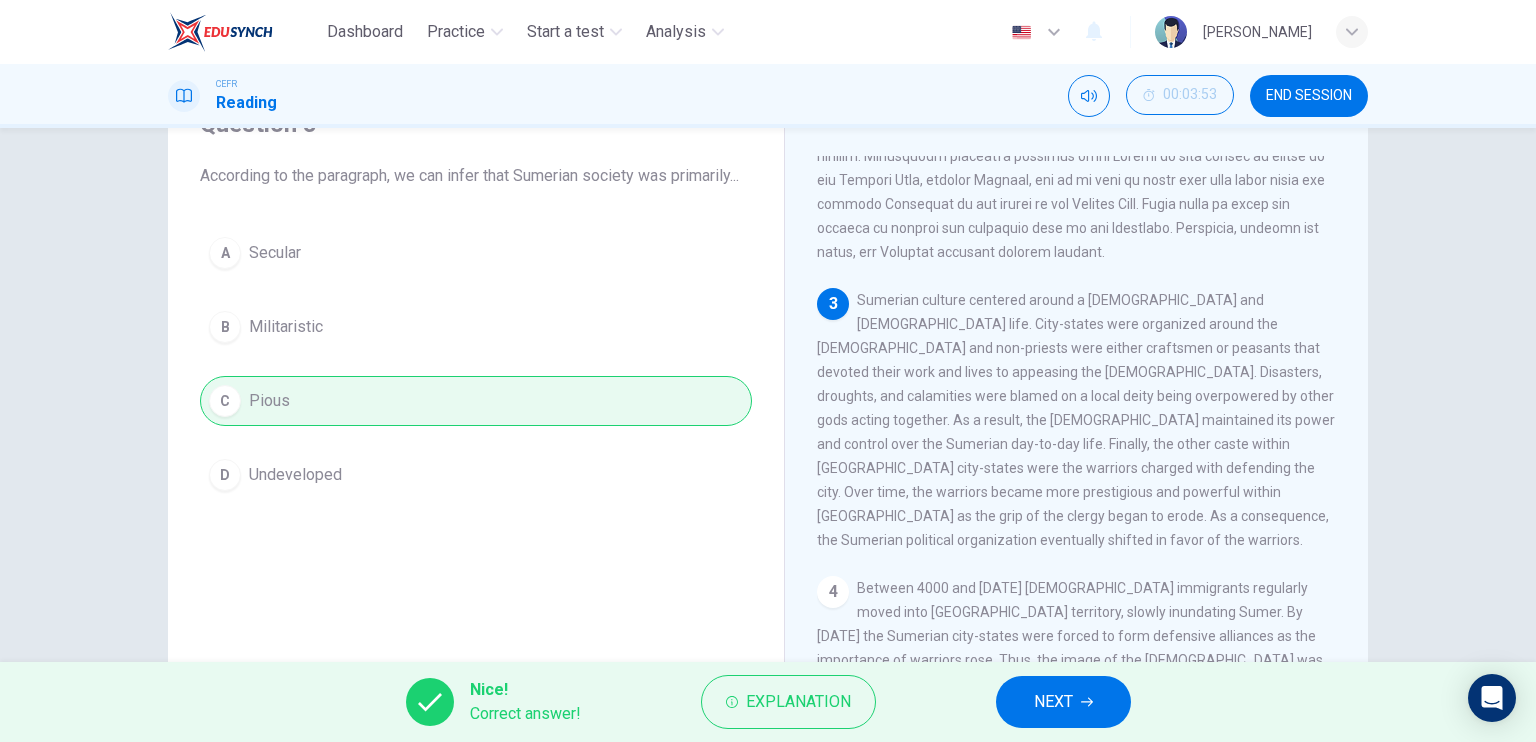 click on "NEXT" at bounding box center (1053, 702) 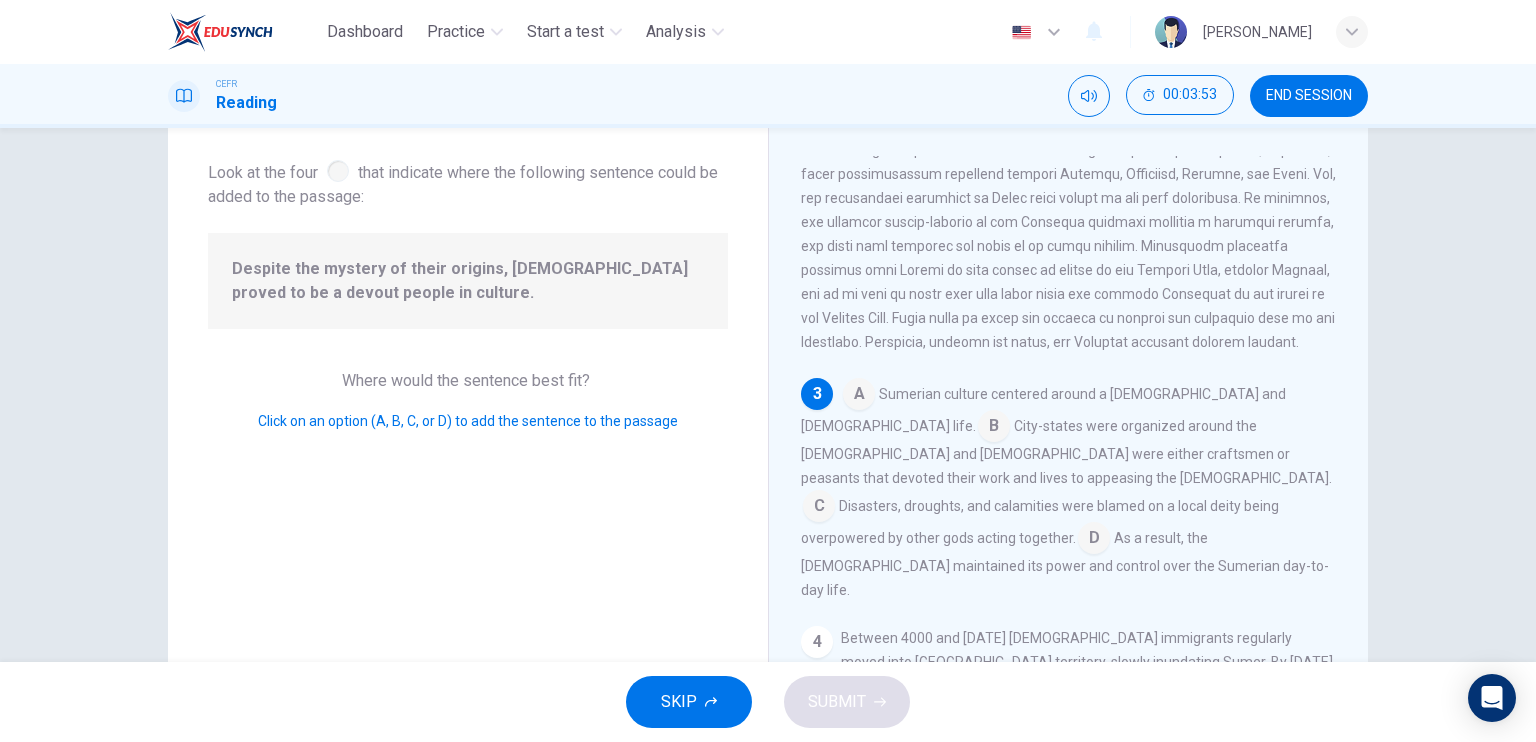 scroll, scrollTop: 535, scrollLeft: 0, axis: vertical 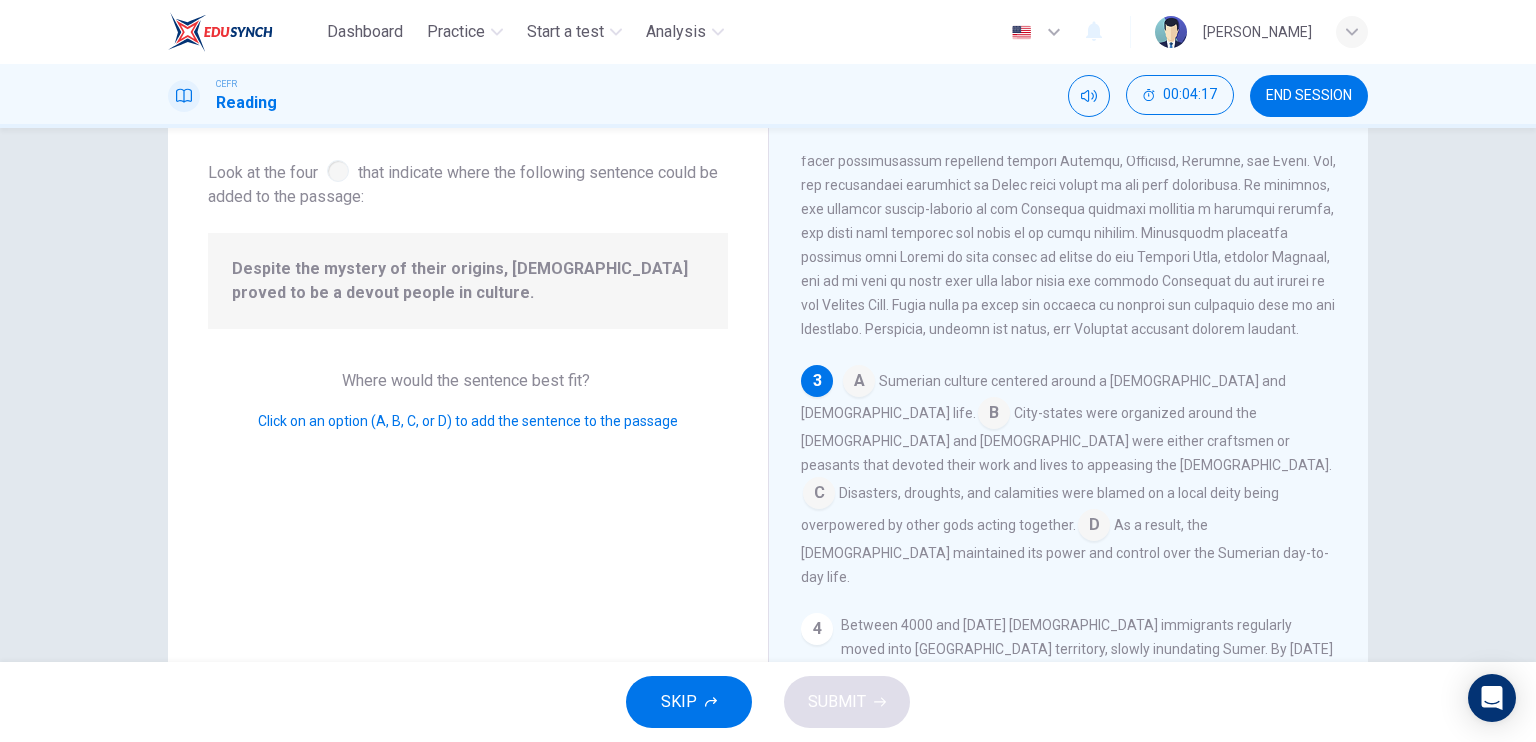 click on "A  Sumerian culture centered around a priesthood and temple life.  B  City-states were organized around the temple and non-priests were either craftsmen or peasants that devoted their work and lives to appeasing the Gods.  C  Disasters, droughts, and calamities were blamed on a local deity being overpowered by other gods acting together.  D  As a result, the priesthood maintained its power and control over the Sumerian day-to-day life." at bounding box center [1069, 477] 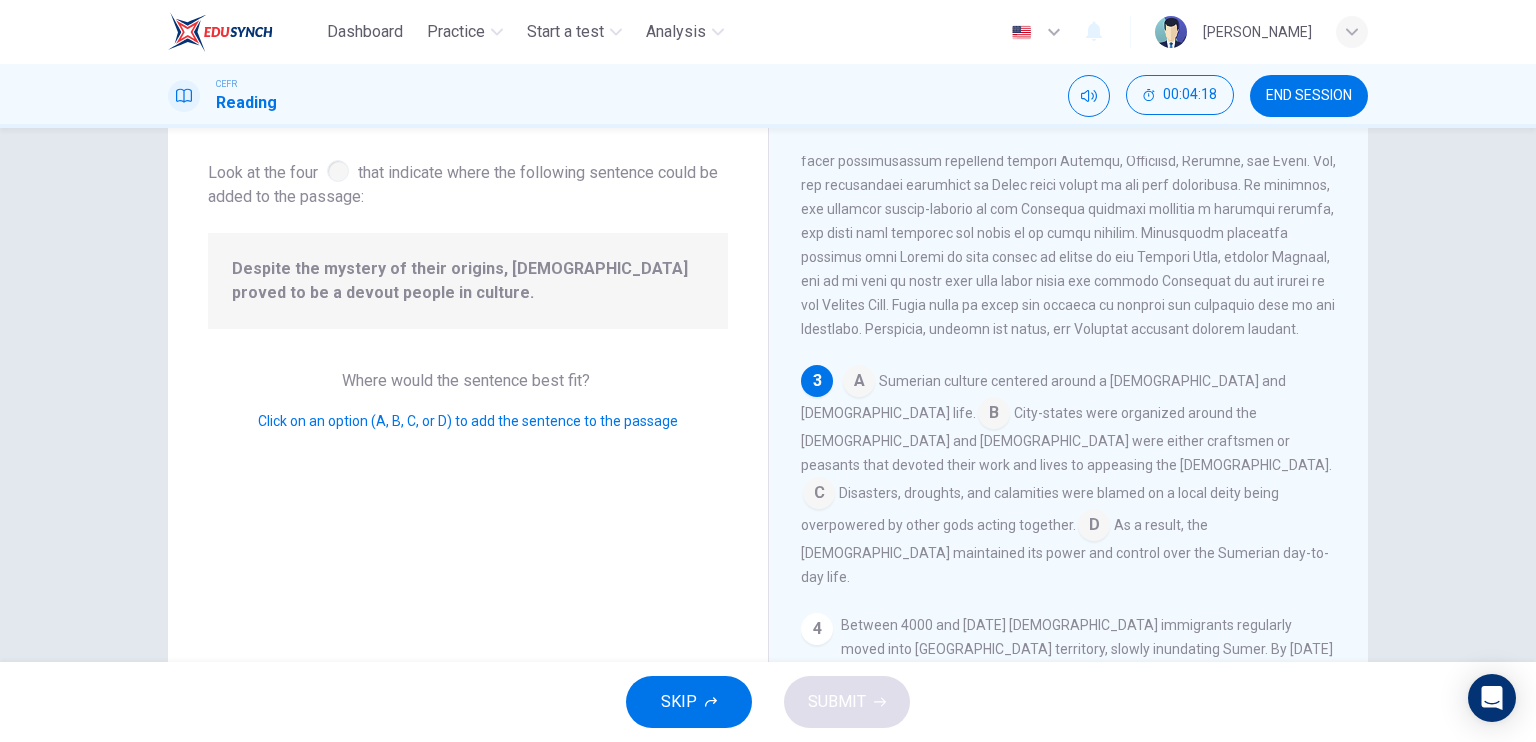 click at bounding box center (859, 383) 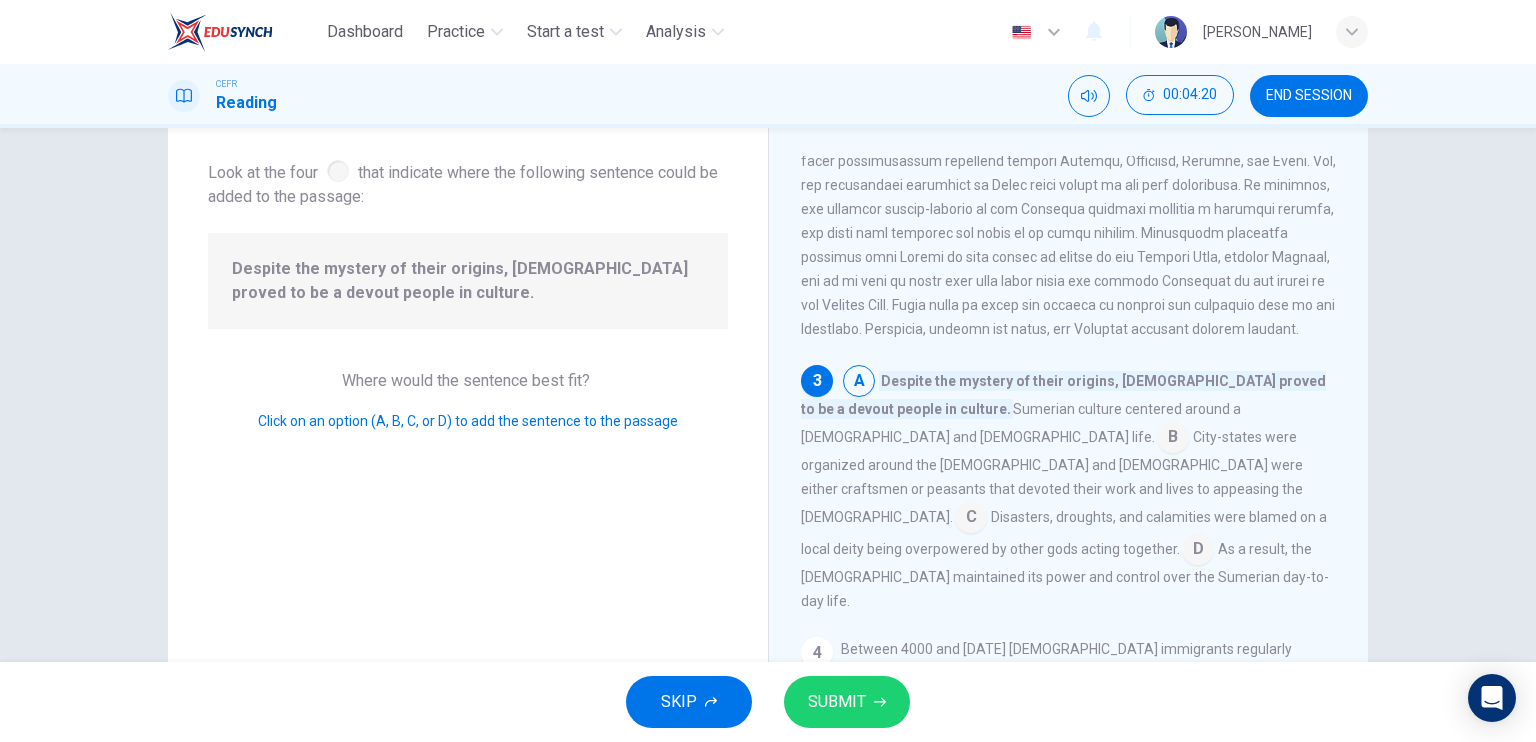click on "SUBMIT" at bounding box center [837, 702] 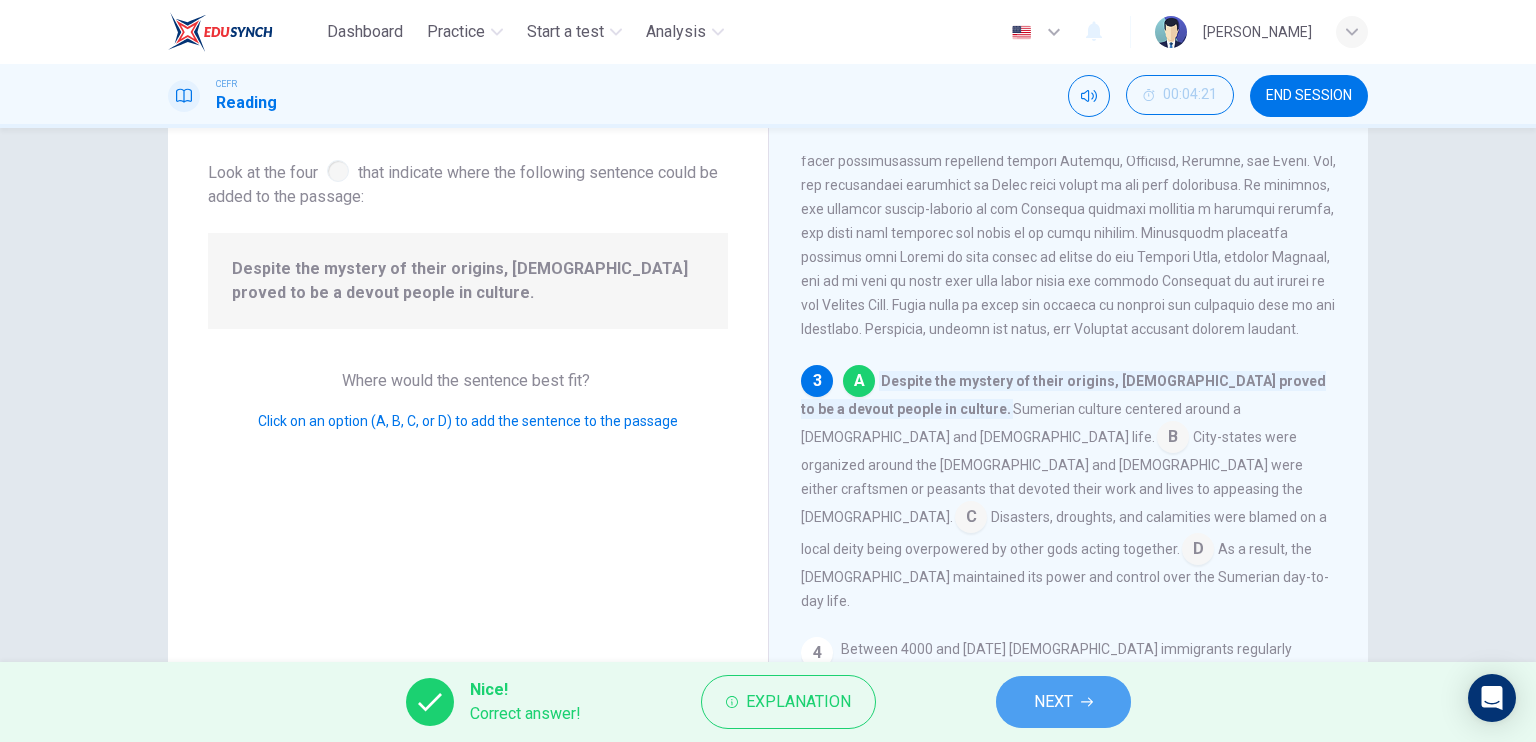 click on "NEXT" at bounding box center [1053, 702] 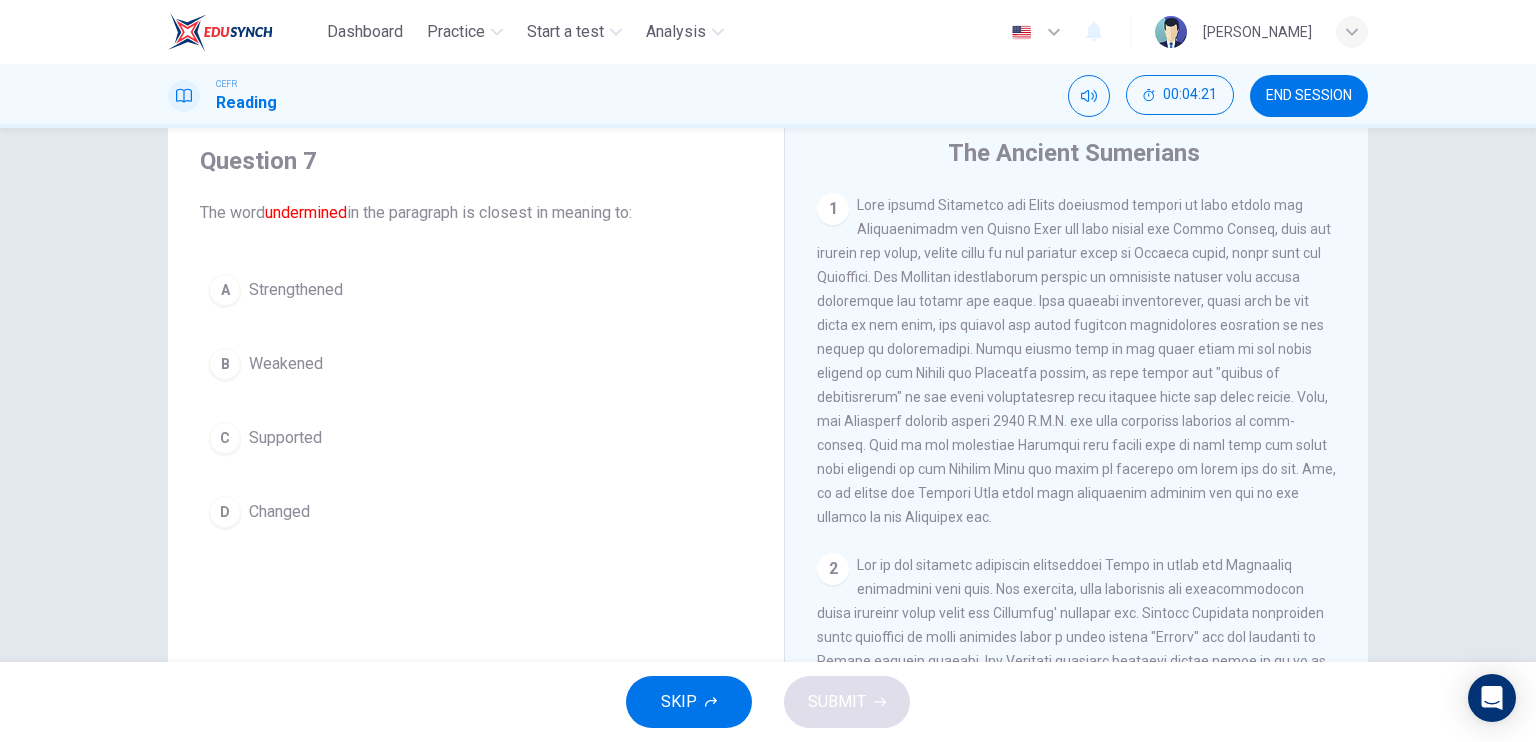 scroll, scrollTop: 0, scrollLeft: 0, axis: both 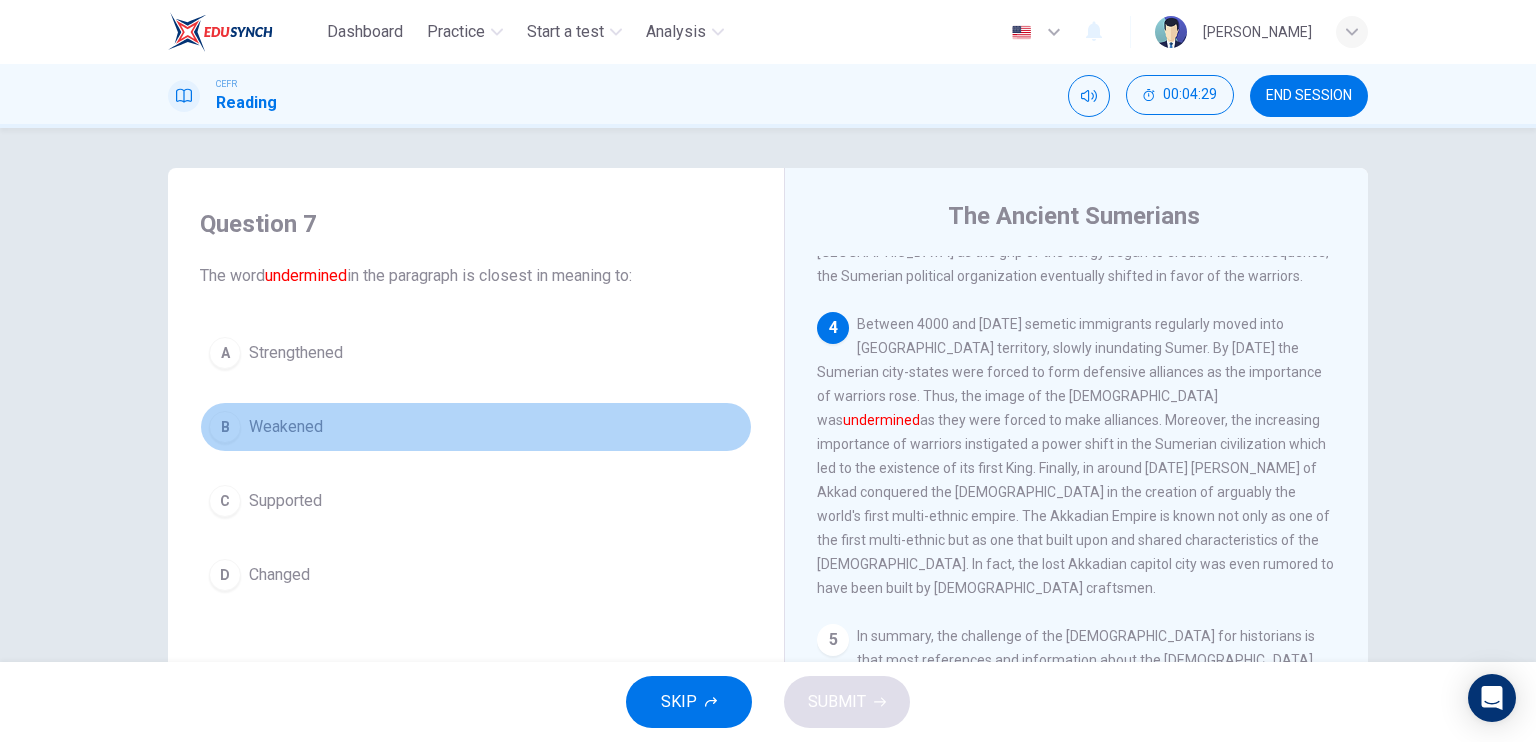 click on "B Weakened" at bounding box center [476, 427] 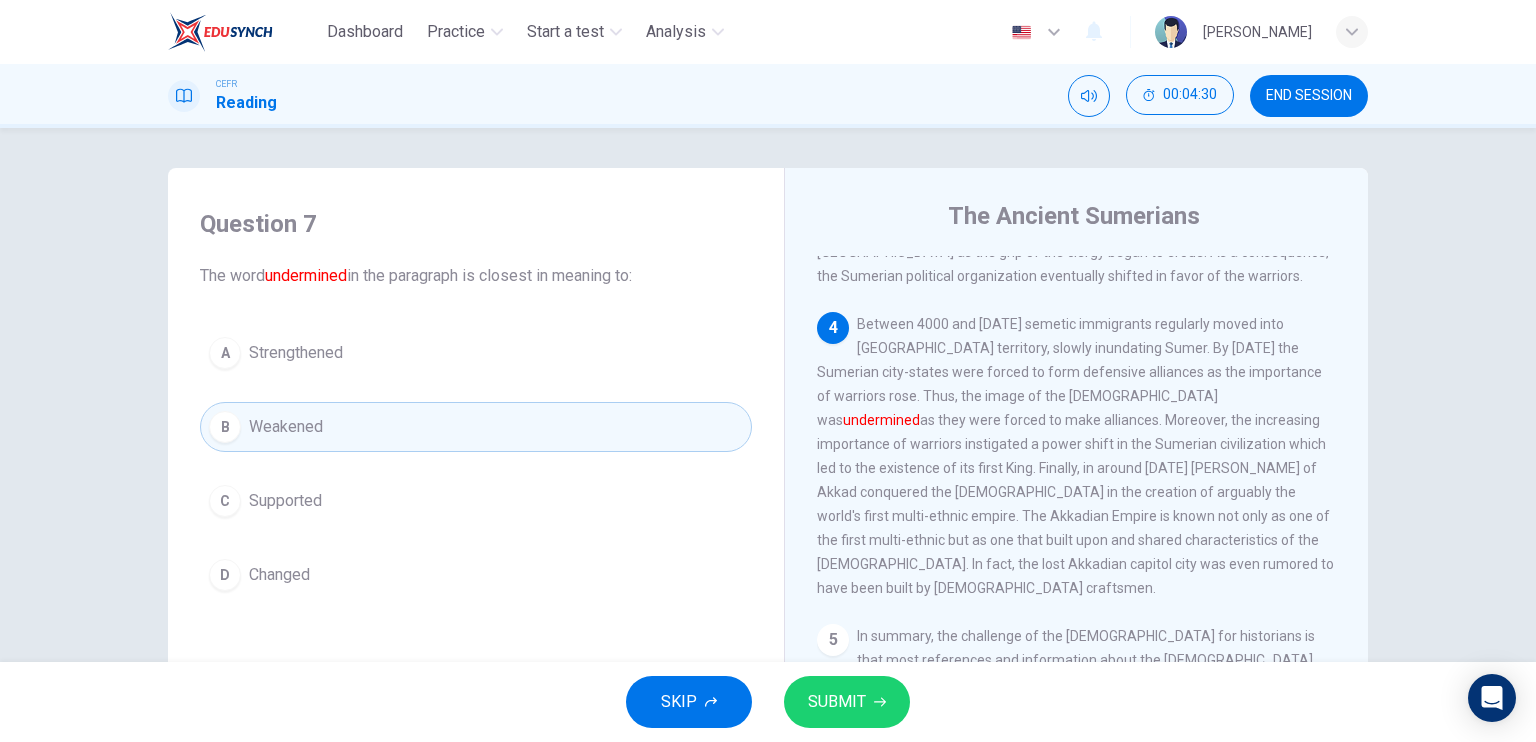 click on "SUBMIT" at bounding box center (847, 702) 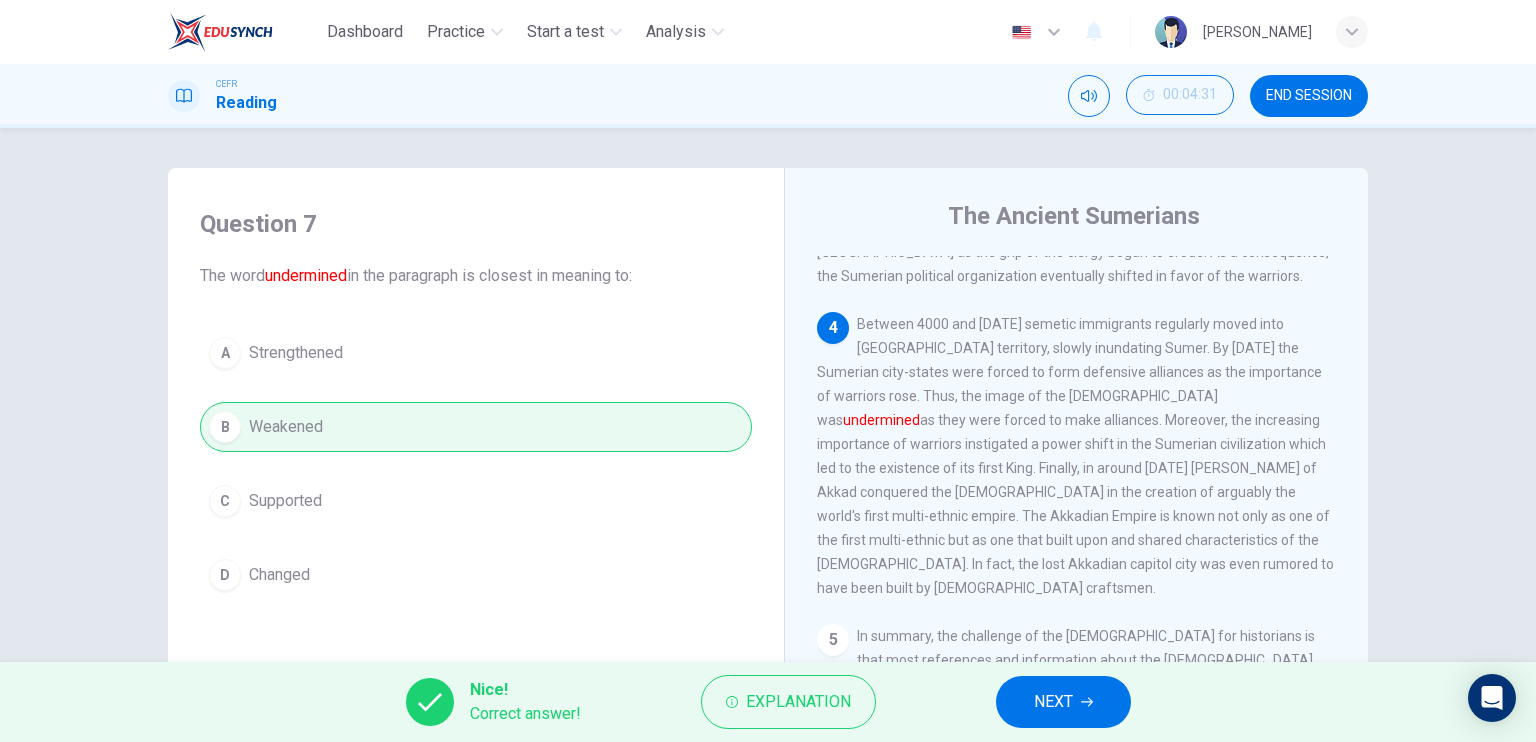 click on "NEXT" at bounding box center (1063, 702) 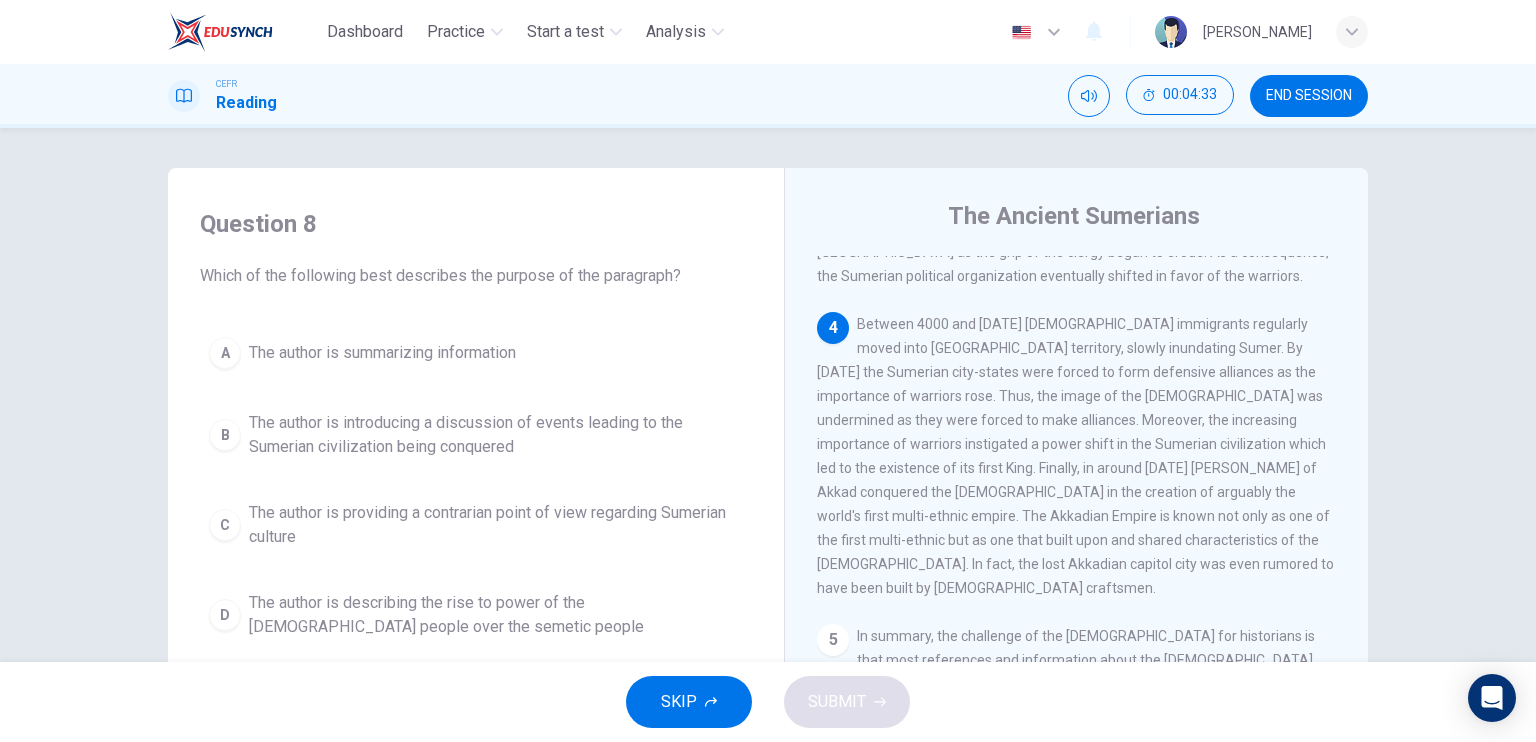 scroll, scrollTop: 100, scrollLeft: 0, axis: vertical 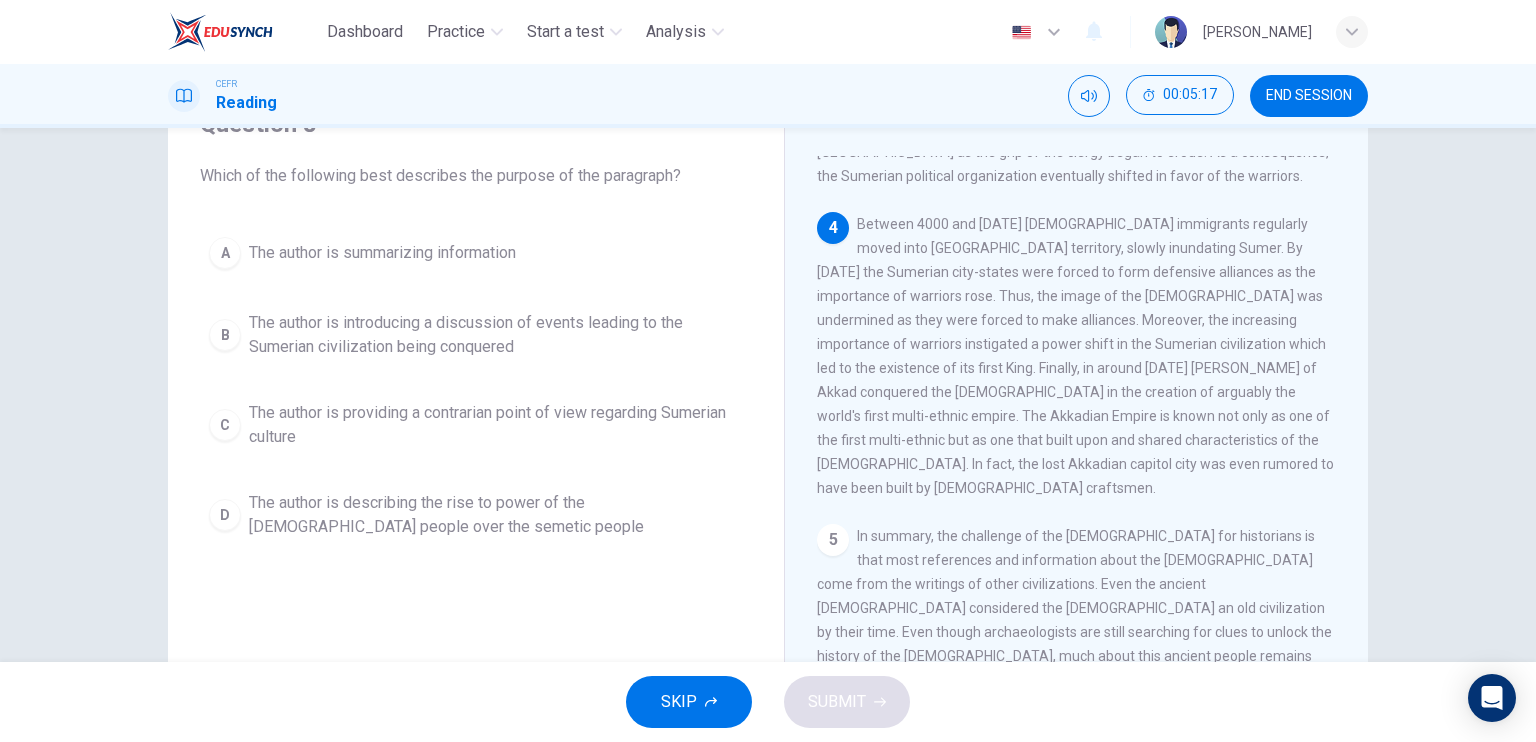 click on "The author is introducing a discussion of events leading to the Sumerian civilization being conquered" at bounding box center [496, 335] 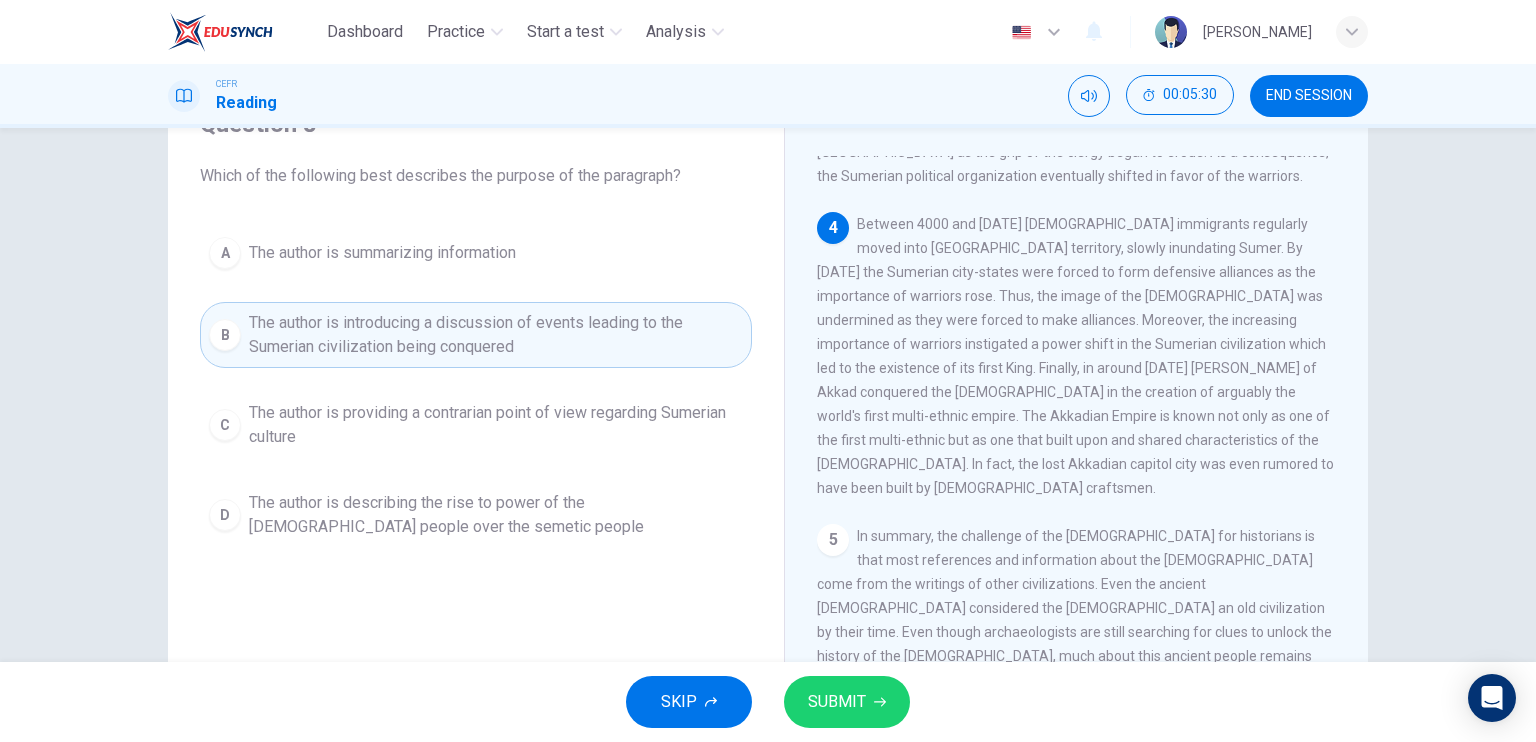 click on "The author is describing the rise to power of the Sumerian people over the semetic people" at bounding box center (496, 515) 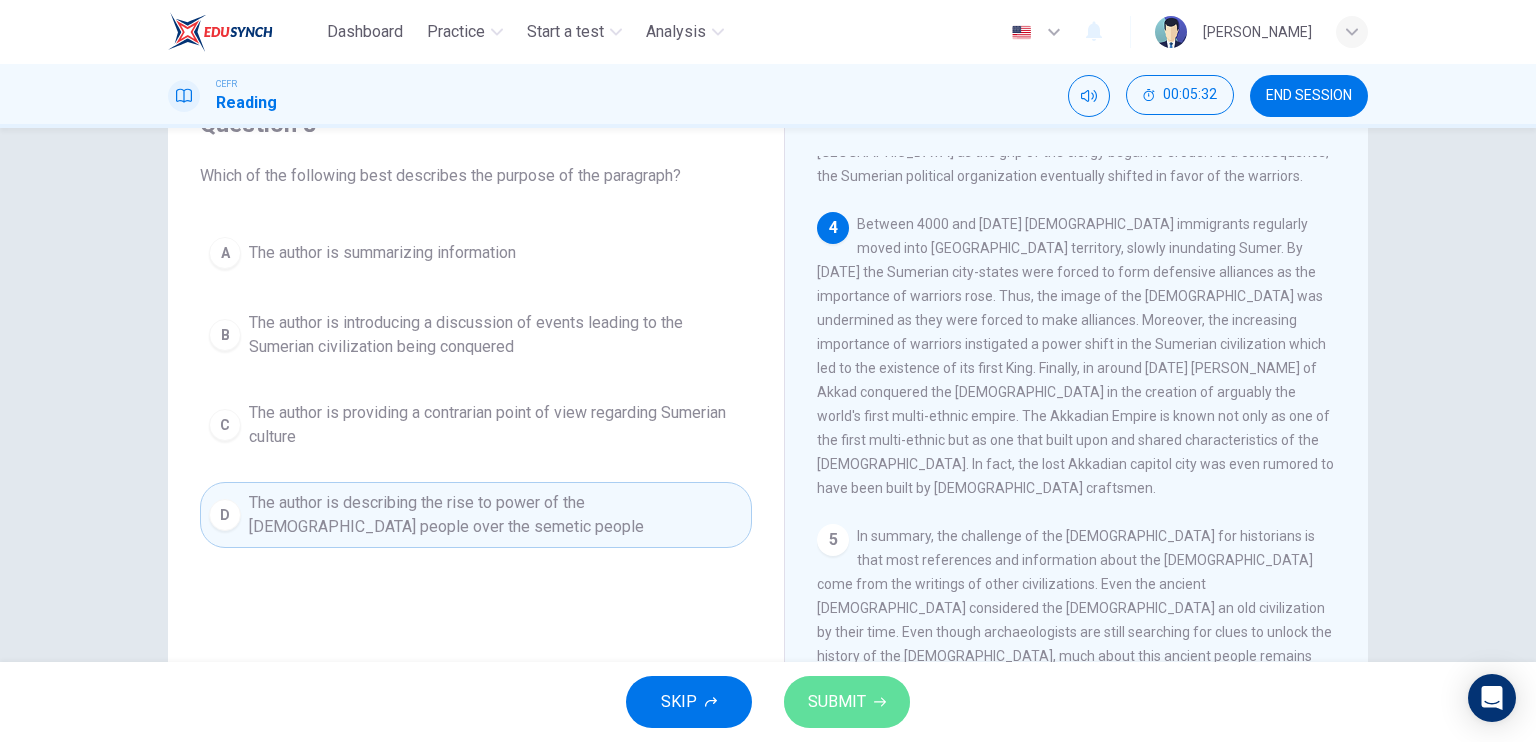 click on "SUBMIT" at bounding box center (847, 702) 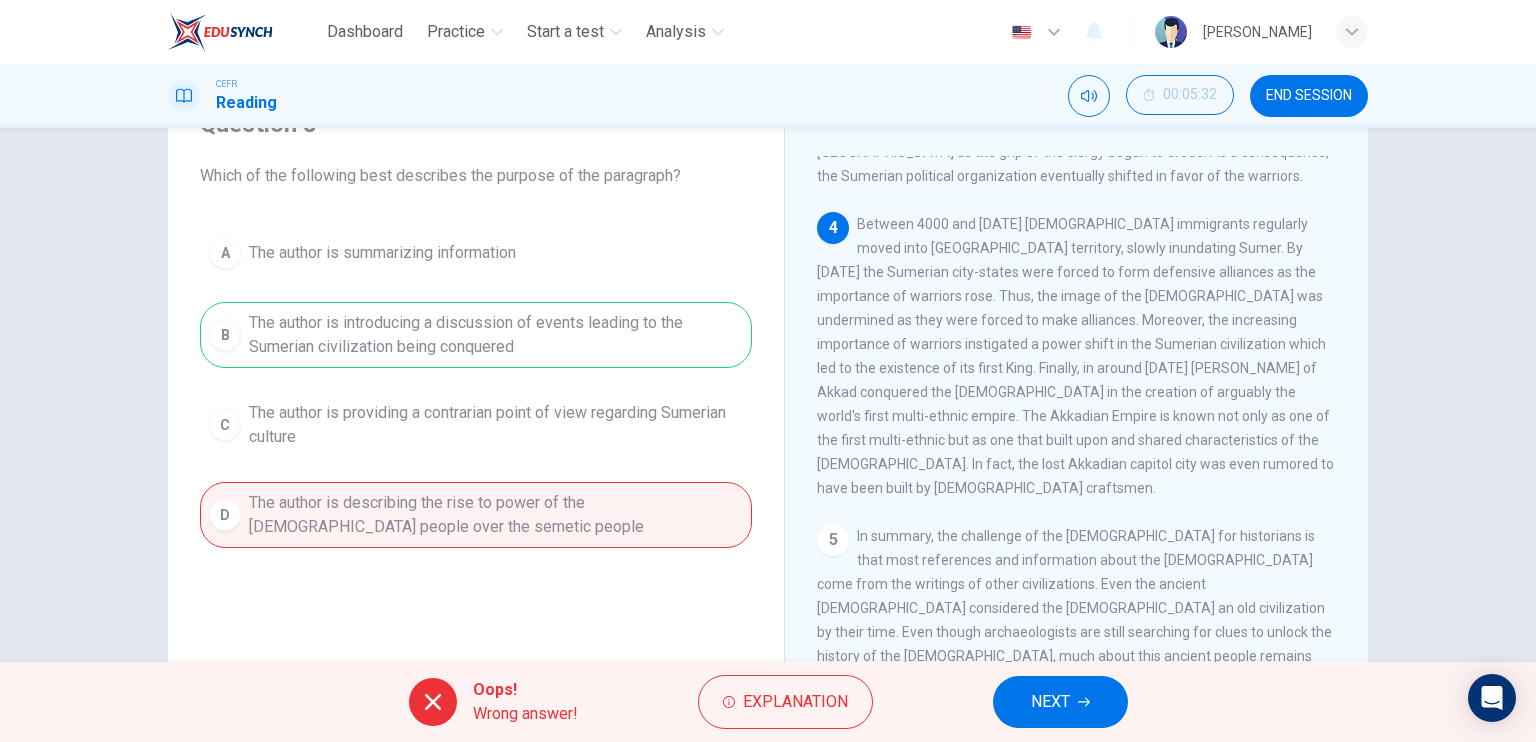 click on "NEXT" at bounding box center (1050, 702) 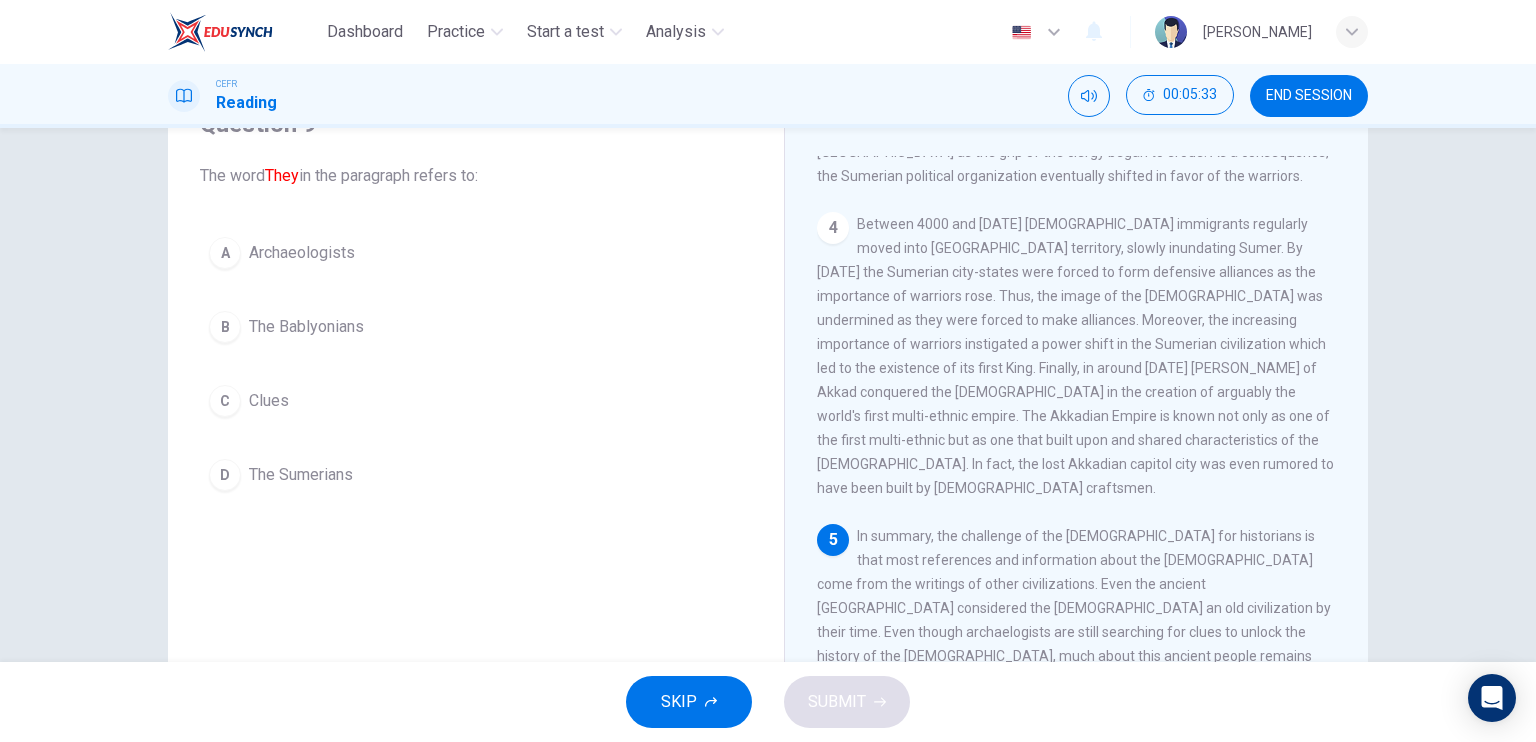 scroll, scrollTop: 1000, scrollLeft: 0, axis: vertical 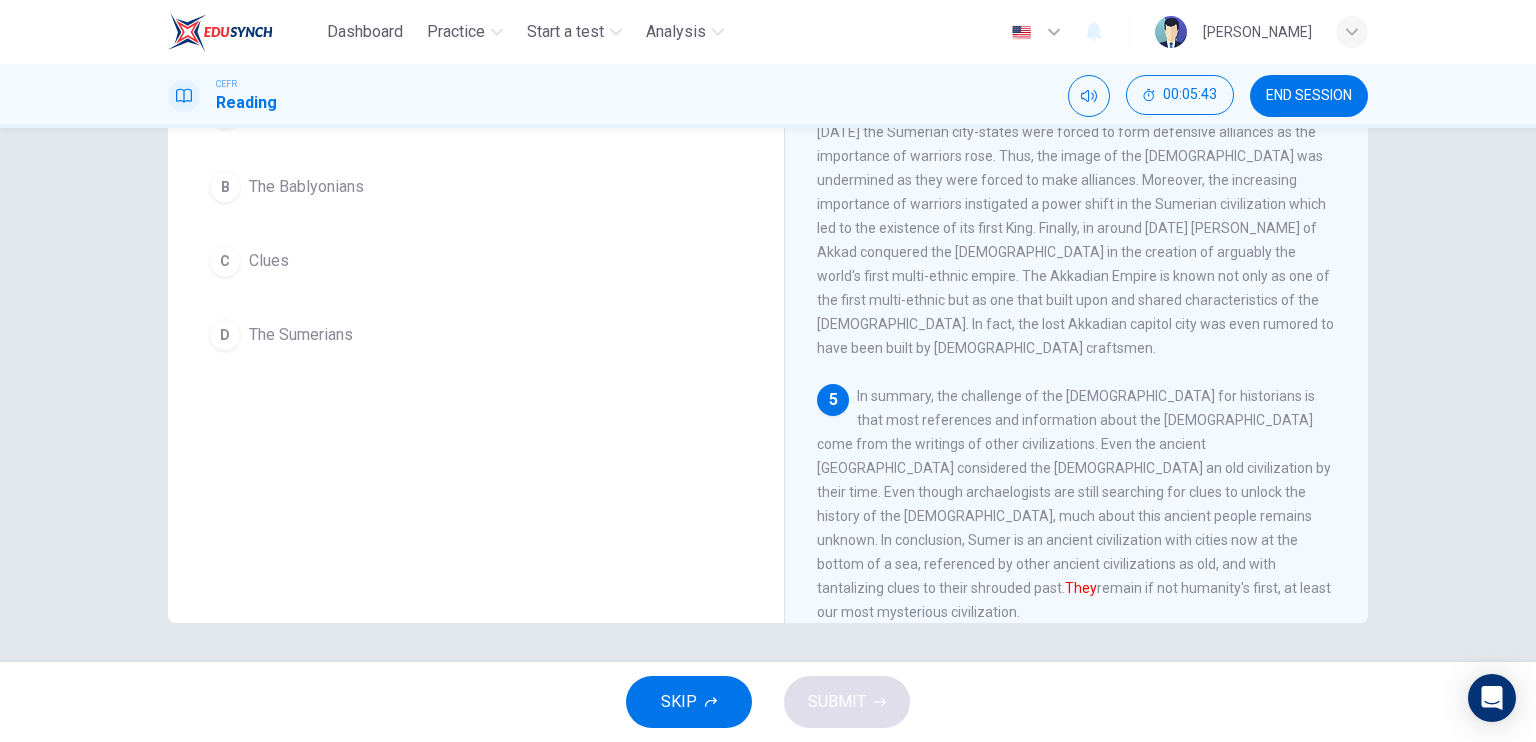 click on "A Archaeologists B The Bablyonians C Clues D The Sumerians" at bounding box center (476, 224) 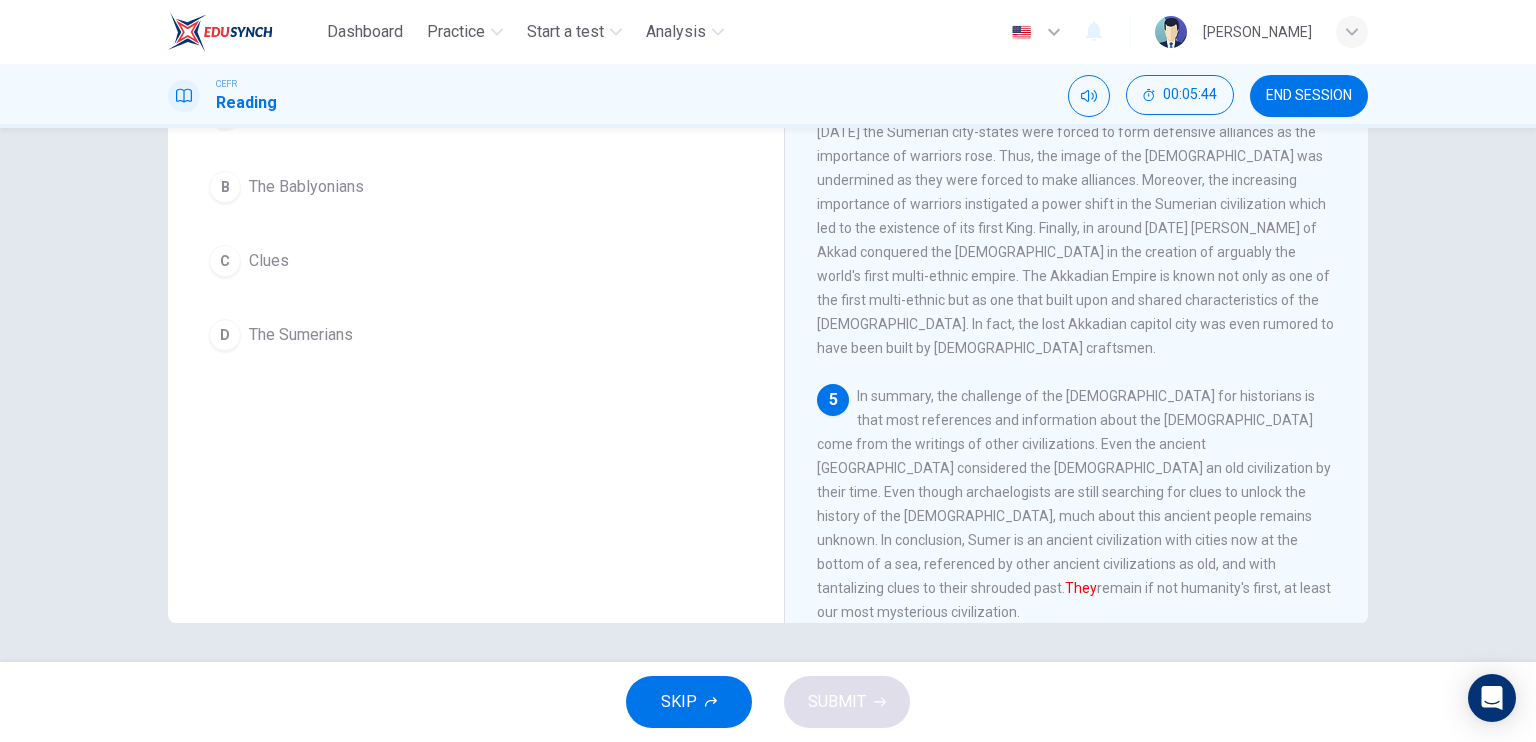 click on "D The Sumerians" at bounding box center (476, 335) 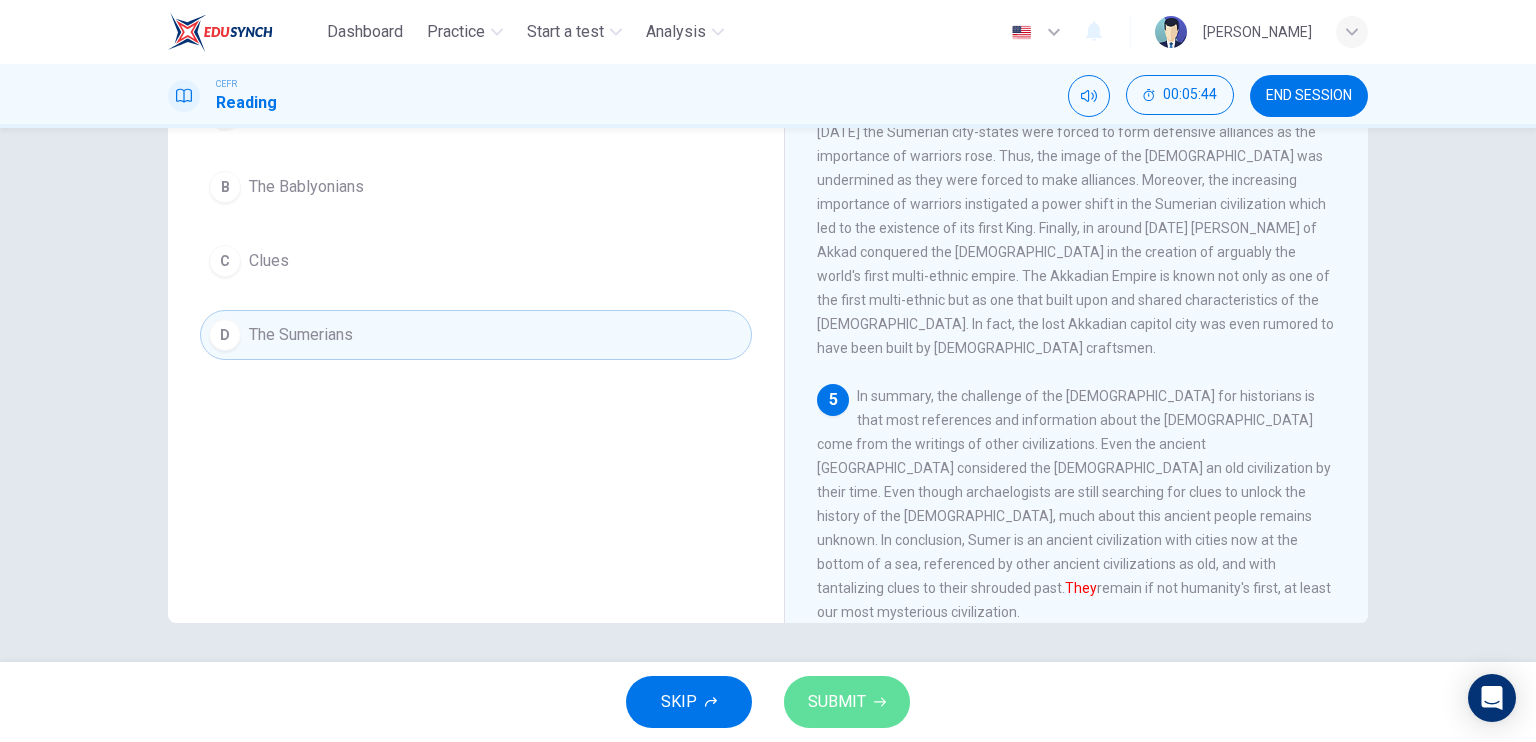 click on "SUBMIT" at bounding box center (837, 702) 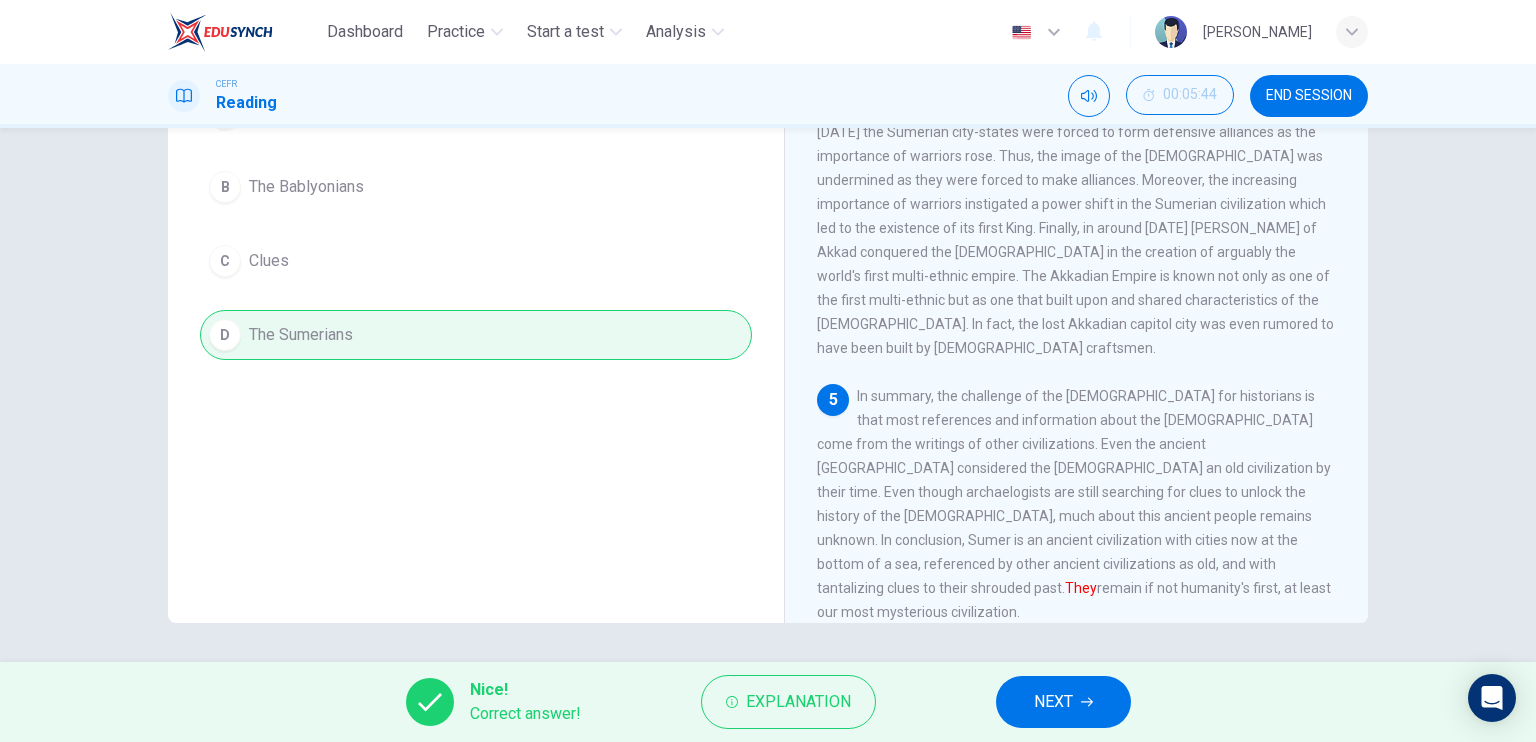 click on "NEXT" at bounding box center (1063, 702) 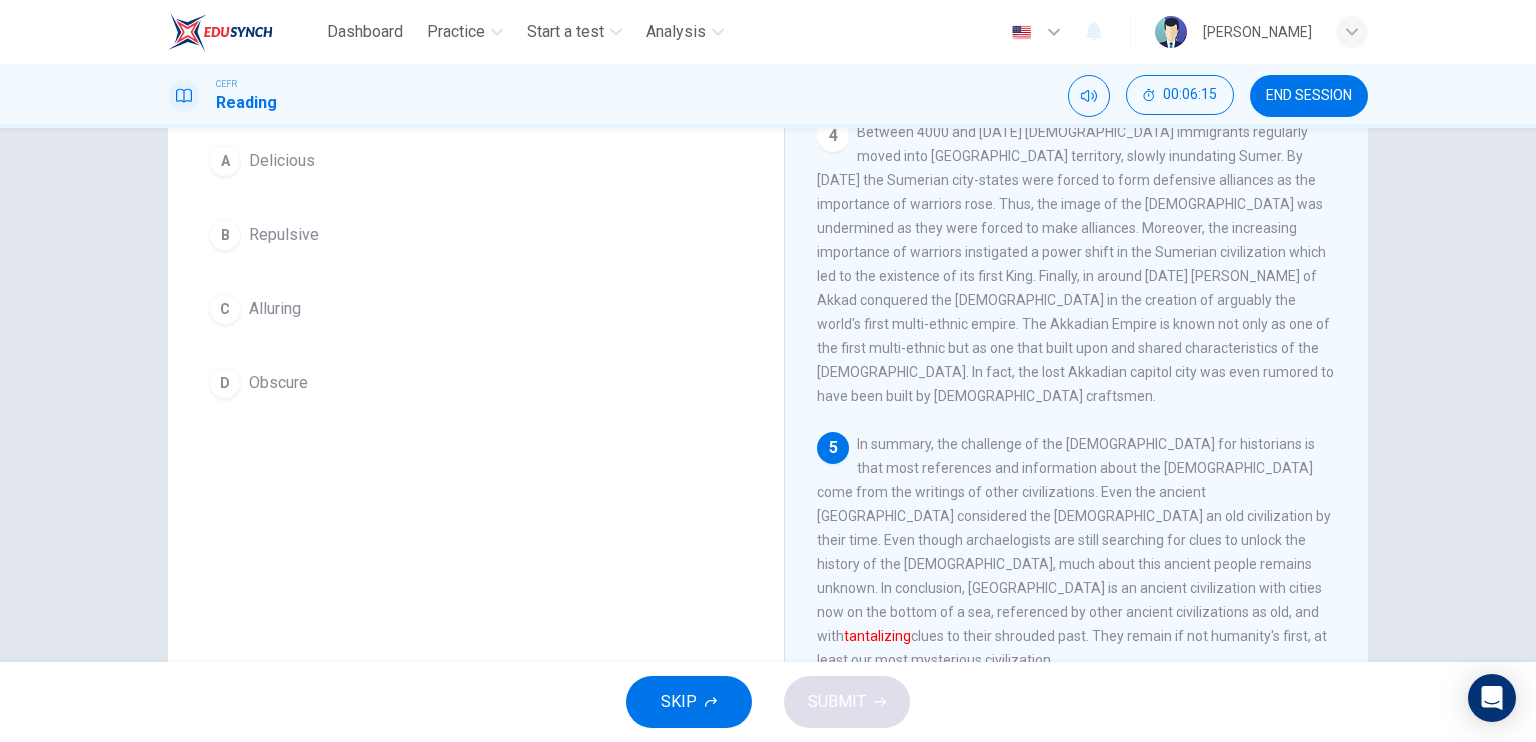 scroll, scrollTop: 240, scrollLeft: 0, axis: vertical 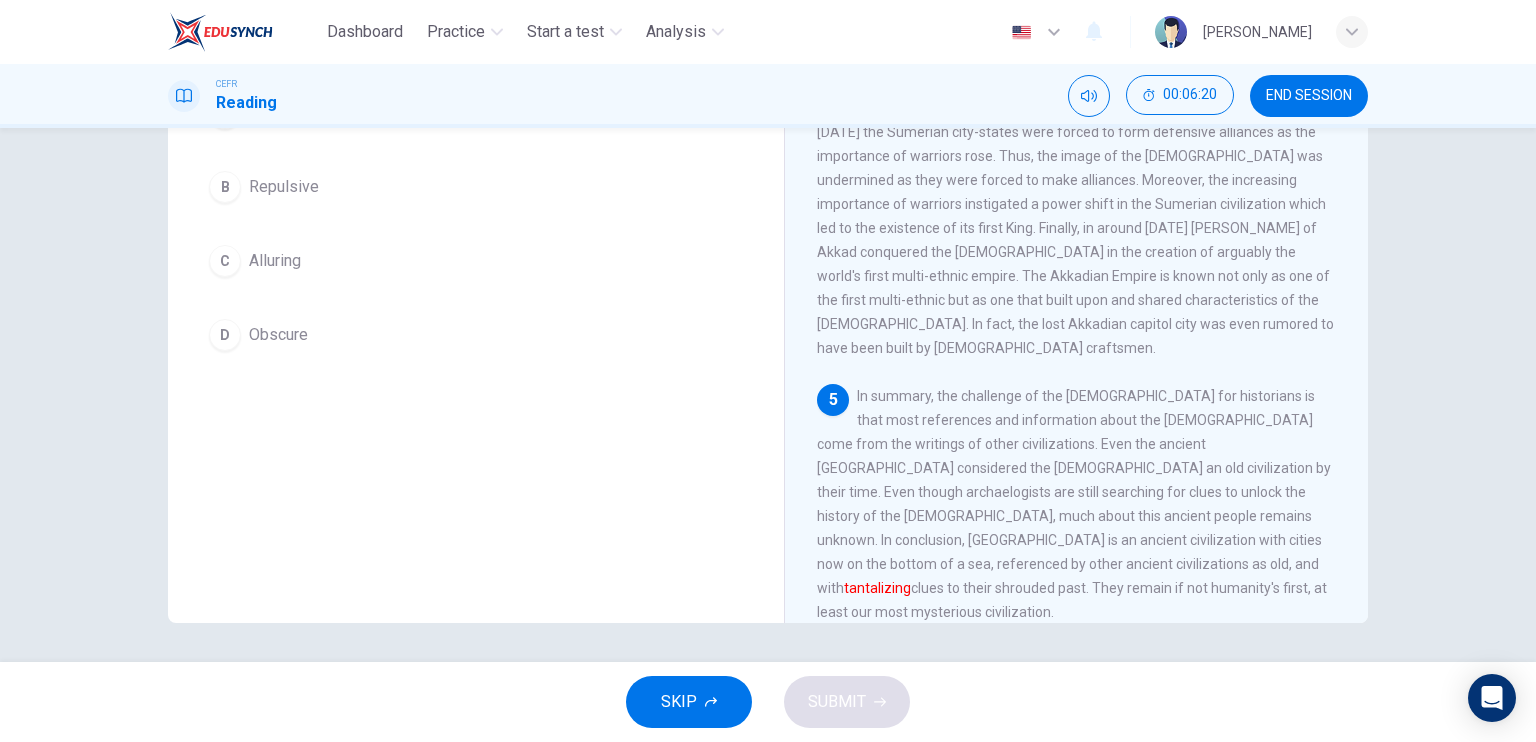 click on "Obscure" at bounding box center [278, 335] 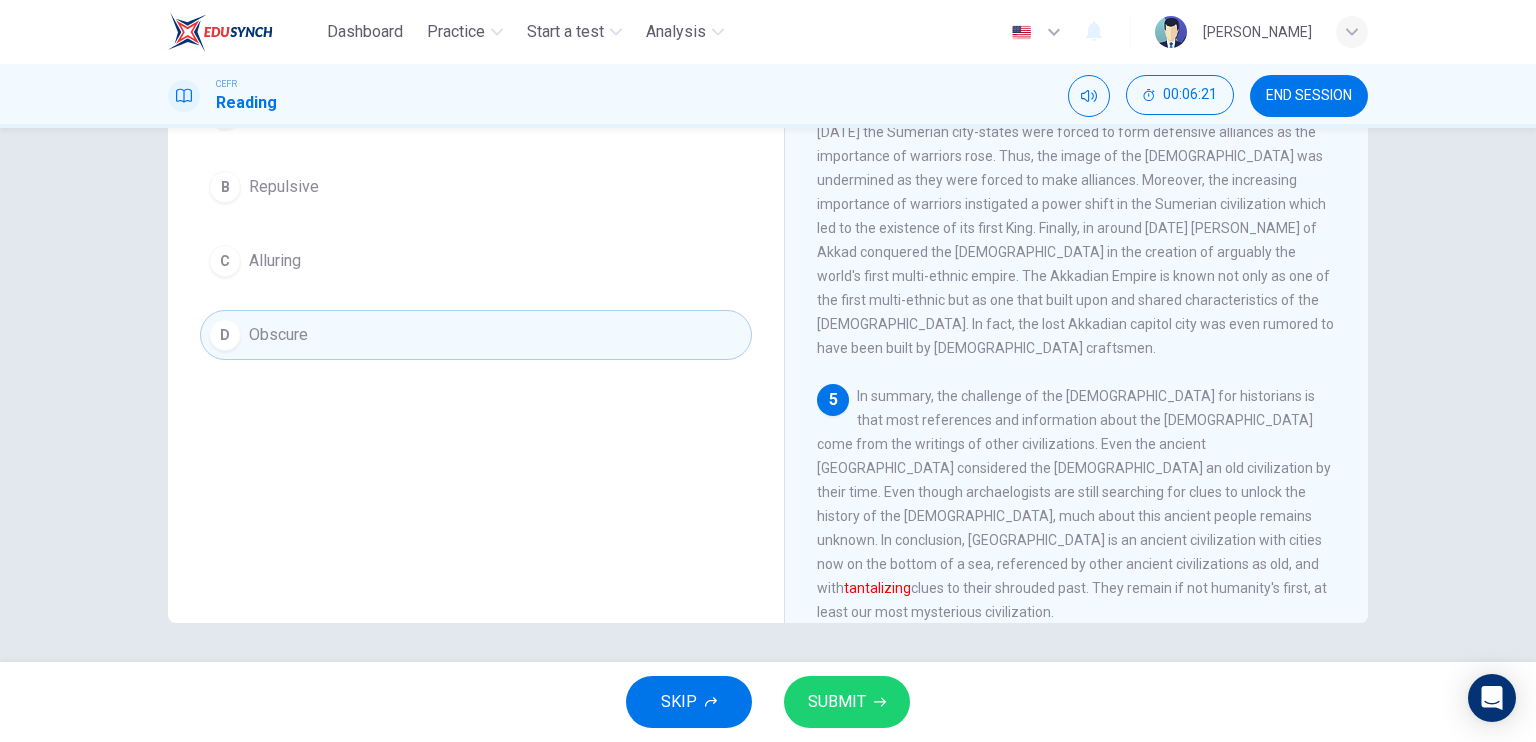 click on "SUBMIT" at bounding box center [837, 702] 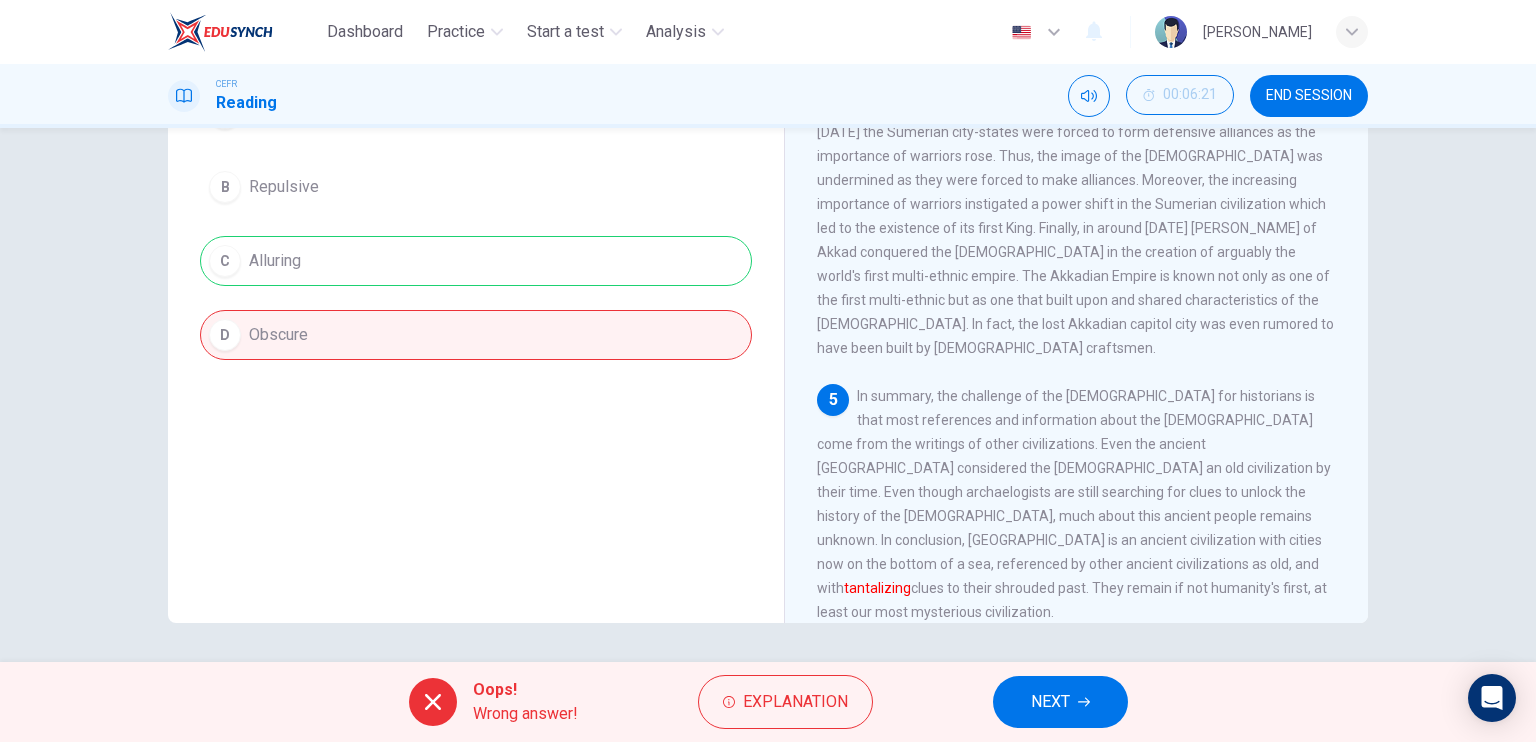 click on "NEXT" at bounding box center [1060, 702] 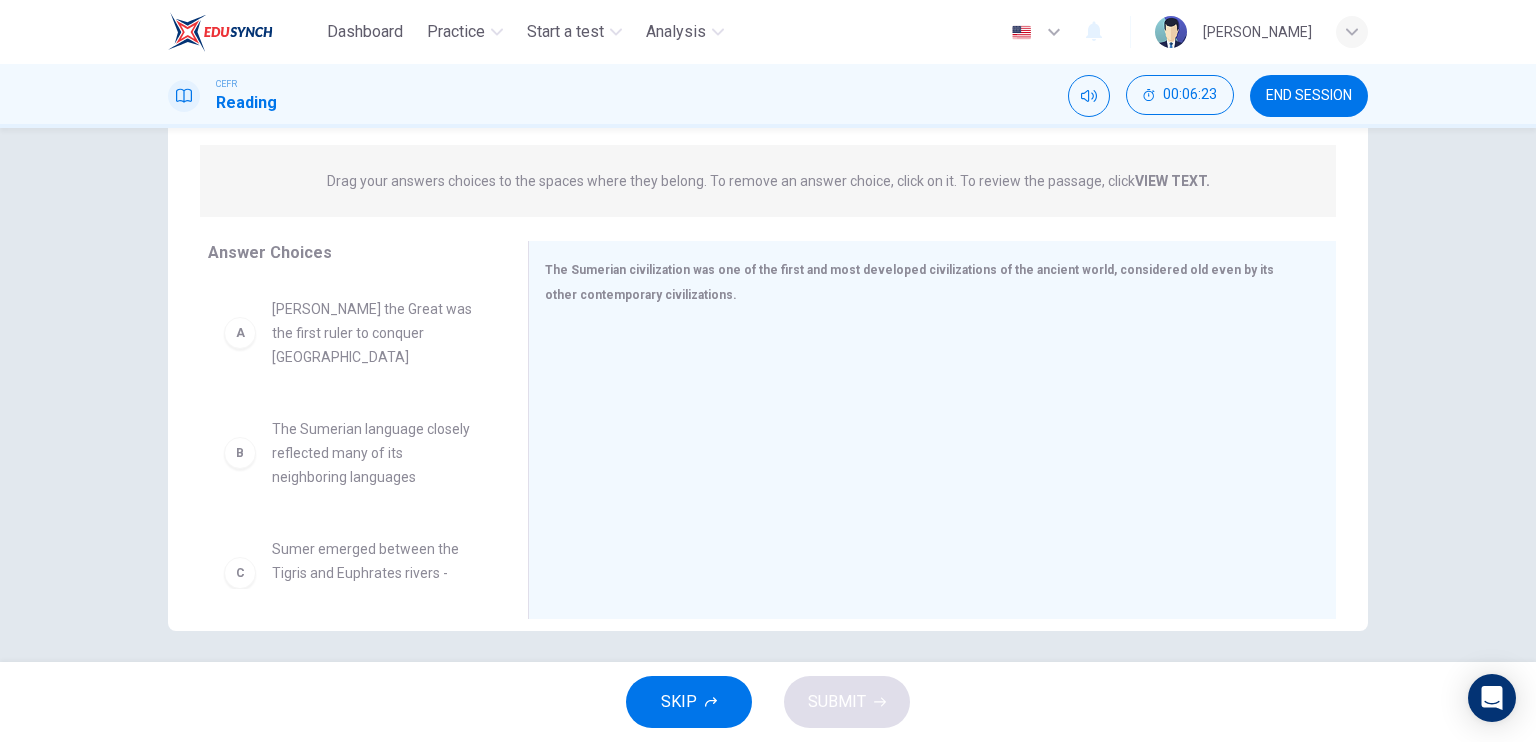 scroll, scrollTop: 240, scrollLeft: 0, axis: vertical 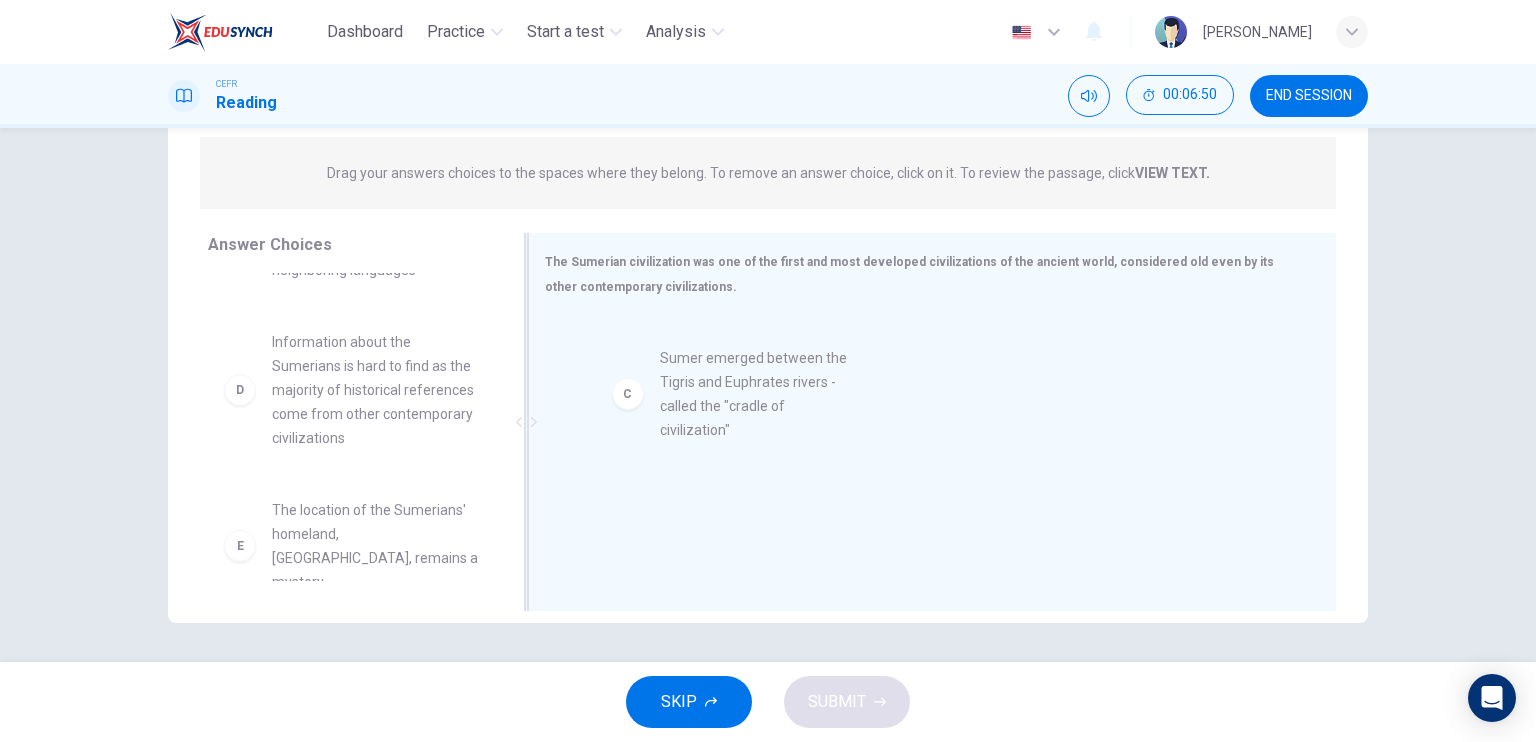 drag, startPoint x: 363, startPoint y: 369, endPoint x: 761, endPoint y: 411, distance: 400.20993 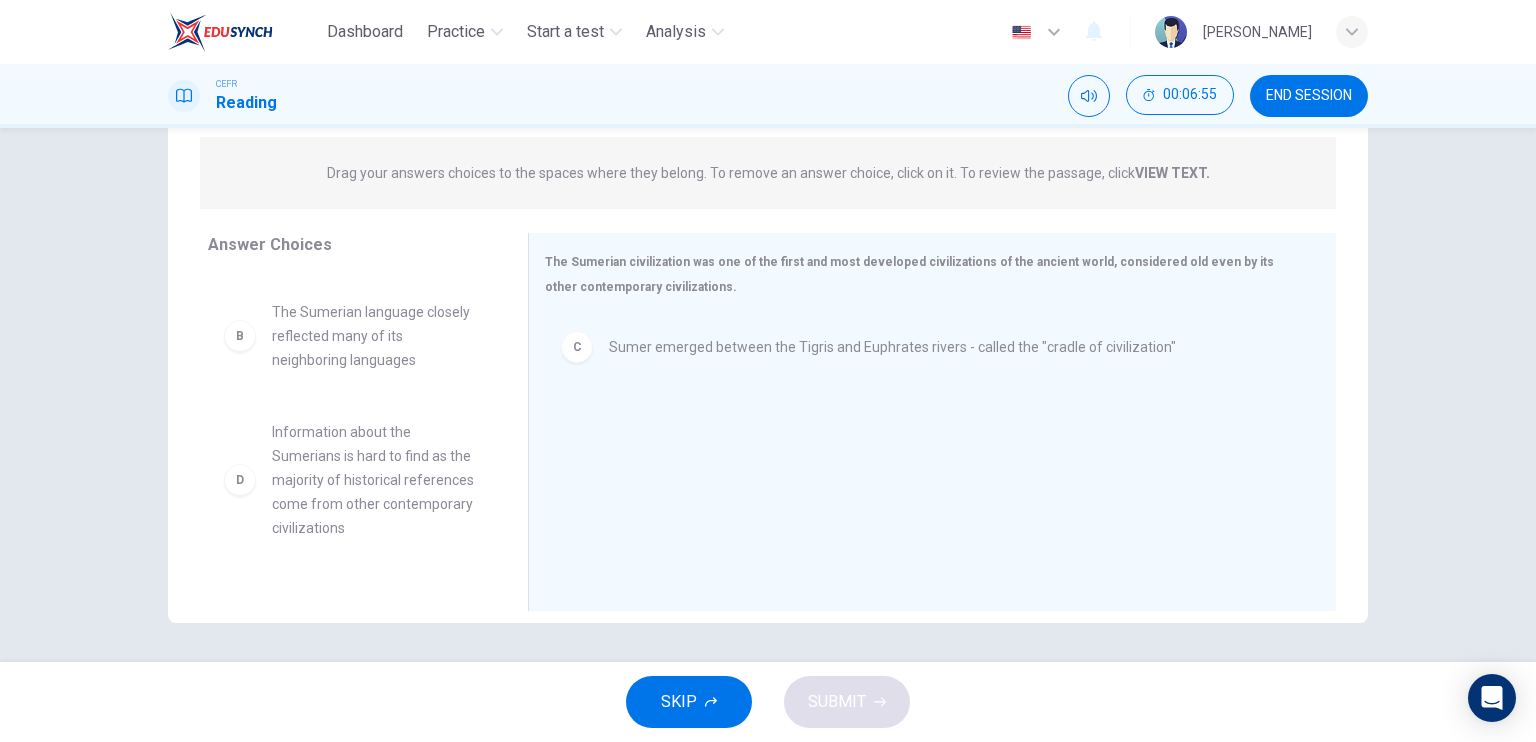 scroll, scrollTop: 100, scrollLeft: 0, axis: vertical 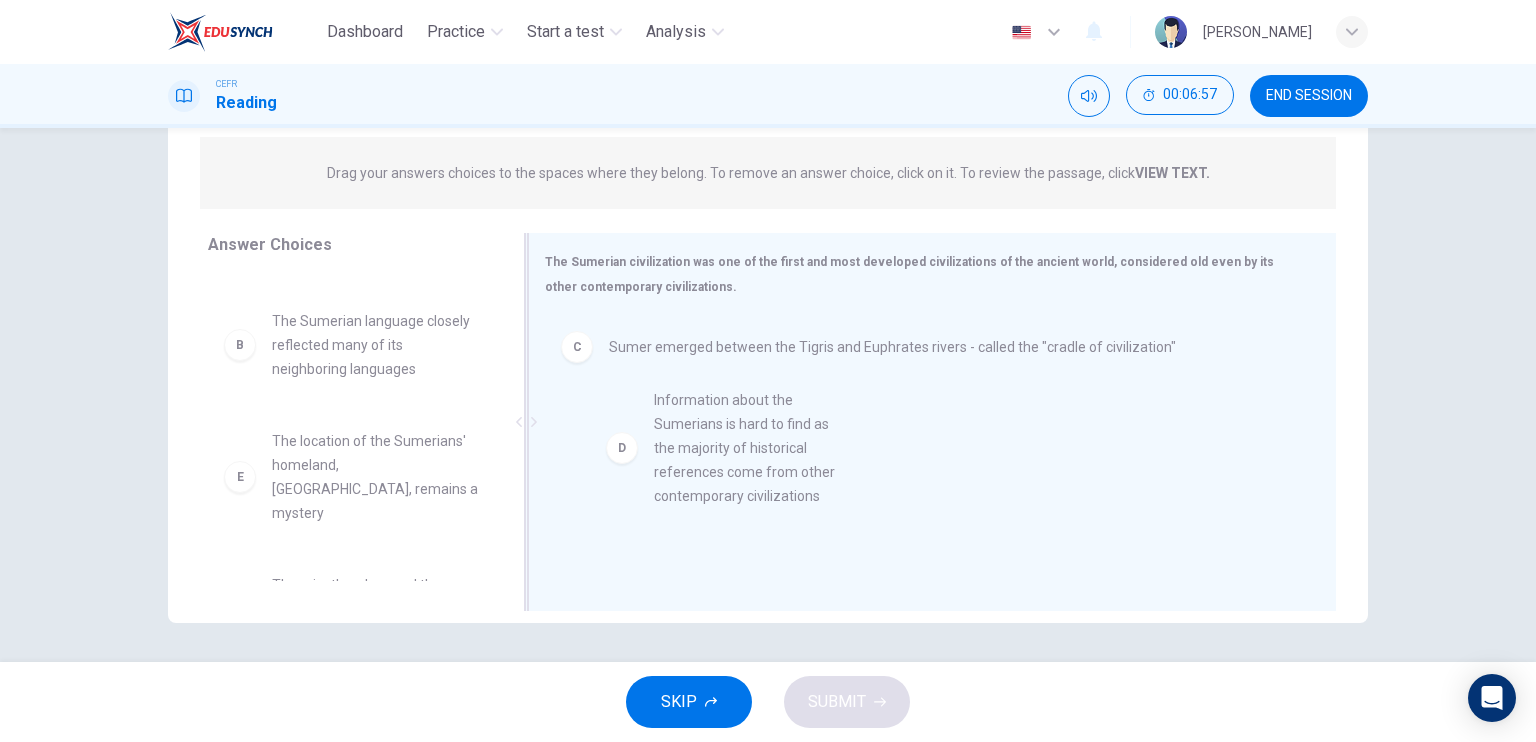 drag, startPoint x: 344, startPoint y: 459, endPoint x: 739, endPoint y: 443, distance: 395.3239 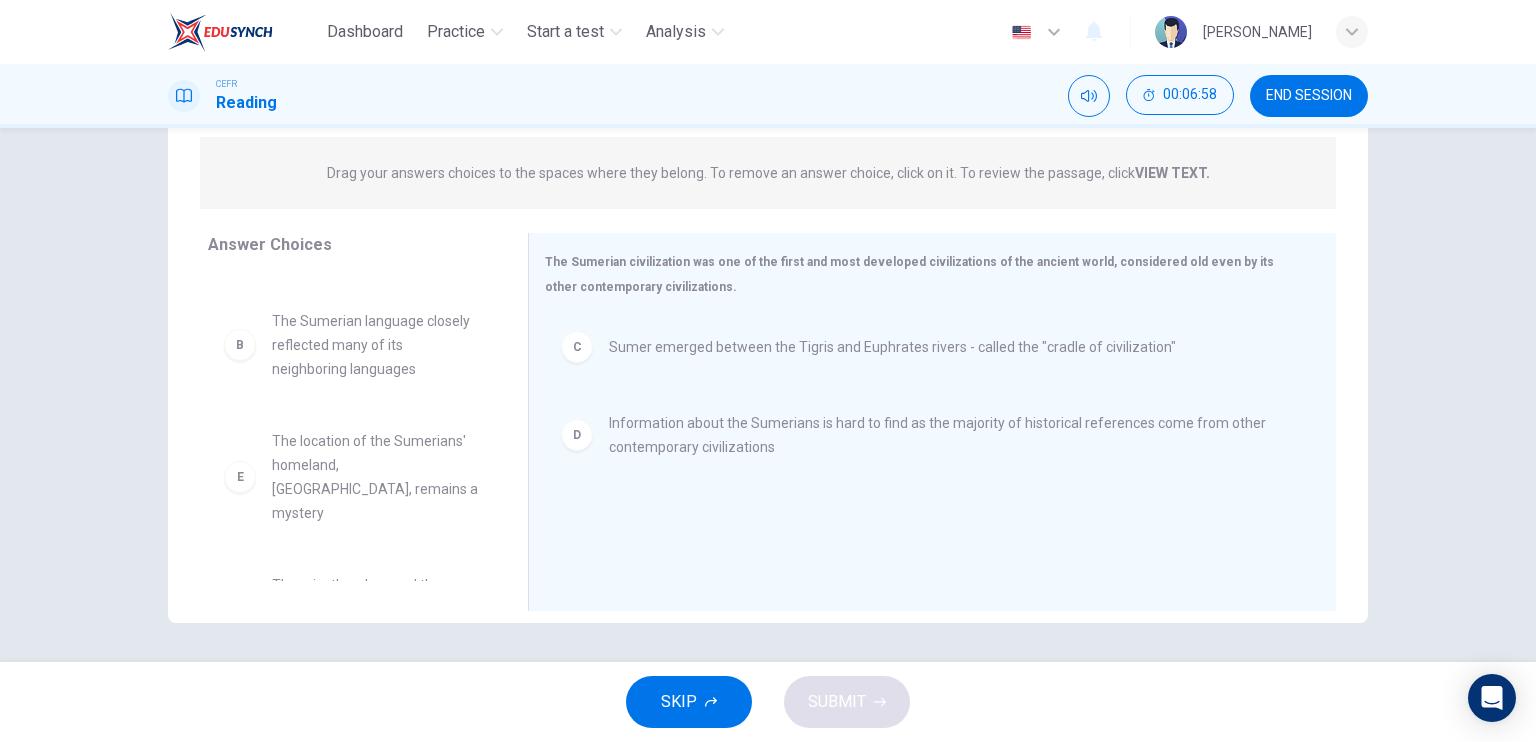 scroll, scrollTop: 0, scrollLeft: 0, axis: both 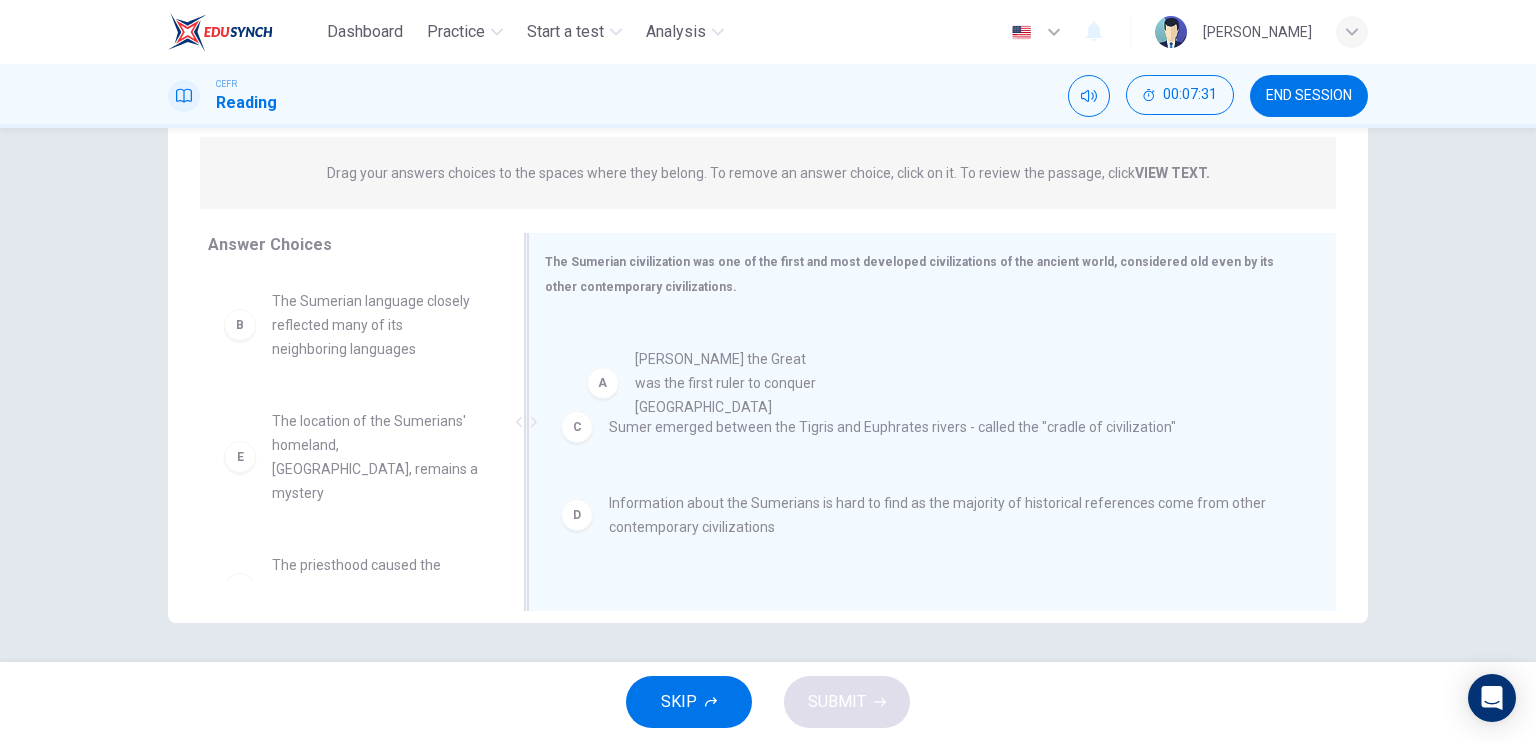 drag, startPoint x: 403, startPoint y: 335, endPoint x: 779, endPoint y: 396, distance: 380.91602 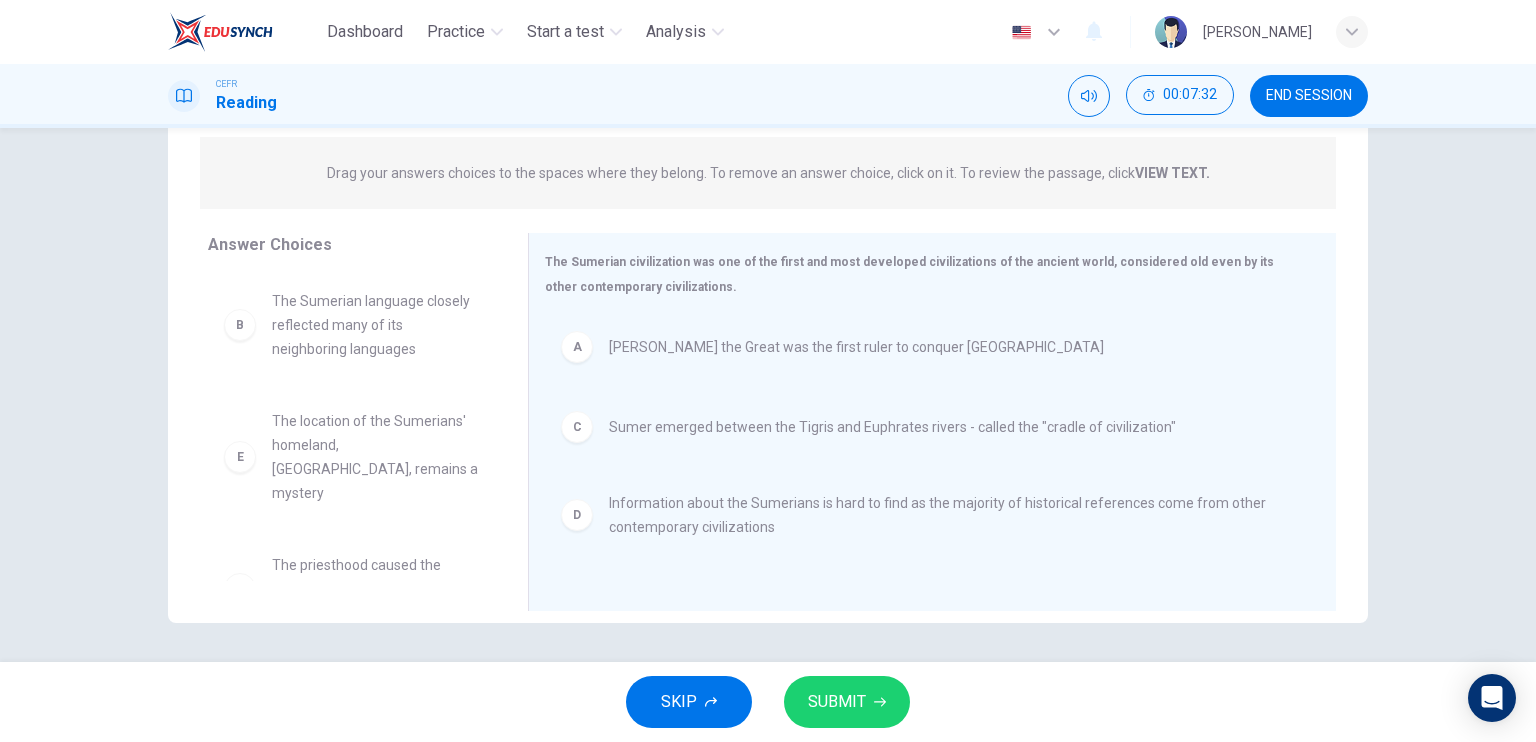 click on "SUBMIT" at bounding box center [837, 702] 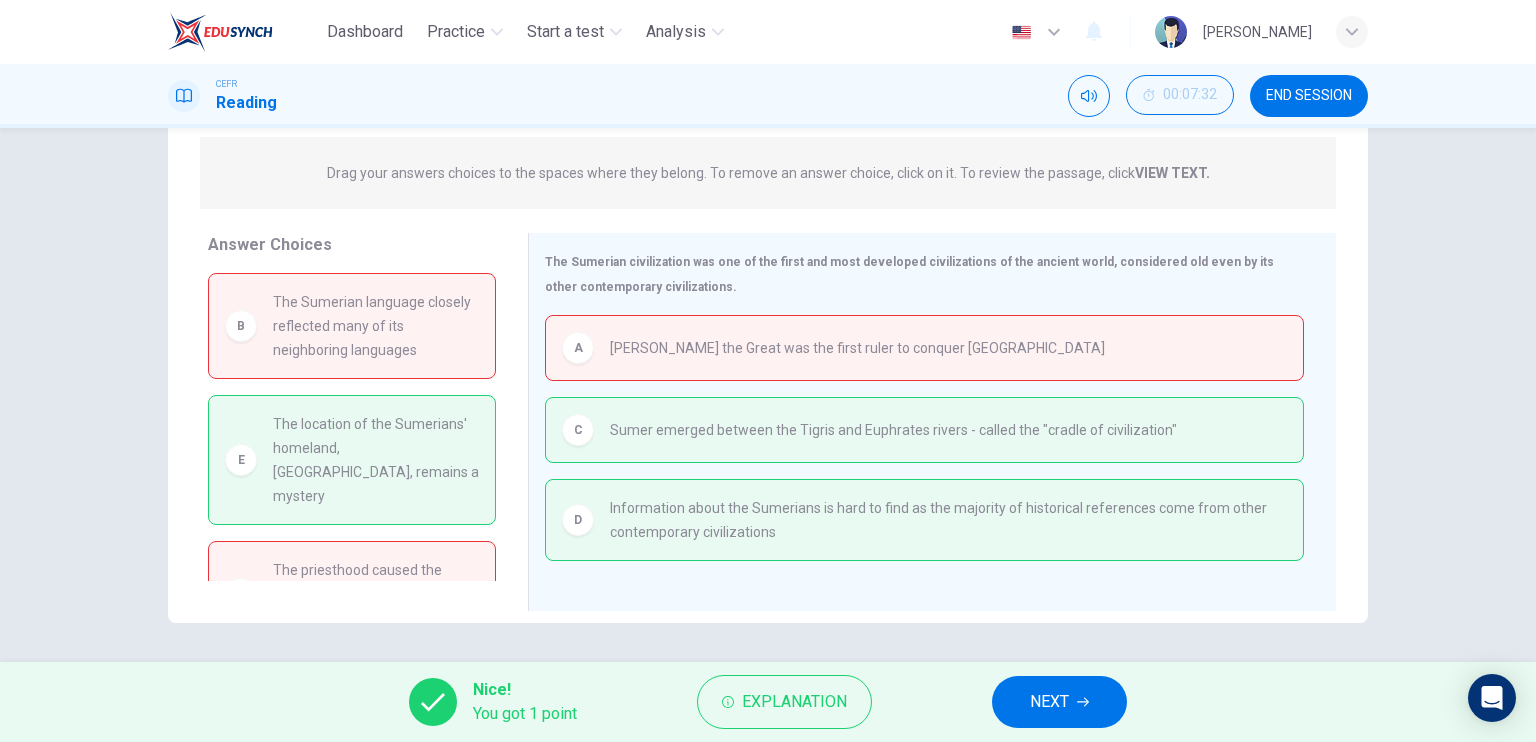 click on "NEXT" at bounding box center [1059, 702] 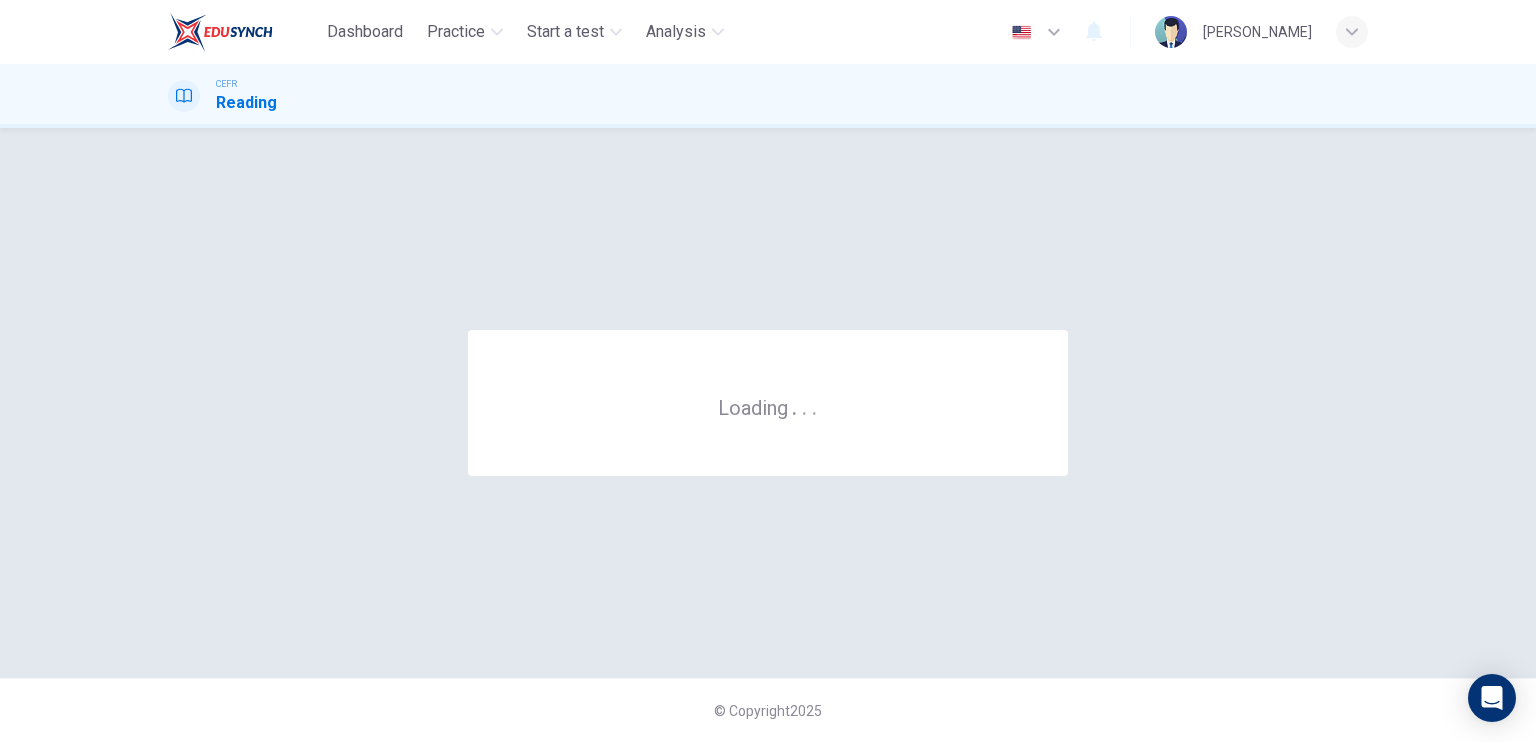 scroll, scrollTop: 0, scrollLeft: 0, axis: both 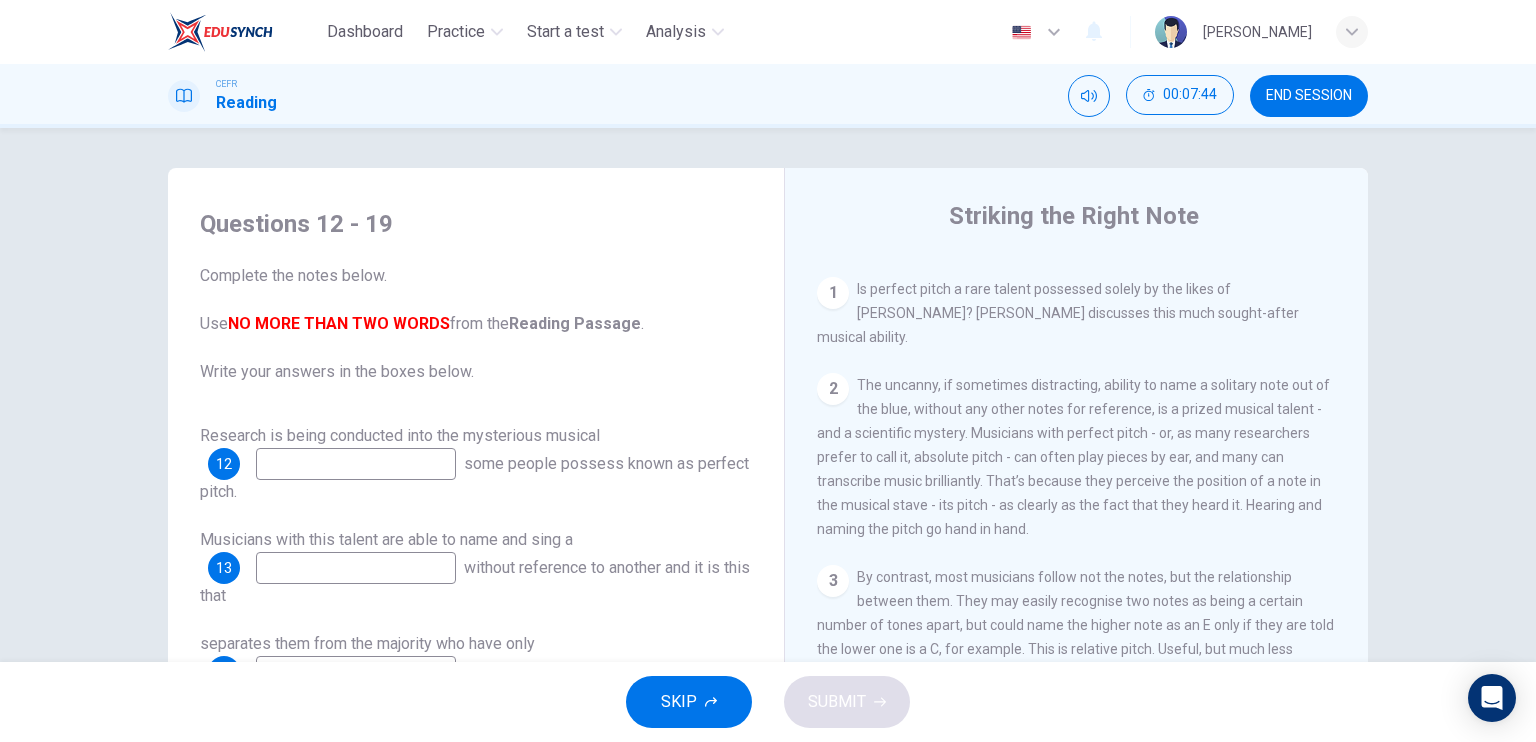 click at bounding box center (356, 464) 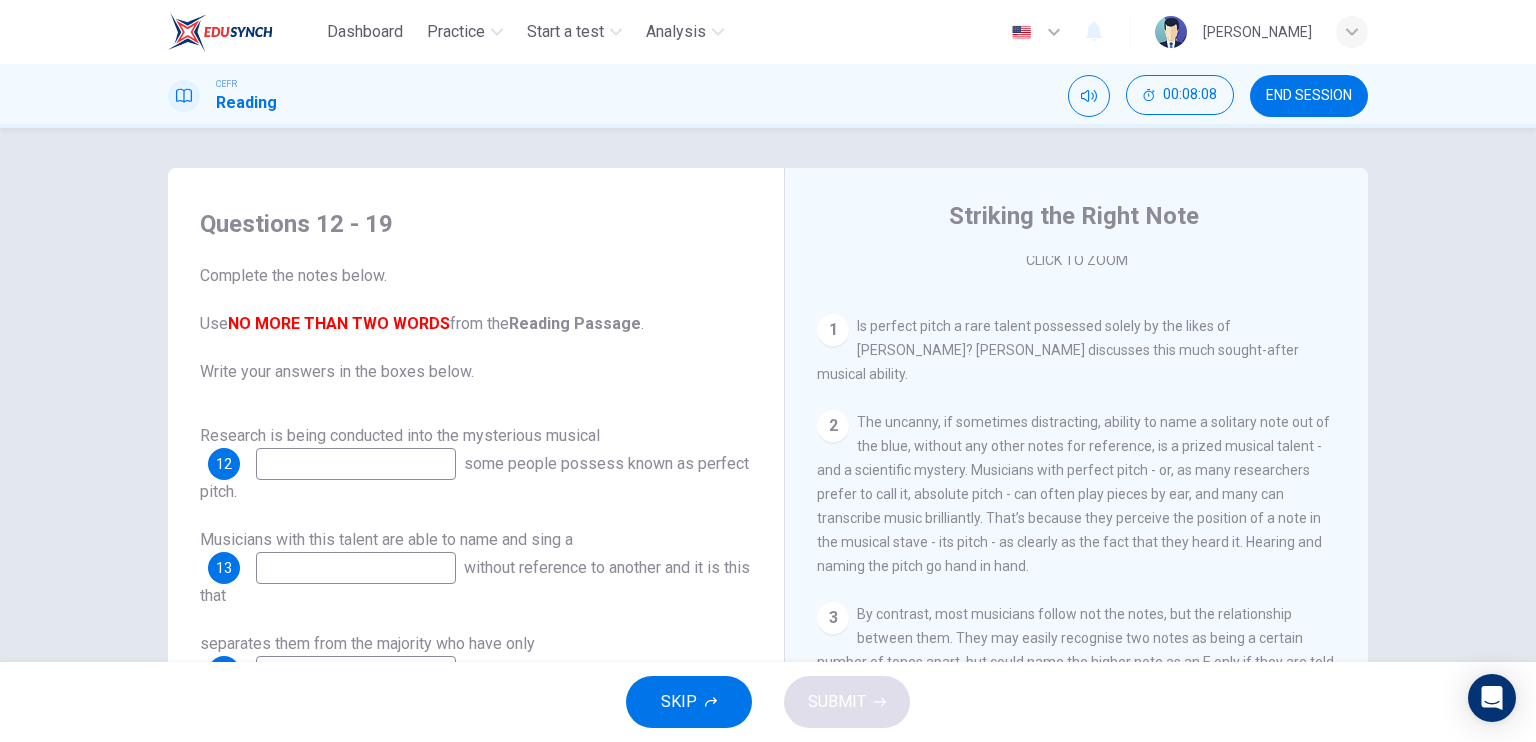 scroll, scrollTop: 439, scrollLeft: 0, axis: vertical 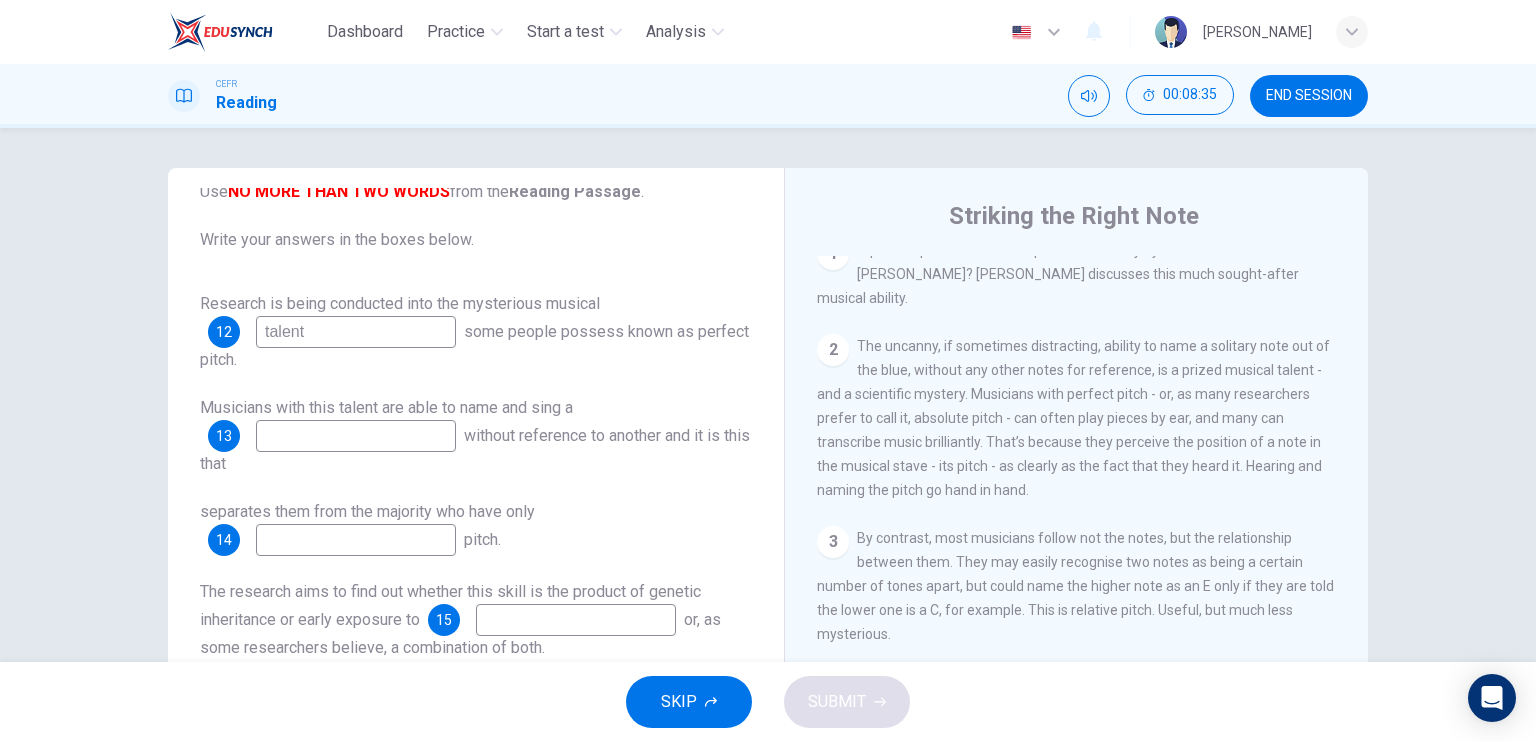 type on "talent" 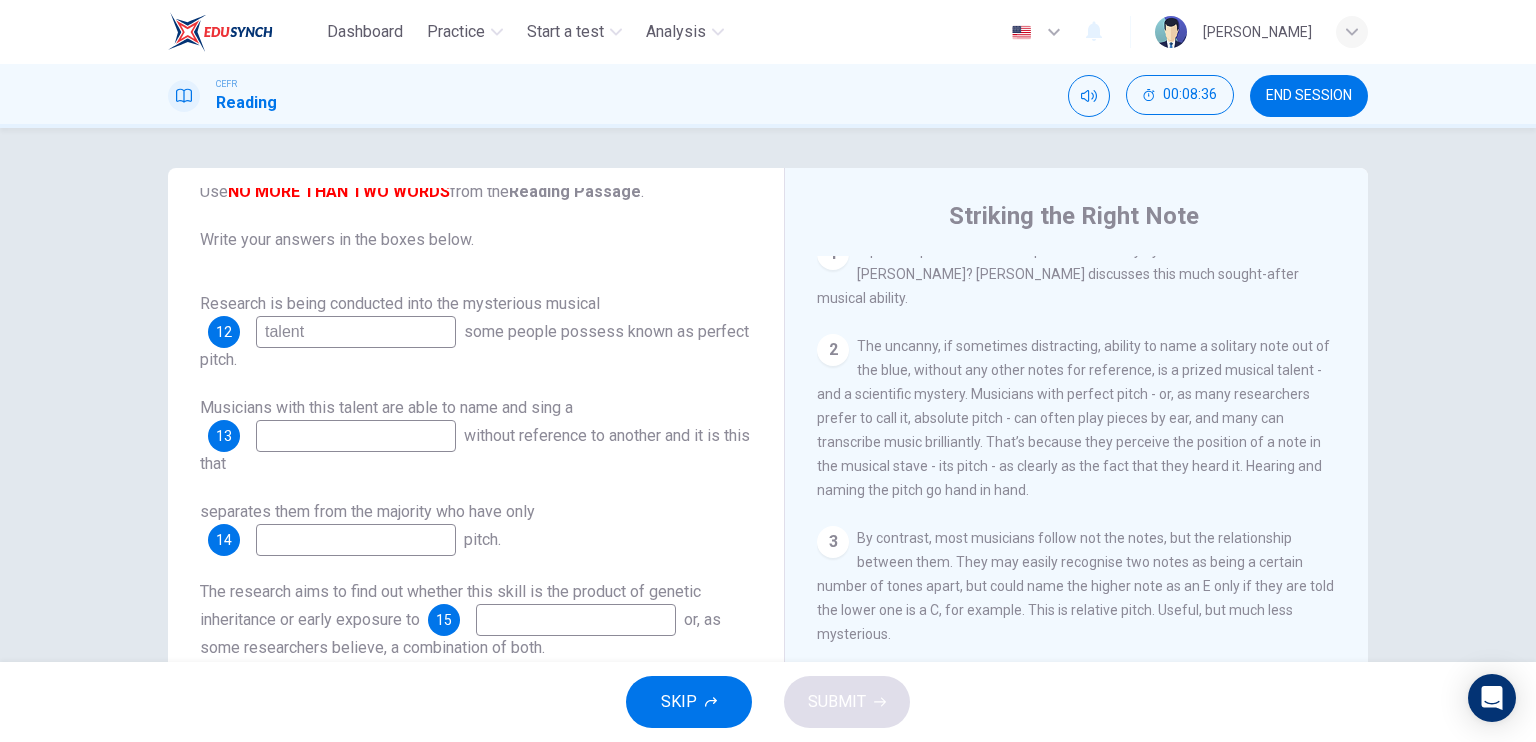 click at bounding box center (356, 436) 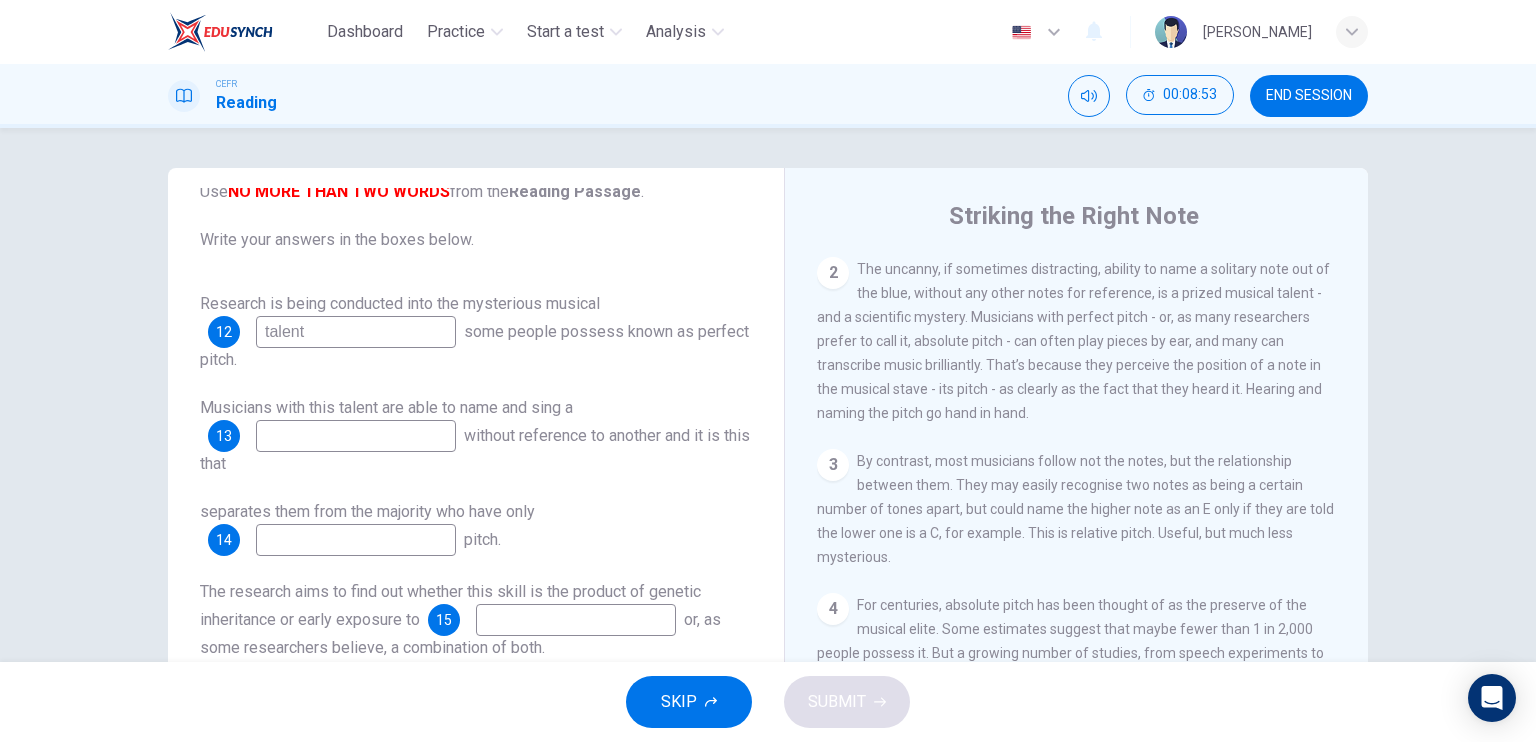 scroll, scrollTop: 518, scrollLeft: 0, axis: vertical 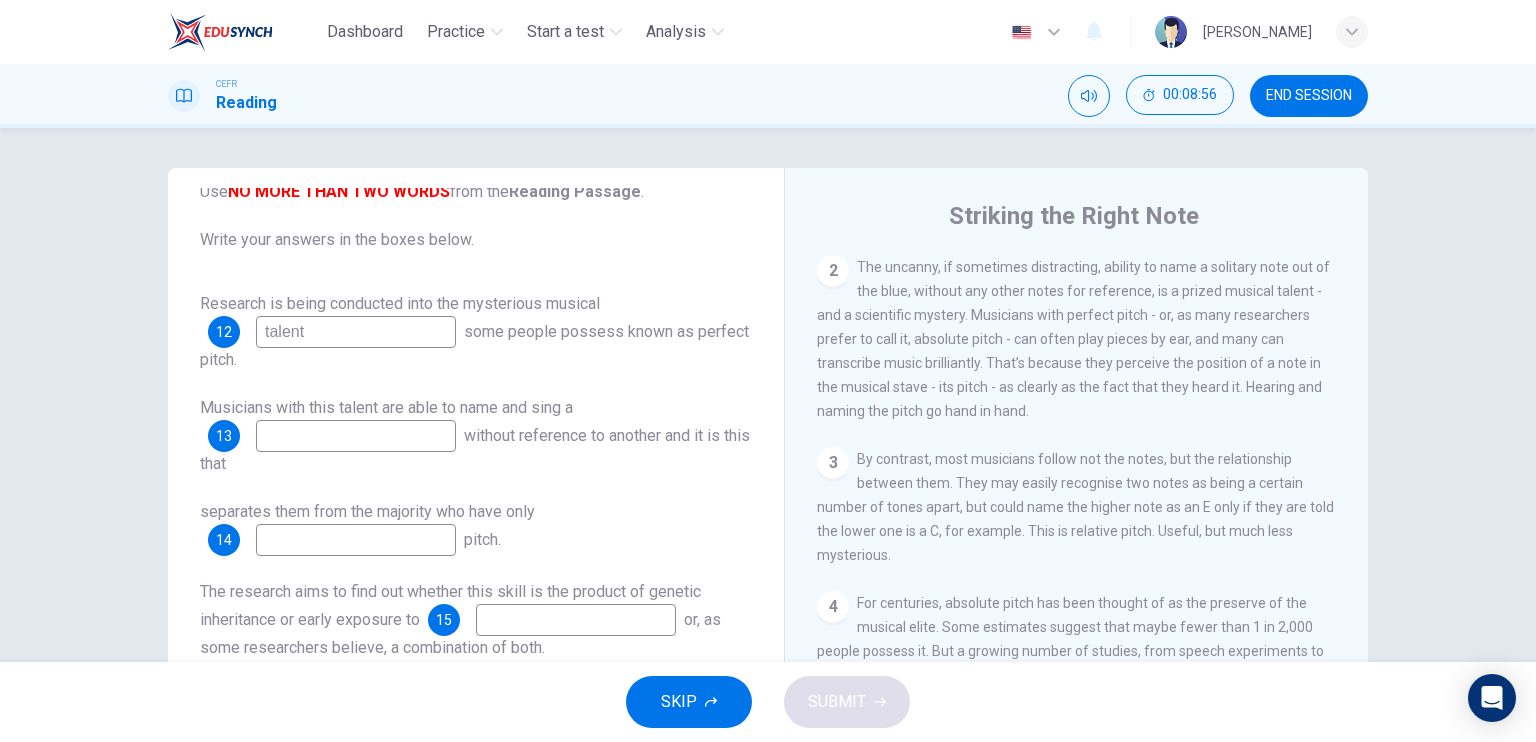 click at bounding box center (356, 540) 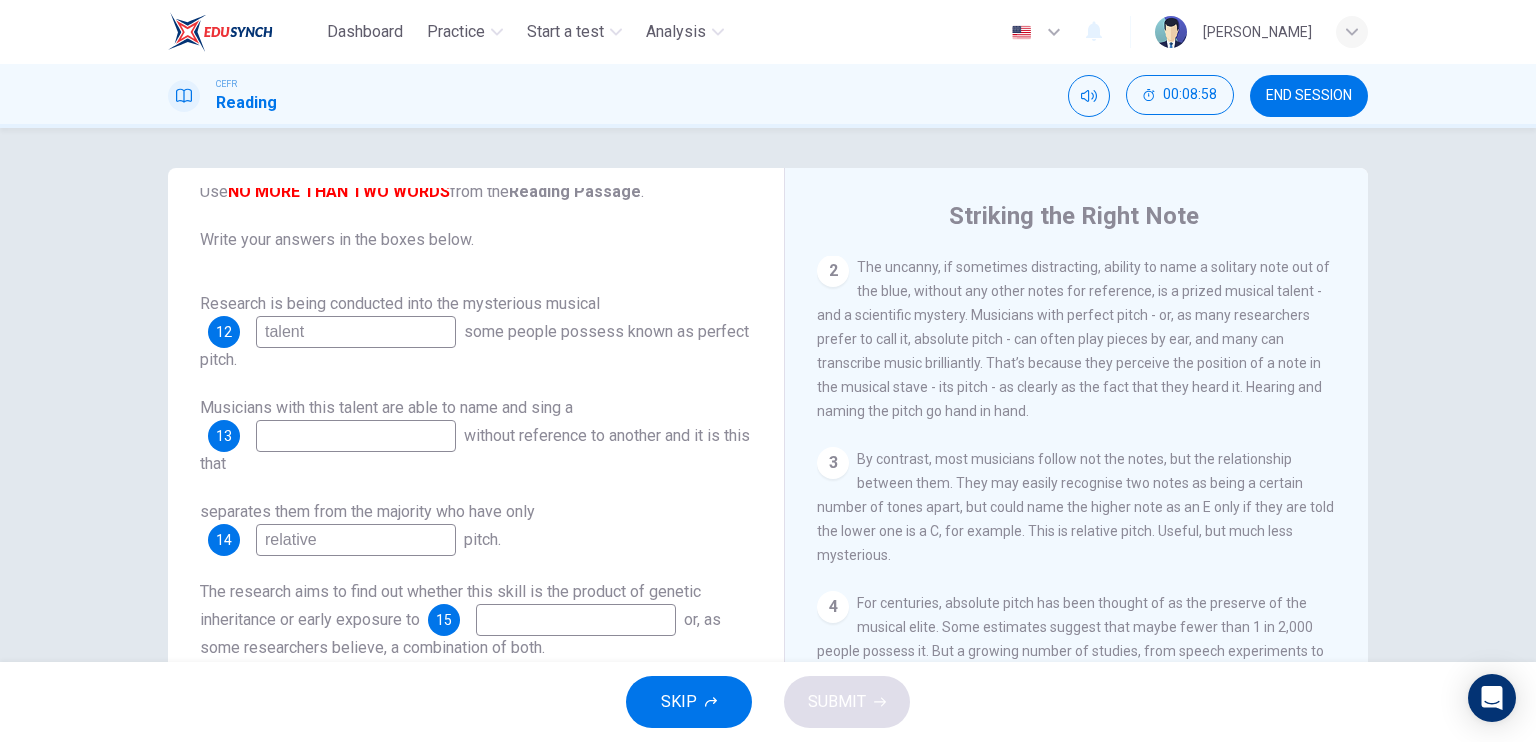 type on "relative" 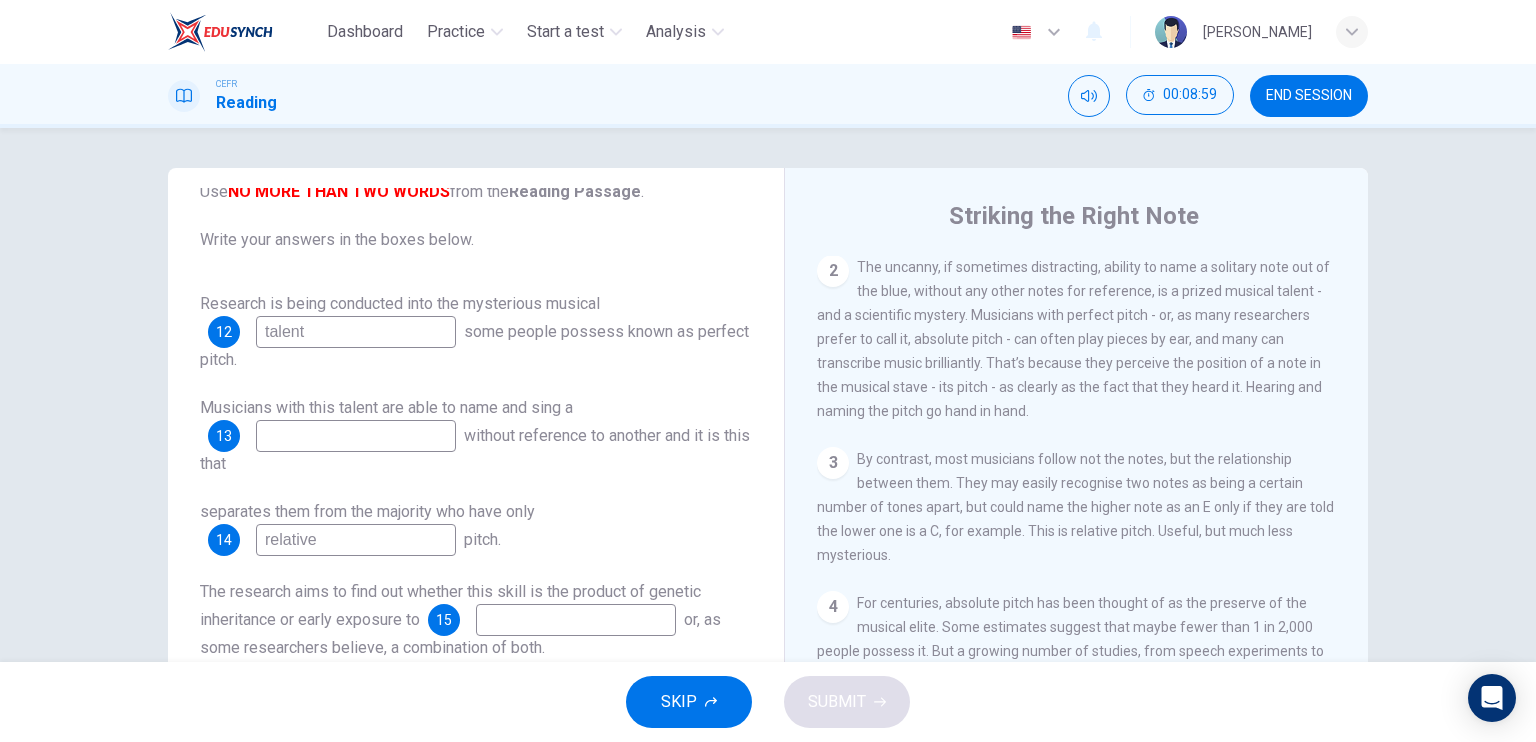 click at bounding box center (356, 436) 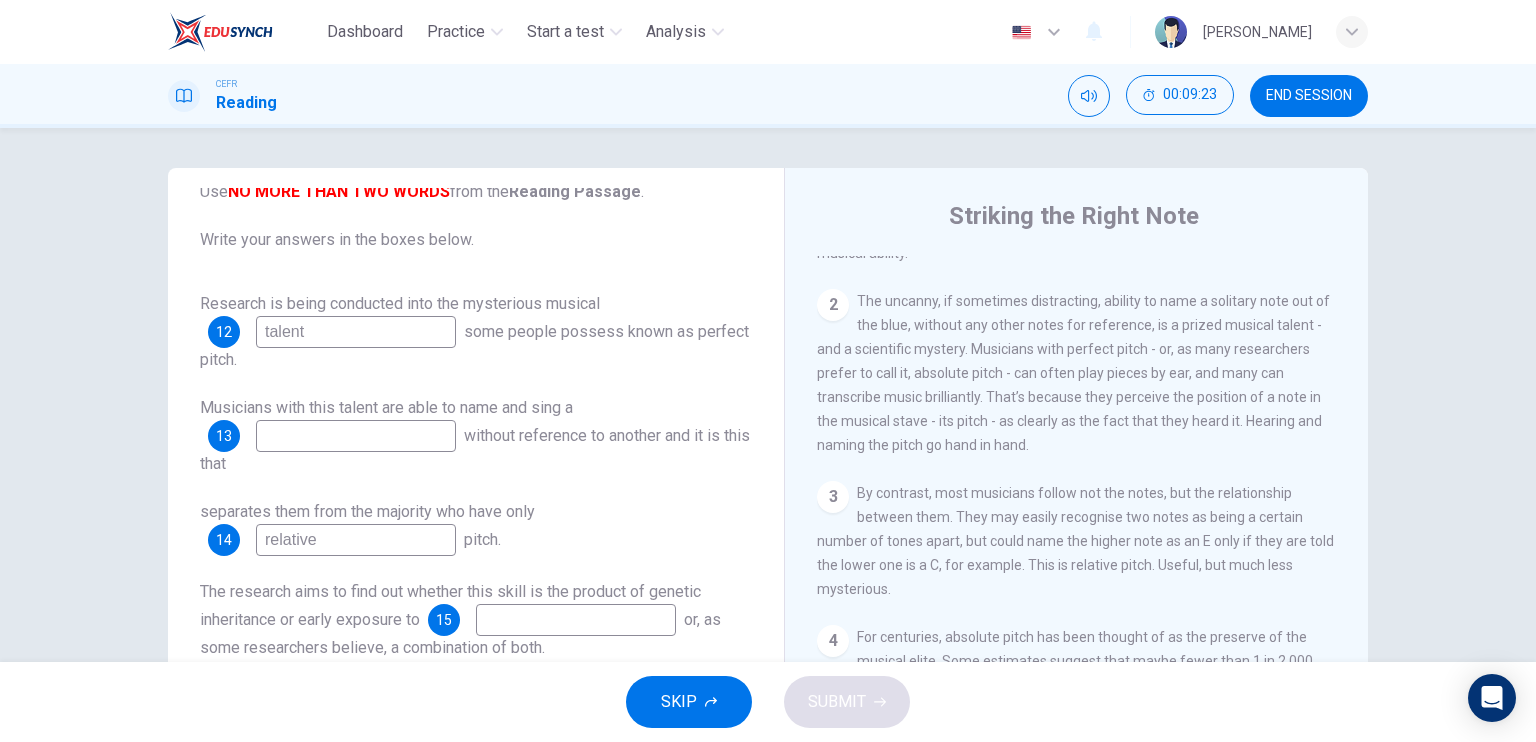 scroll, scrollTop: 484, scrollLeft: 0, axis: vertical 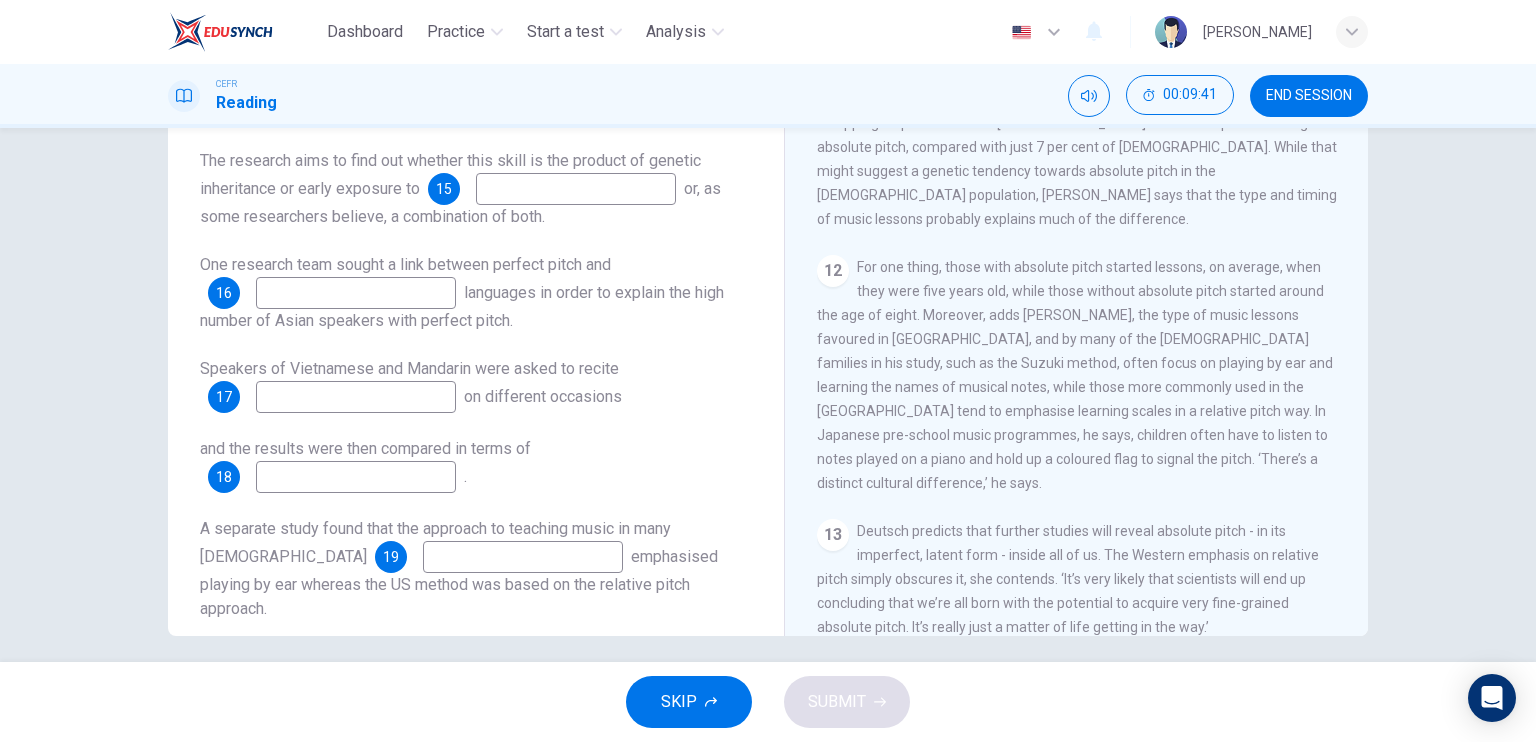 type on "note" 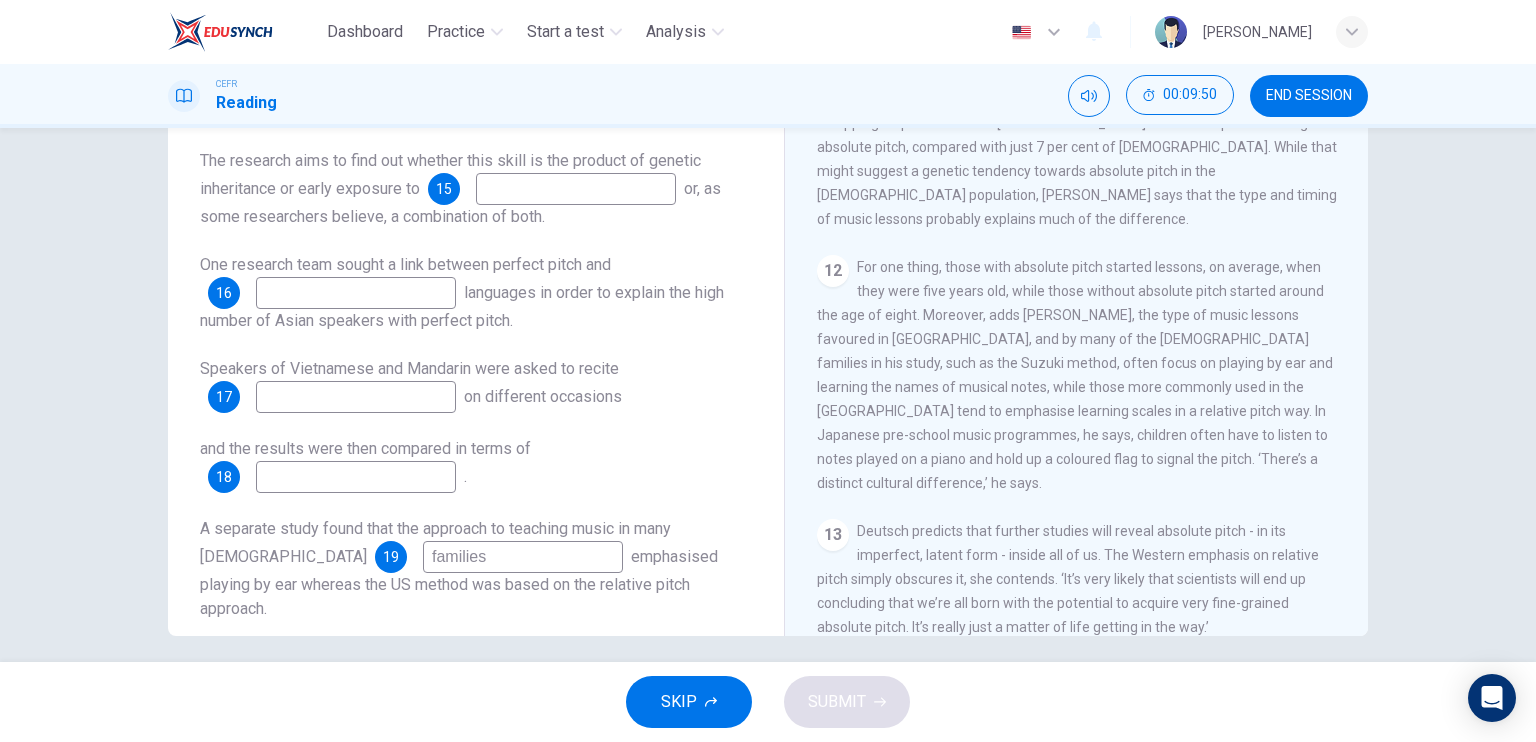 scroll, scrollTop: 325, scrollLeft: 0, axis: vertical 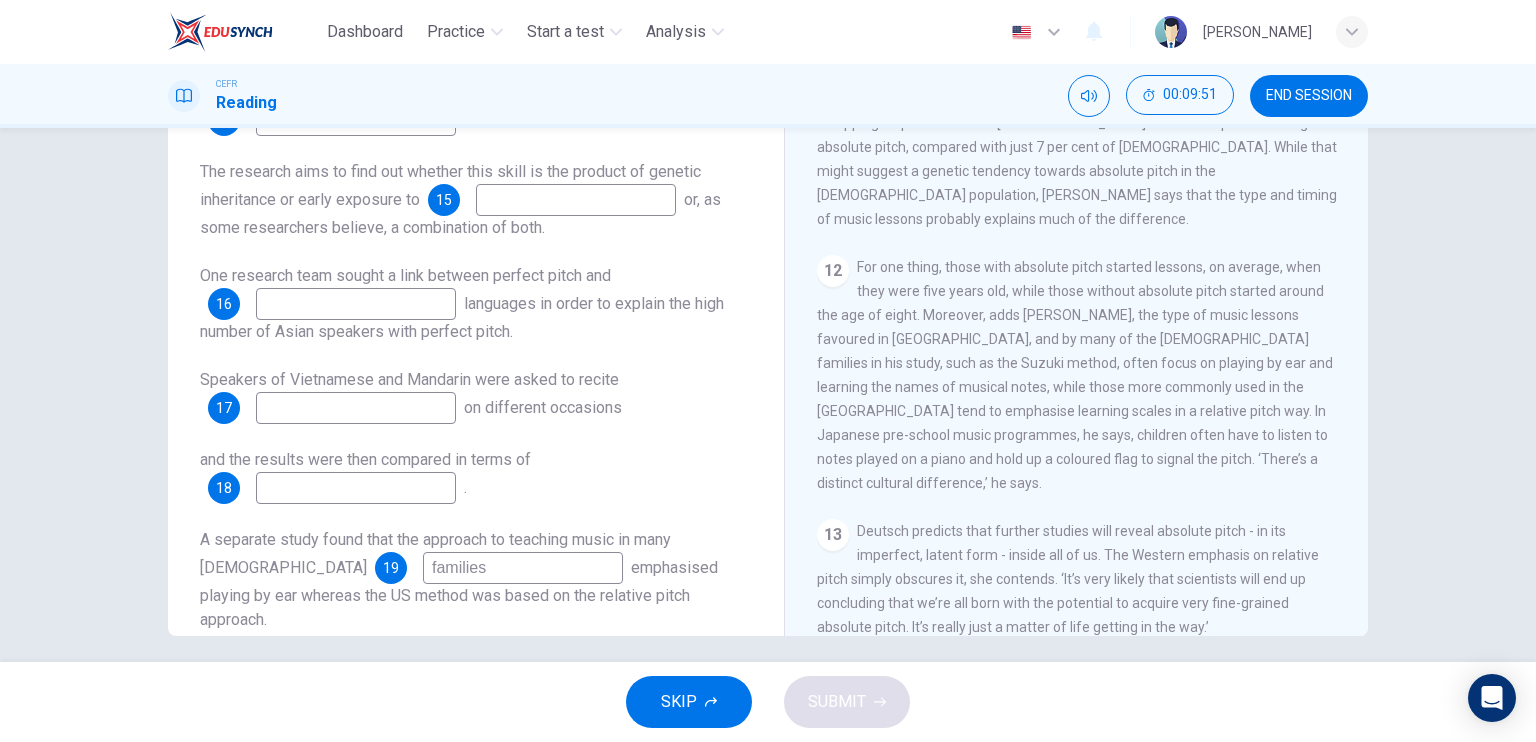 type on "families" 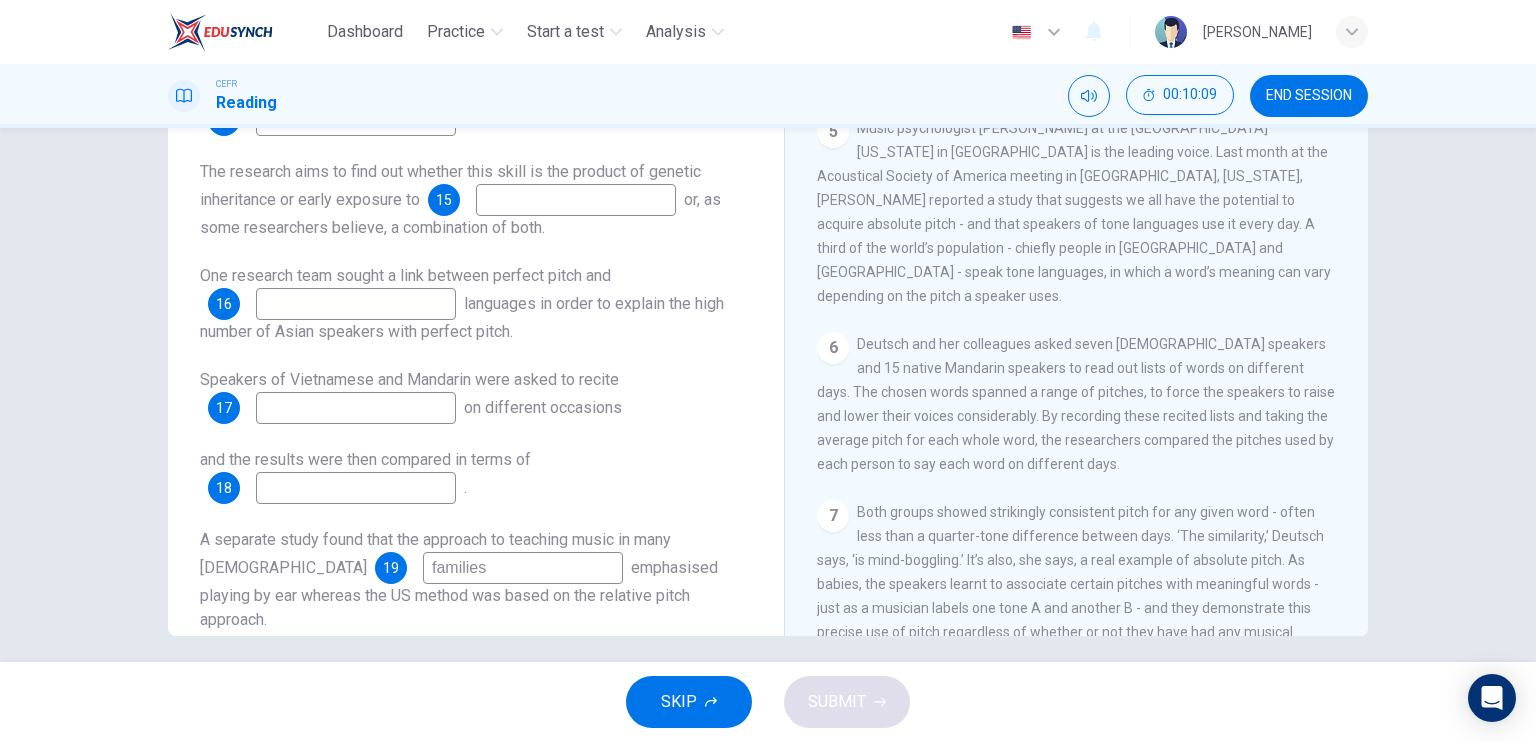 scroll, scrollTop: 1029, scrollLeft: 0, axis: vertical 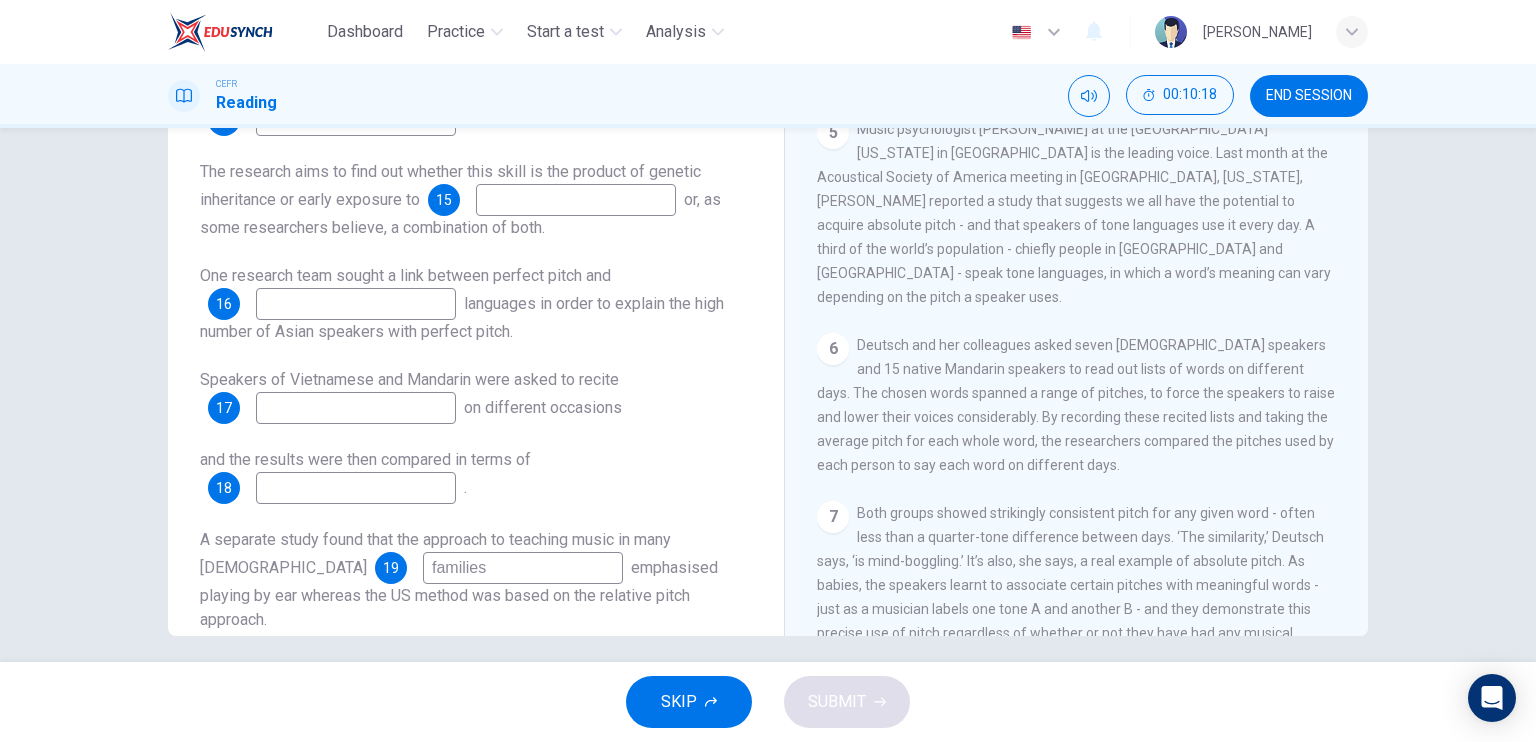 click at bounding box center [356, 408] 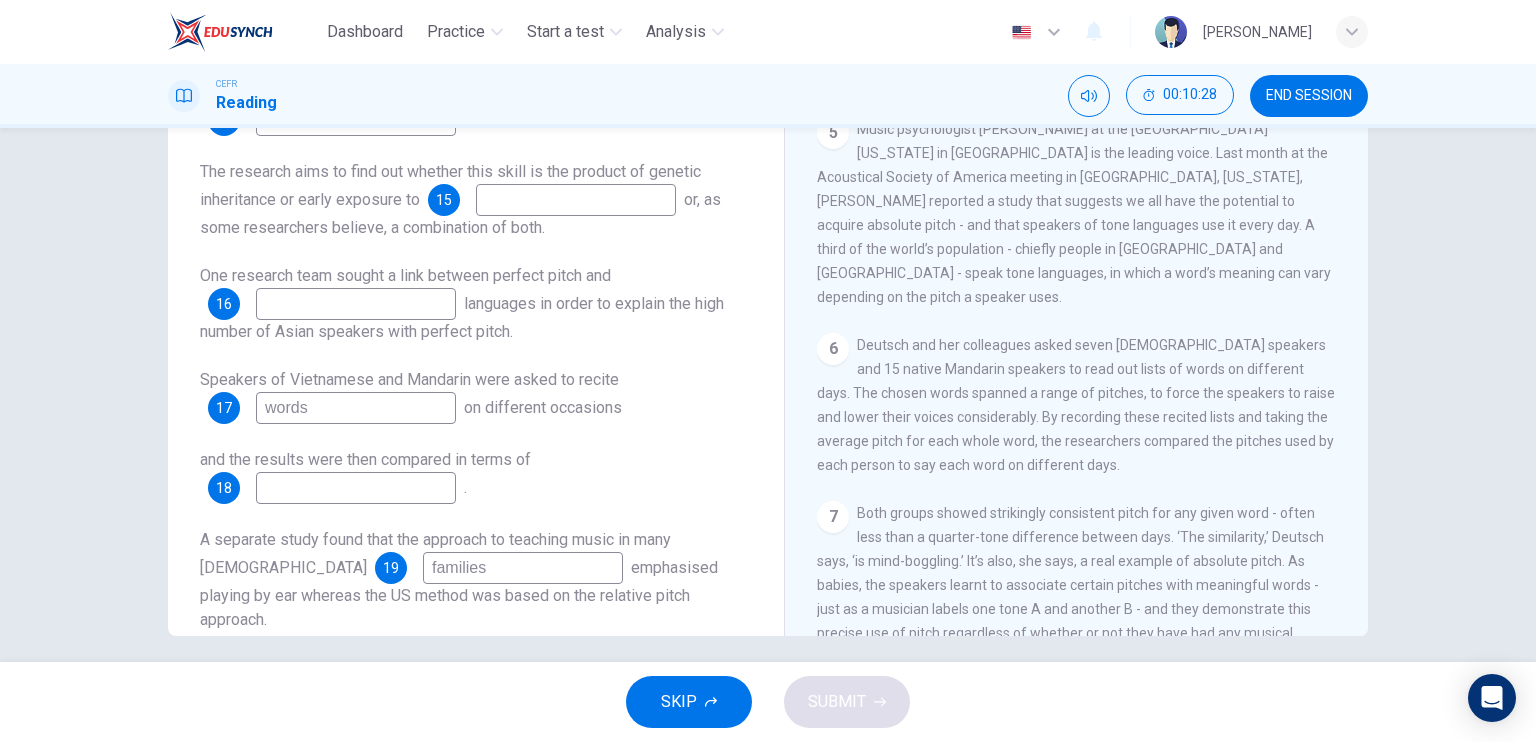 type on "words" 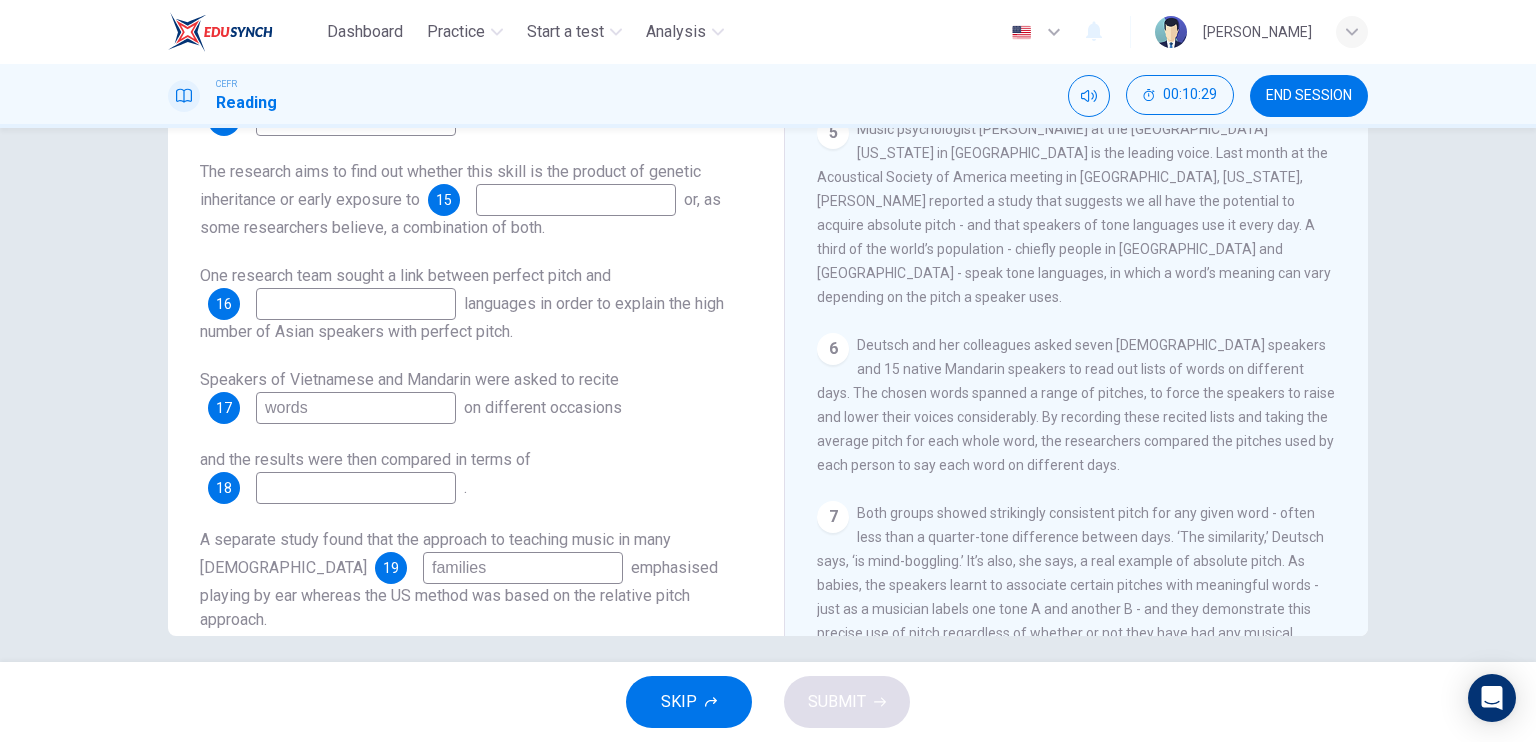 click at bounding box center (356, 488) 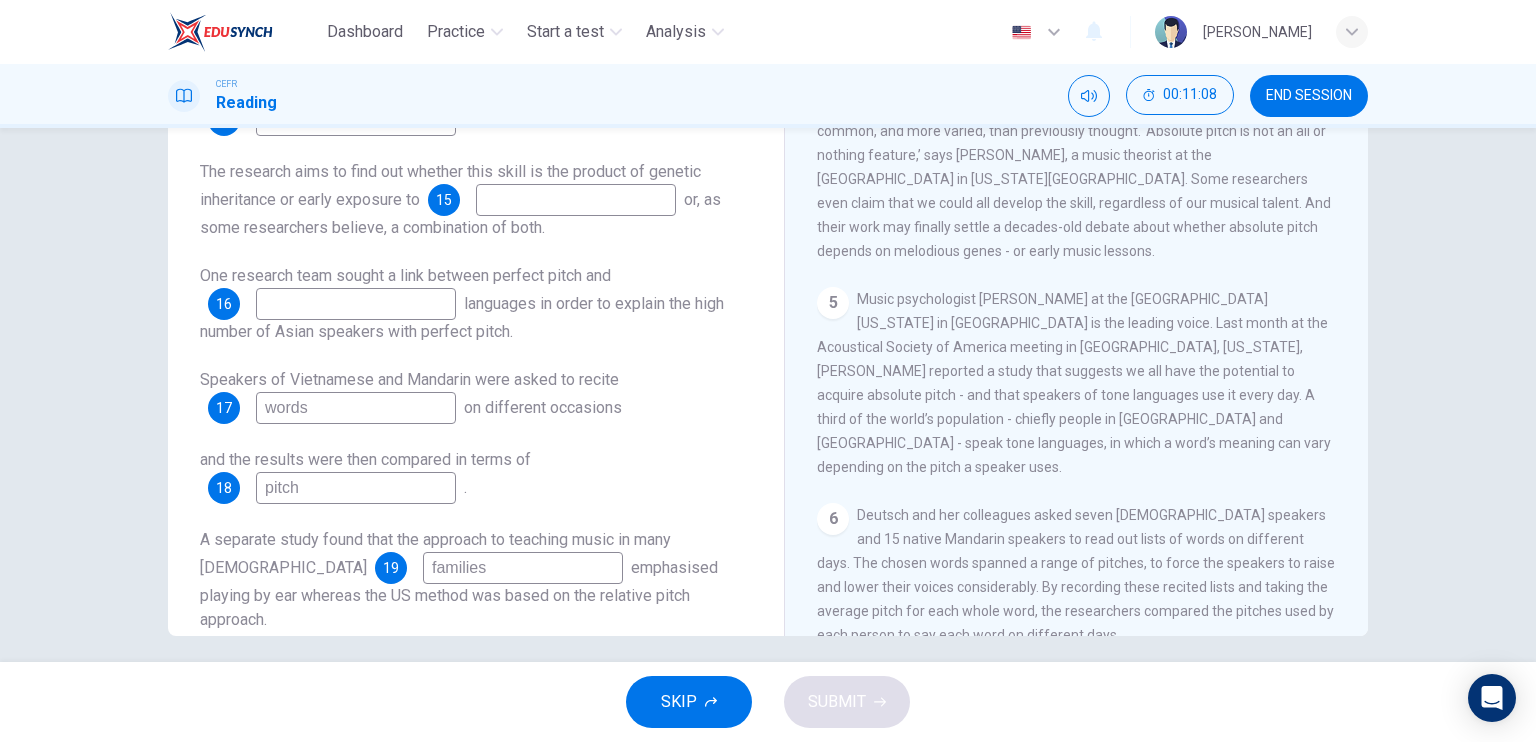 scroll, scrollTop: 858, scrollLeft: 0, axis: vertical 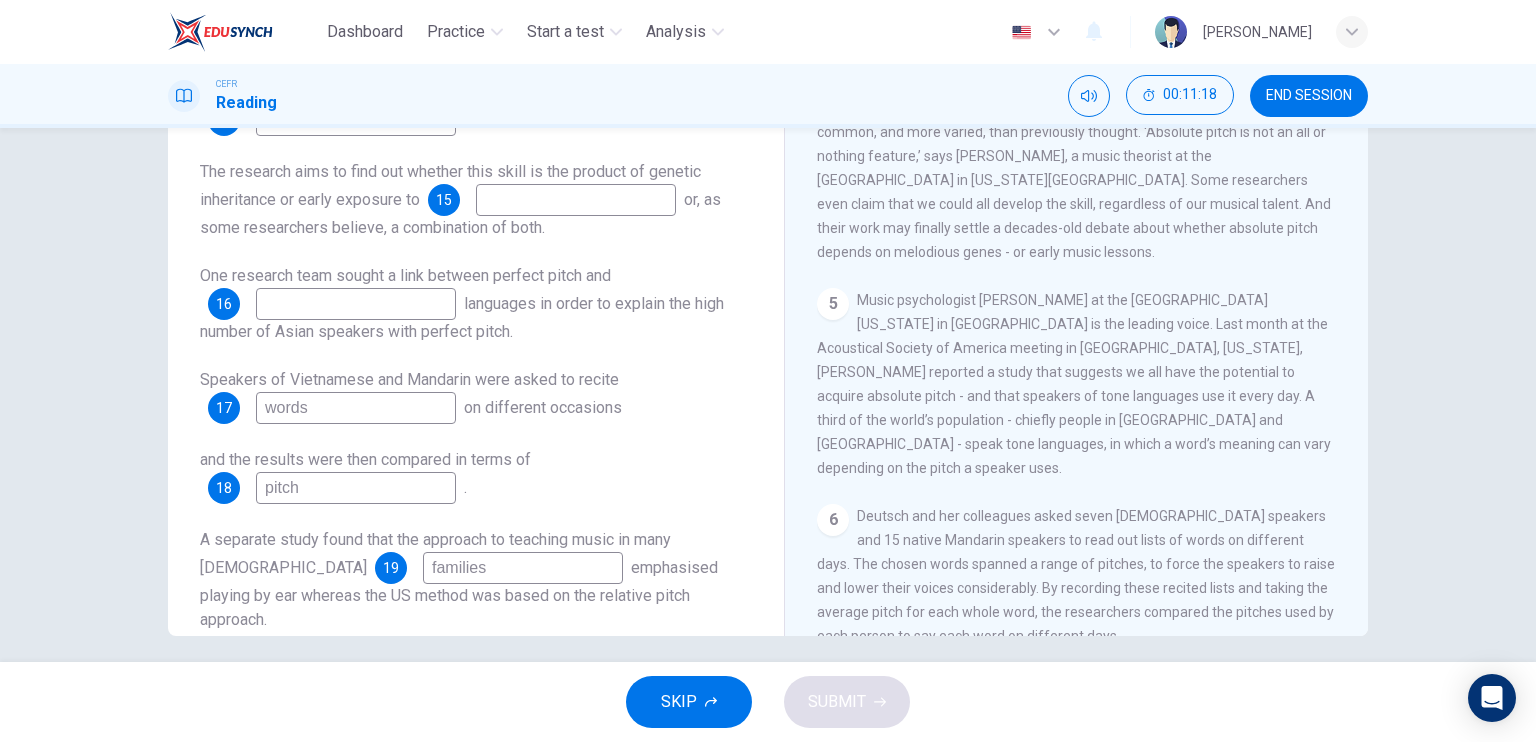 type on "pitch" 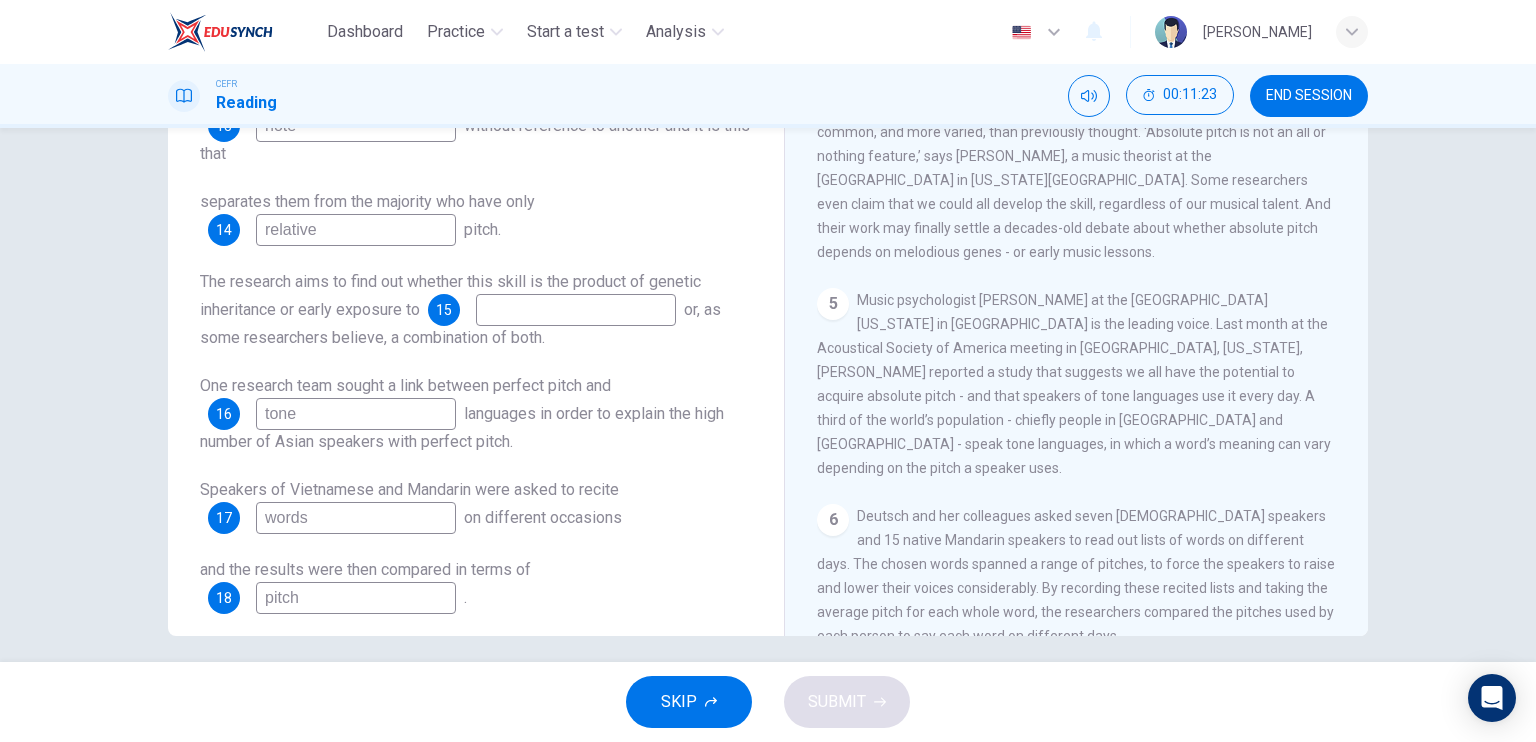 scroll, scrollTop: 209, scrollLeft: 0, axis: vertical 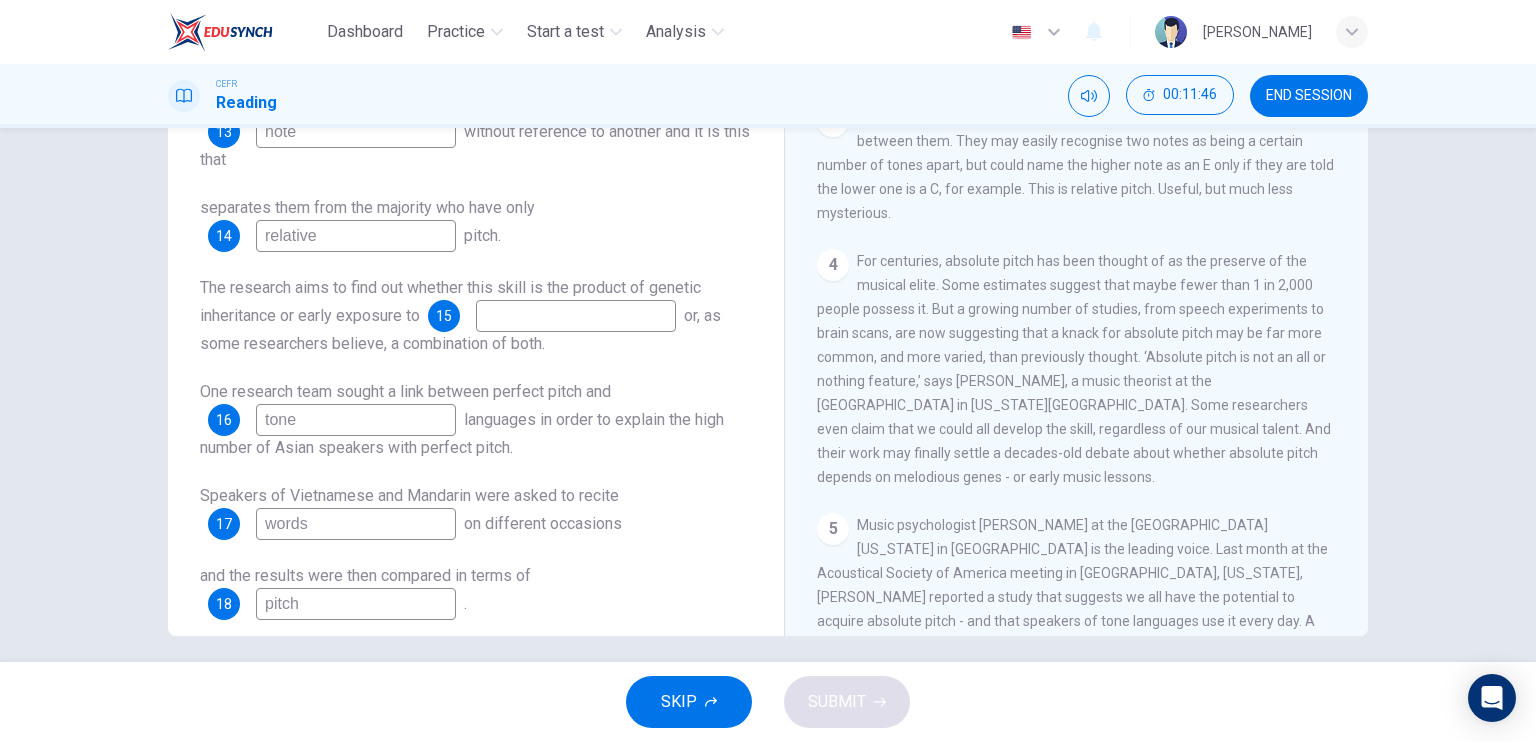 type on "tone" 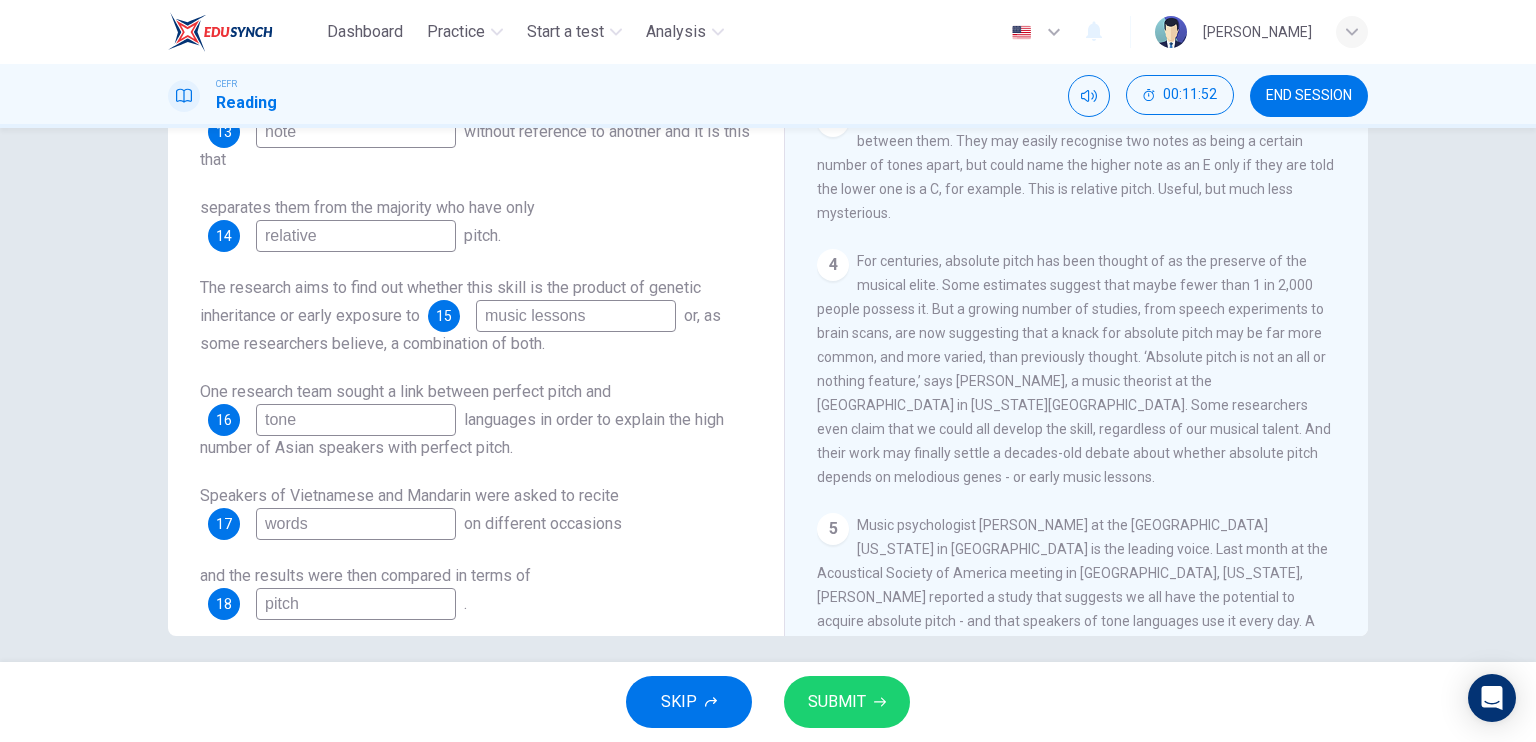 type on "music lessons" 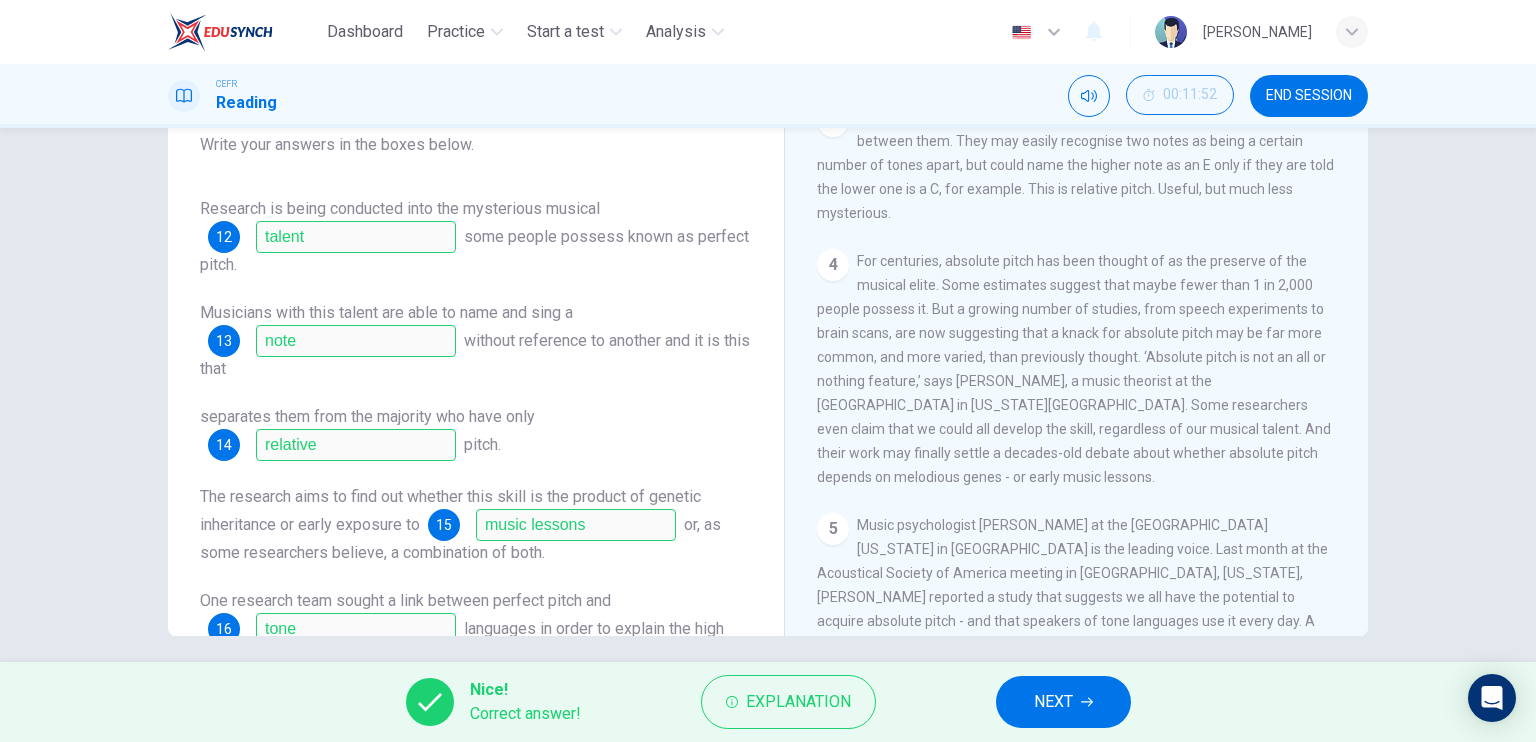 scroll, scrollTop: 336, scrollLeft: 0, axis: vertical 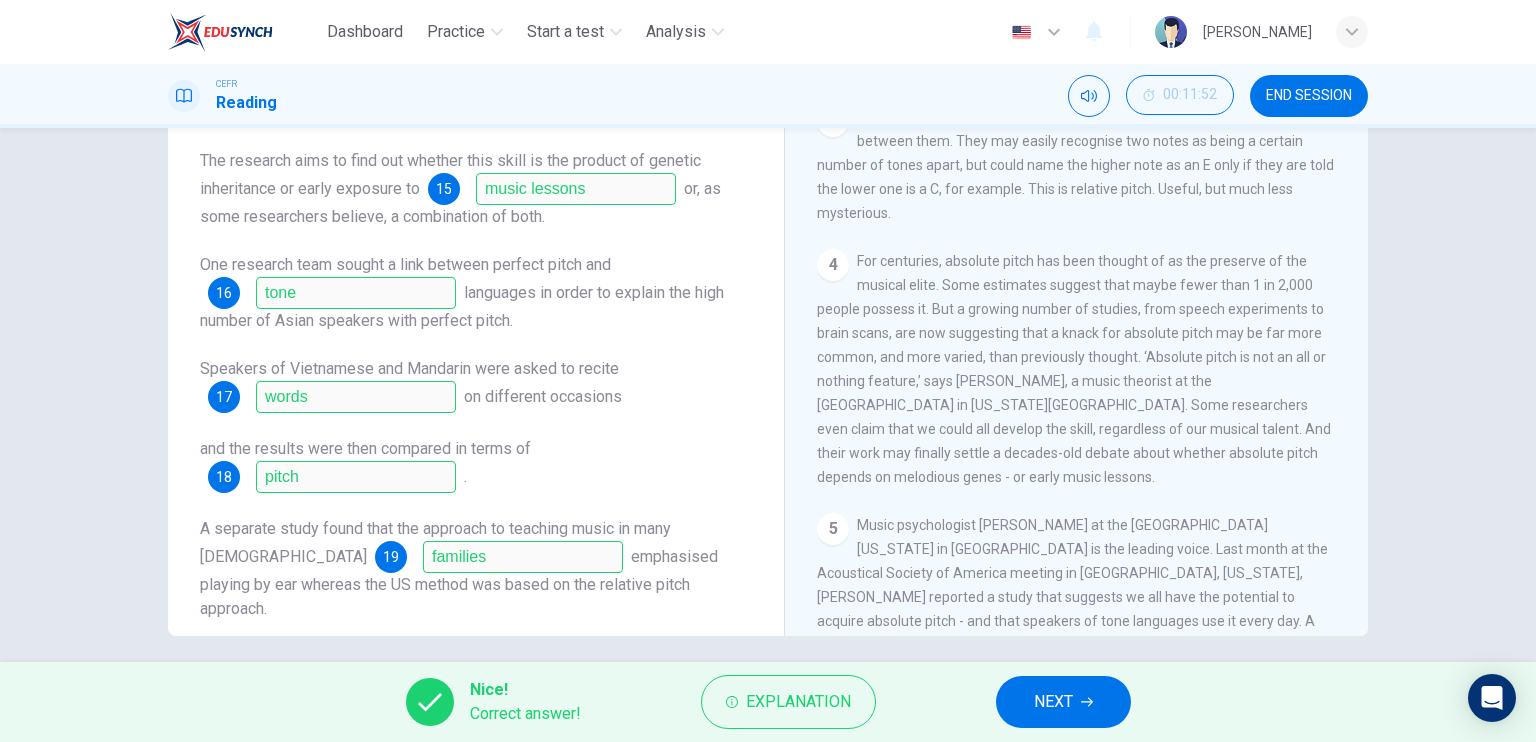 click on "NEXT" at bounding box center [1063, 702] 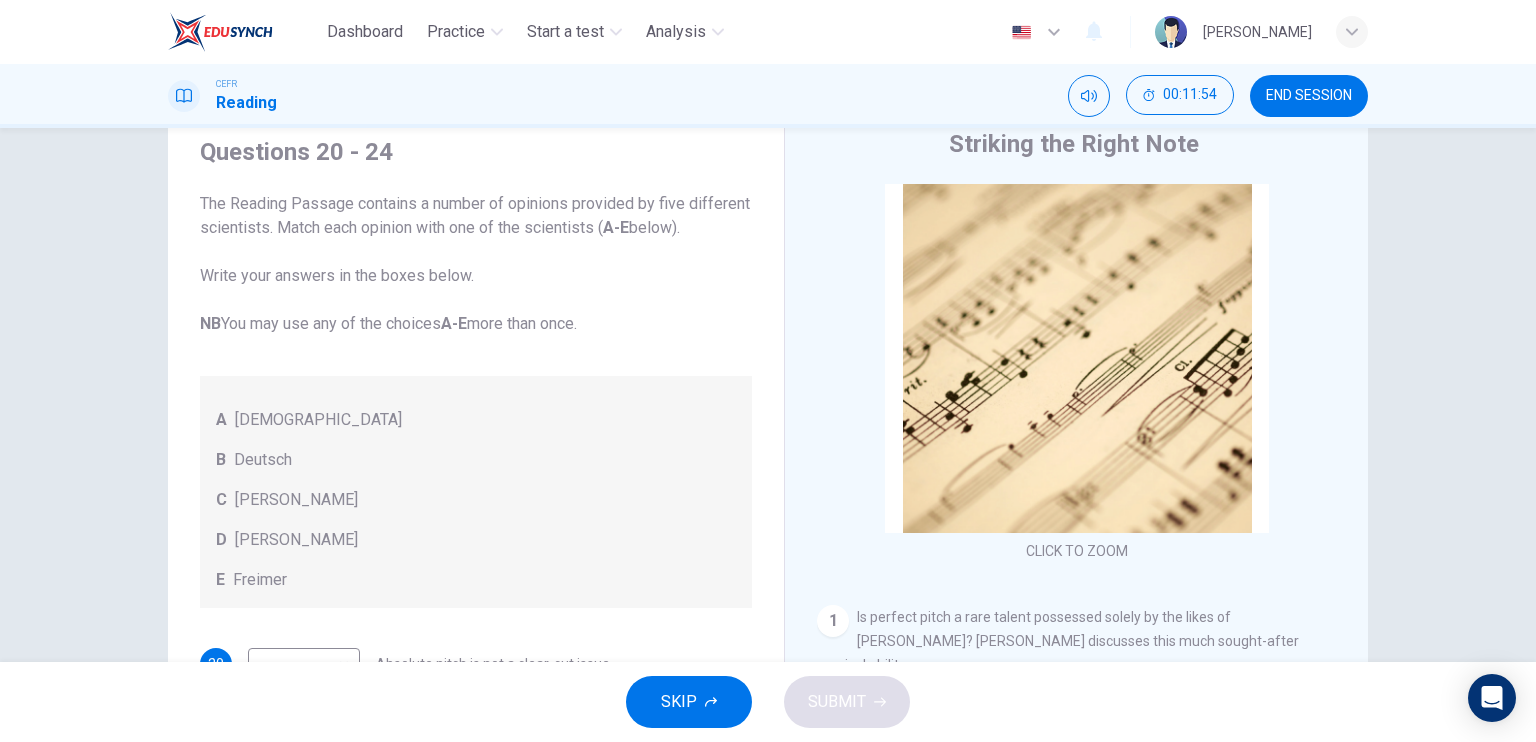 scroll, scrollTop: 74, scrollLeft: 0, axis: vertical 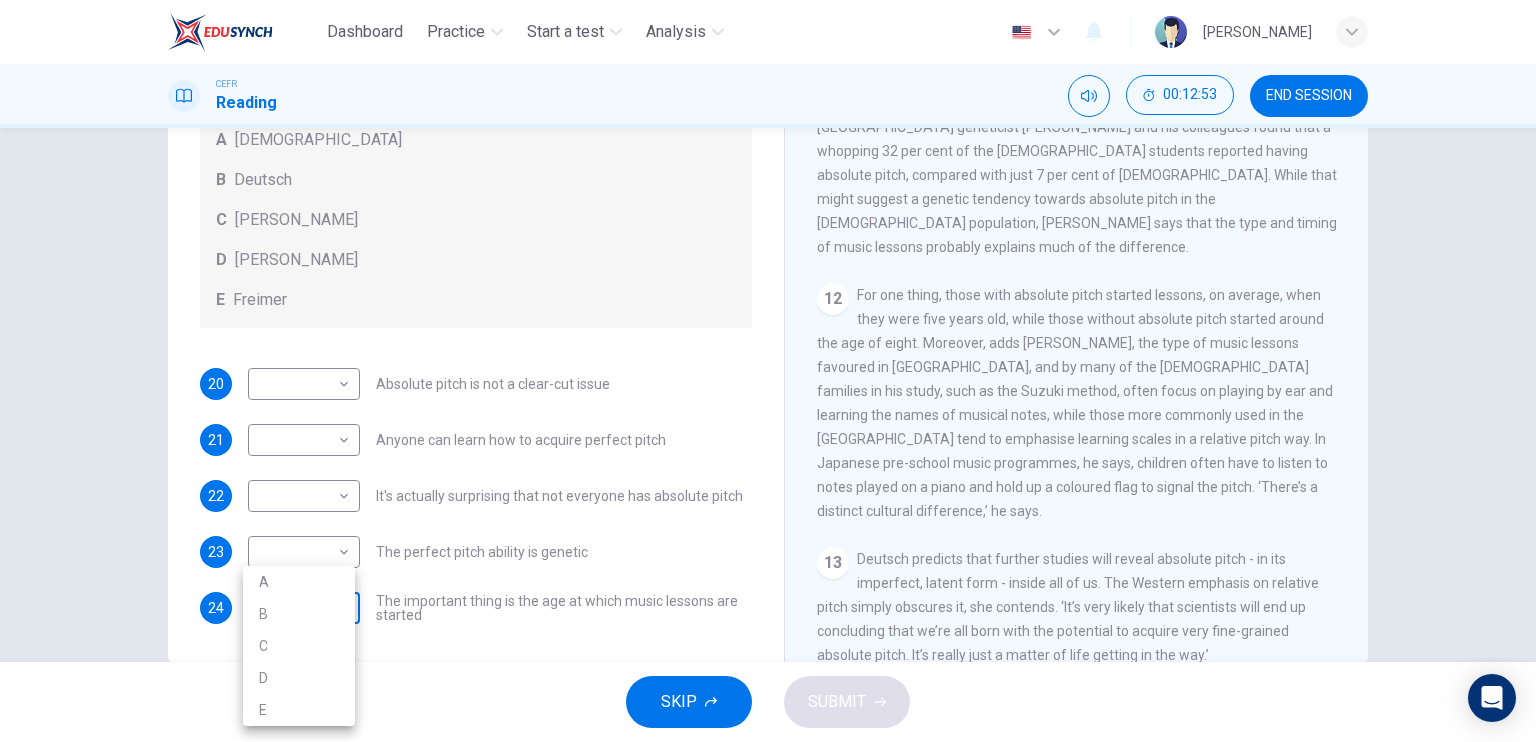 click on "Dashboard Practice Start a test Analysis English en ​ NOOR QURRATU'AINI BINTI MOHD RASHIDI CEFR Reading 00:12:53 END SESSION Questions 20 - 24 The Reading Passage contains a number of opinions provided by five different scientists. Match each opinion with one of the scientists ( A-E  below).
Write your answers in the boxes below.
NB  You may use any of the choices  A-E  more than once. A Levitin B Deutsch C Gregersen D Marvin E Freimer 20 ​ ​ Absolute pitch is not a clear-cut issue 21 ​ ​ Anyone can learn how to acquire perfect pitch 22 ​ ​ It's actually surprising that not everyone has absolute pitch 23 ​ ​ The perfect pitch ability is genetic 24 ​ ​ The important thing is the age at which music lessons are started Striking the Right Note CLICK TO ZOOM Click to Zoom 1 Is perfect pitch a rare talent possessed solely by the likes of
Beethoven? Kathryn Brown discusses this much sought-after musical ability. 2 3 4 5 6 7 8 9 10 11 12 13 SKIP SUBMIT
Dashboard Practice Start a test" at bounding box center (768, 371) 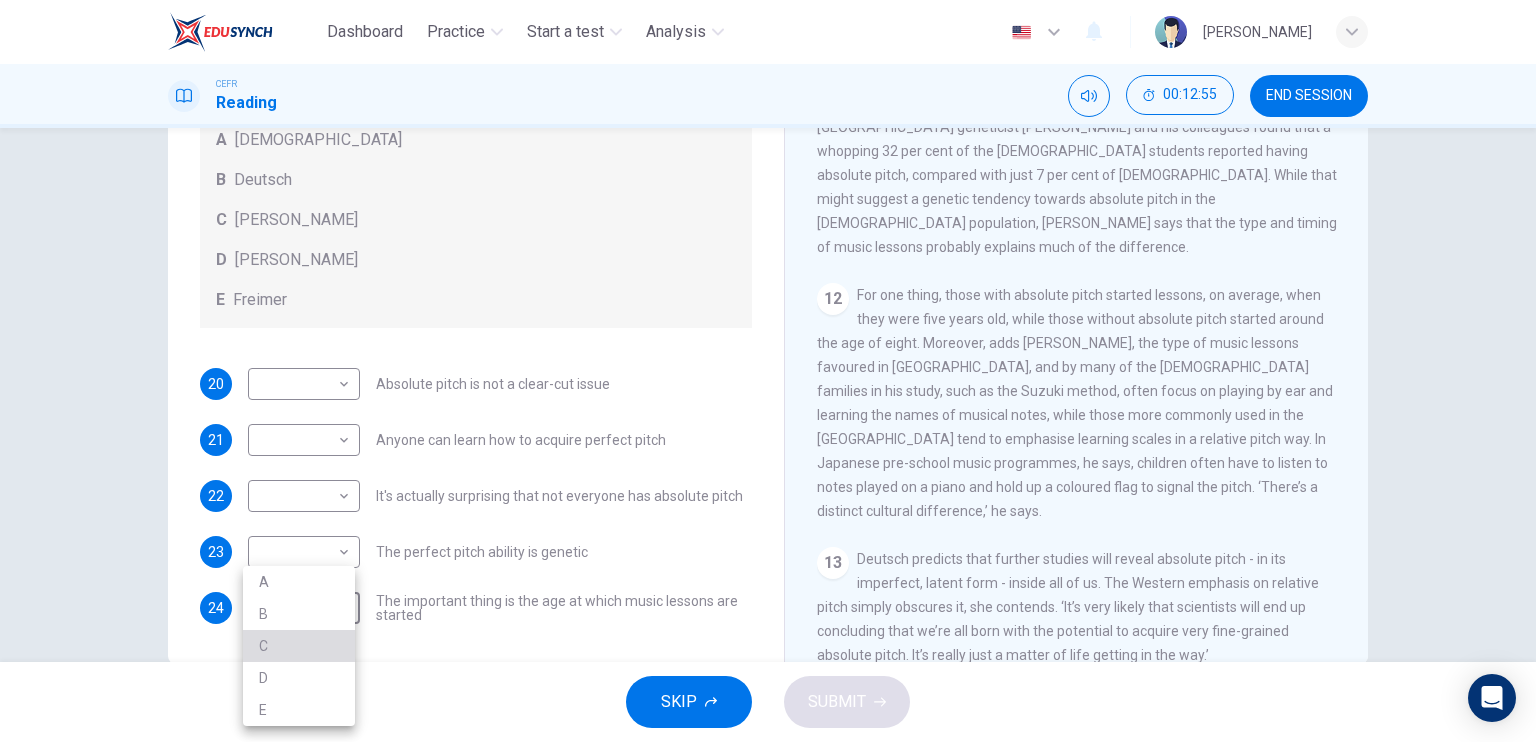 click on "C" at bounding box center [299, 646] 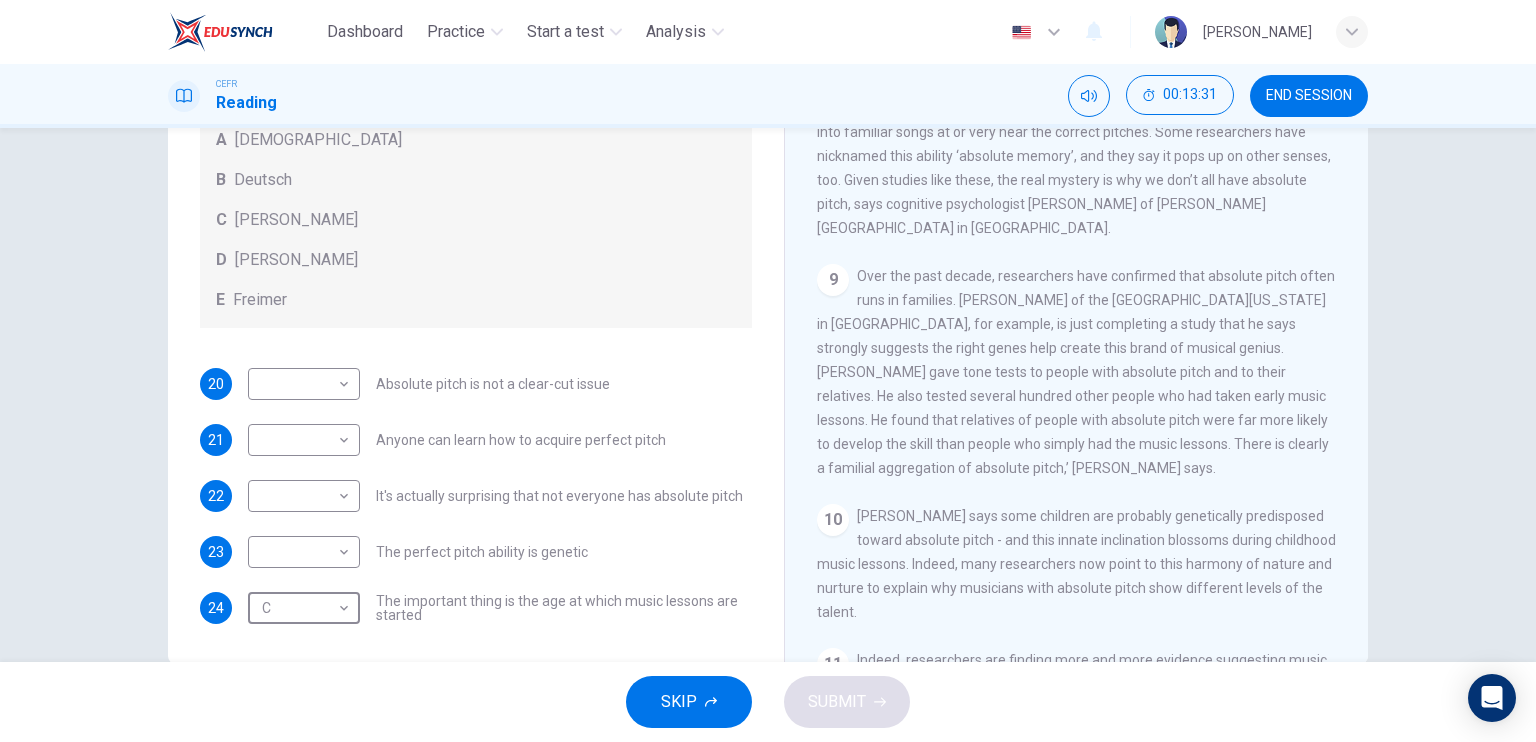 scroll, scrollTop: 1673, scrollLeft: 0, axis: vertical 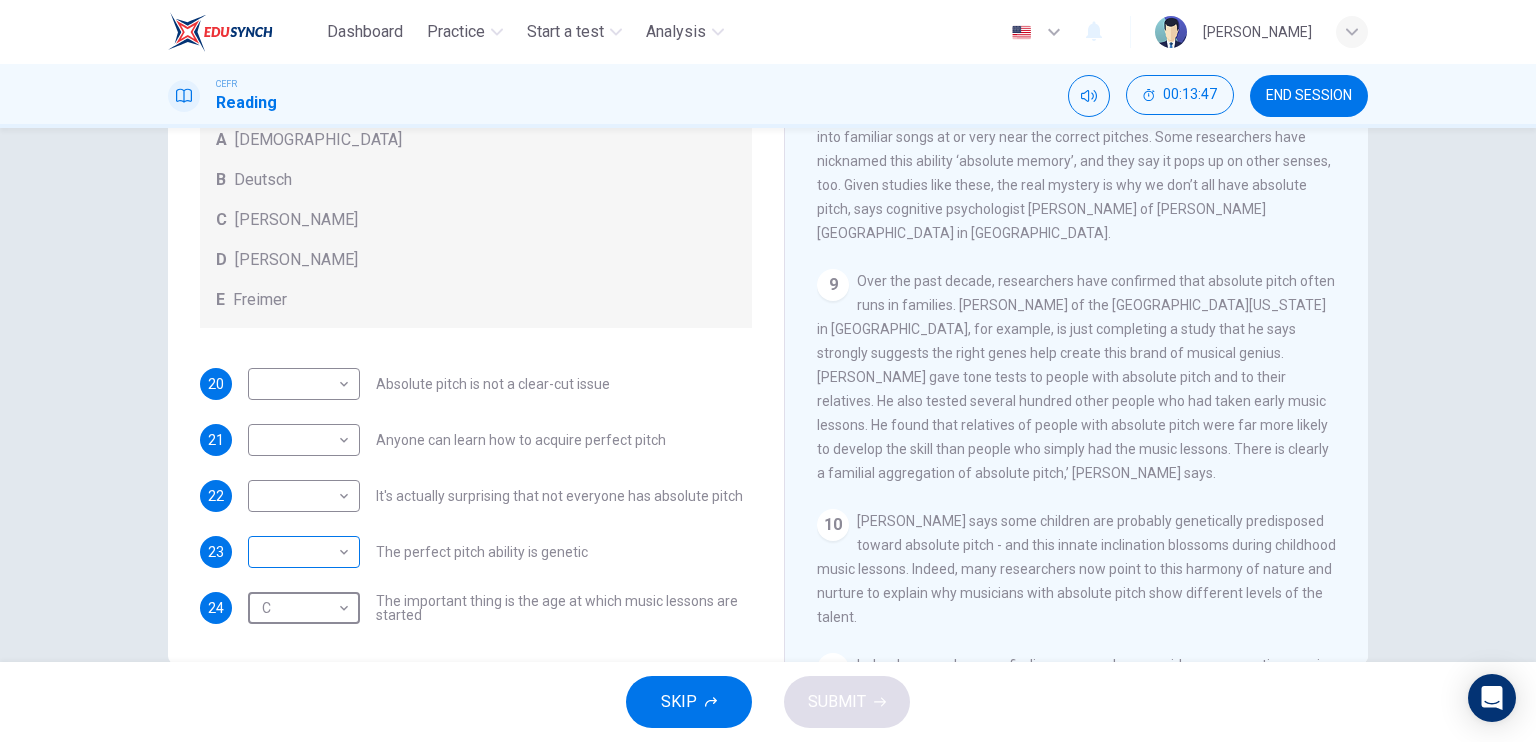 click on "Dashboard Practice Start a test Analysis English en ​ NOOR QURRATU'AINI BINTI MOHD RASHIDI CEFR Reading 00:13:47 END SESSION Questions 20 - 24 The Reading Passage contains a number of opinions provided by five different scientists. Match each opinion with one of the scientists ( A-E  below).
Write your answers in the boxes below.
NB  You may use any of the choices  A-E  more than once. A Levitin B Deutsch C Gregersen D Marvin E Freimer 20 ​ ​ Absolute pitch is not a clear-cut issue 21 ​ ​ Anyone can learn how to acquire perfect pitch 22 ​ ​ It's actually surprising that not everyone has absolute pitch 23 ​ ​ The perfect pitch ability is genetic 24 C C ​ The important thing is the age at which music lessons are started Striking the Right Note CLICK TO ZOOM Click to Zoom 1 Is perfect pitch a rare talent possessed solely by the likes of
Beethoven? Kathryn Brown discusses this much sought-after musical ability. 2 3 4 5 6 7 8 9 10 11 12 13 SKIP SUBMIT
Dashboard Practice Start a test" at bounding box center (768, 371) 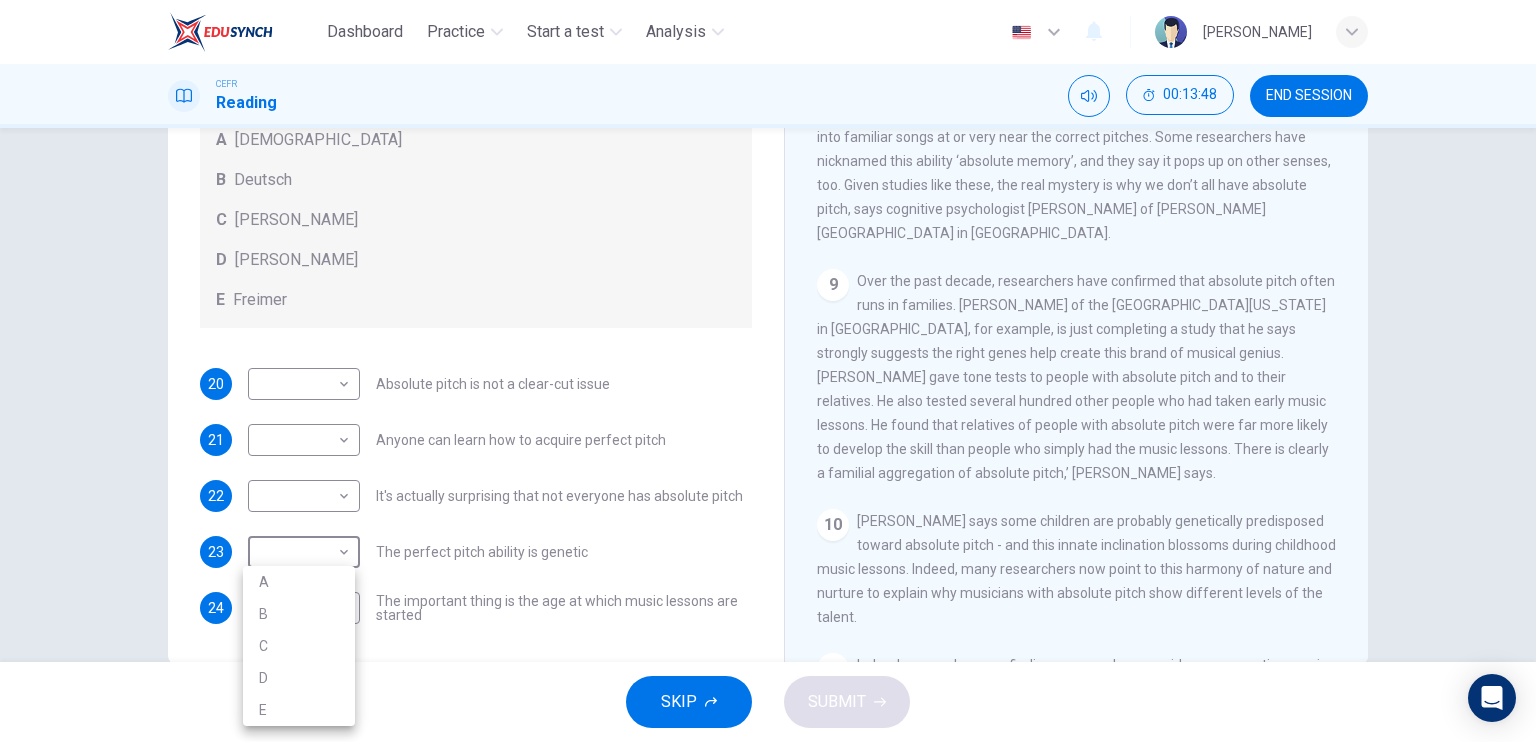 click on "E" at bounding box center (299, 710) 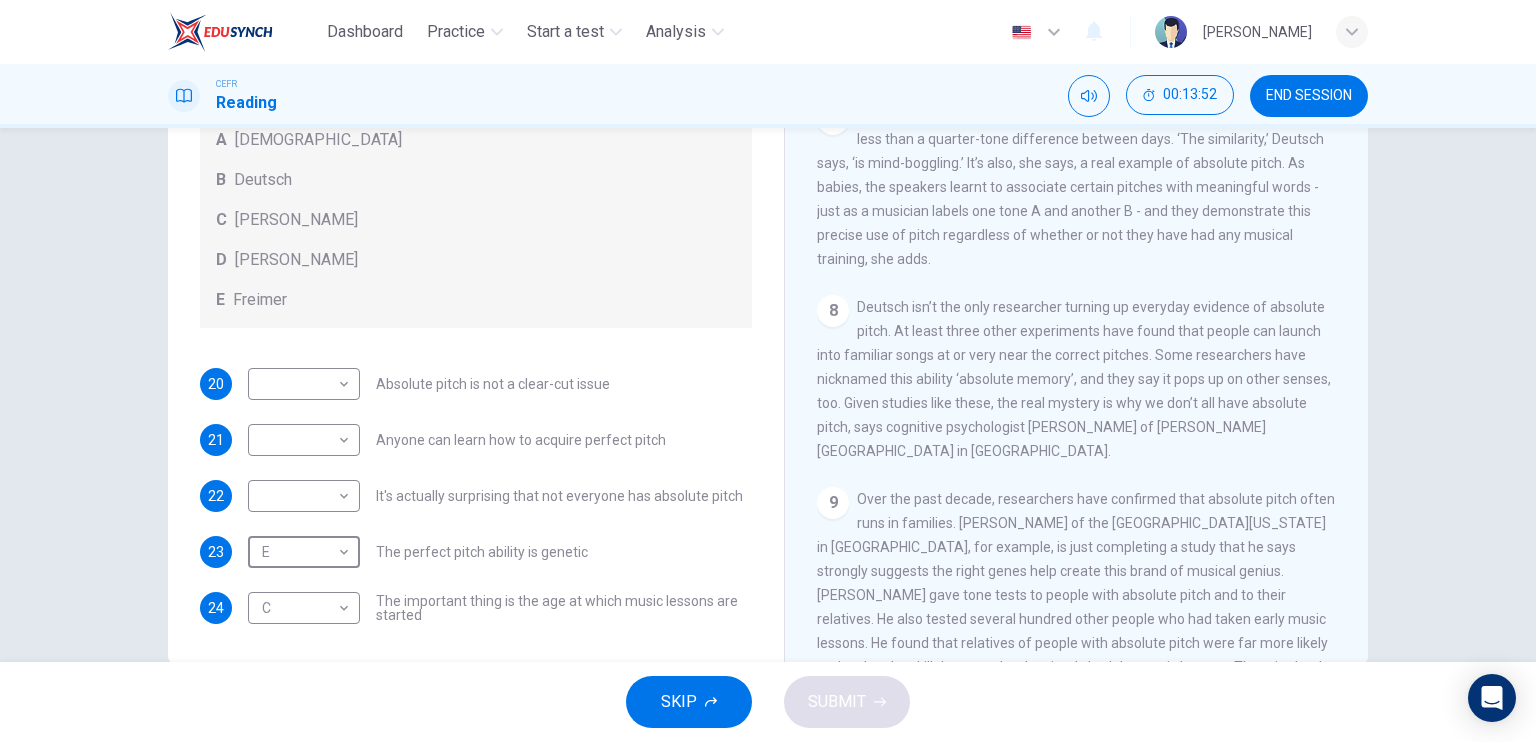 scroll, scrollTop: 1454, scrollLeft: 0, axis: vertical 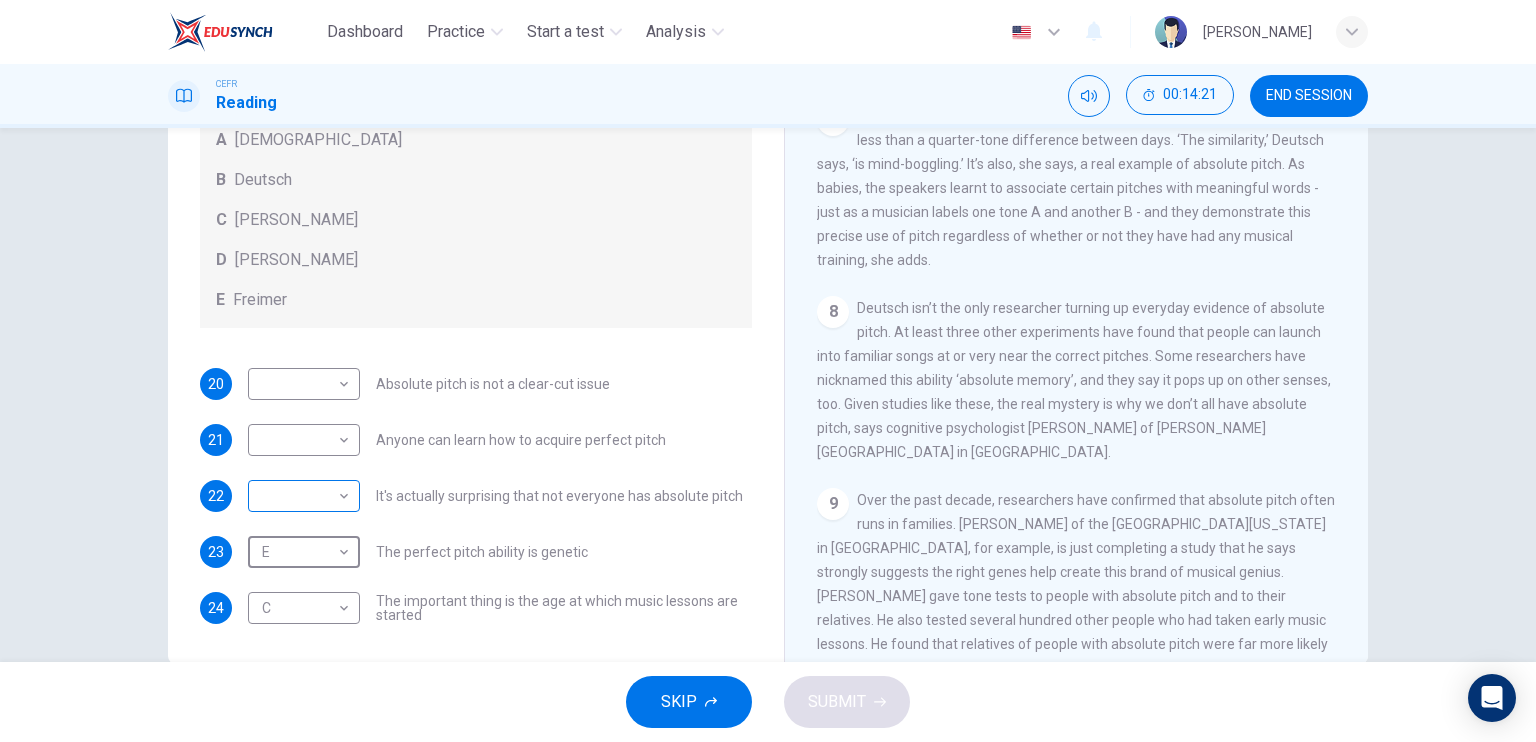 click on "Dashboard Practice Start a test Analysis English en ​ NOOR QURRATU'AINI BINTI MOHD RASHIDI CEFR Reading 00:14:21 END SESSION Questions 20 - 24 The Reading Passage contains a number of opinions provided by five different scientists. Match each opinion with one of the scientists ( A-E  below).
Write your answers in the boxes below.
NB  You may use any of the choices  A-E  more than once. A Levitin B Deutsch C Gregersen D Marvin E Freimer 20 ​ ​ Absolute pitch is not a clear-cut issue 21 ​ ​ Anyone can learn how to acquire perfect pitch 22 ​ ​ It's actually surprising that not everyone has absolute pitch 23 E E ​ The perfect pitch ability is genetic 24 C C ​ The important thing is the age at which music lessons are started Striking the Right Note CLICK TO ZOOM Click to Zoom 1 Is perfect pitch a rare talent possessed solely by the likes of
Beethoven? Kathryn Brown discusses this much sought-after musical ability. 2 3 4 5 6 7 8 9 10 11 12 13 SKIP SUBMIT
Dashboard Practice Start a test" at bounding box center (768, 371) 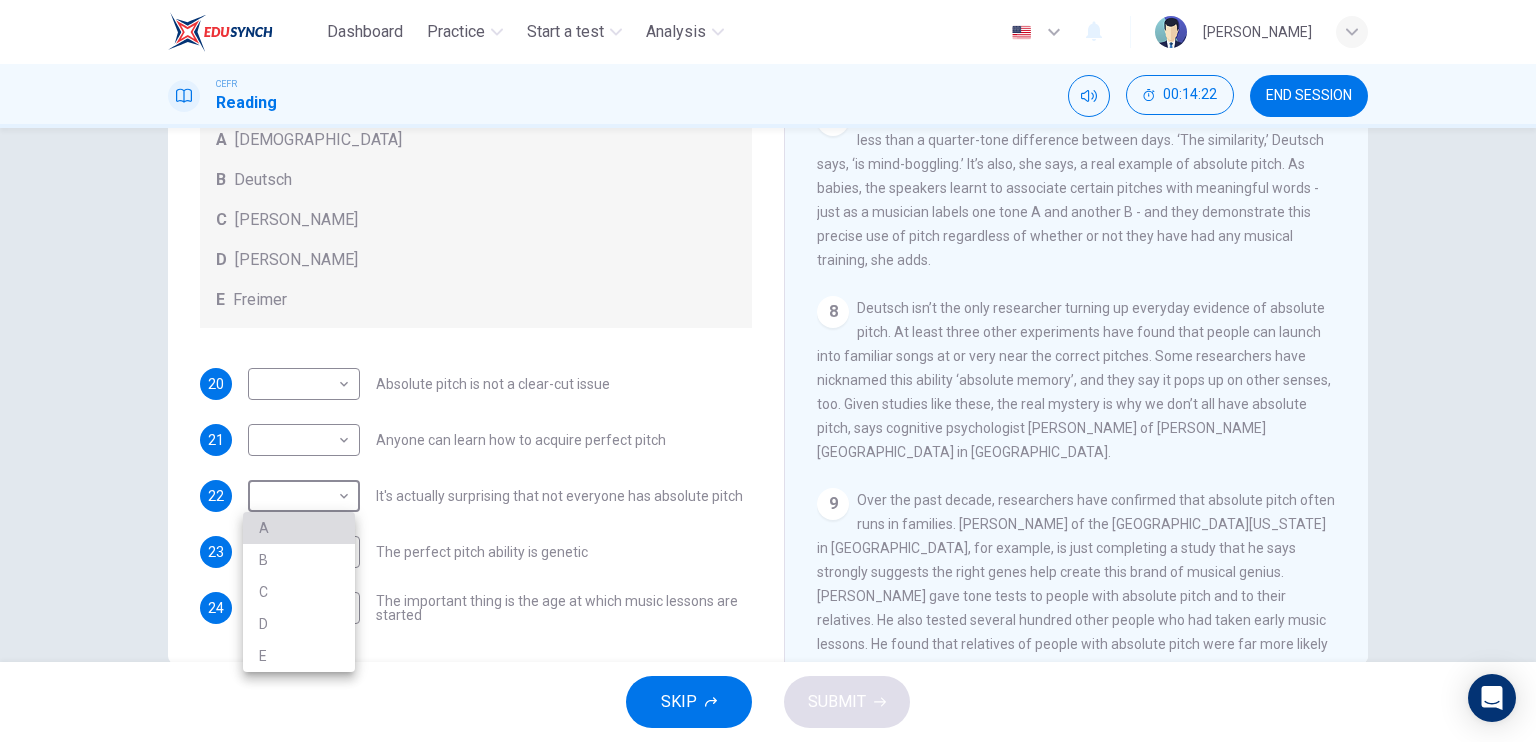 click on "A" at bounding box center (299, 528) 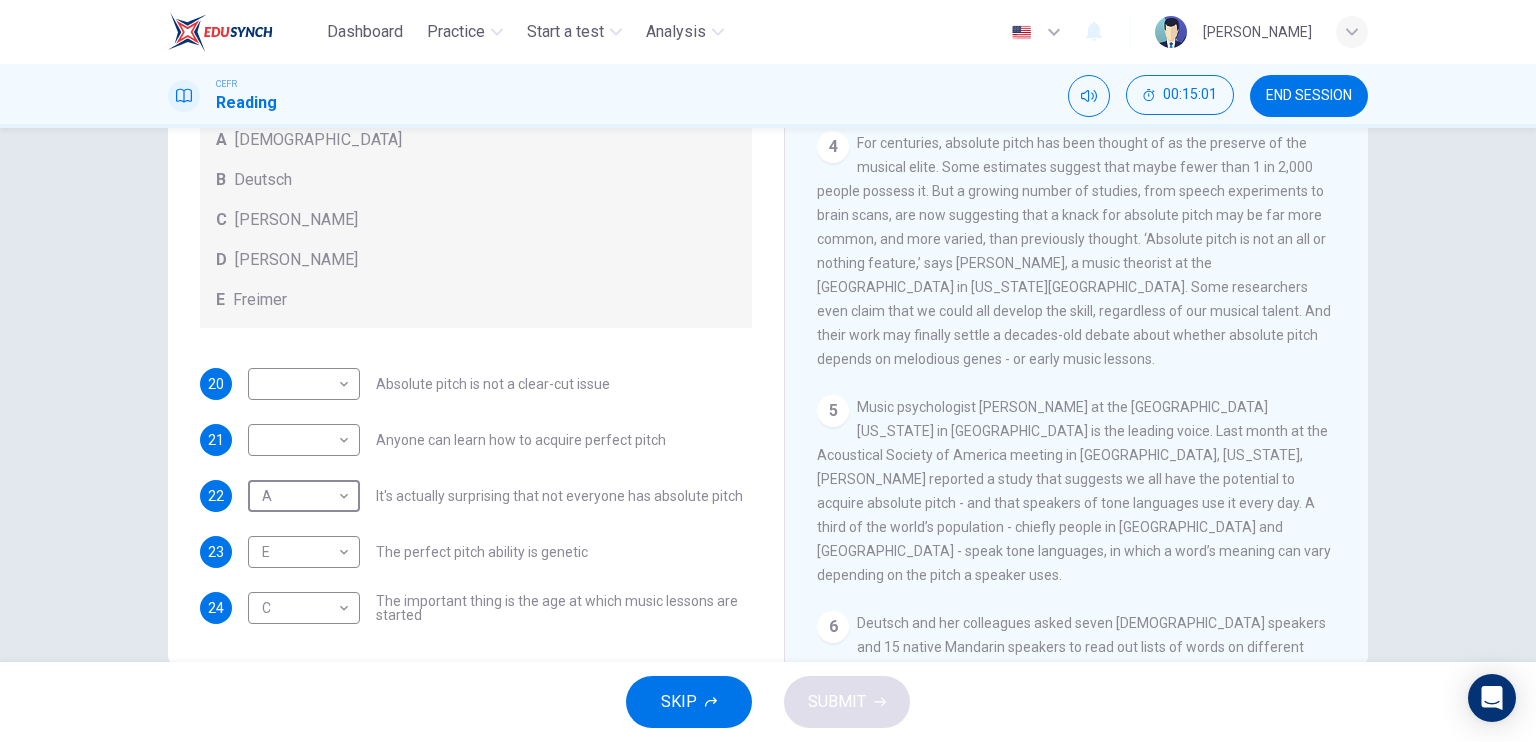 scroll, scrollTop: 755, scrollLeft: 0, axis: vertical 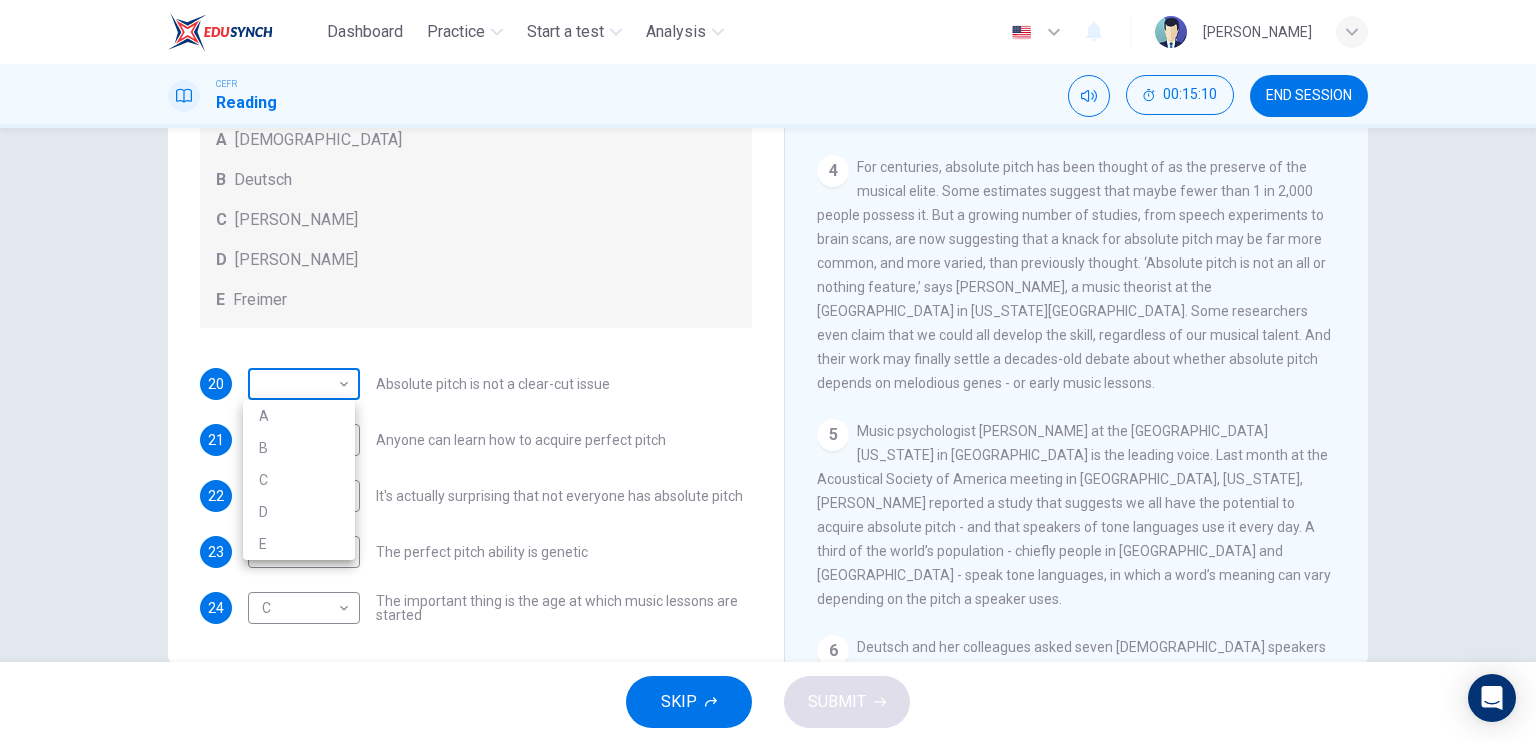 click on "Dashboard Practice Start a test Analysis English en ​ NOOR QURRATU'AINI BINTI MOHD RASHIDI CEFR Reading 00:15:10 END SESSION Questions 20 - 24 The Reading Passage contains a number of opinions provided by five different scientists. Match each opinion with one of the scientists ( A-E  below).
Write your answers in the boxes below.
NB  You may use any of the choices  A-E  more than once. A Levitin B Deutsch C Gregersen D Marvin E Freimer 20 ​ ​ Absolute pitch is not a clear-cut issue 21 ​ ​ Anyone can learn how to acquire perfect pitch 22 A A ​ It's actually surprising that not everyone has absolute pitch 23 E E ​ The perfect pitch ability is genetic 24 C C ​ The important thing is the age at which music lessons are started Striking the Right Note CLICK TO ZOOM Click to Zoom 1 Is perfect pitch a rare talent possessed solely by the likes of
Beethoven? Kathryn Brown discusses this much sought-after musical ability. 2 3 4 5 6 7 8 9 10 11 12 13 SKIP SUBMIT
Dashboard Practice Start a test" at bounding box center (768, 371) 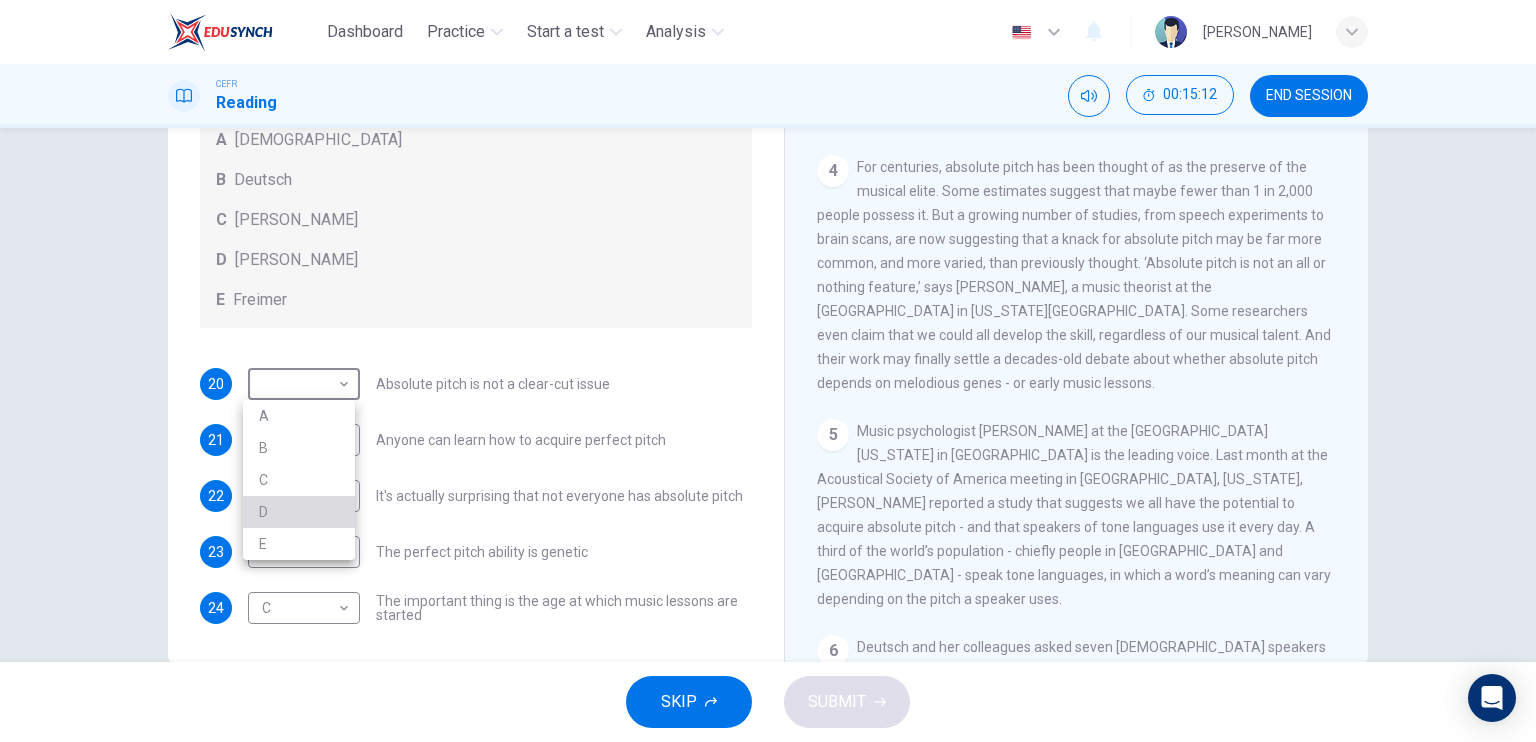 click on "D" at bounding box center (299, 512) 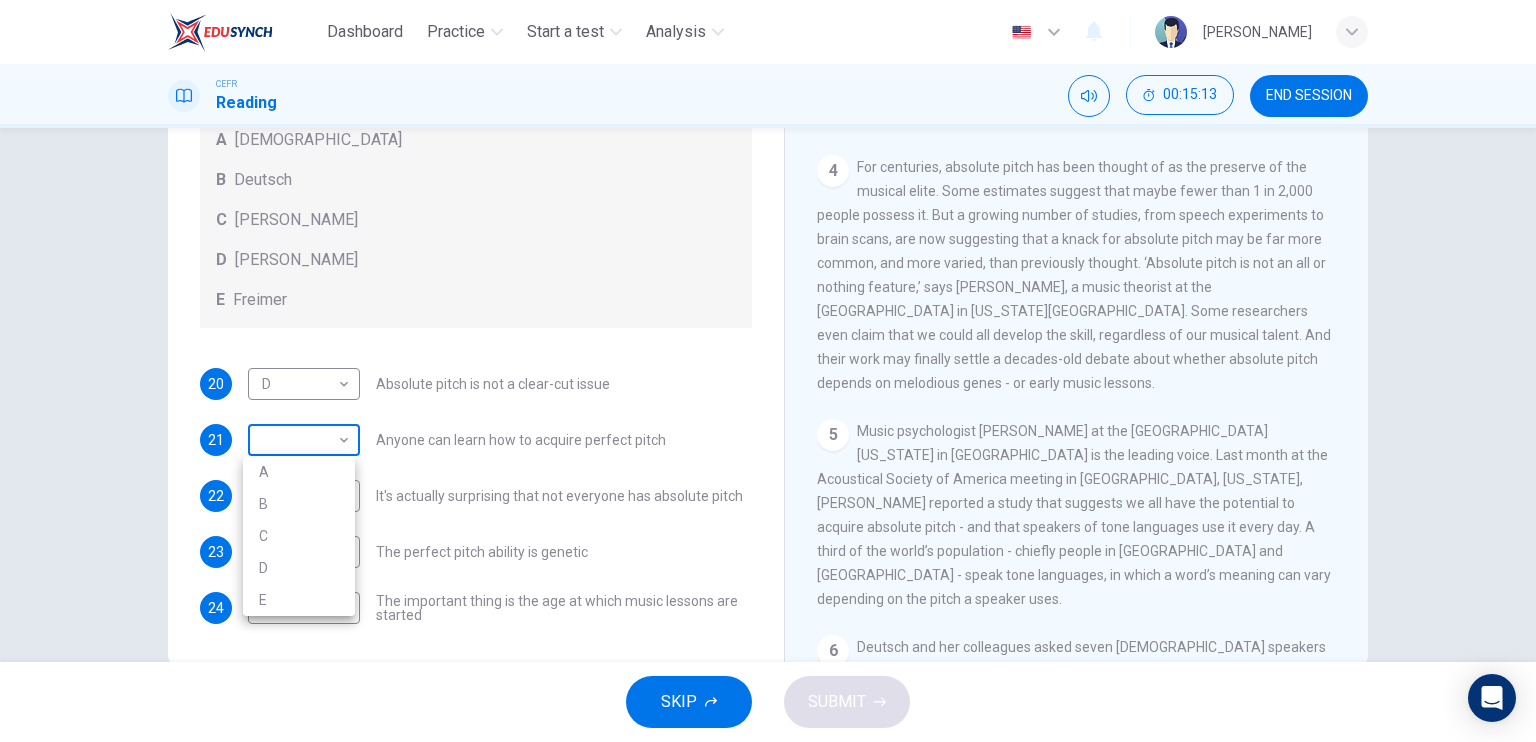 click on "Dashboard Practice Start a test Analysis English en ​ NOOR QURRATU'AINI BINTI MOHD RASHIDI CEFR Reading 00:15:13 END SESSION Questions 20 - 24 The Reading Passage contains a number of opinions provided by five different scientists. Match each opinion with one of the scientists ( A-E  below).
Write your answers in the boxes below.
NB  You may use any of the choices  A-E  more than once. A Levitin B Deutsch C Gregersen D Marvin E Freimer 20 D D ​ Absolute pitch is not a clear-cut issue 21 ​ ​ Anyone can learn how to acquire perfect pitch 22 A A ​ It's actually surprising that not everyone has absolute pitch 23 E E ​ The perfect pitch ability is genetic 24 C C ​ The important thing is the age at which music lessons are started Striking the Right Note CLICK TO ZOOM Click to Zoom 1 Is perfect pitch a rare talent possessed solely by the likes of
Beethoven? Kathryn Brown discusses this much sought-after musical ability. 2 3 4 5 6 7 8 9 10 11 12 13 SKIP SUBMIT
Dashboard Practice Start a test" at bounding box center [768, 371] 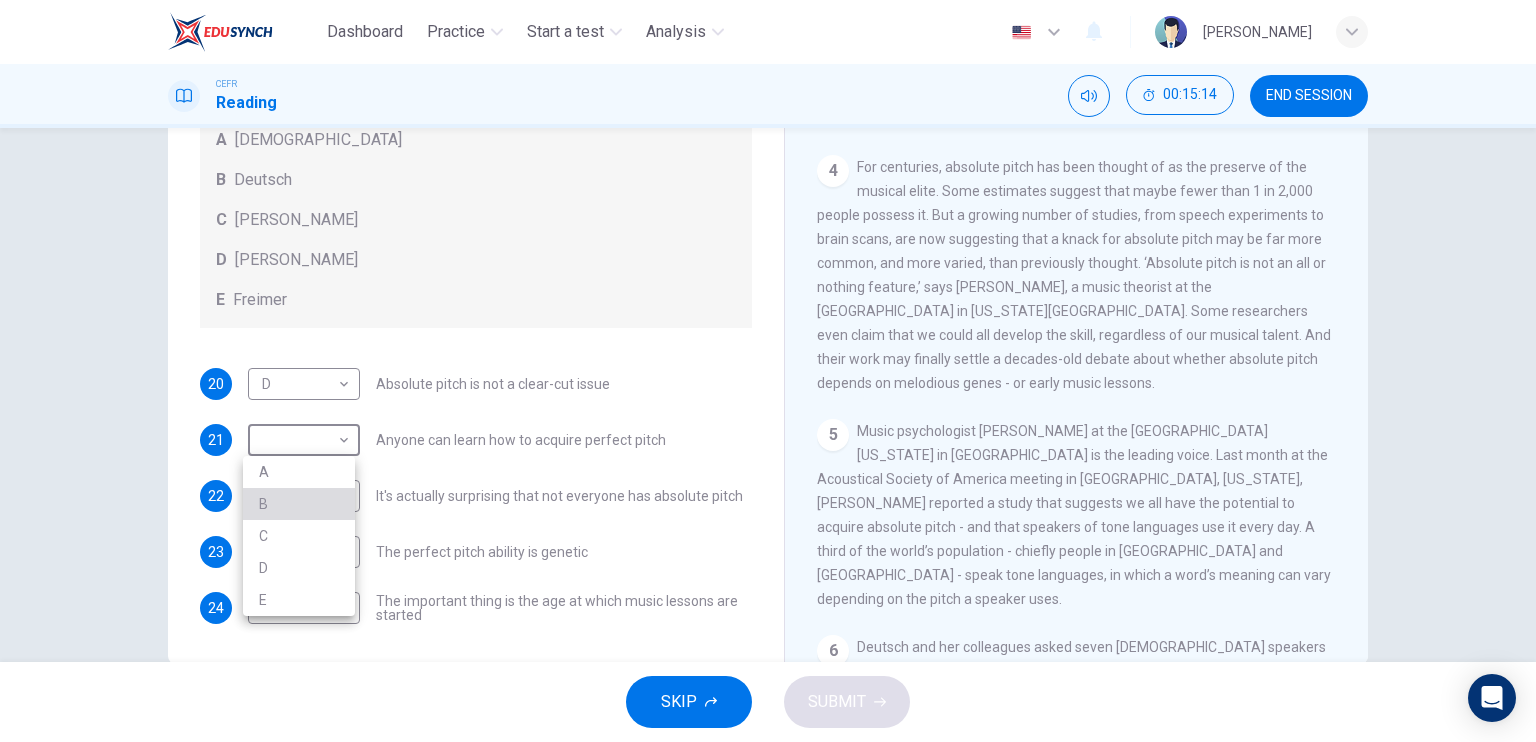 click on "B" at bounding box center [299, 504] 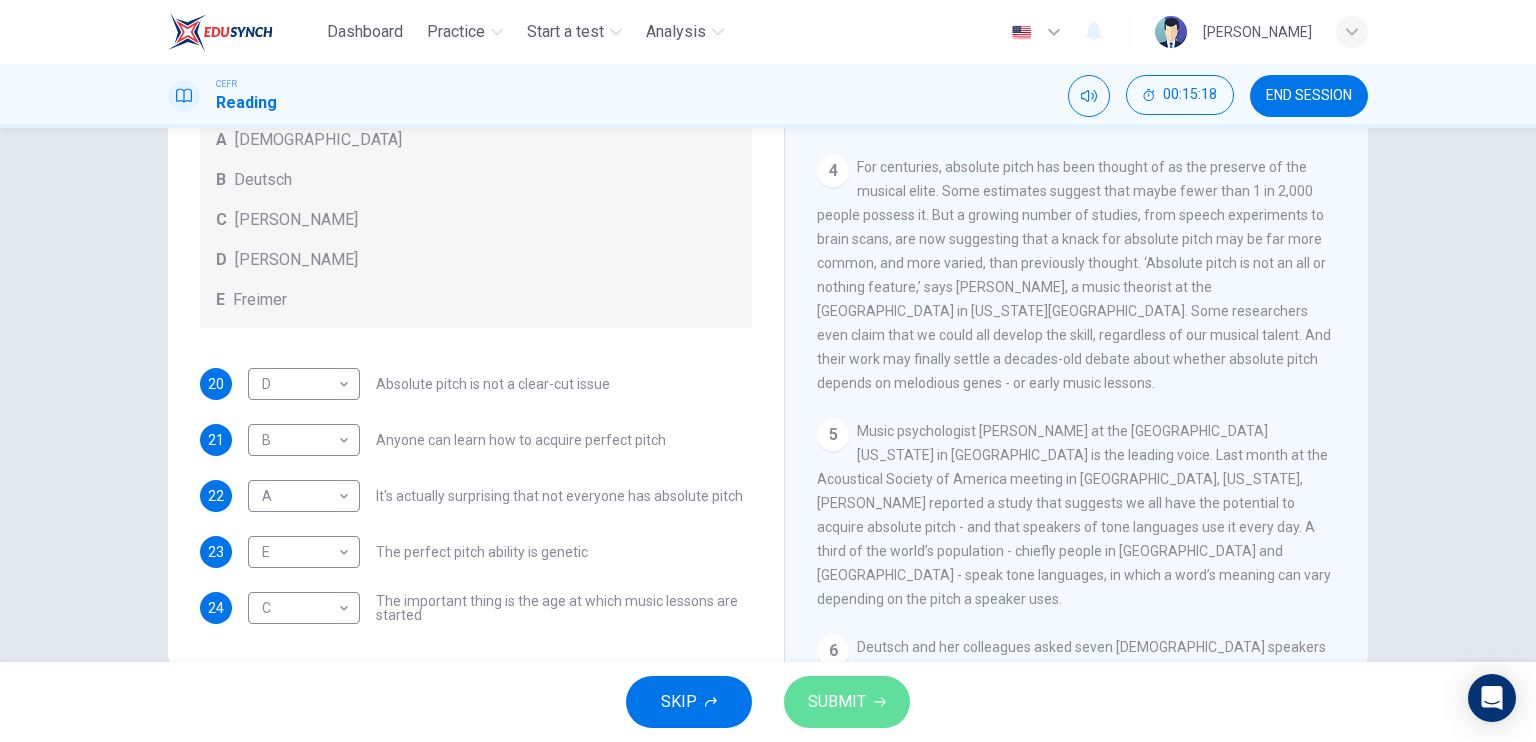 click on "SUBMIT" at bounding box center [847, 702] 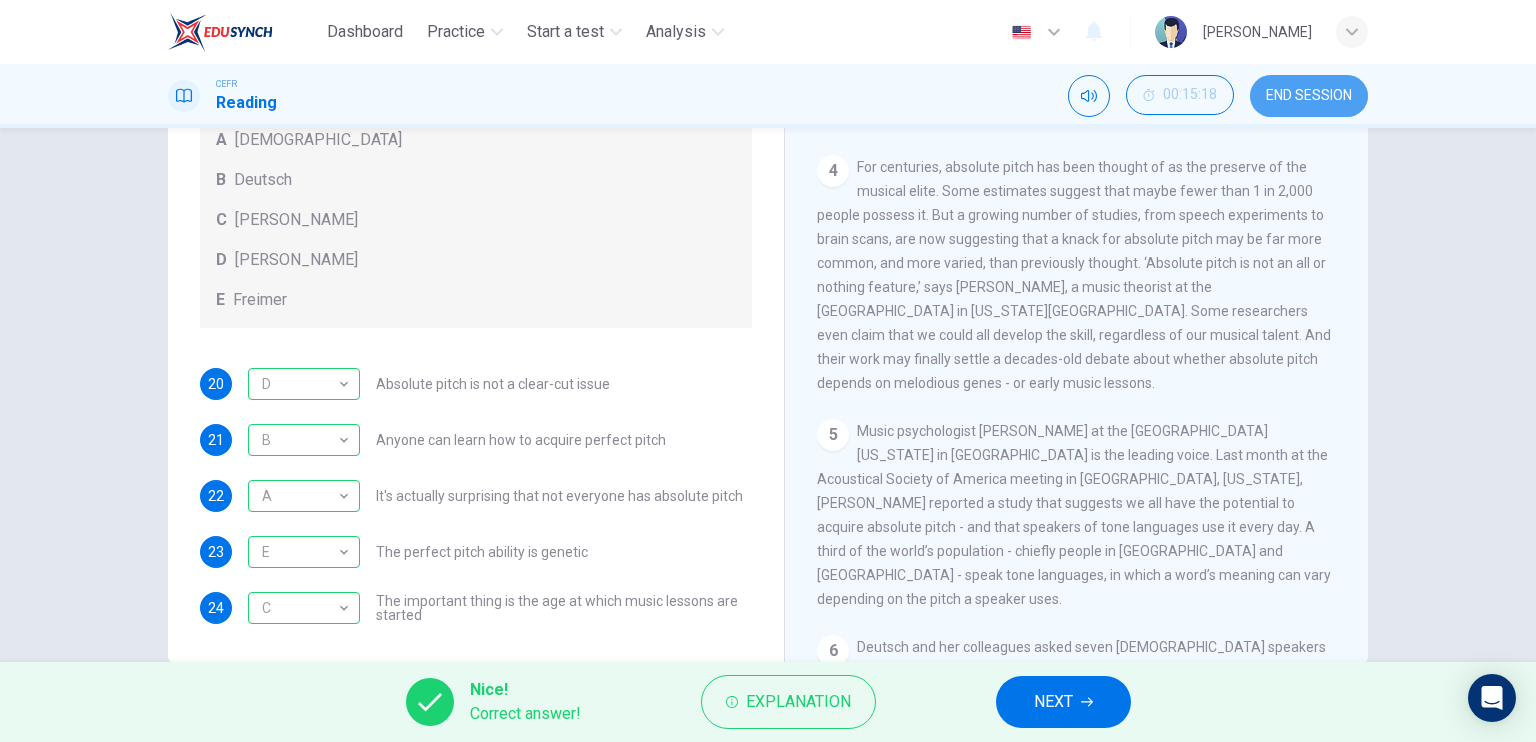 click on "END SESSION" at bounding box center [1309, 96] 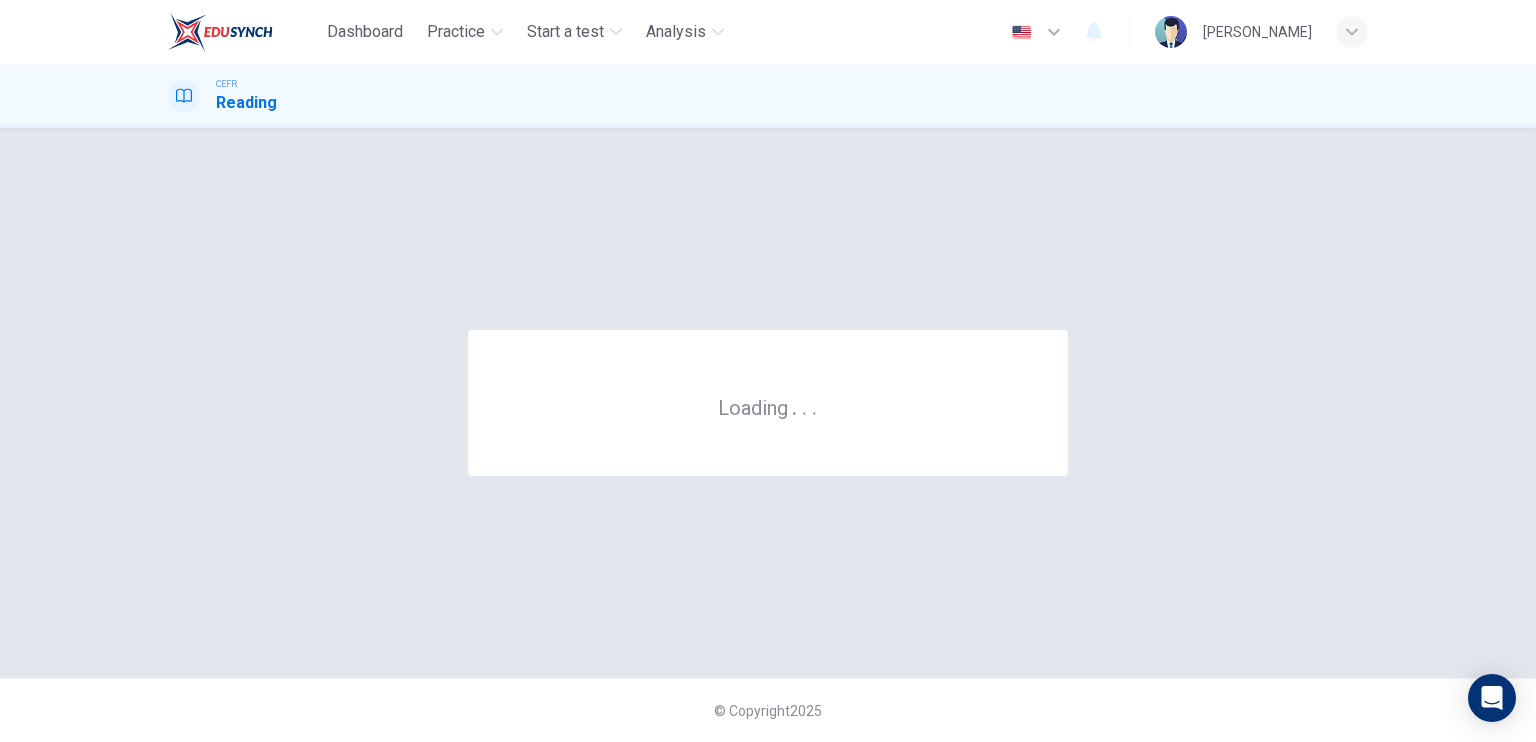 scroll, scrollTop: 0, scrollLeft: 0, axis: both 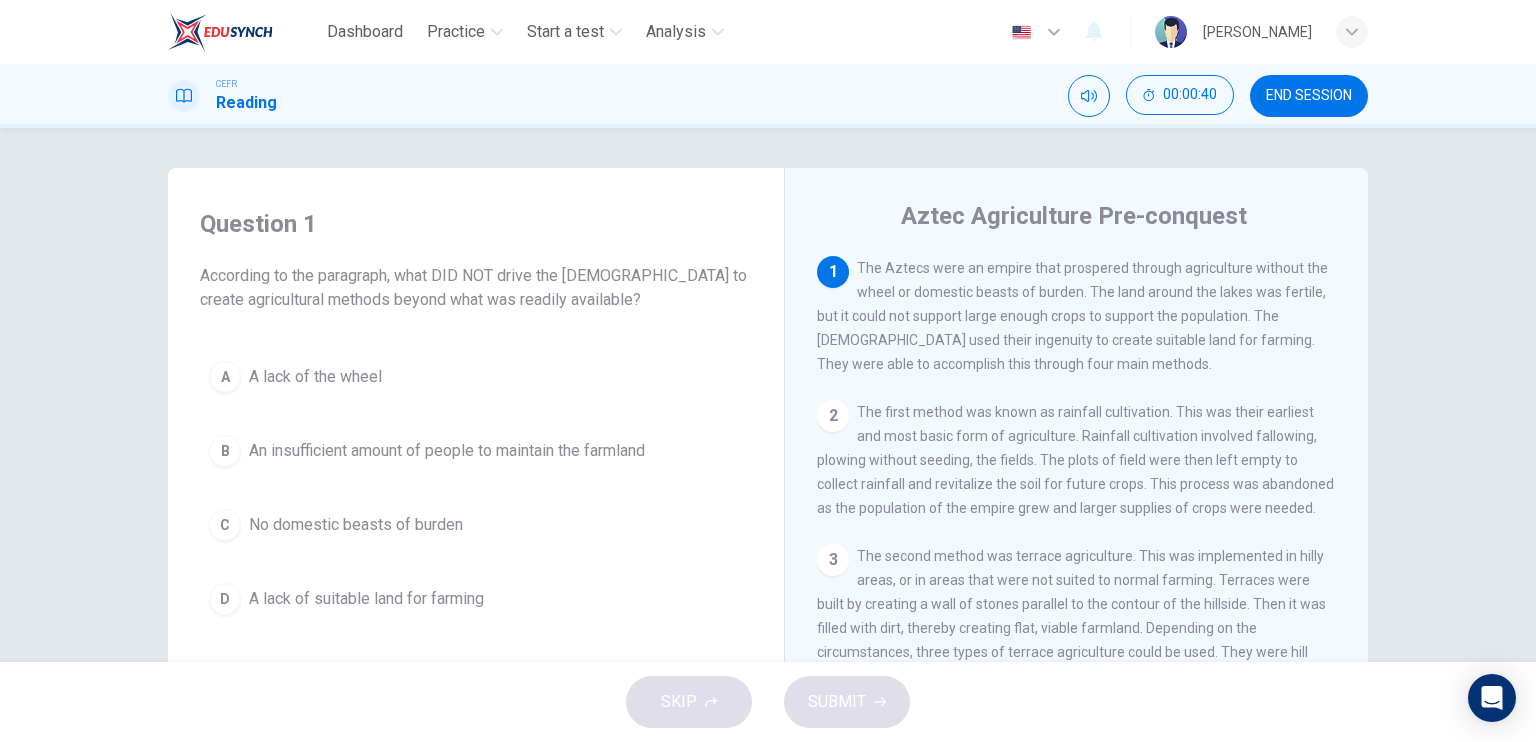 click on "B An insufficient amount of people to maintain the farmland" at bounding box center (476, 451) 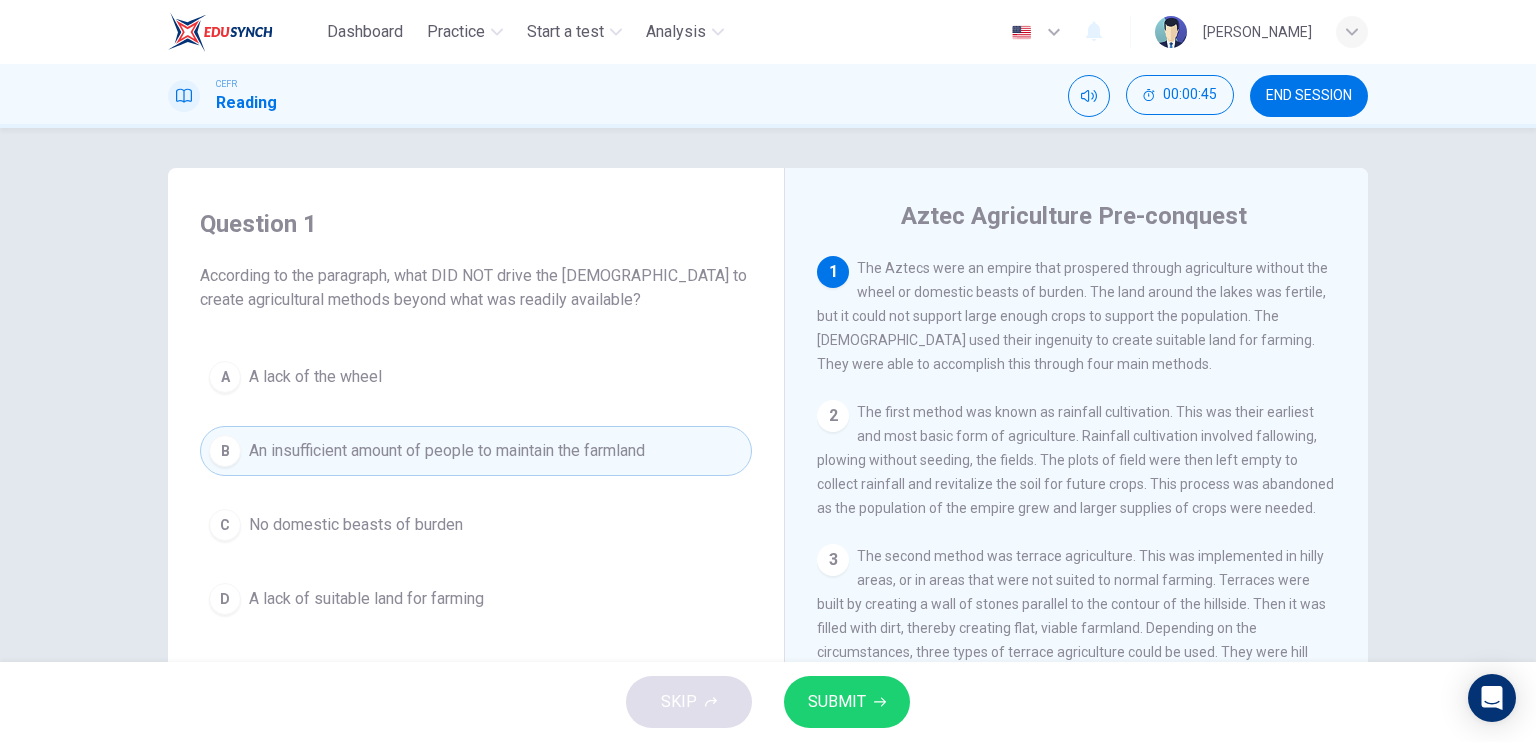 click on "SUBMIT" at bounding box center [847, 702] 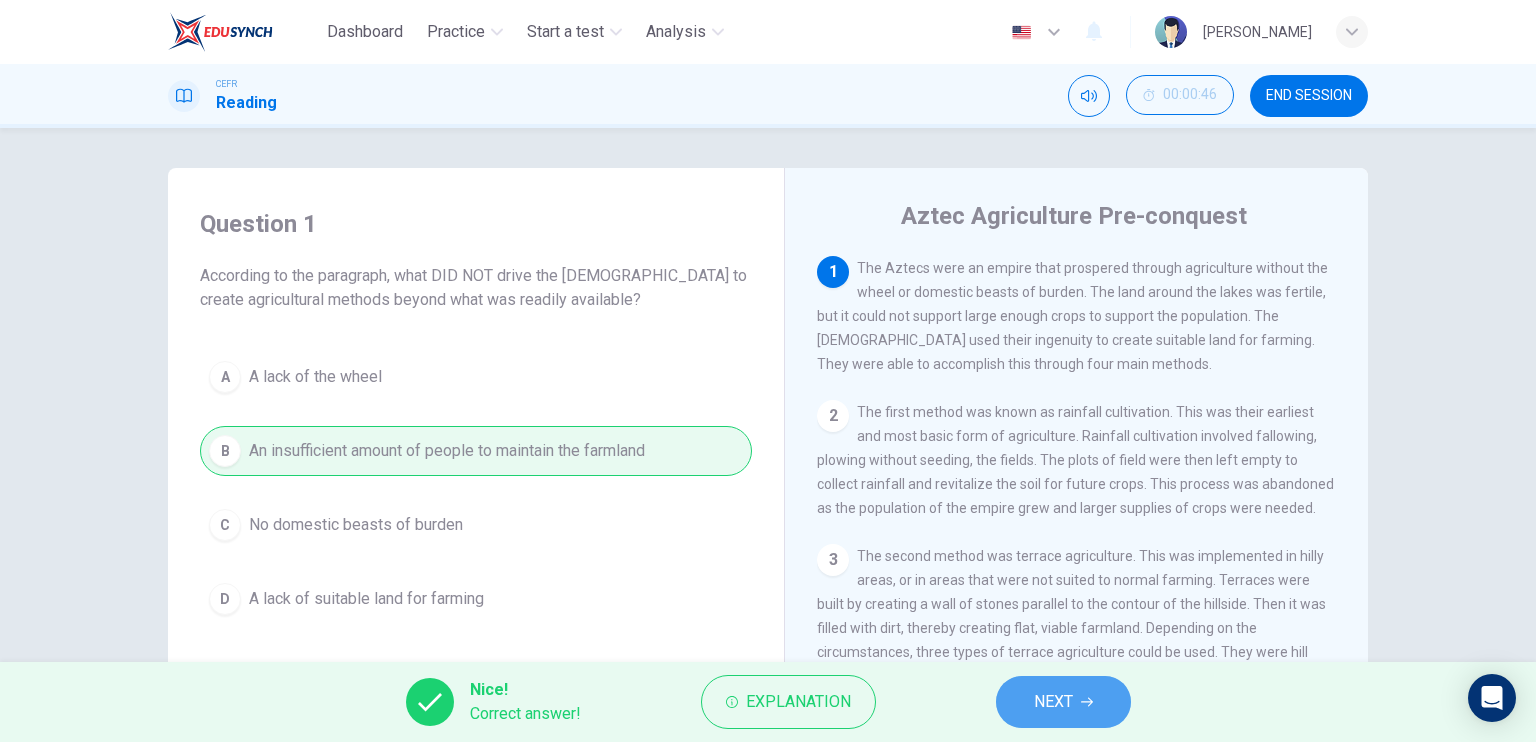 click on "NEXT" at bounding box center (1063, 702) 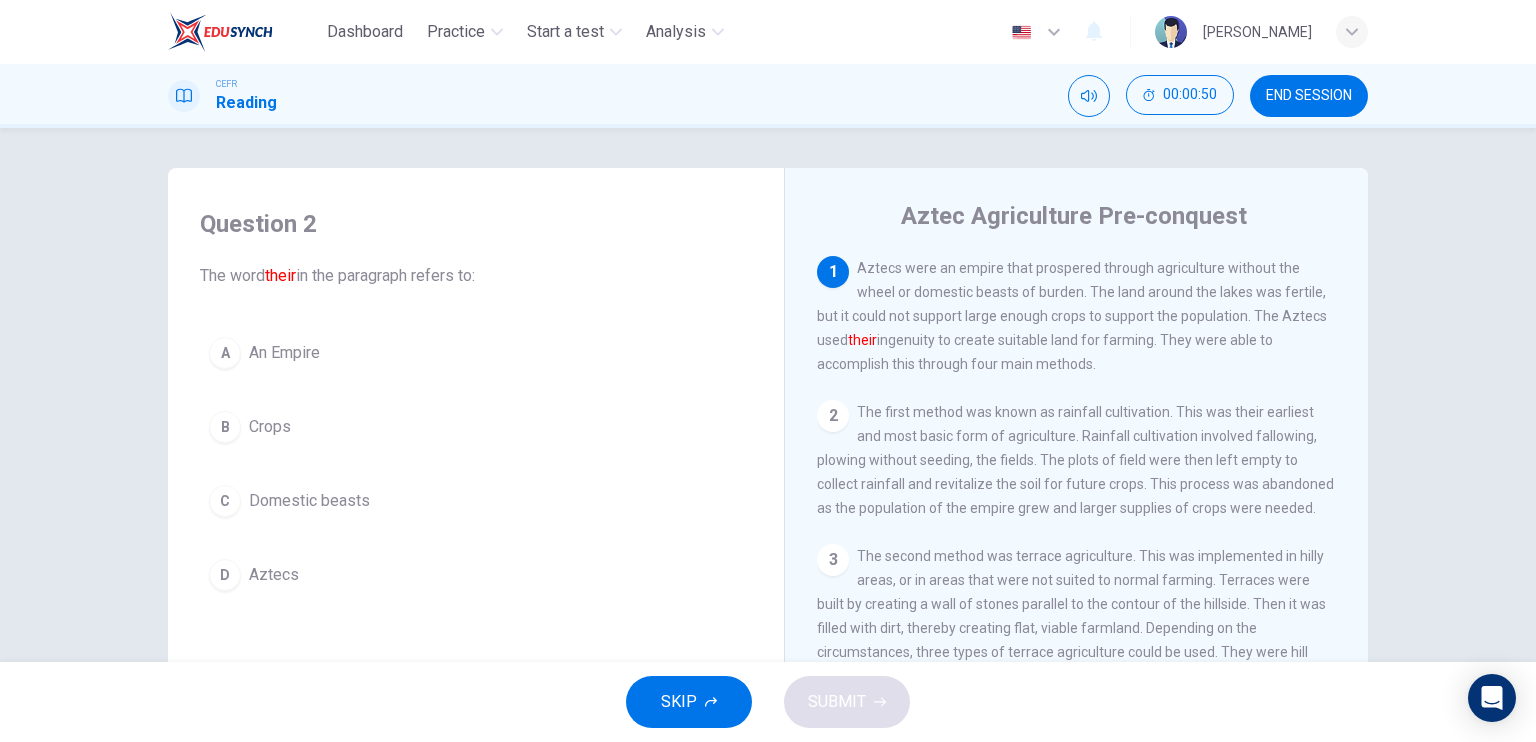 click on "D Aztecs" at bounding box center [476, 575] 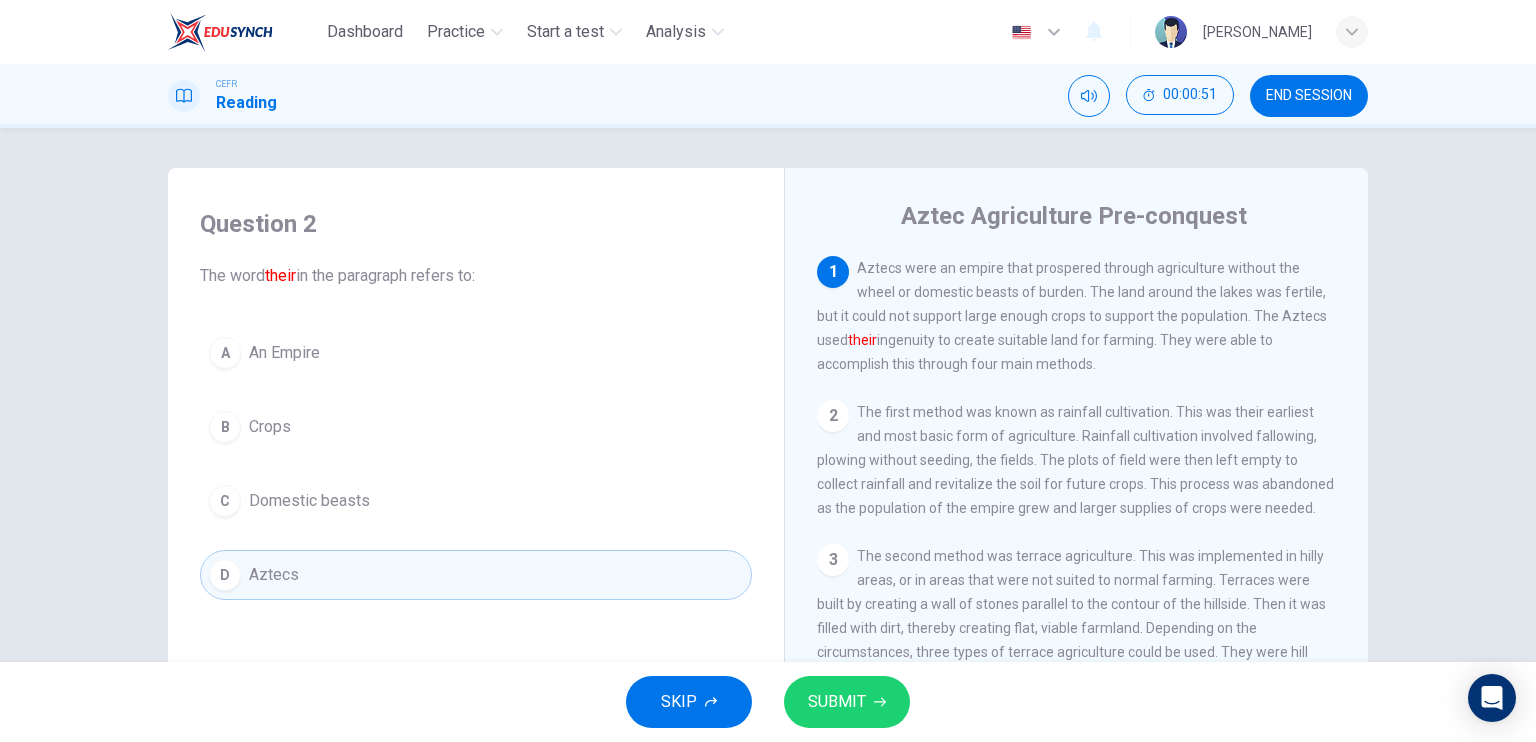 click on "SUBMIT" at bounding box center (847, 702) 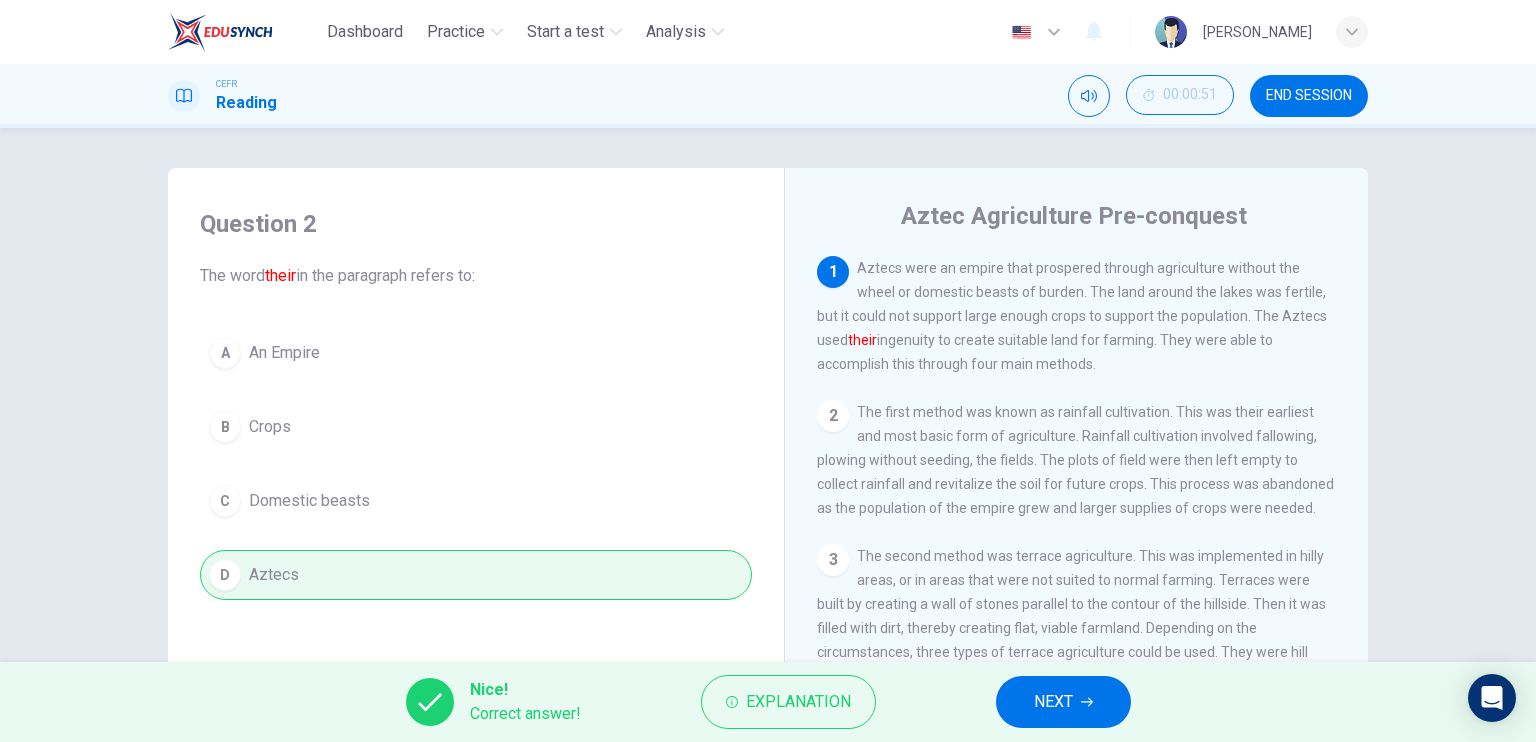 click on "NEXT" at bounding box center [1053, 702] 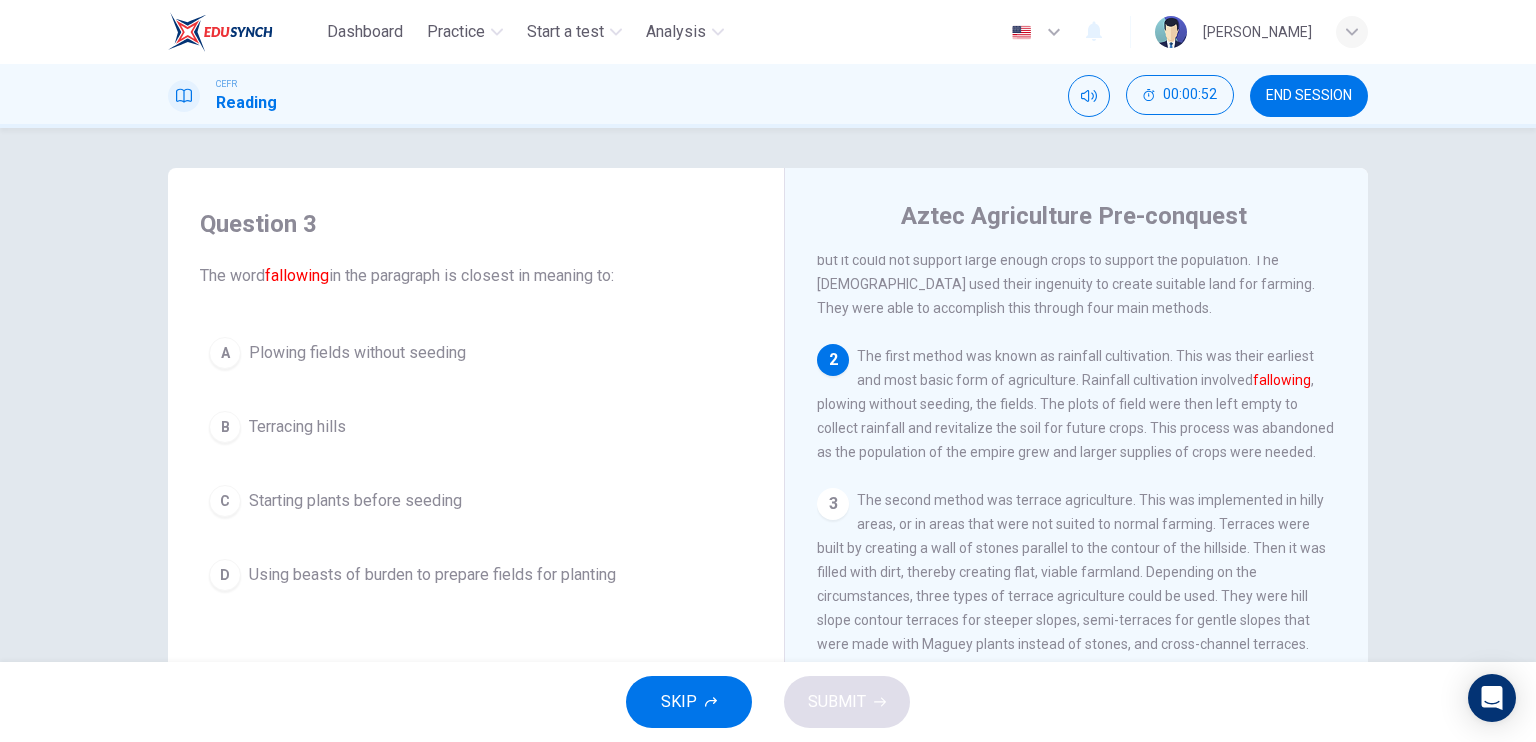 scroll, scrollTop: 100, scrollLeft: 0, axis: vertical 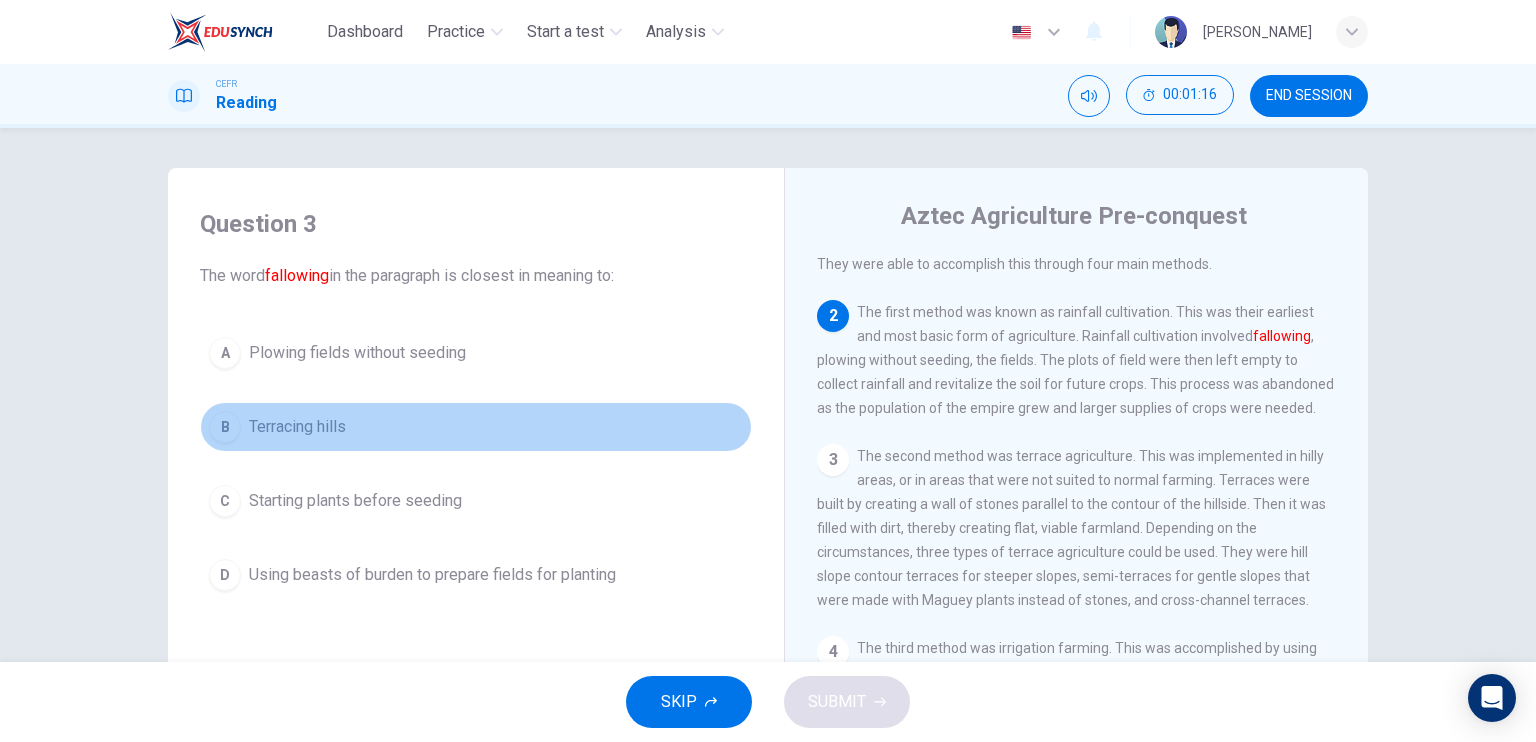 click on "B Terracing hills" at bounding box center (476, 427) 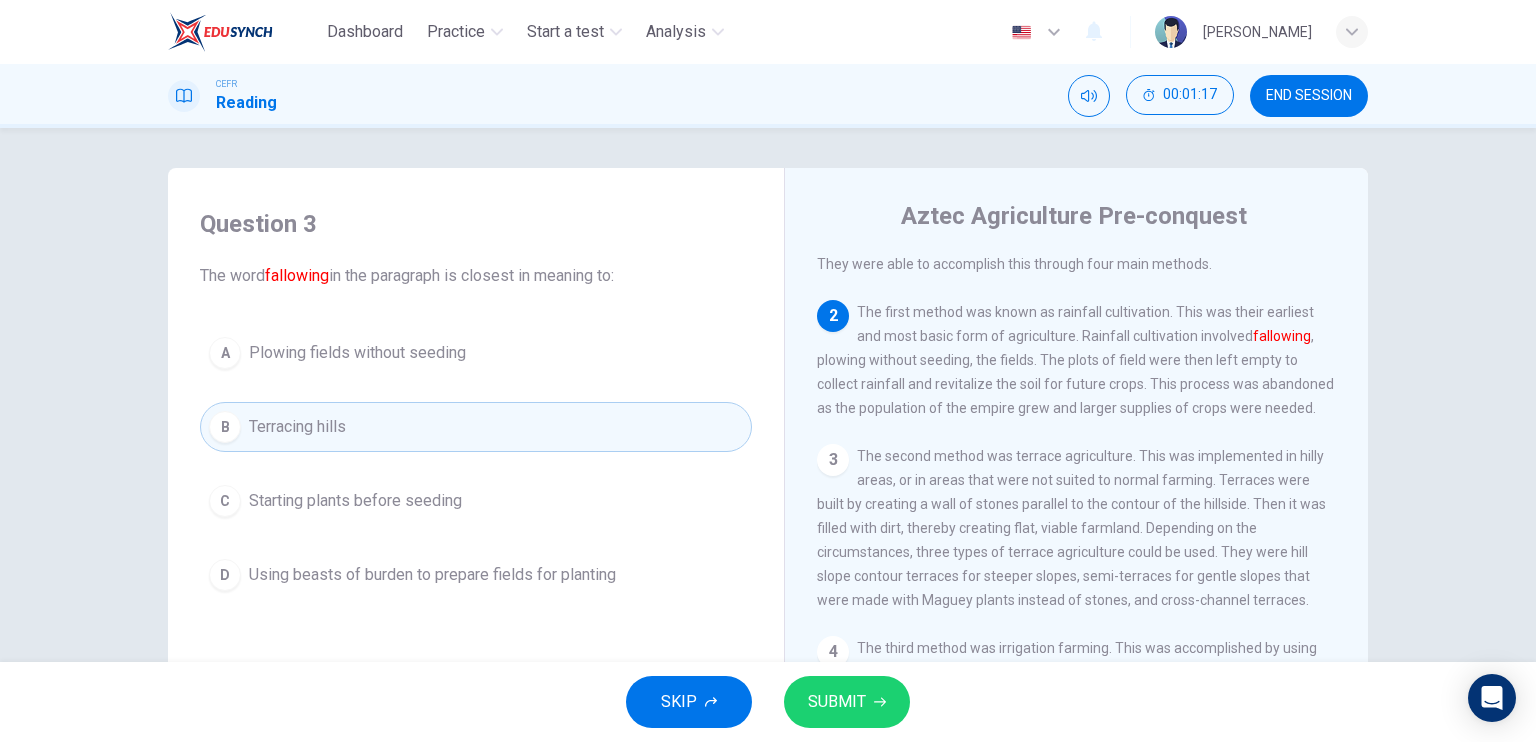 click on "SUBMIT" at bounding box center (847, 702) 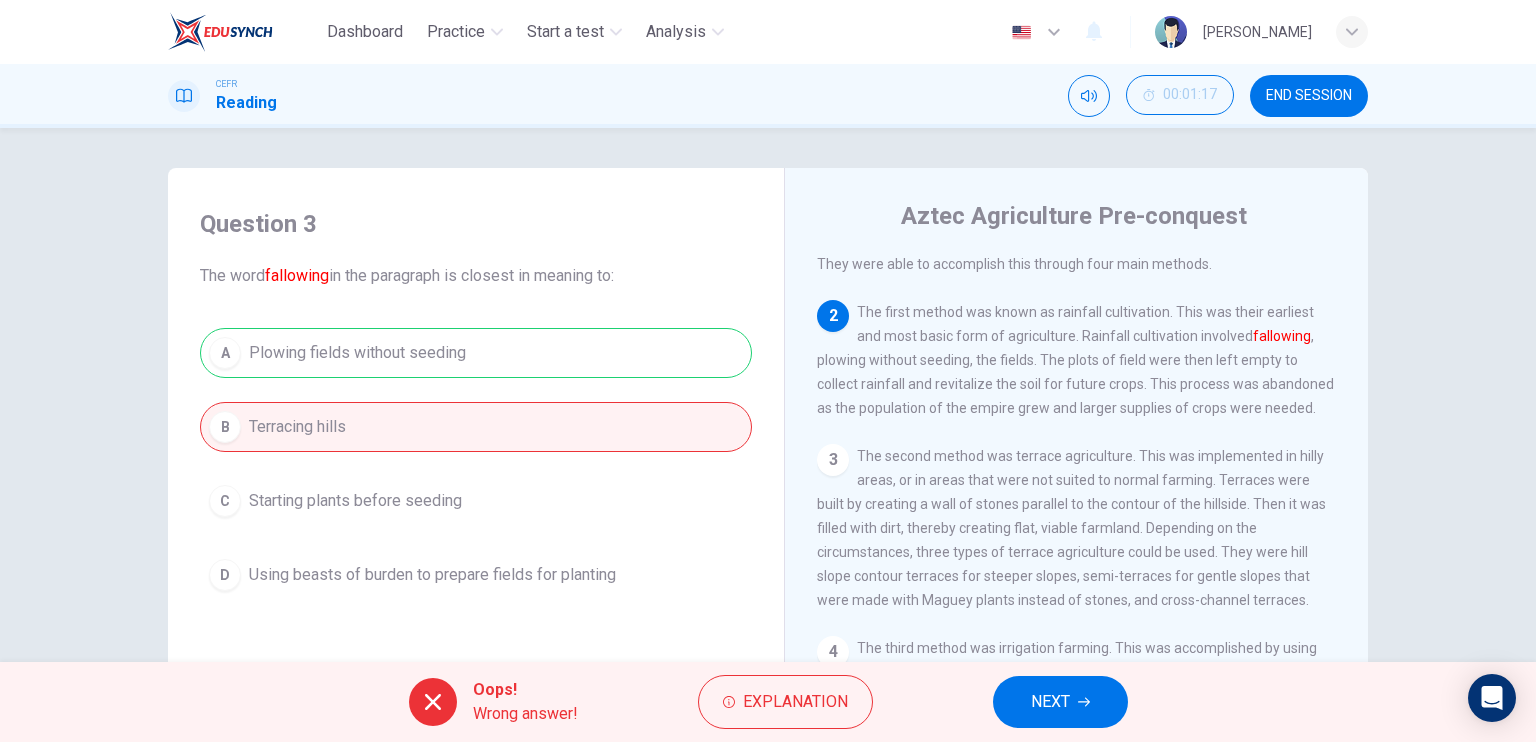 click on "NEXT" at bounding box center (1050, 702) 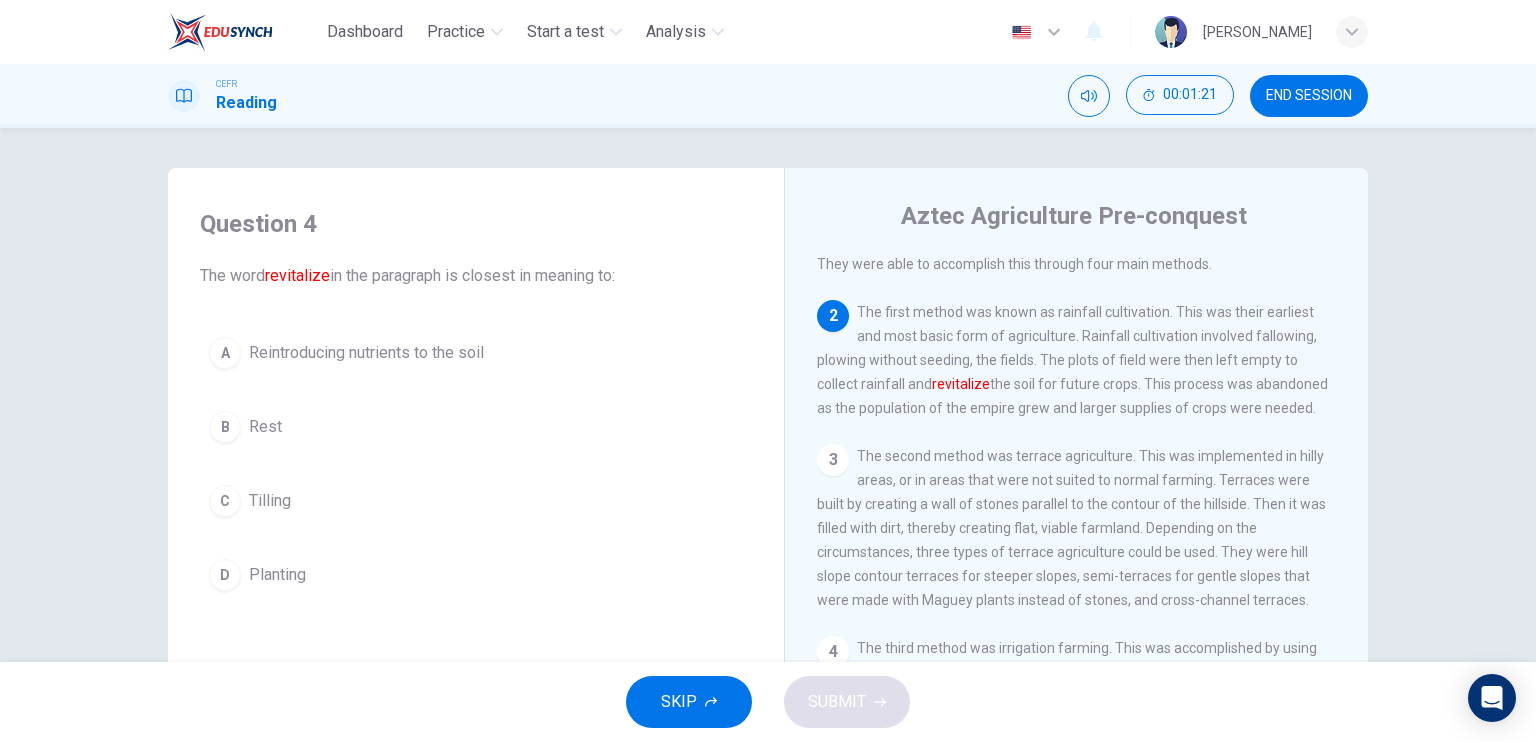 click on "A Reintroducing nutrients to the soil" at bounding box center [476, 353] 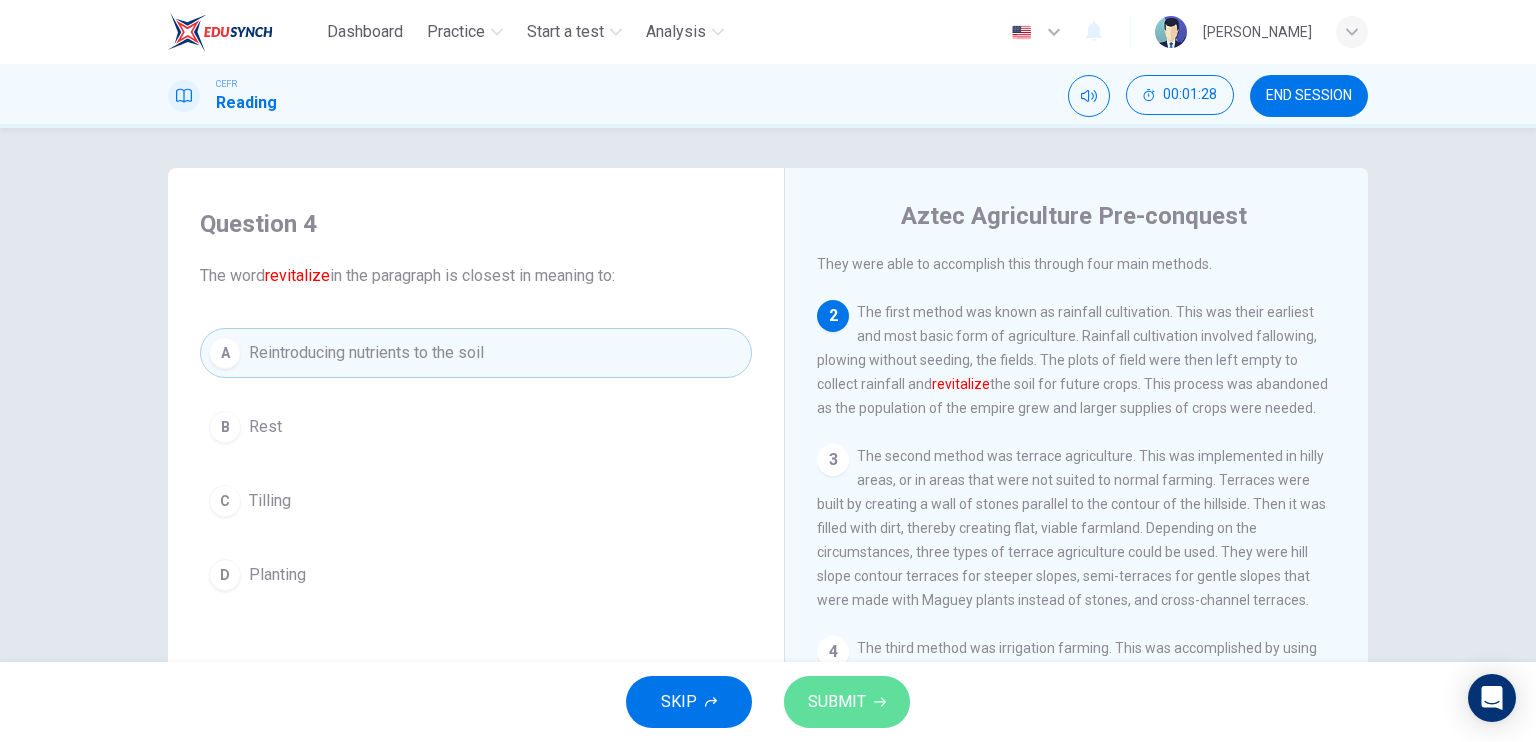 click on "SUBMIT" at bounding box center [837, 702] 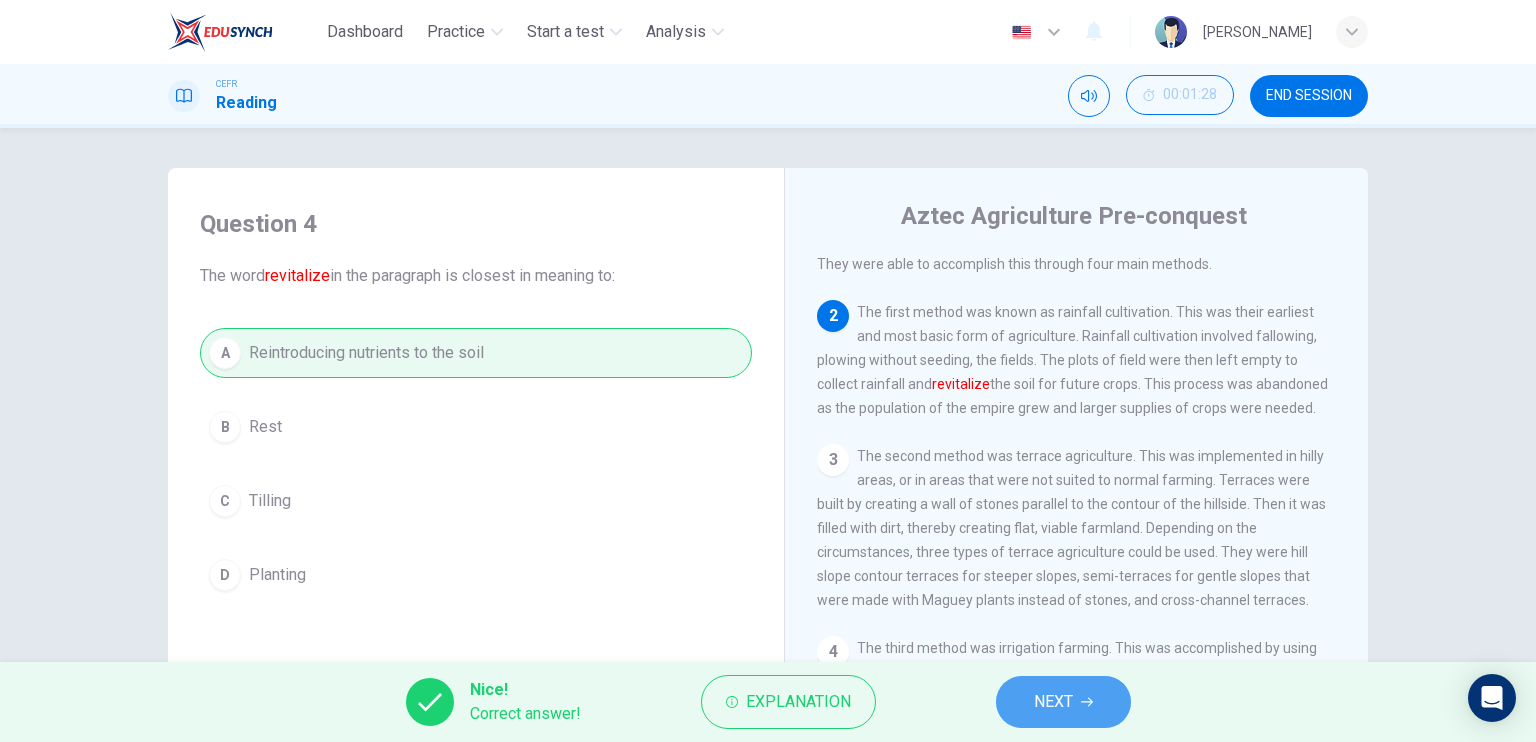 click 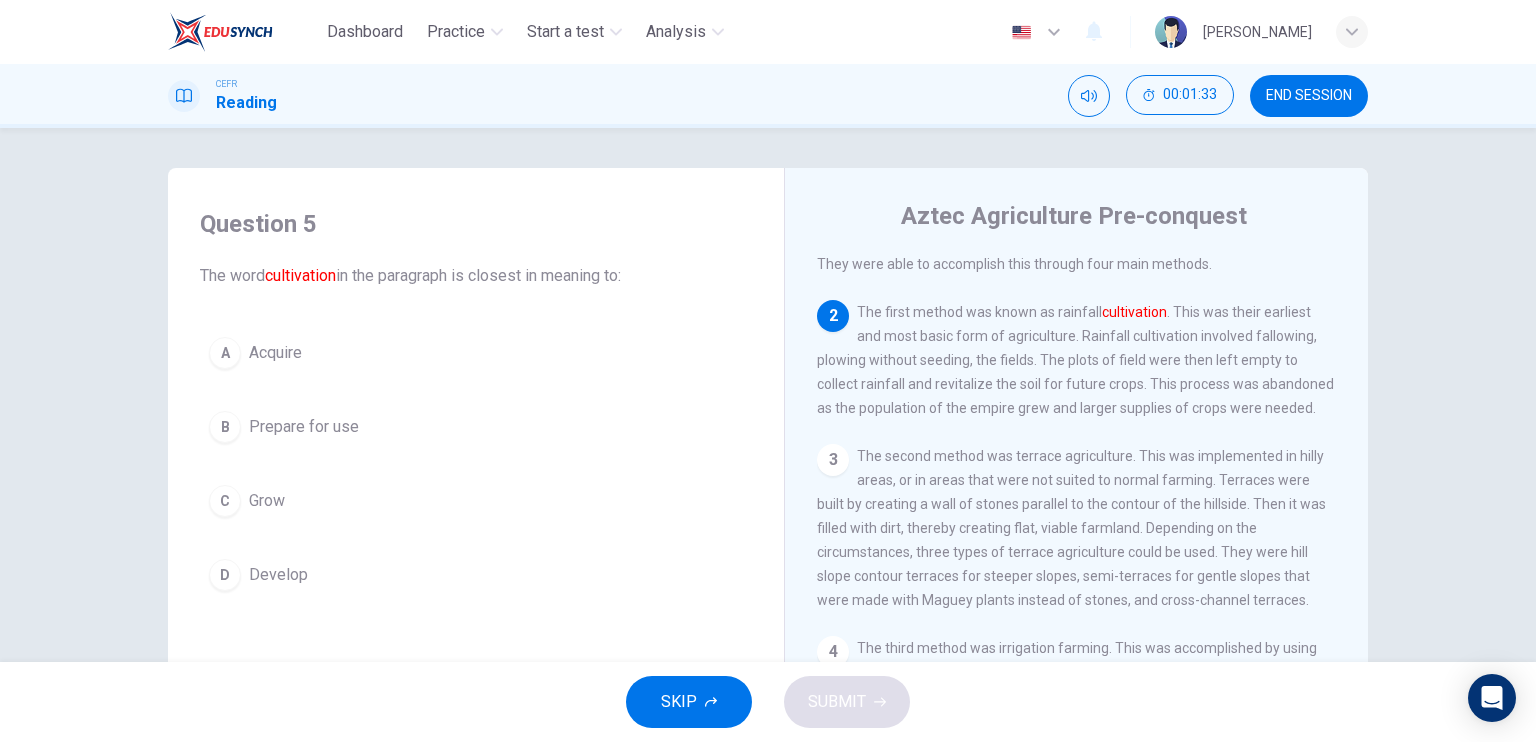 click on "D Develop" at bounding box center [476, 575] 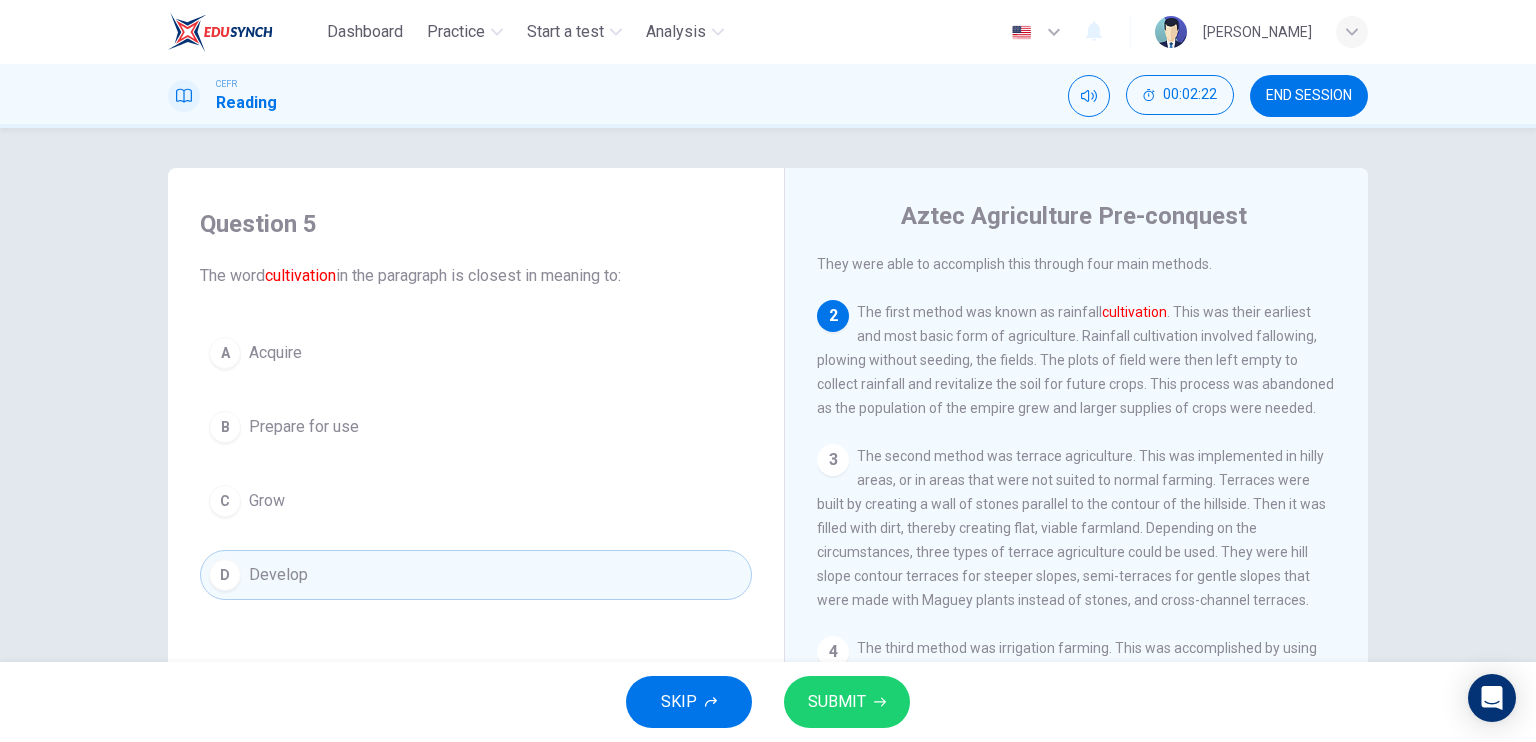 click on "SUBMIT" at bounding box center [837, 702] 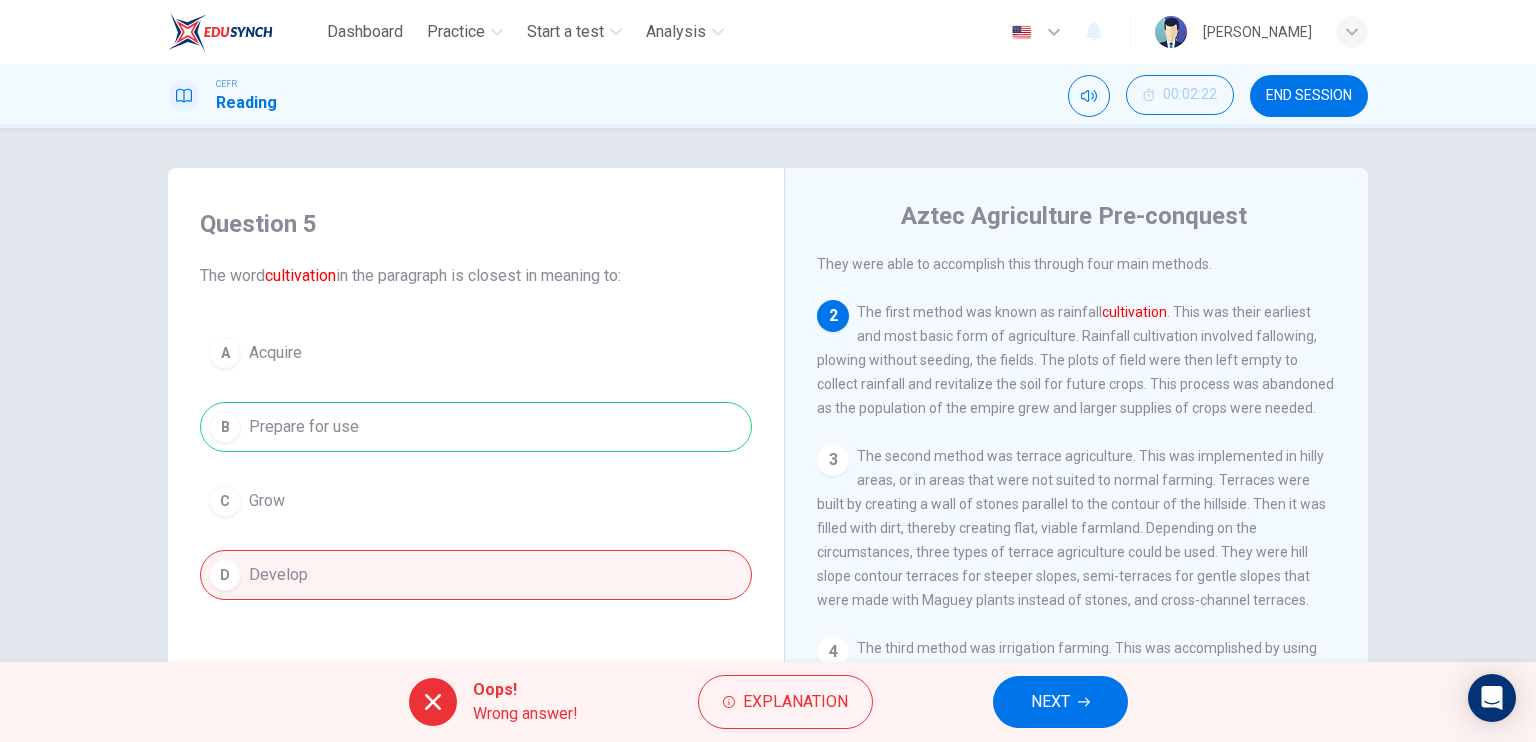 click on "NEXT" at bounding box center [1060, 702] 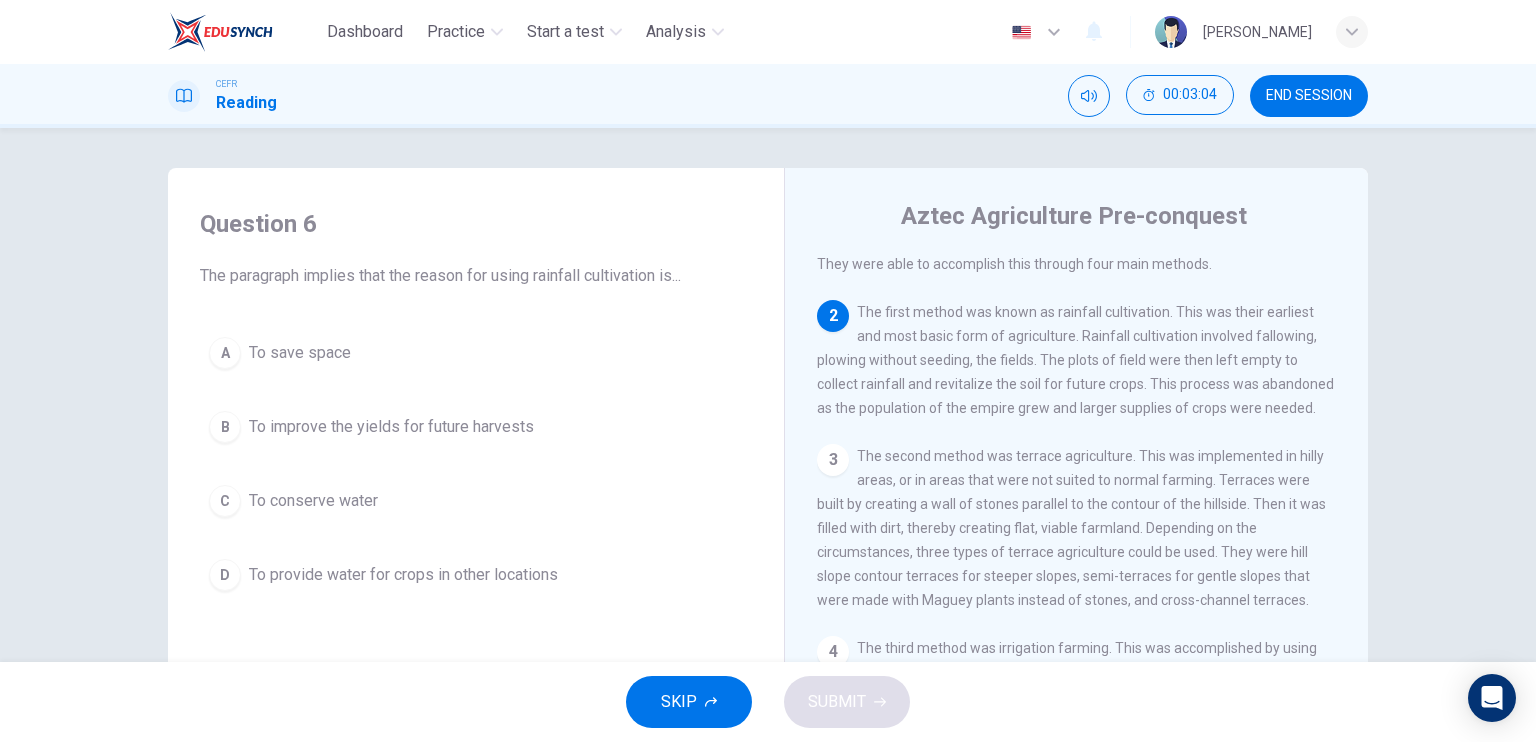 click on "B To improve the yields for future harvests" at bounding box center (476, 427) 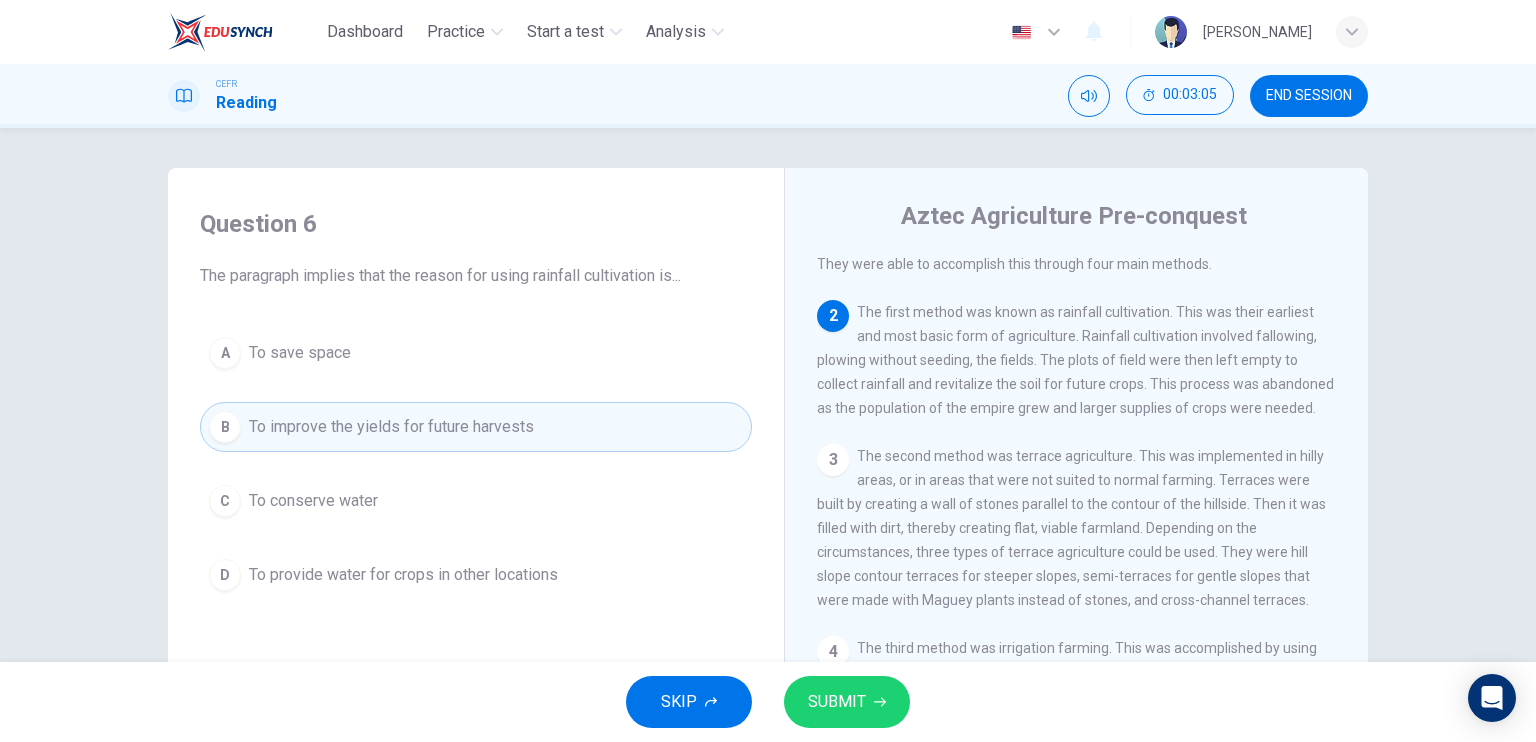 click on "SUBMIT" at bounding box center [847, 702] 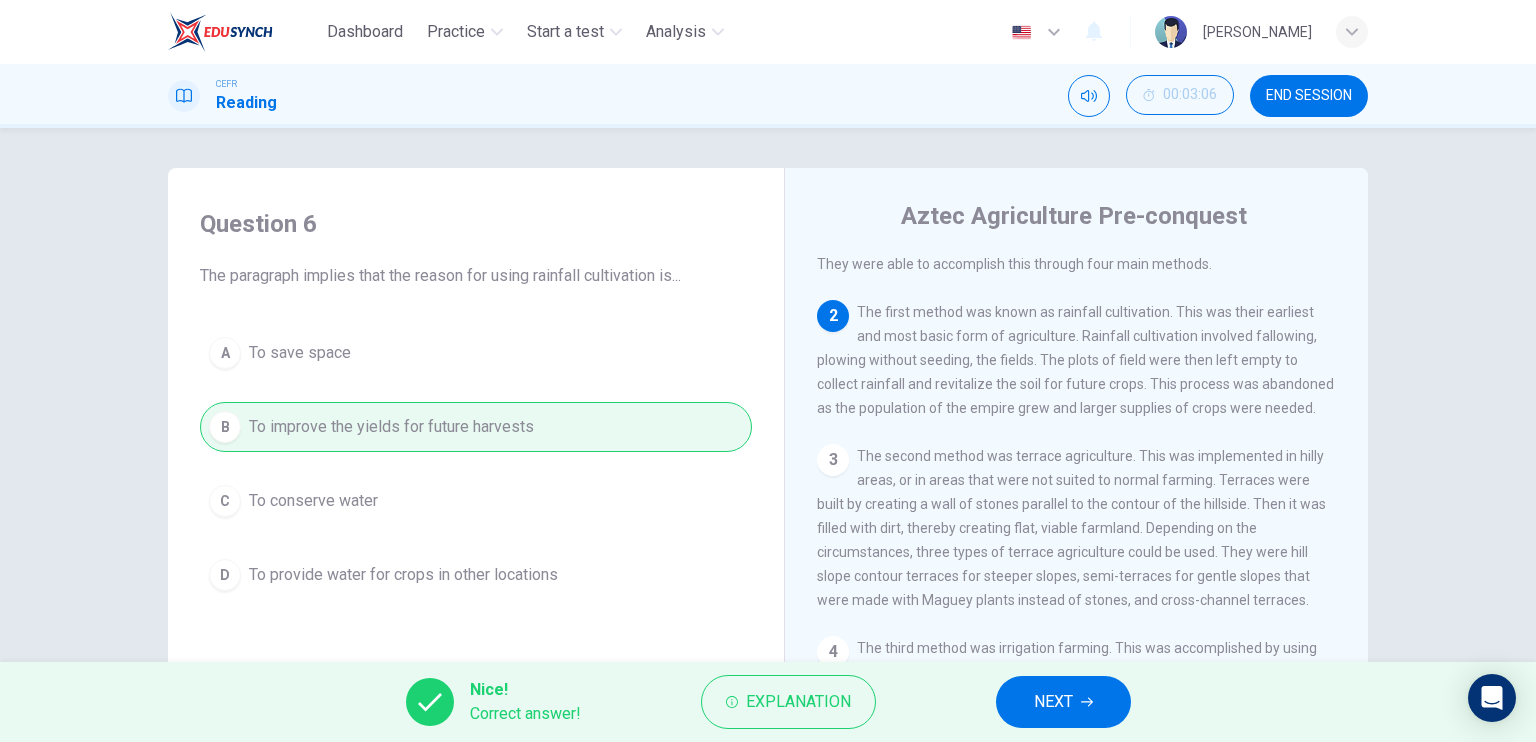 click on "NEXT" at bounding box center (1063, 702) 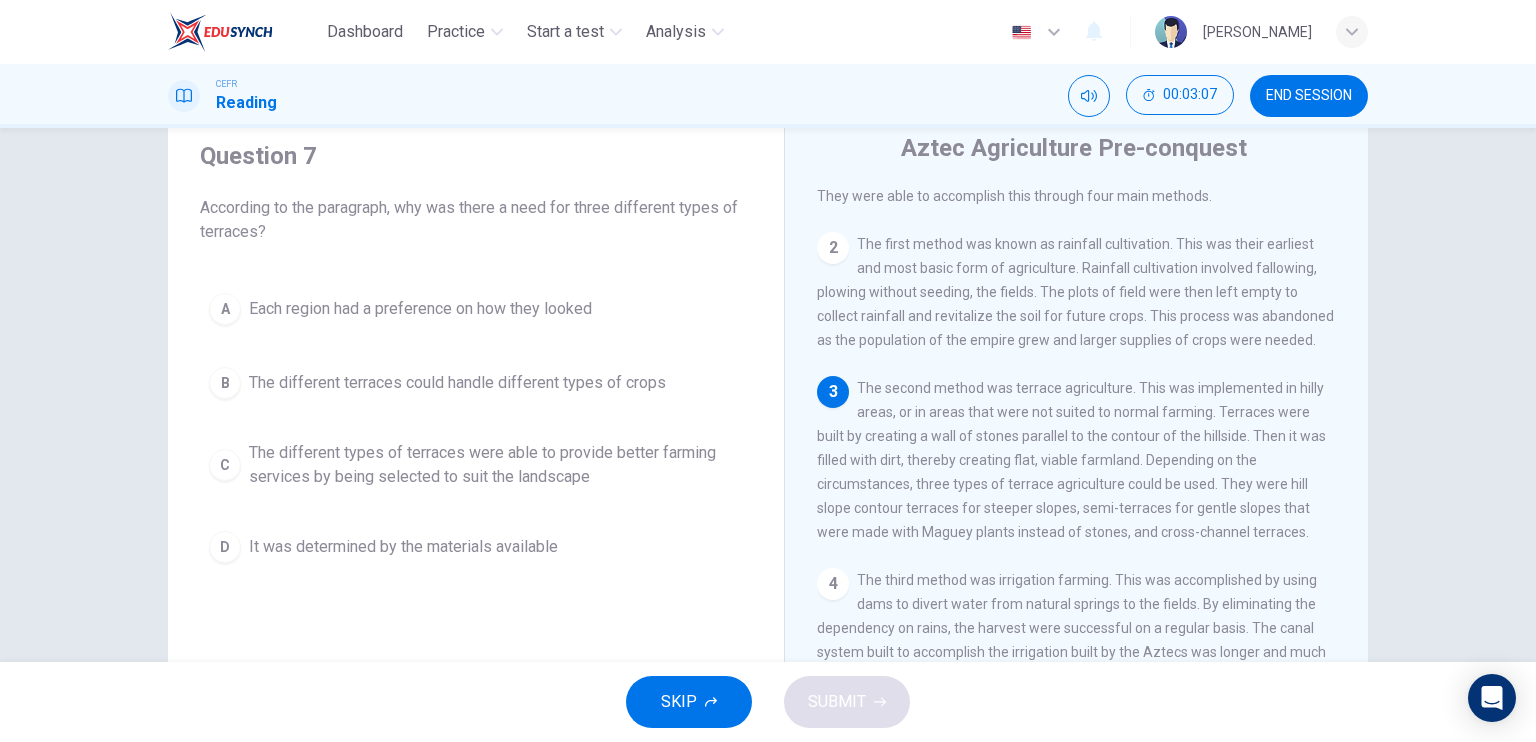 scroll, scrollTop: 100, scrollLeft: 0, axis: vertical 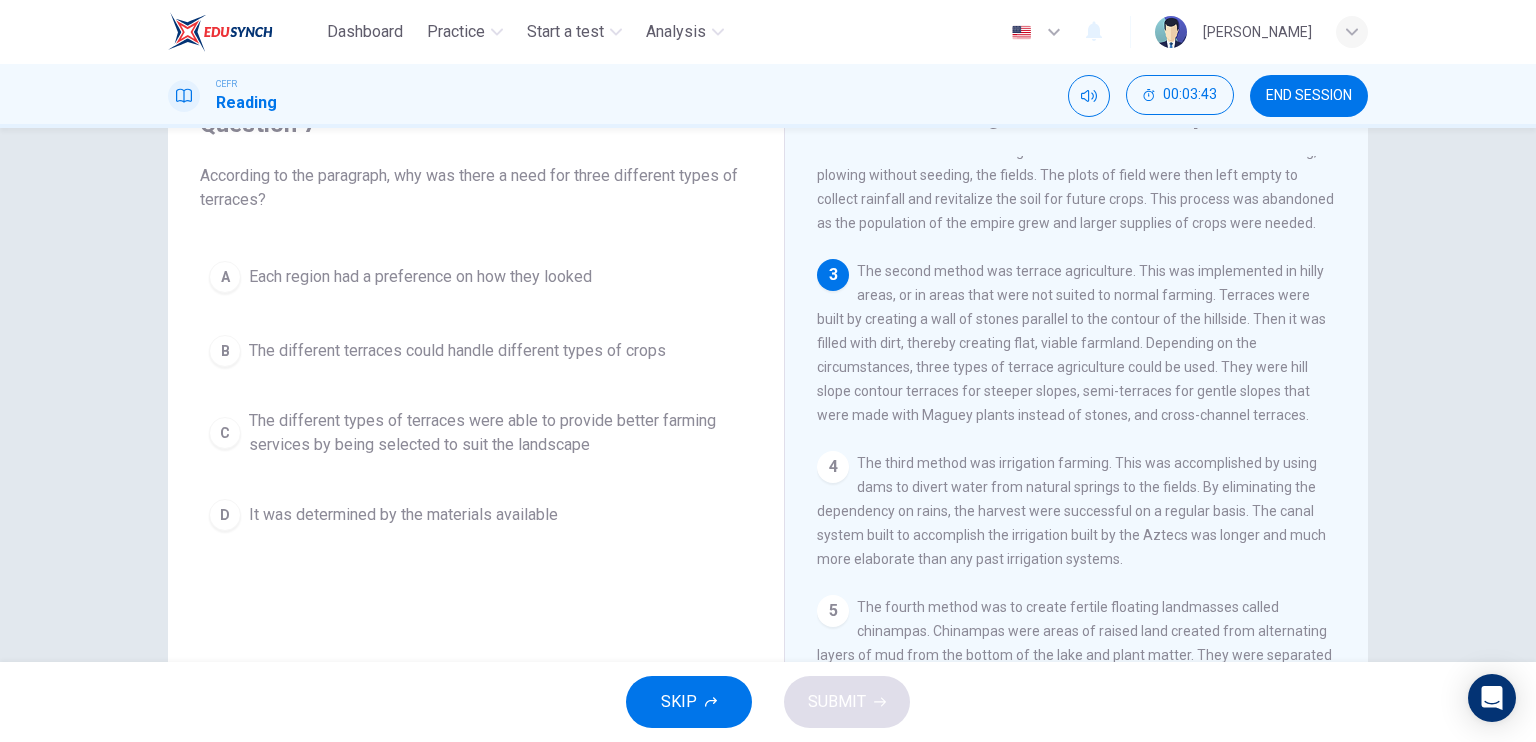 click on "The different types of terraces were able to provide better farming services by being selected to suit the landscape" at bounding box center [496, 433] 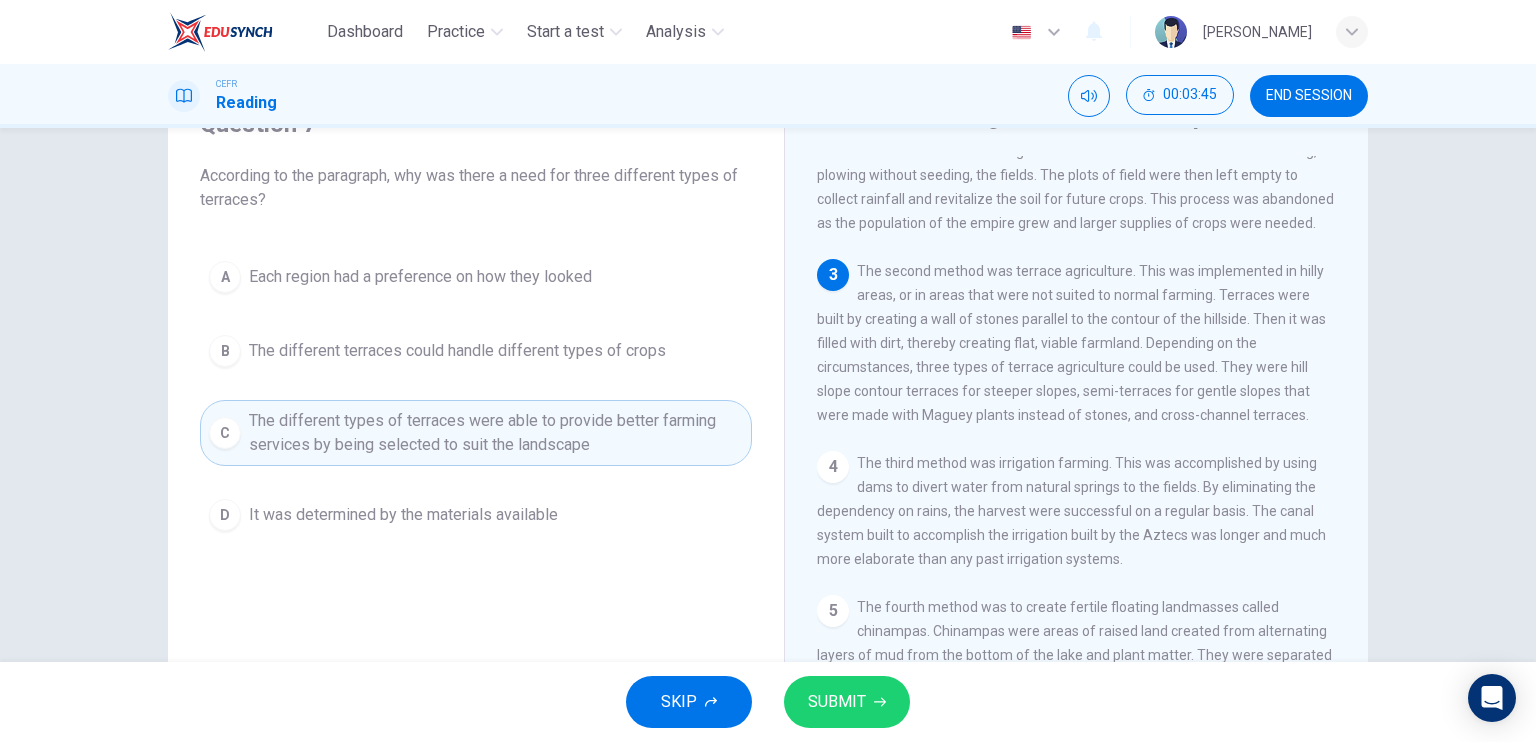 click on "SUBMIT" at bounding box center (847, 702) 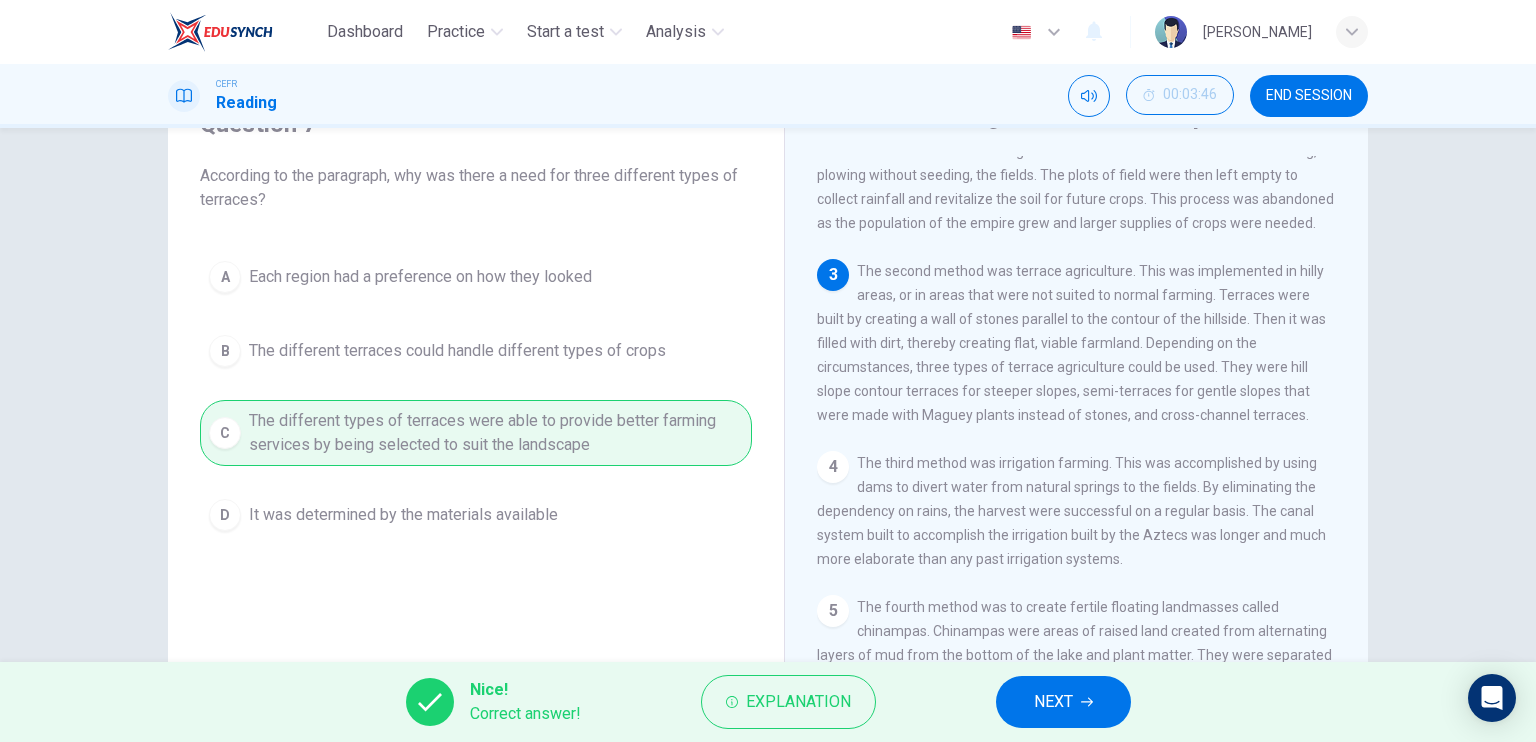 click on "NEXT" at bounding box center [1063, 702] 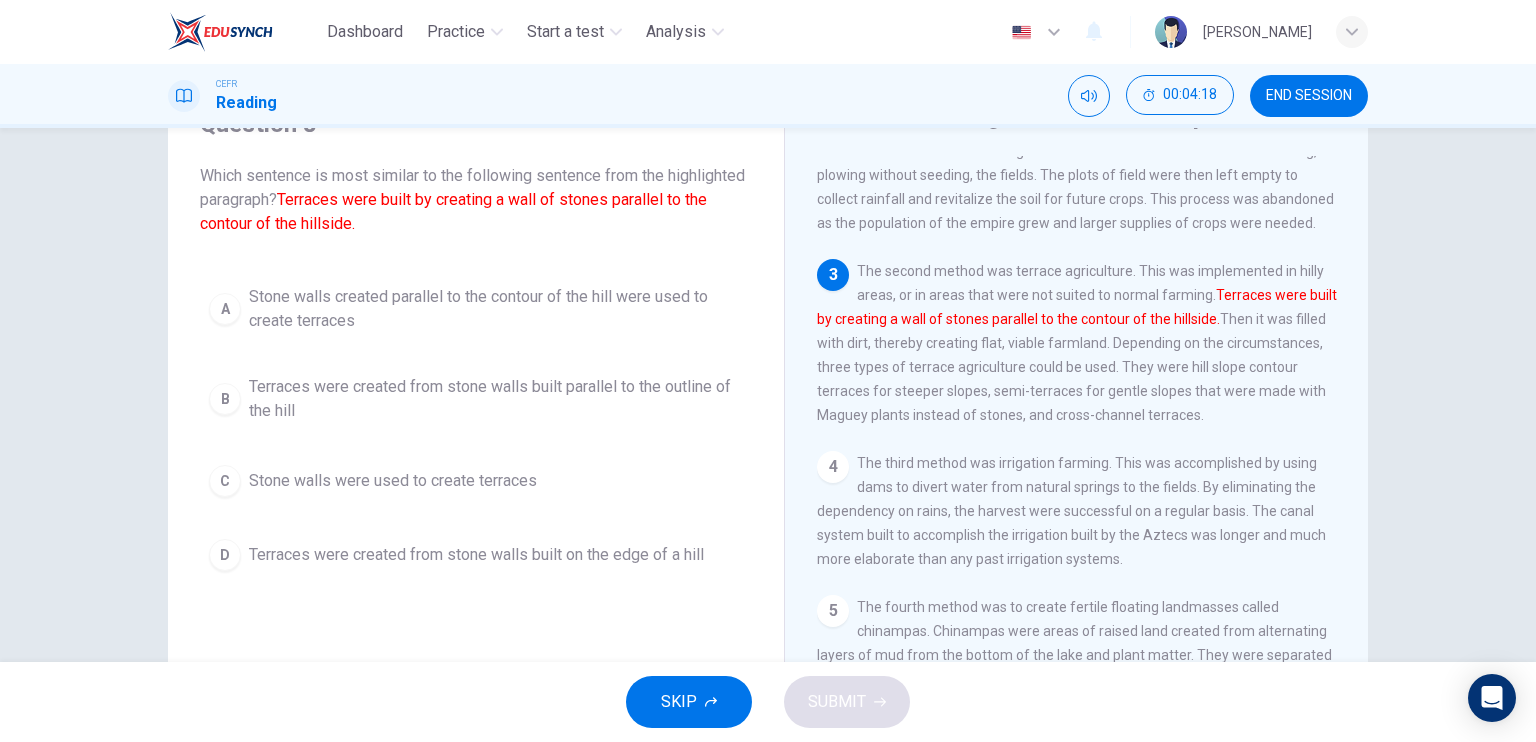 click on "Terraces were created from stone walls built parallel to the outline of the hill" at bounding box center [496, 399] 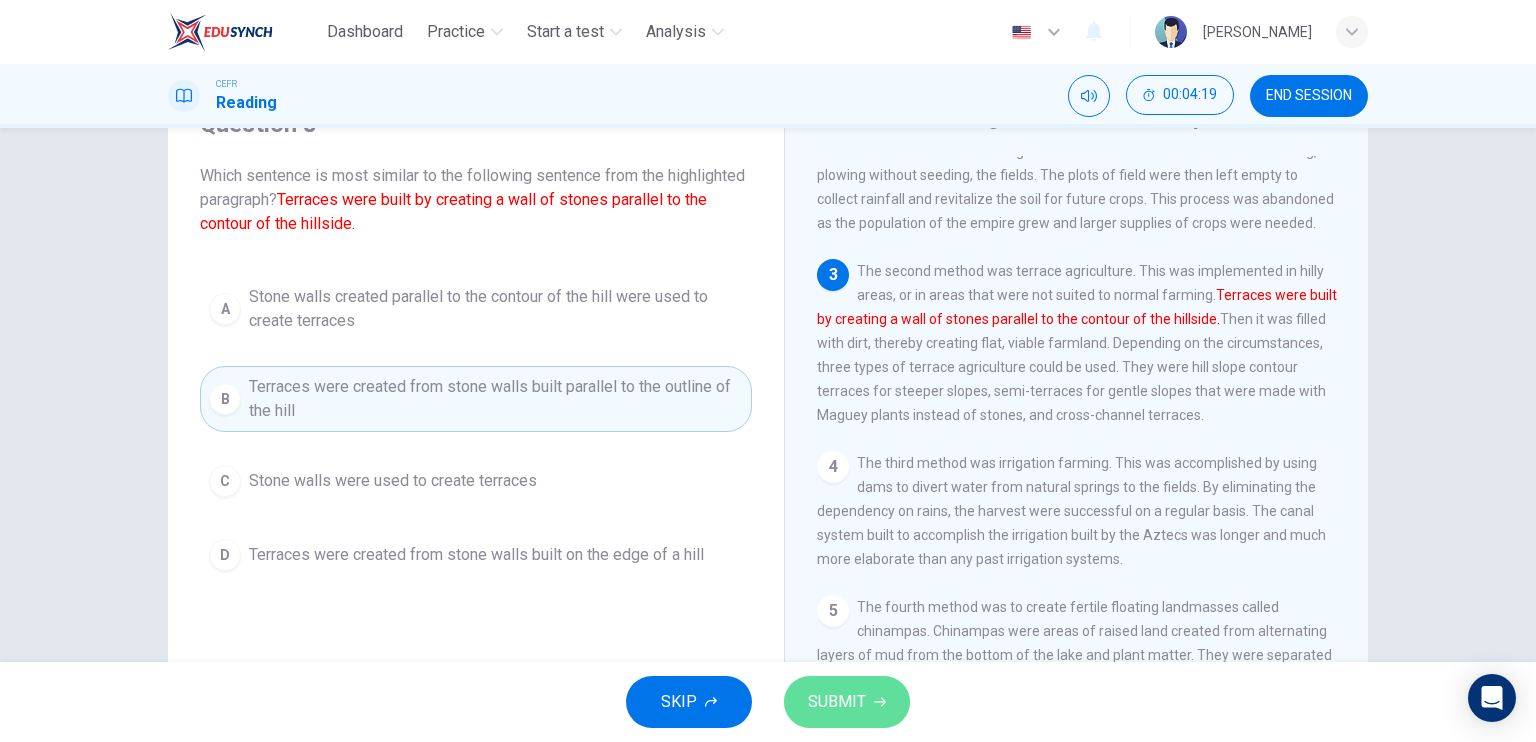 click on "SUBMIT" at bounding box center (837, 702) 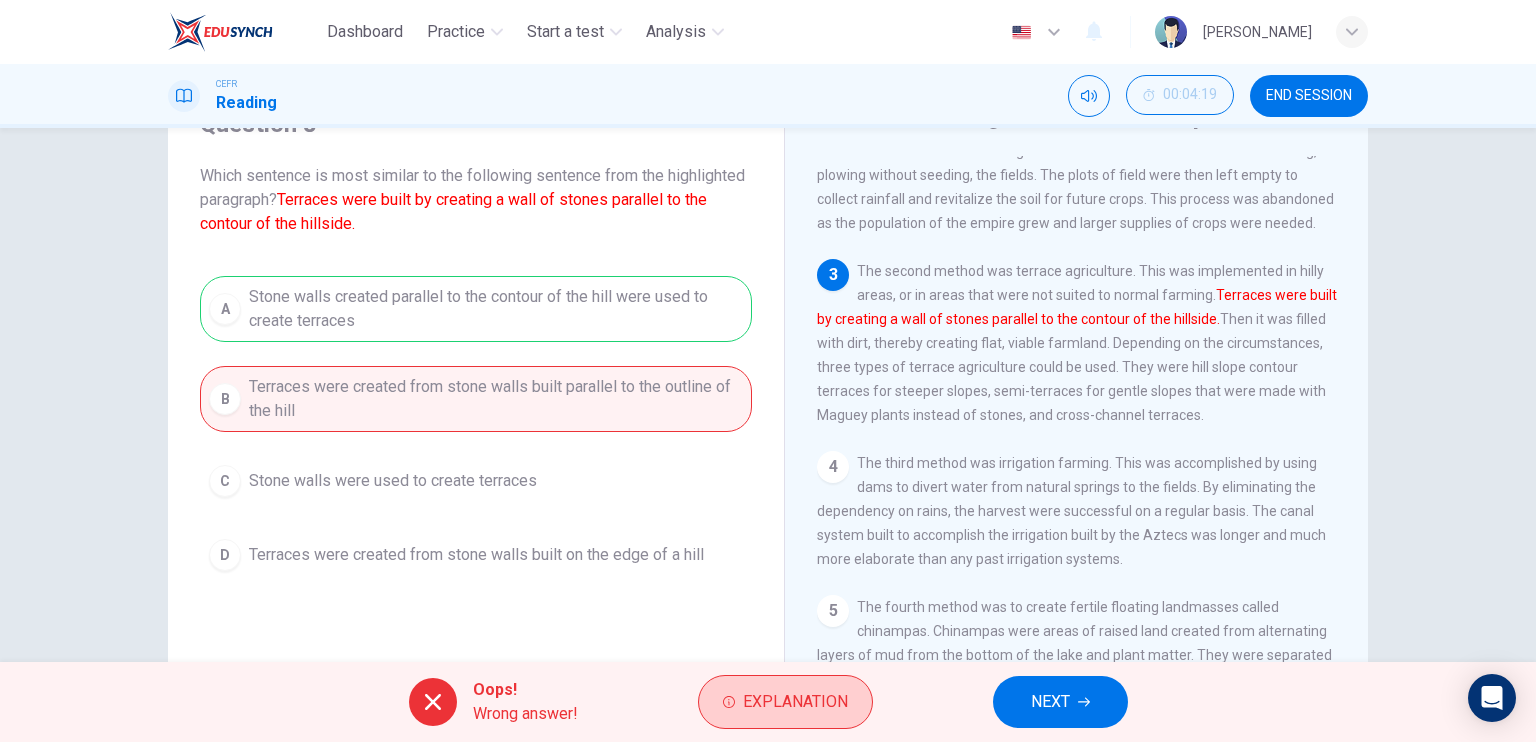 click on "Explanation" at bounding box center [795, 702] 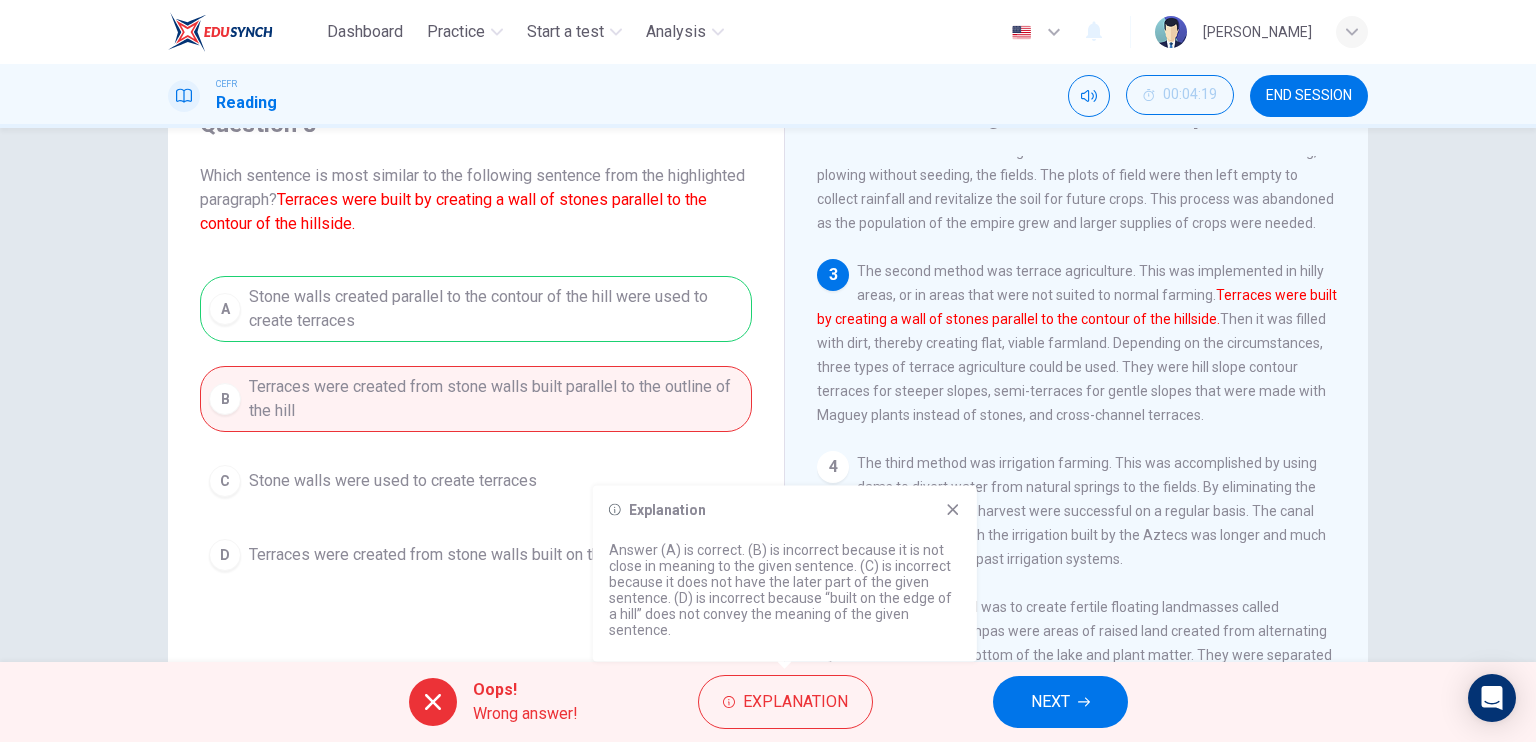 click on "Oops! Wrong answer! Explanation NEXT" at bounding box center [768, 702] 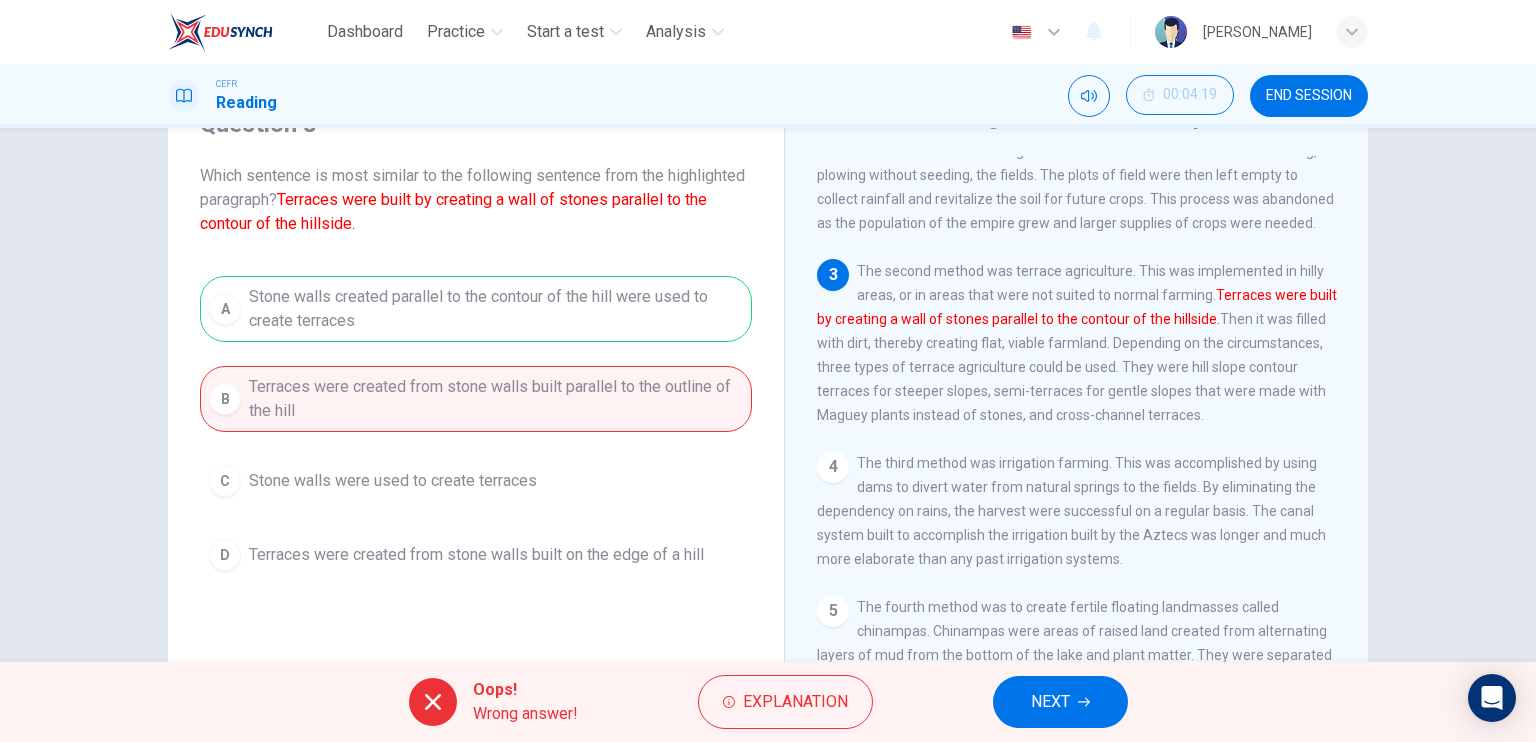 click on "NEXT" at bounding box center (1060, 702) 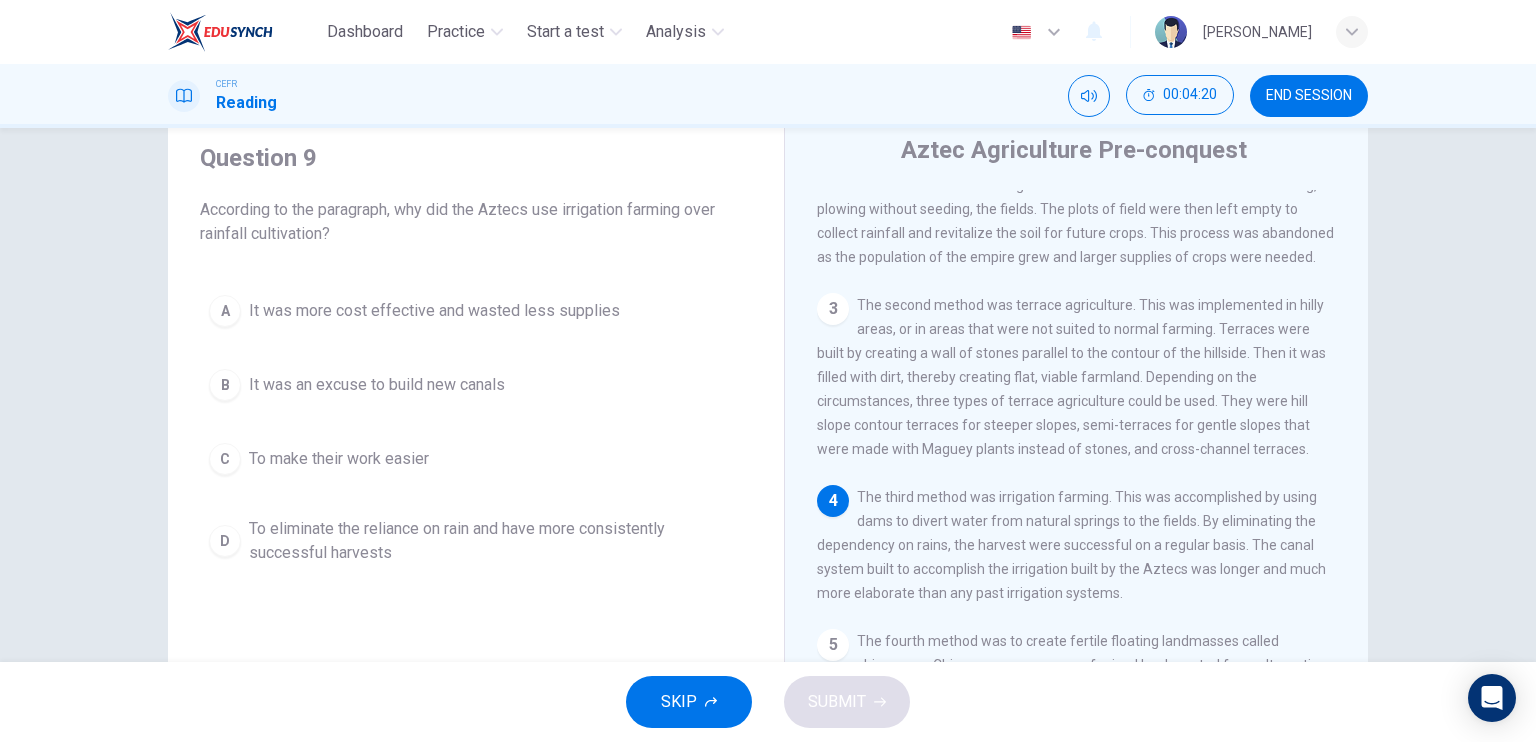 scroll, scrollTop: 100, scrollLeft: 0, axis: vertical 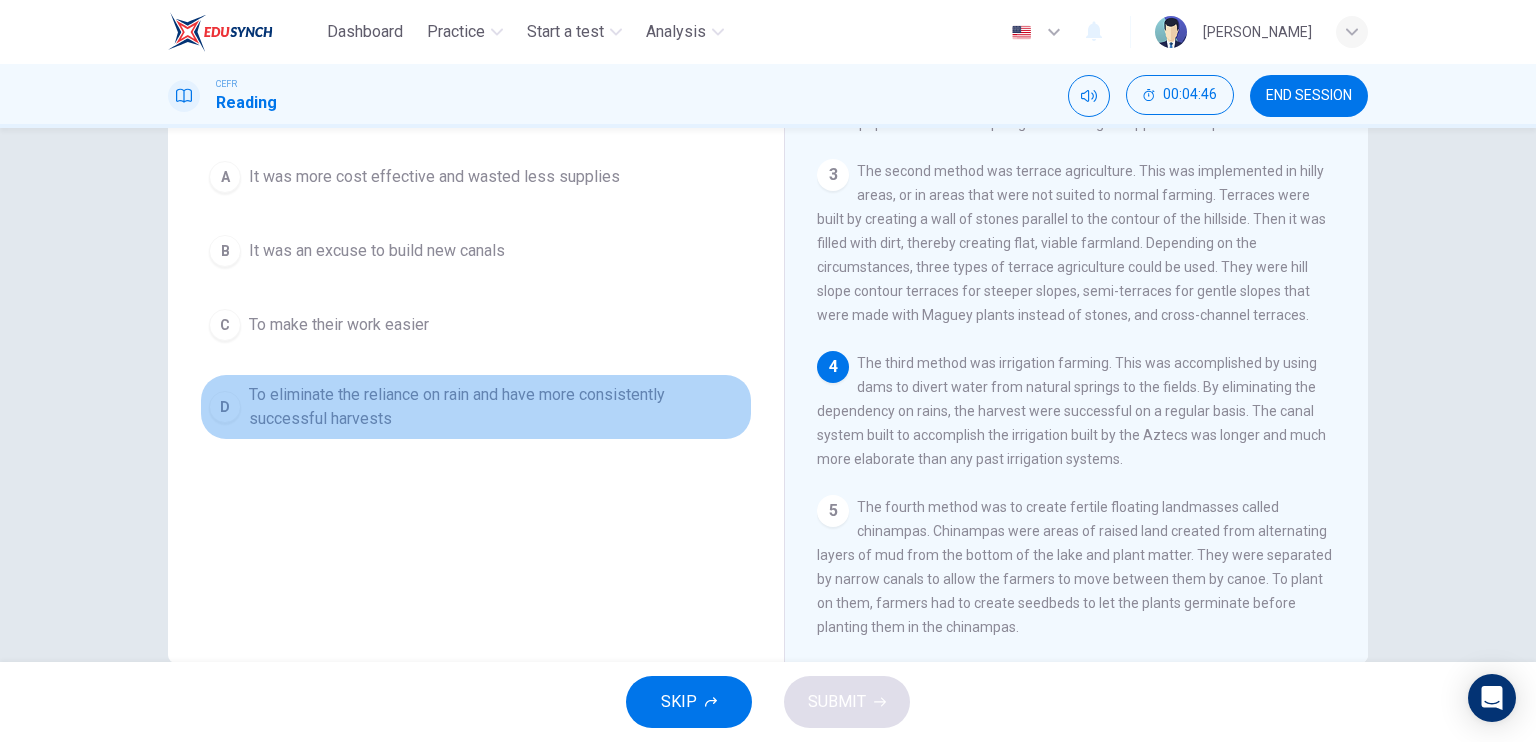 click on "To eliminate the reliance on rain and have more consistently successful harvests" at bounding box center [496, 407] 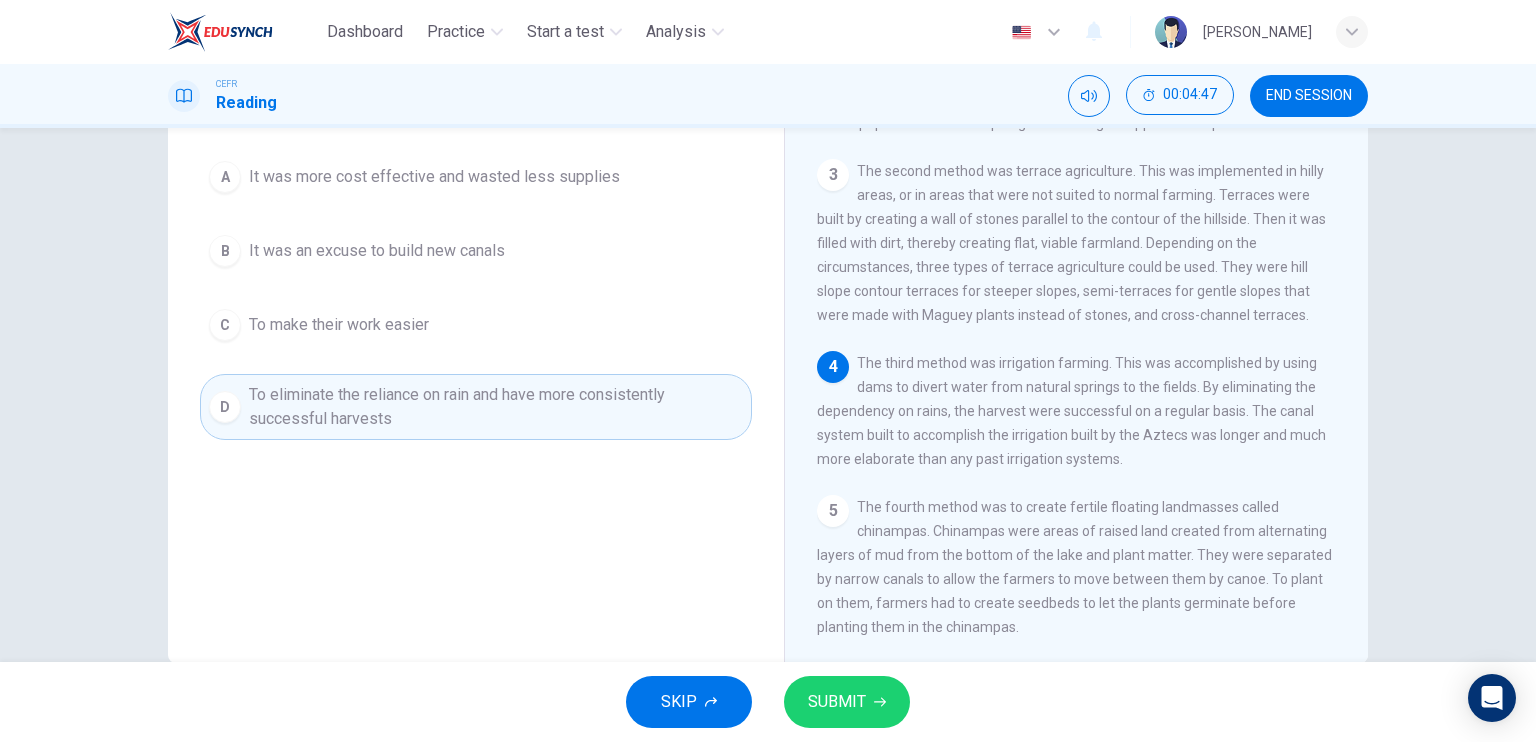click on "SUBMIT" at bounding box center [847, 702] 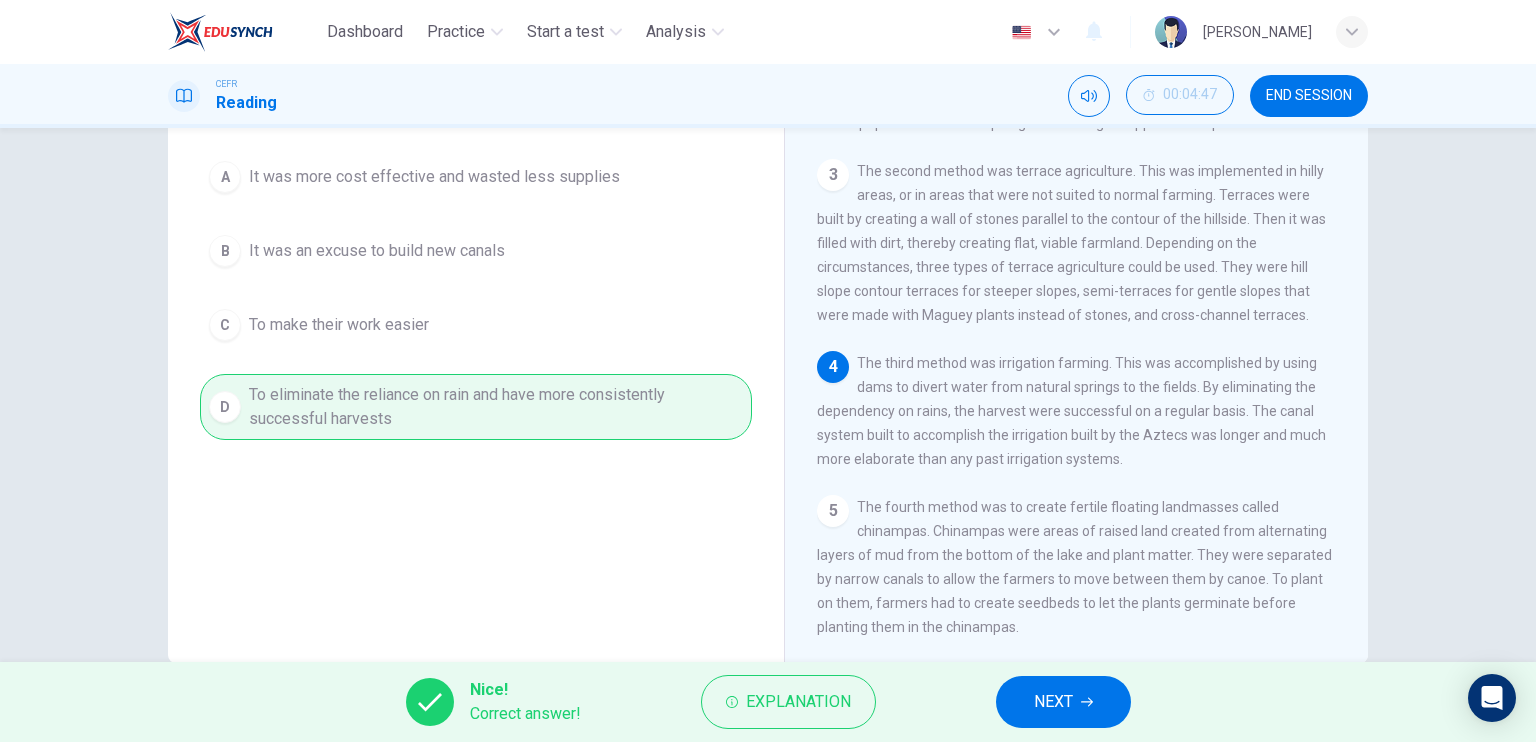 click on "NEXT" at bounding box center (1063, 702) 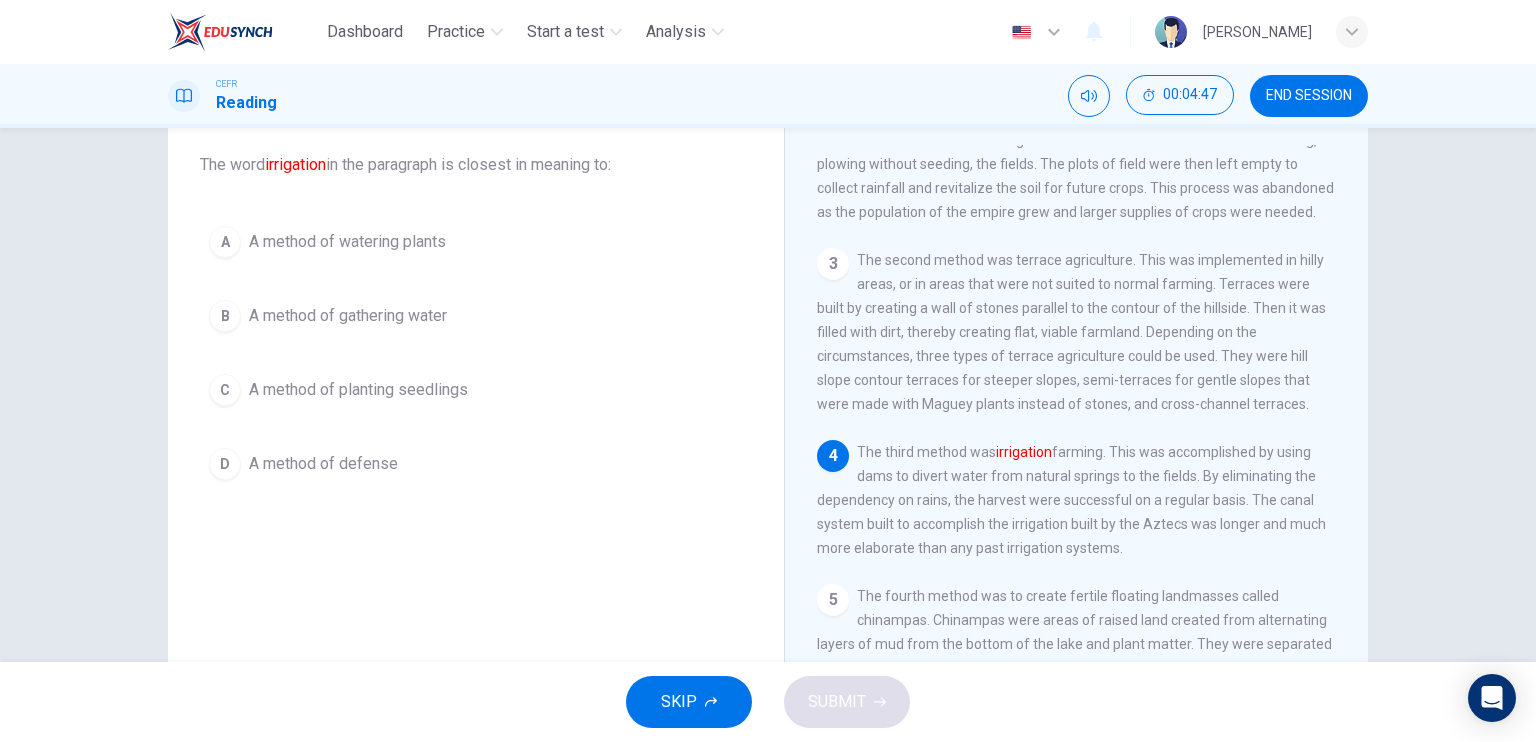 scroll, scrollTop: 76, scrollLeft: 0, axis: vertical 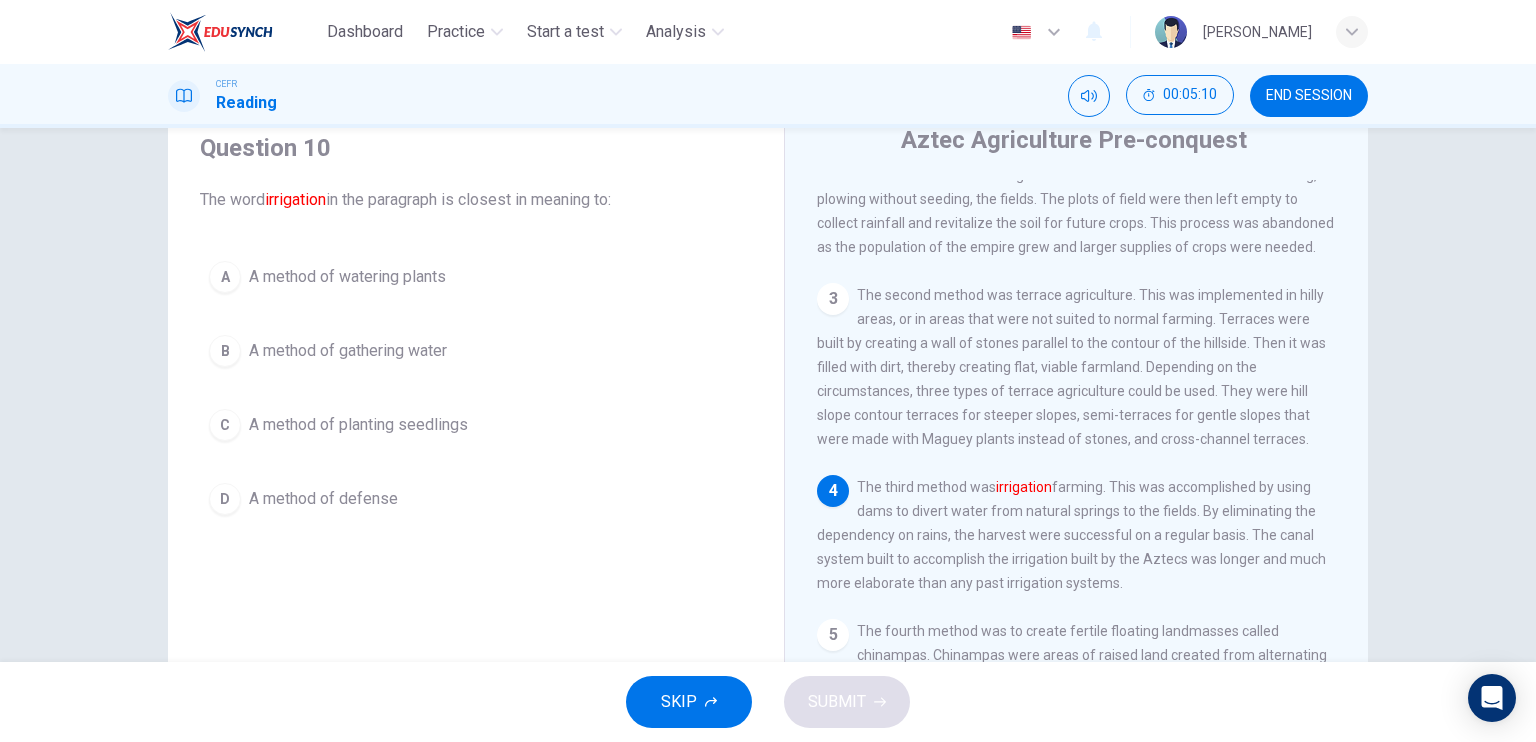 click on "B A method of gathering water" at bounding box center (476, 351) 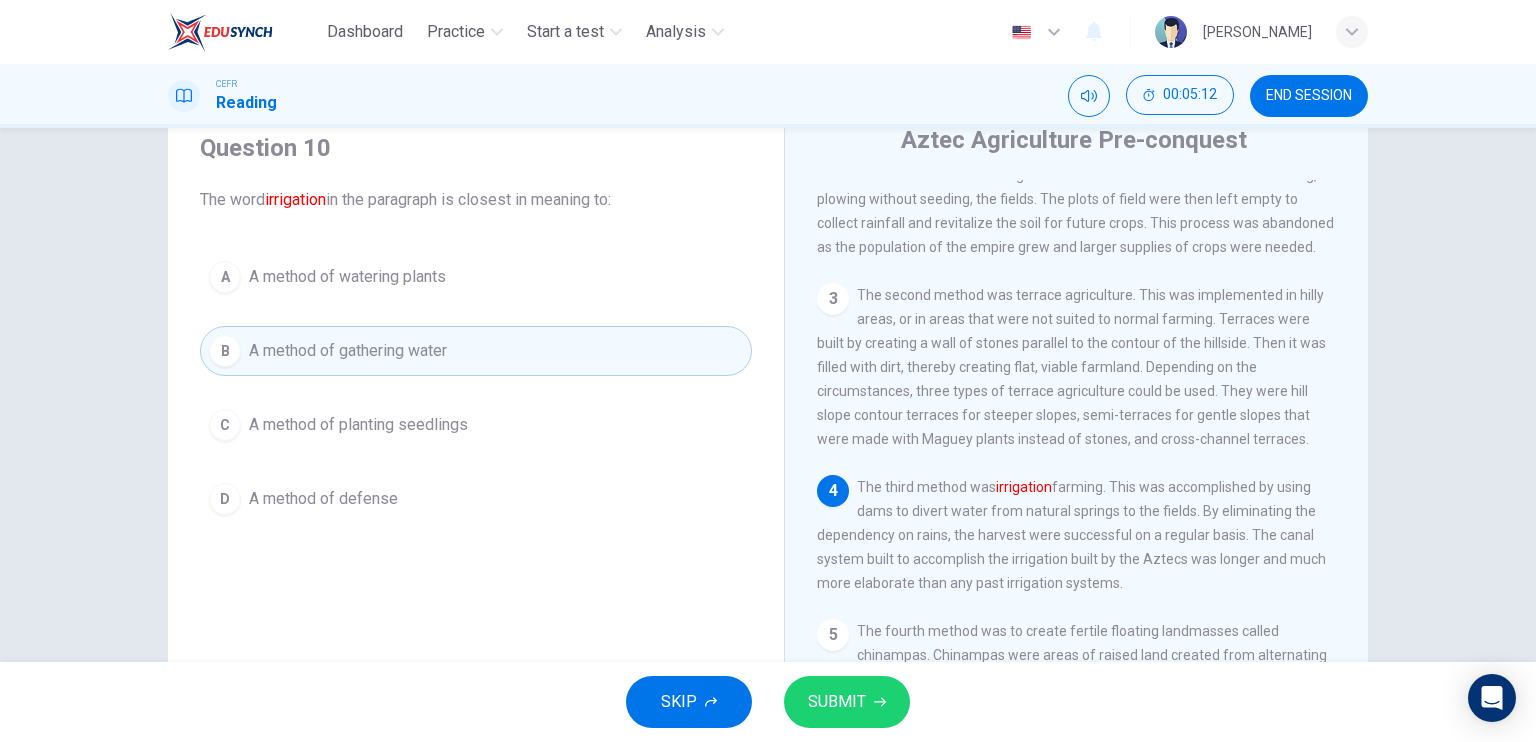 click on "SUBMIT" at bounding box center (847, 702) 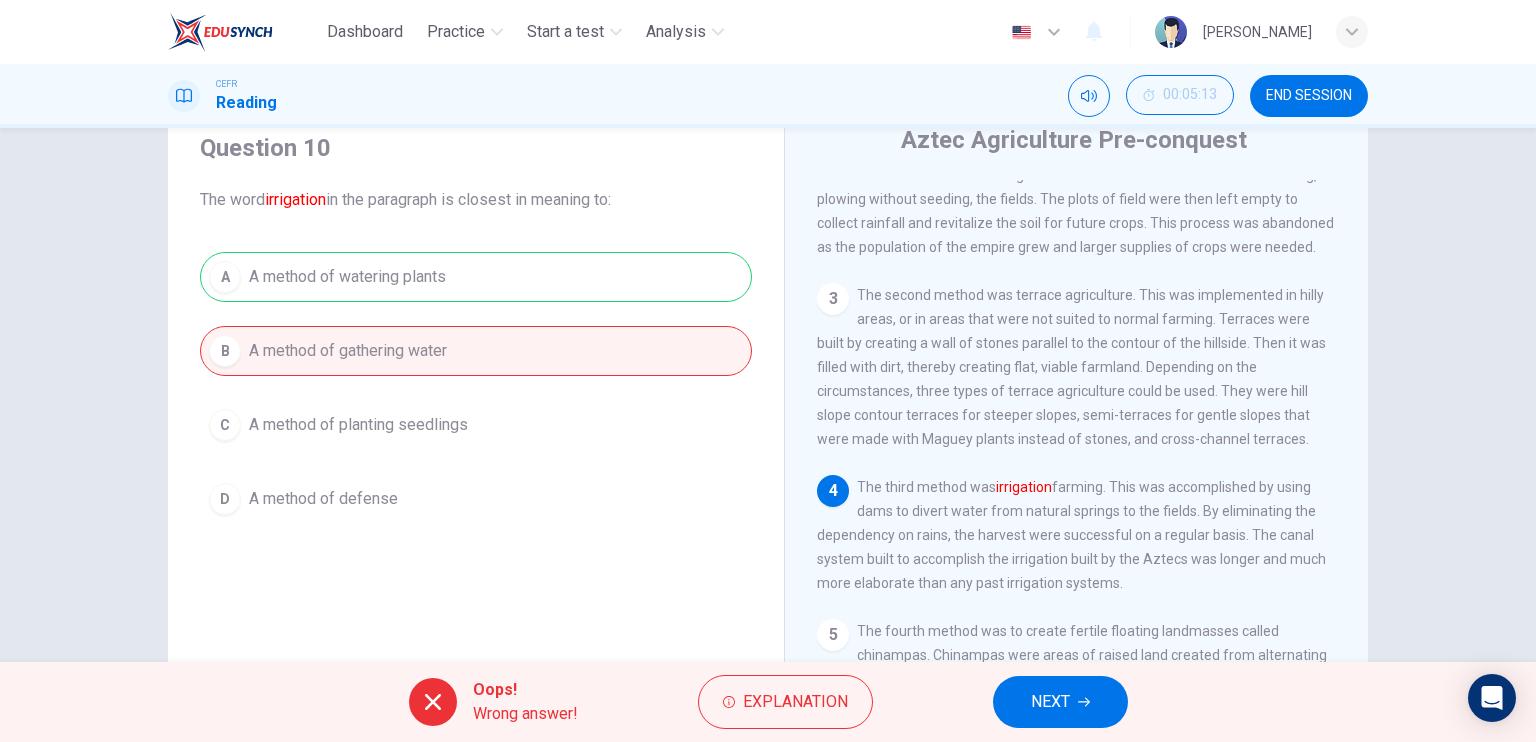 click on "NEXT" at bounding box center [1060, 702] 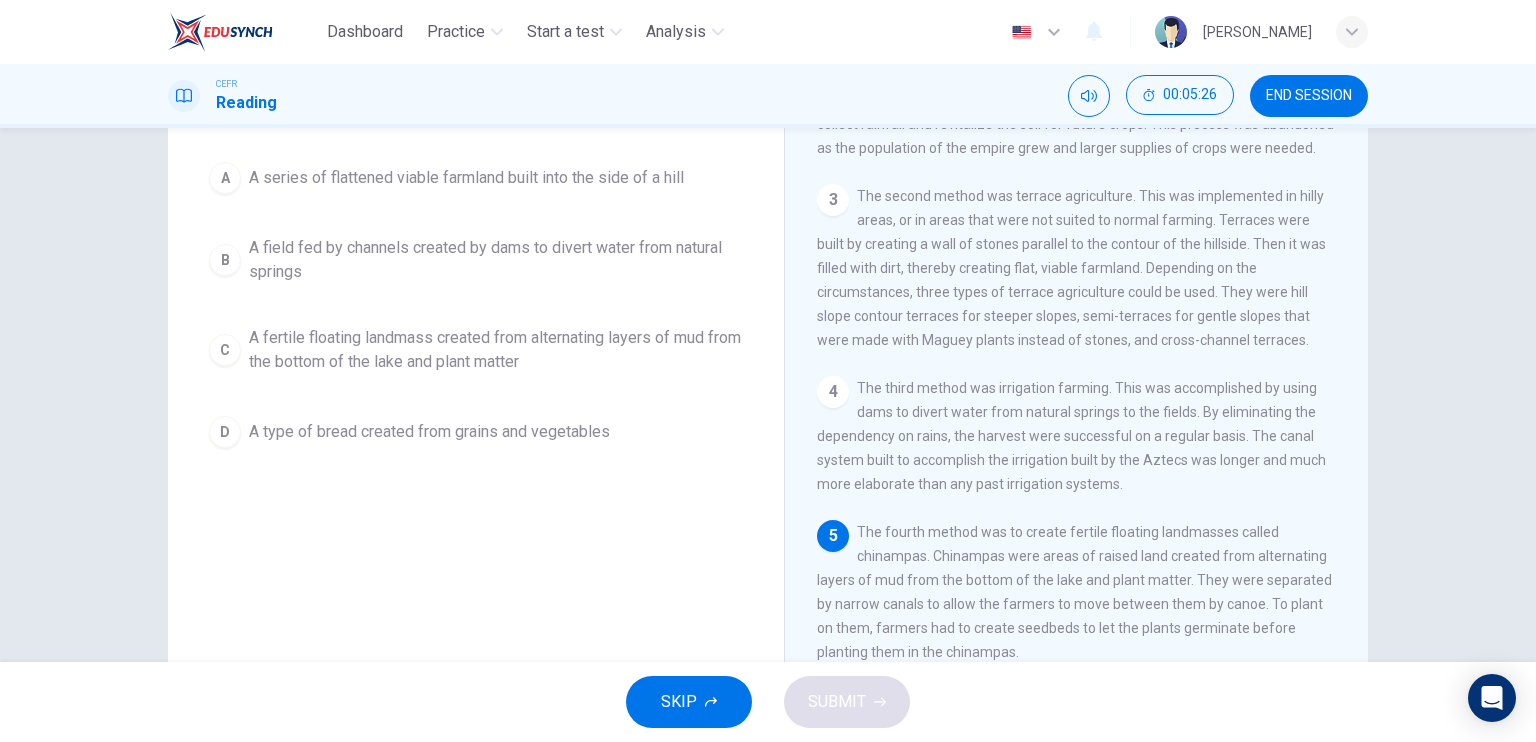 scroll, scrollTop: 140, scrollLeft: 0, axis: vertical 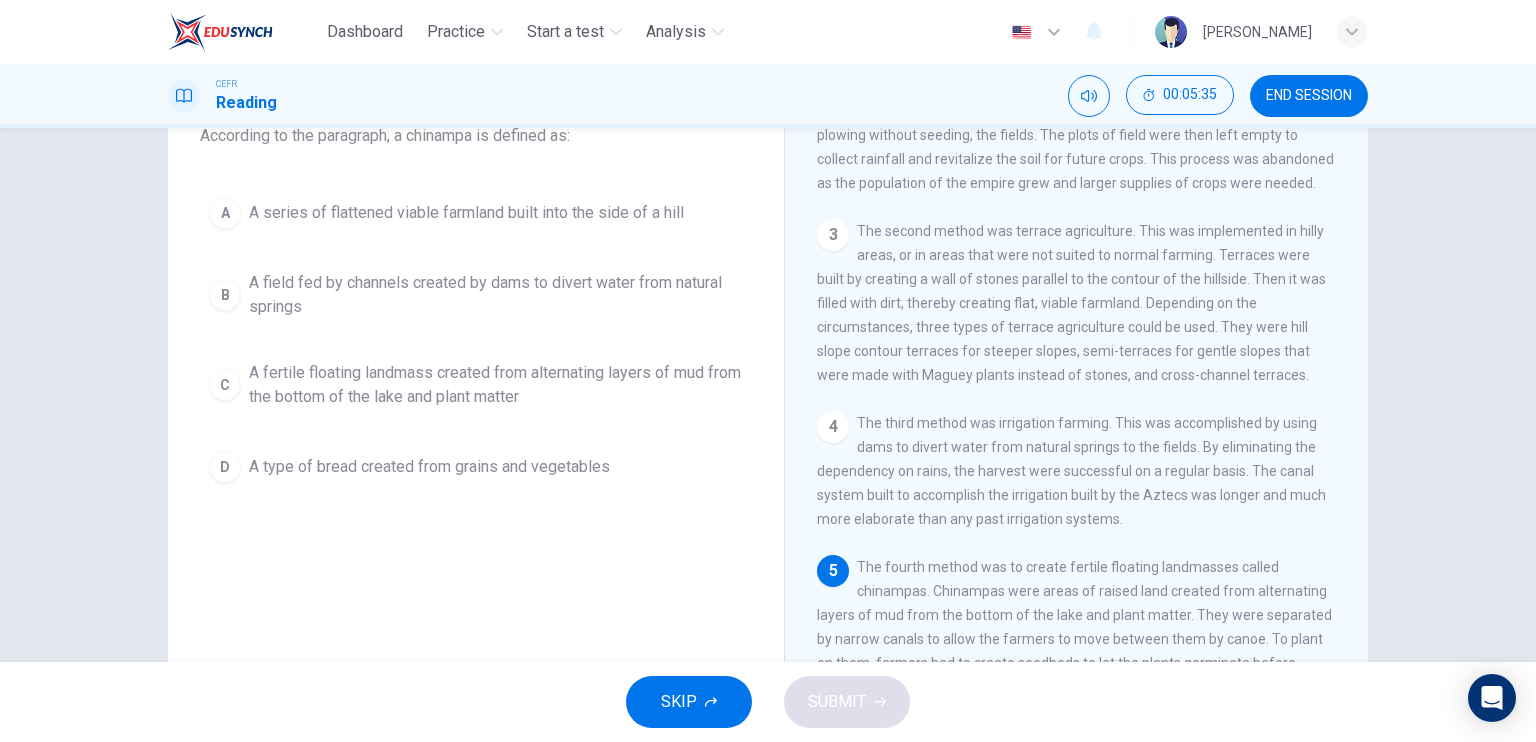 click on "A fertile floating landmass created from alternating layers of mud from the bottom of the lake and plant matter" at bounding box center (496, 385) 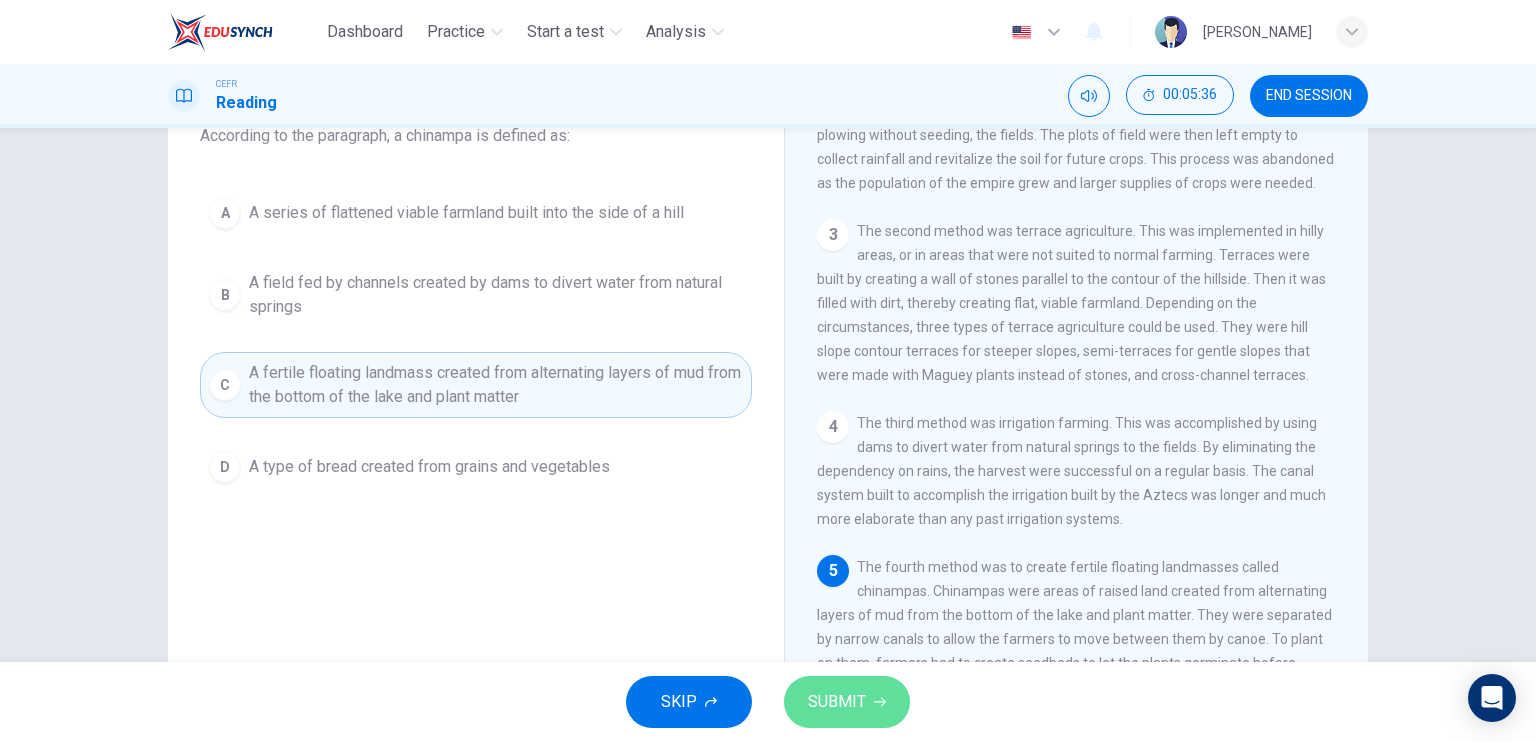 click 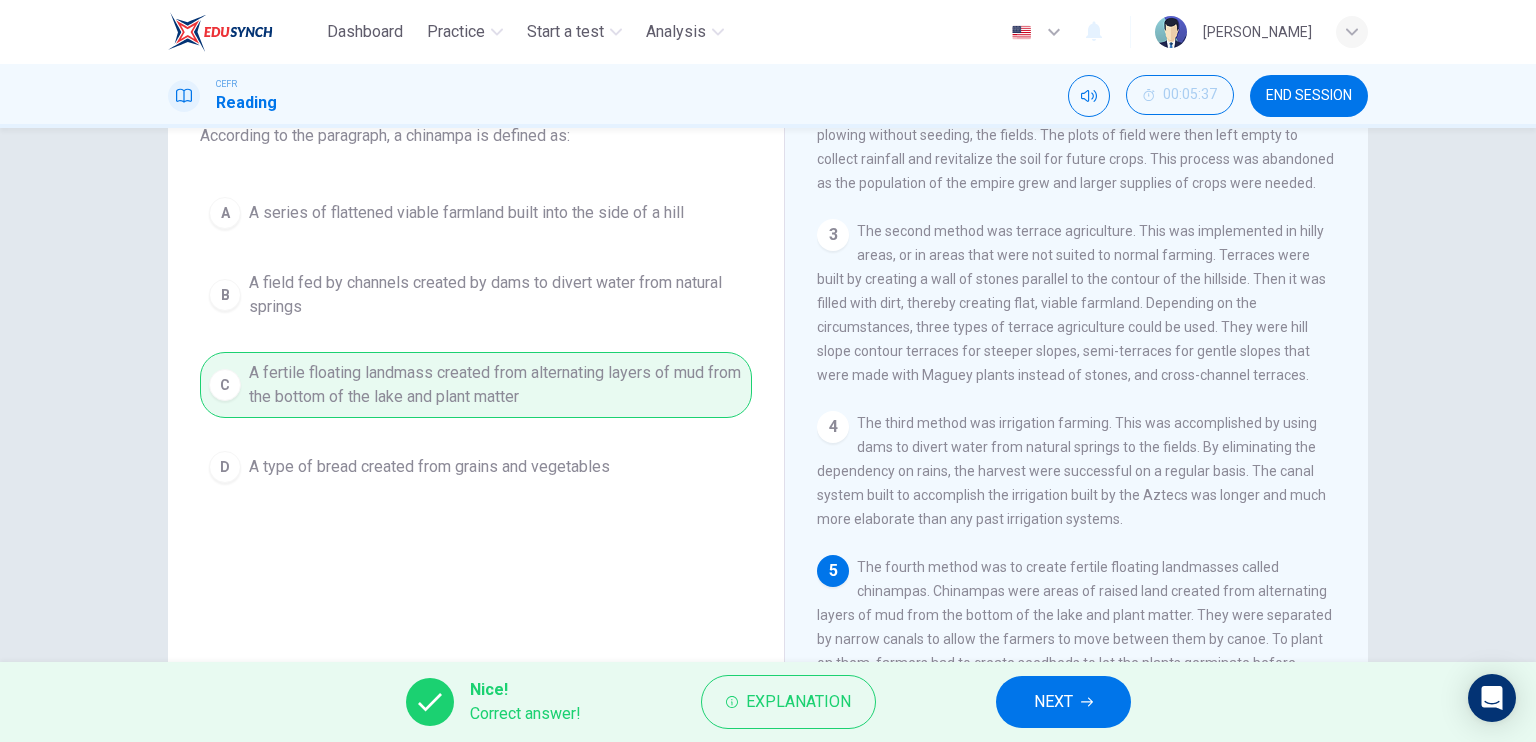 click on "NEXT" at bounding box center (1063, 702) 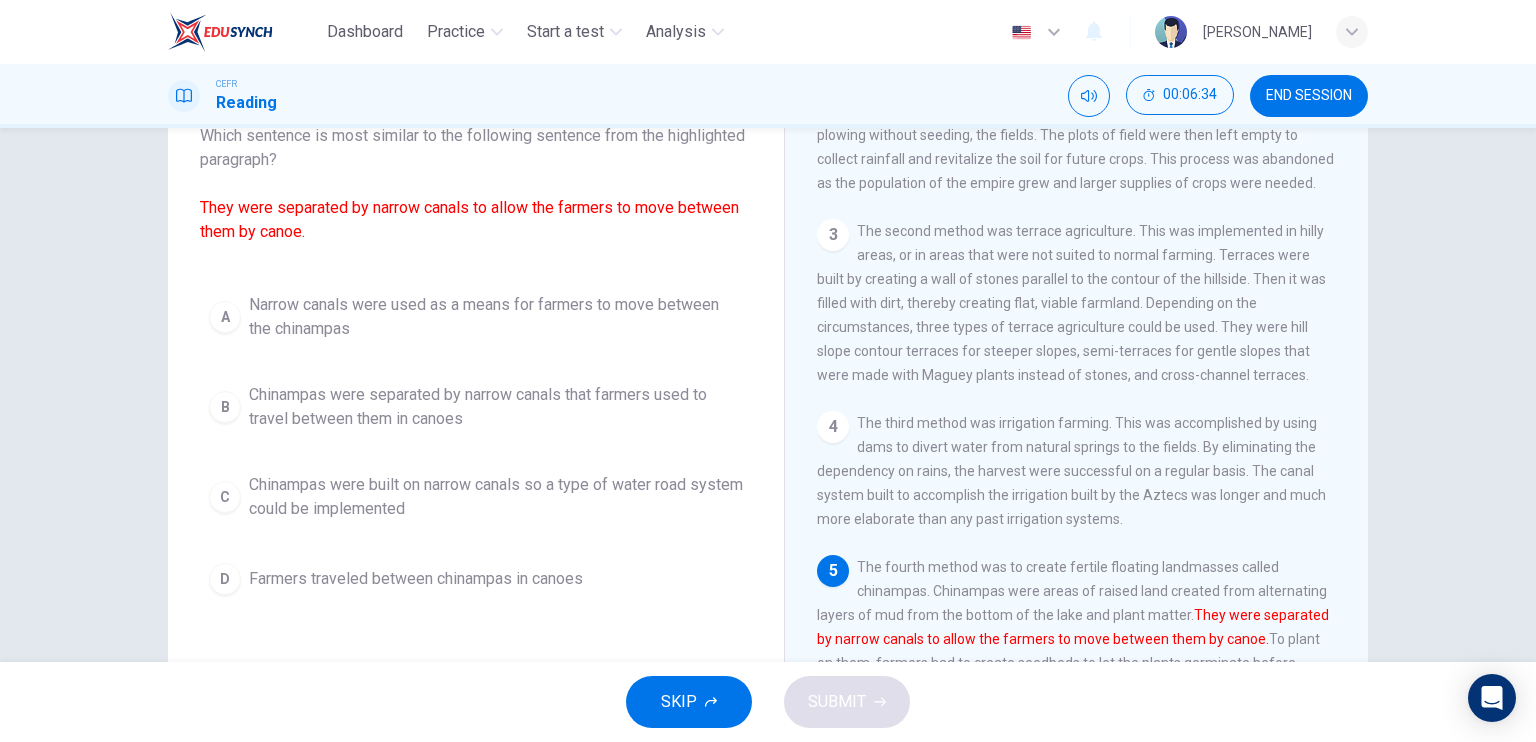 click on "Chinampas were separated by narrow canals that farmers used to travel between them in canoes" at bounding box center [496, 407] 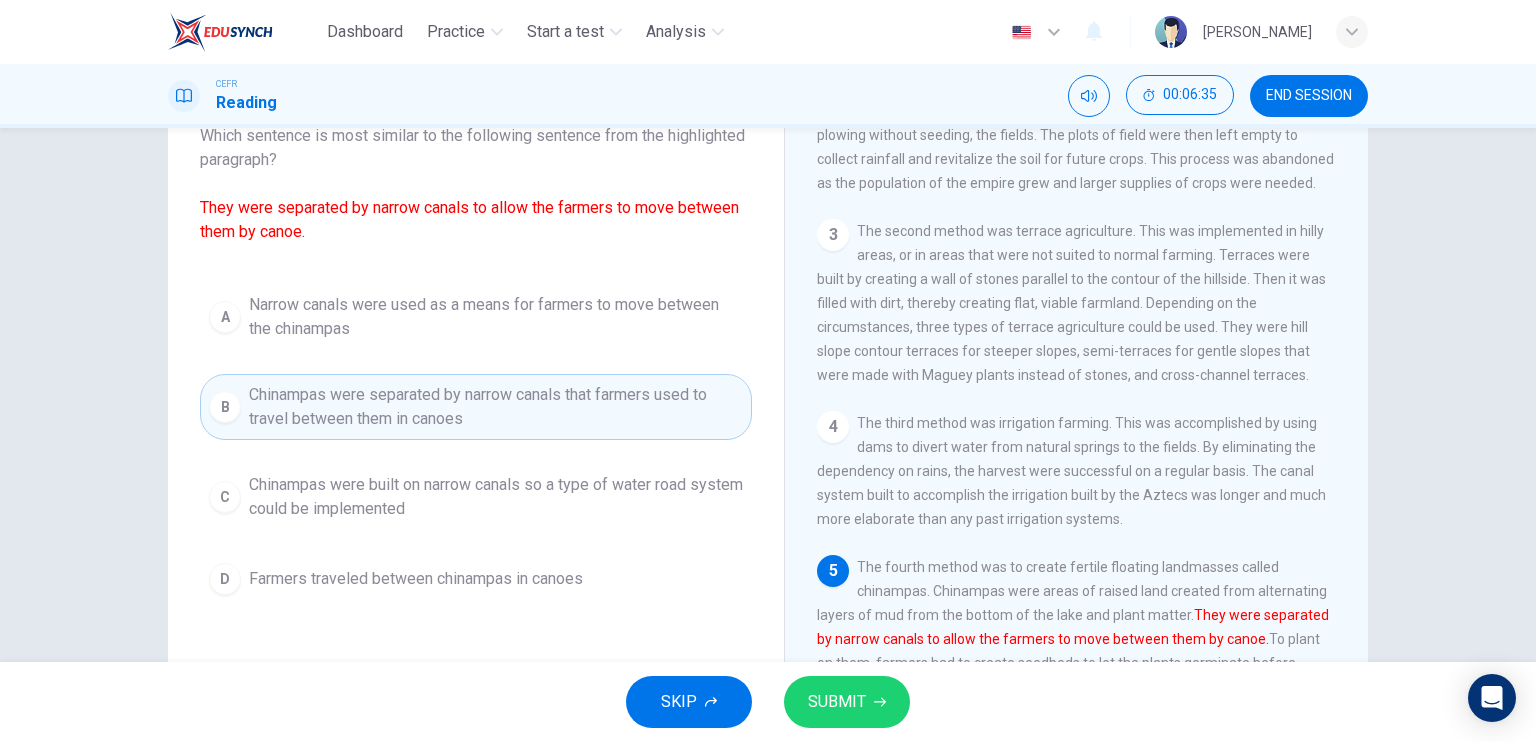 click on "SUBMIT" at bounding box center [847, 702] 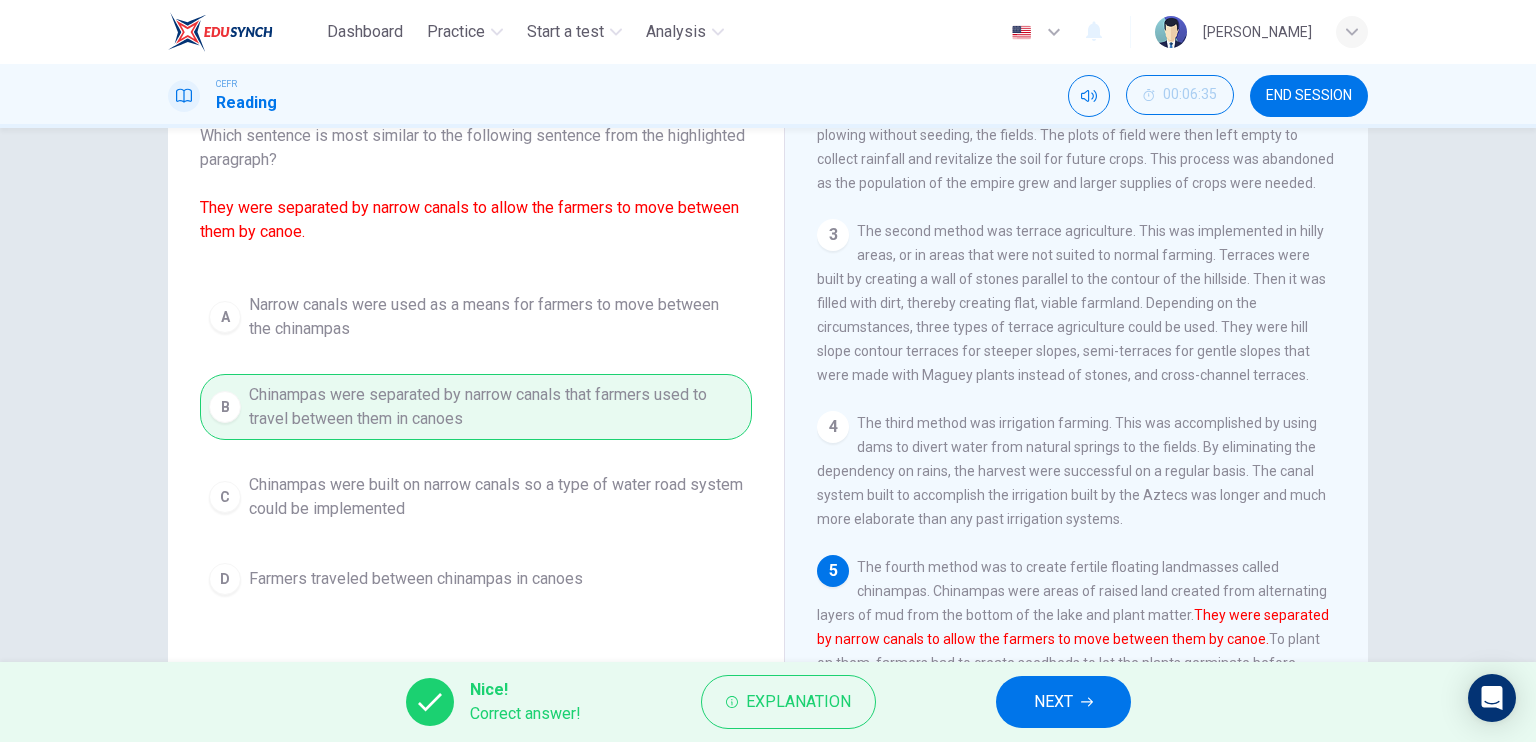 click on "Nice! Correct answer! Explanation NEXT" at bounding box center [768, 702] 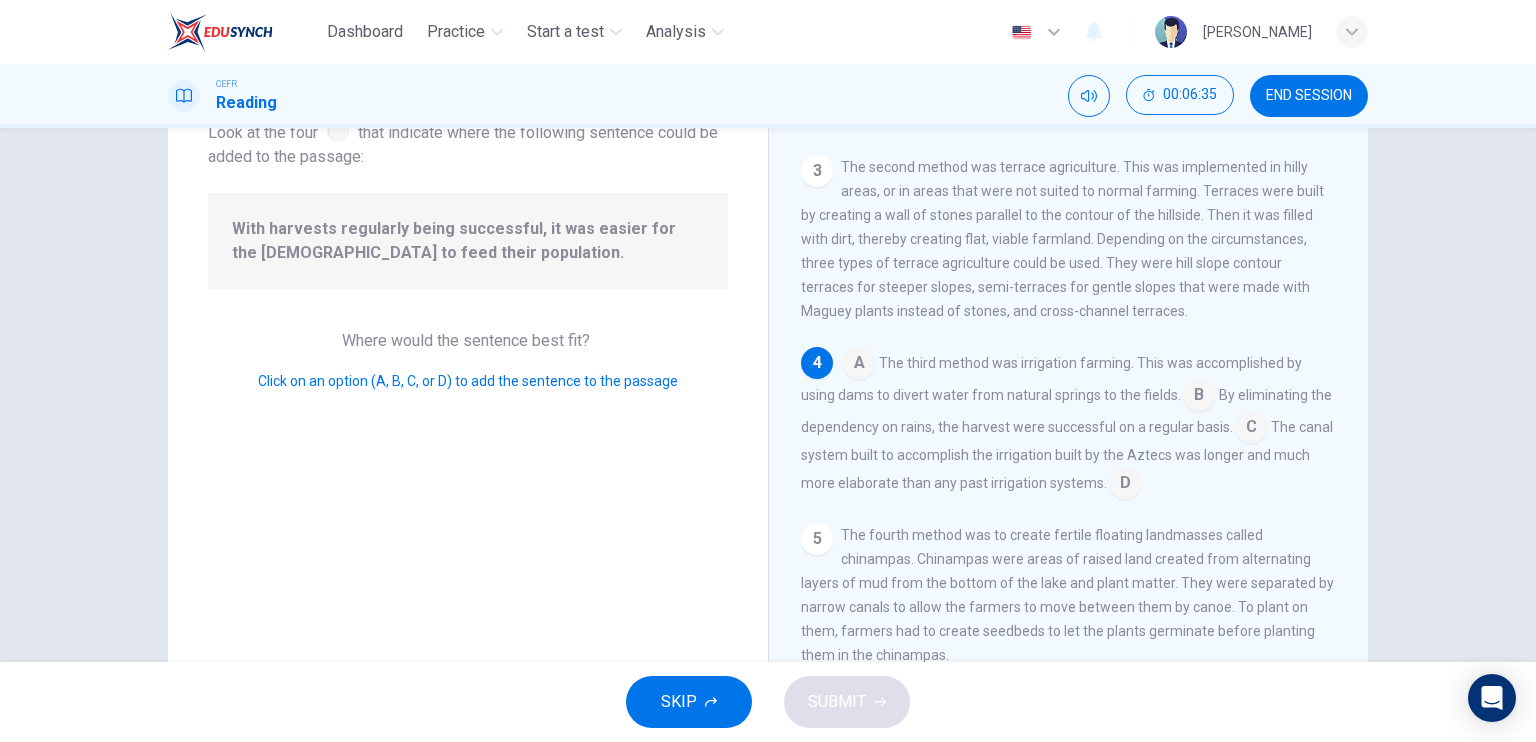 scroll, scrollTop: 267, scrollLeft: 0, axis: vertical 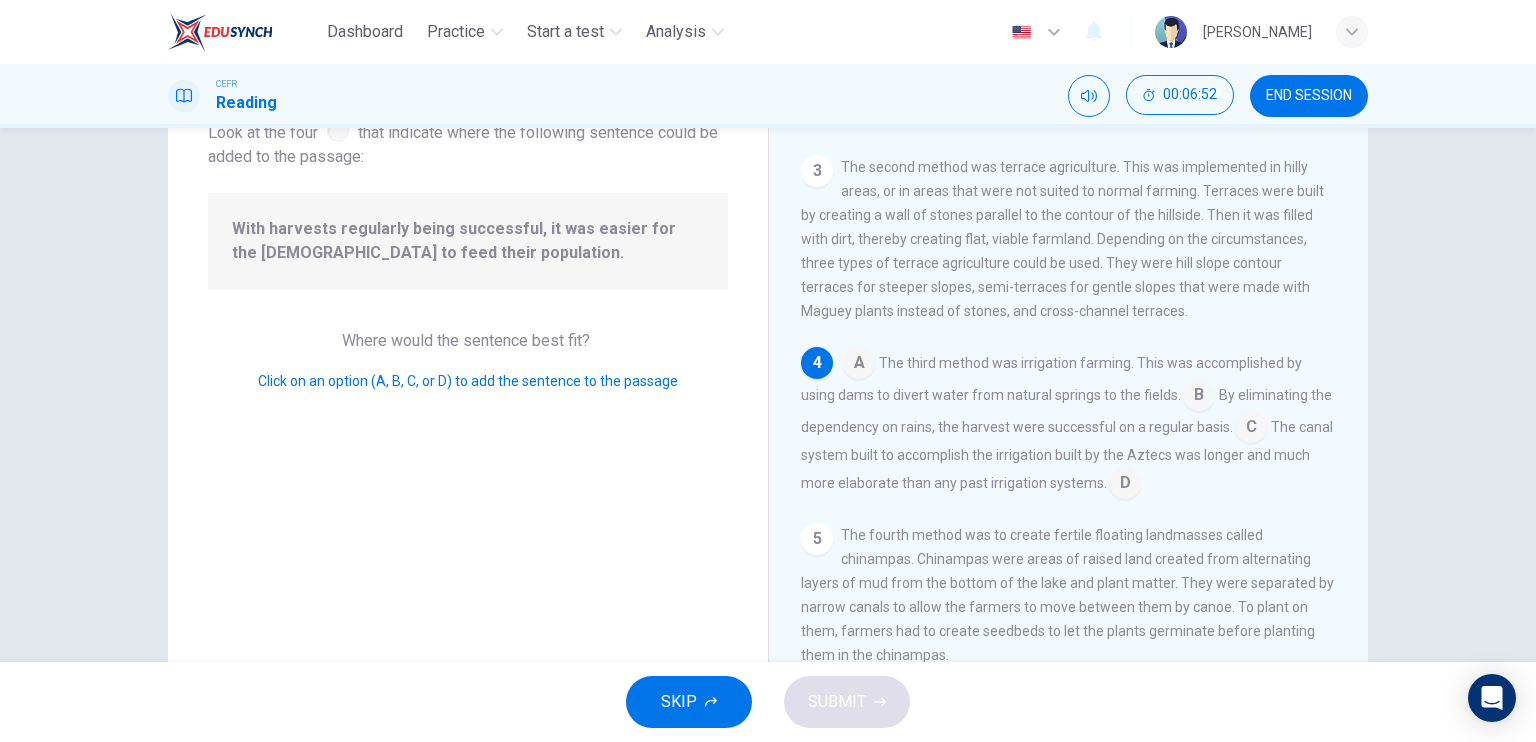 click at bounding box center (1125, 485) 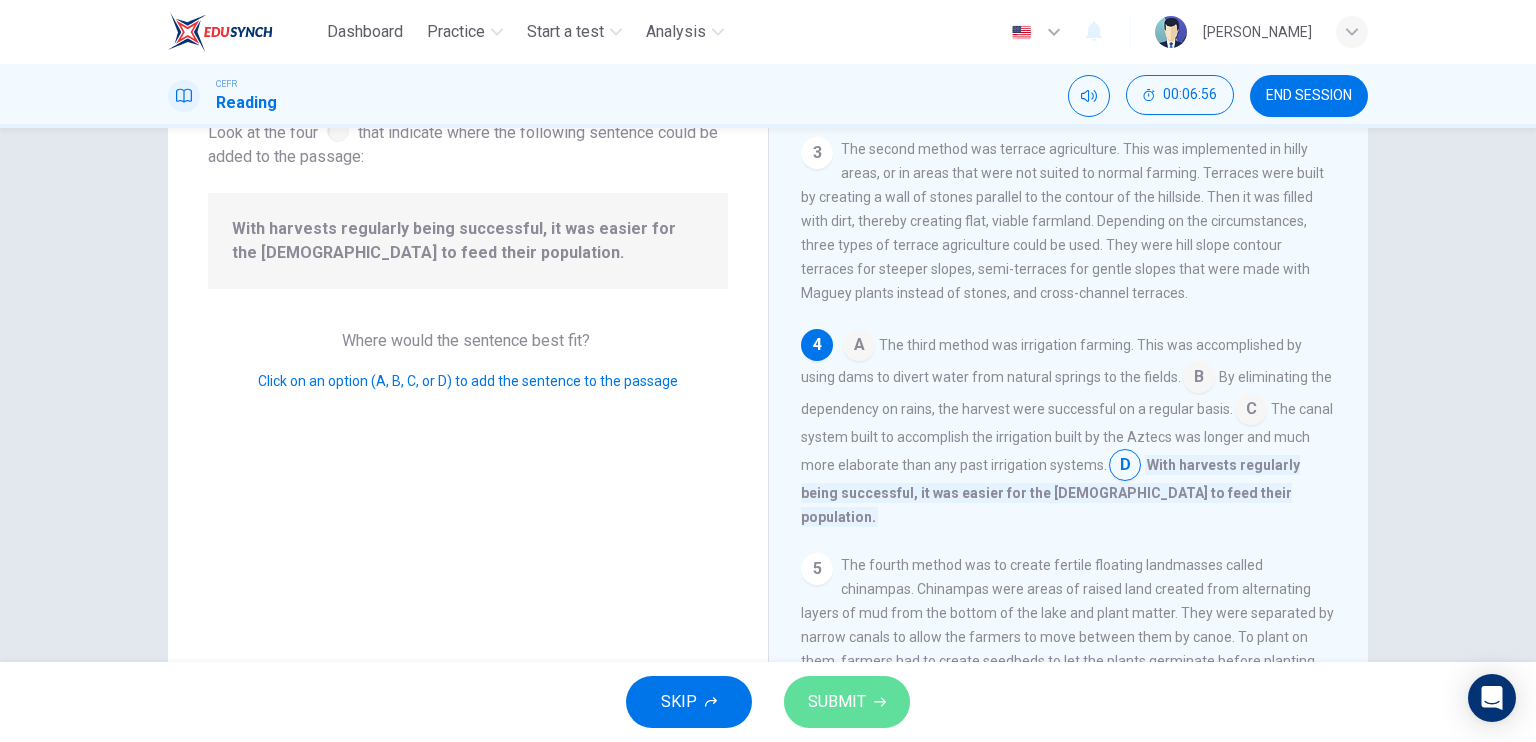 click on "SUBMIT" at bounding box center [847, 702] 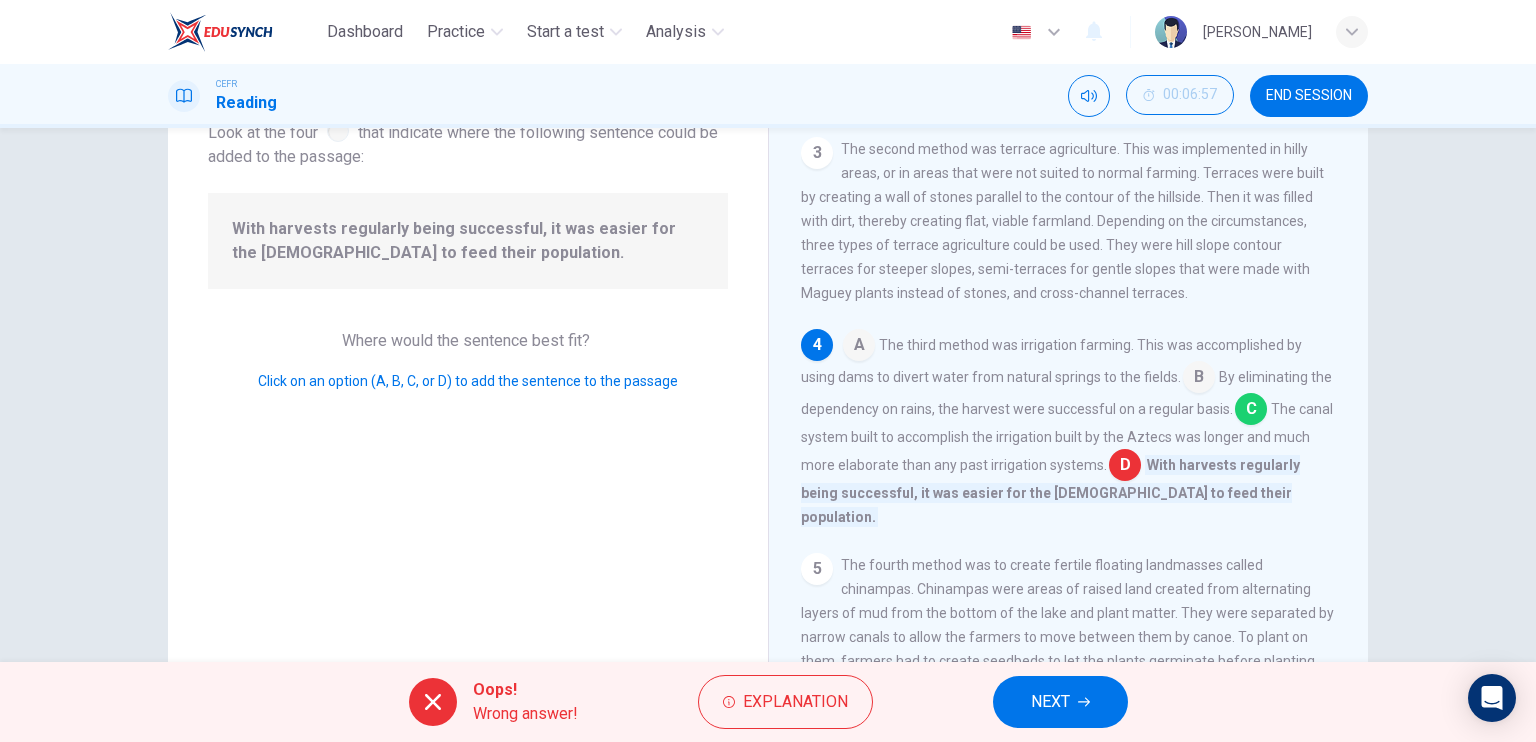 click on "NEXT" at bounding box center (1060, 702) 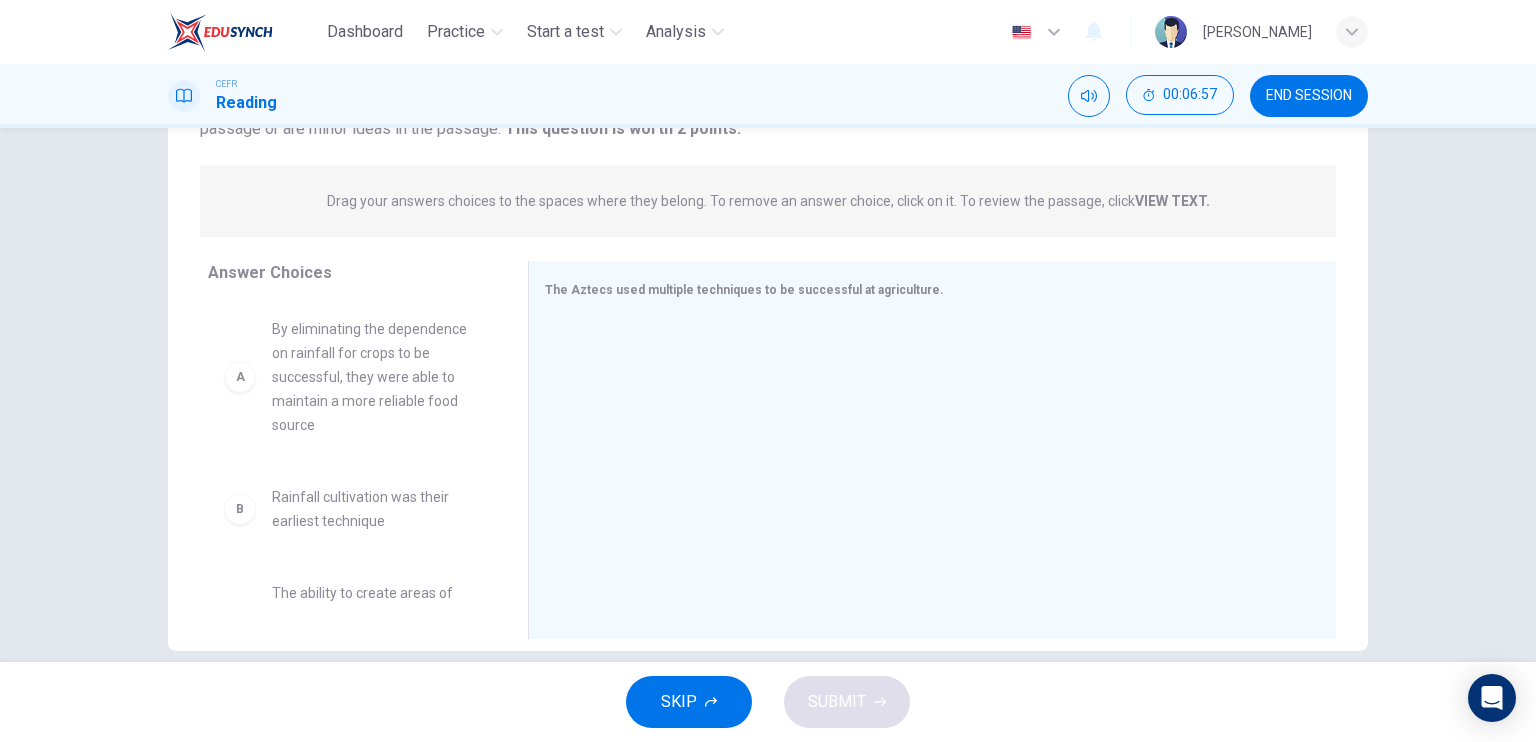 scroll, scrollTop: 240, scrollLeft: 0, axis: vertical 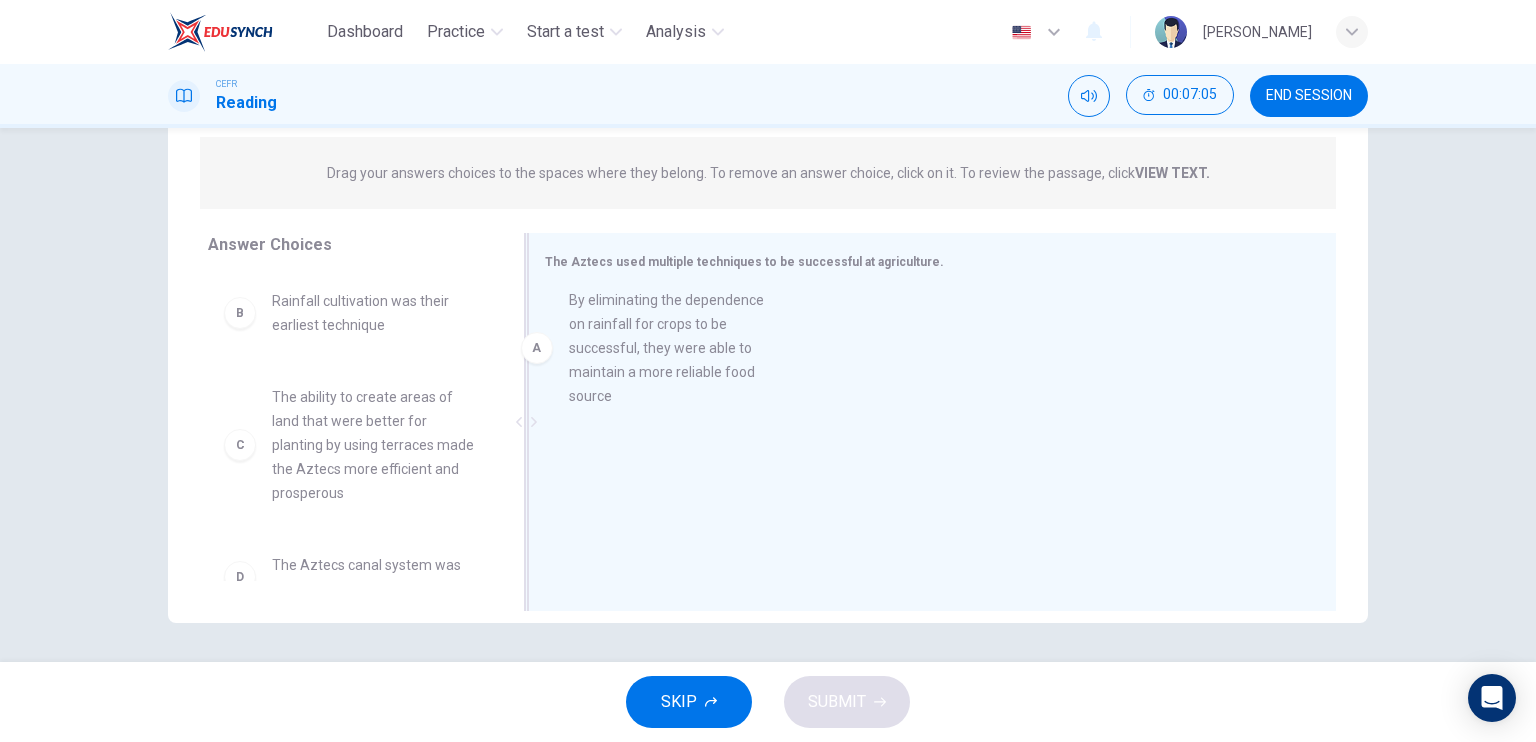 drag, startPoint x: 421, startPoint y: 359, endPoint x: 764, endPoint y: 363, distance: 343.02332 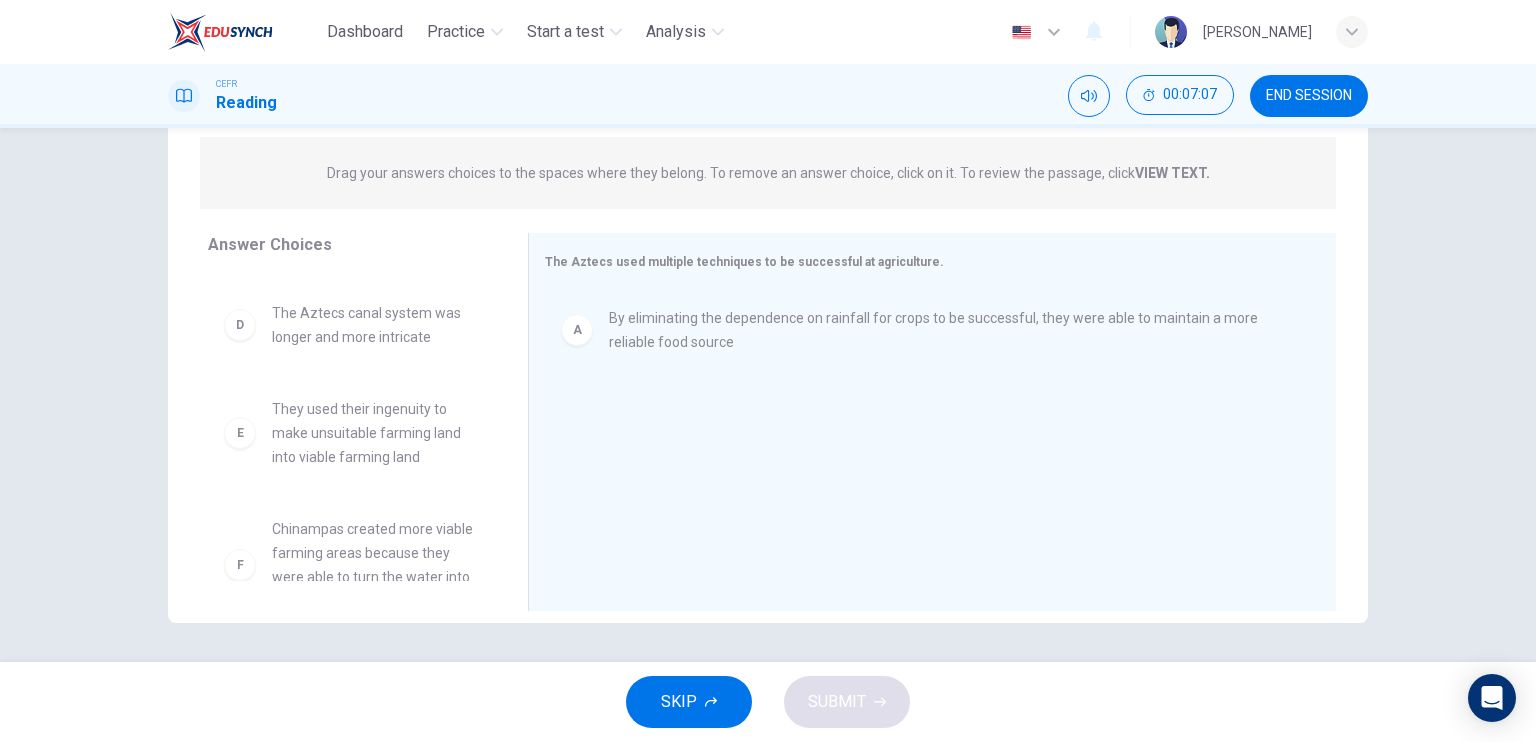 scroll, scrollTop: 300, scrollLeft: 0, axis: vertical 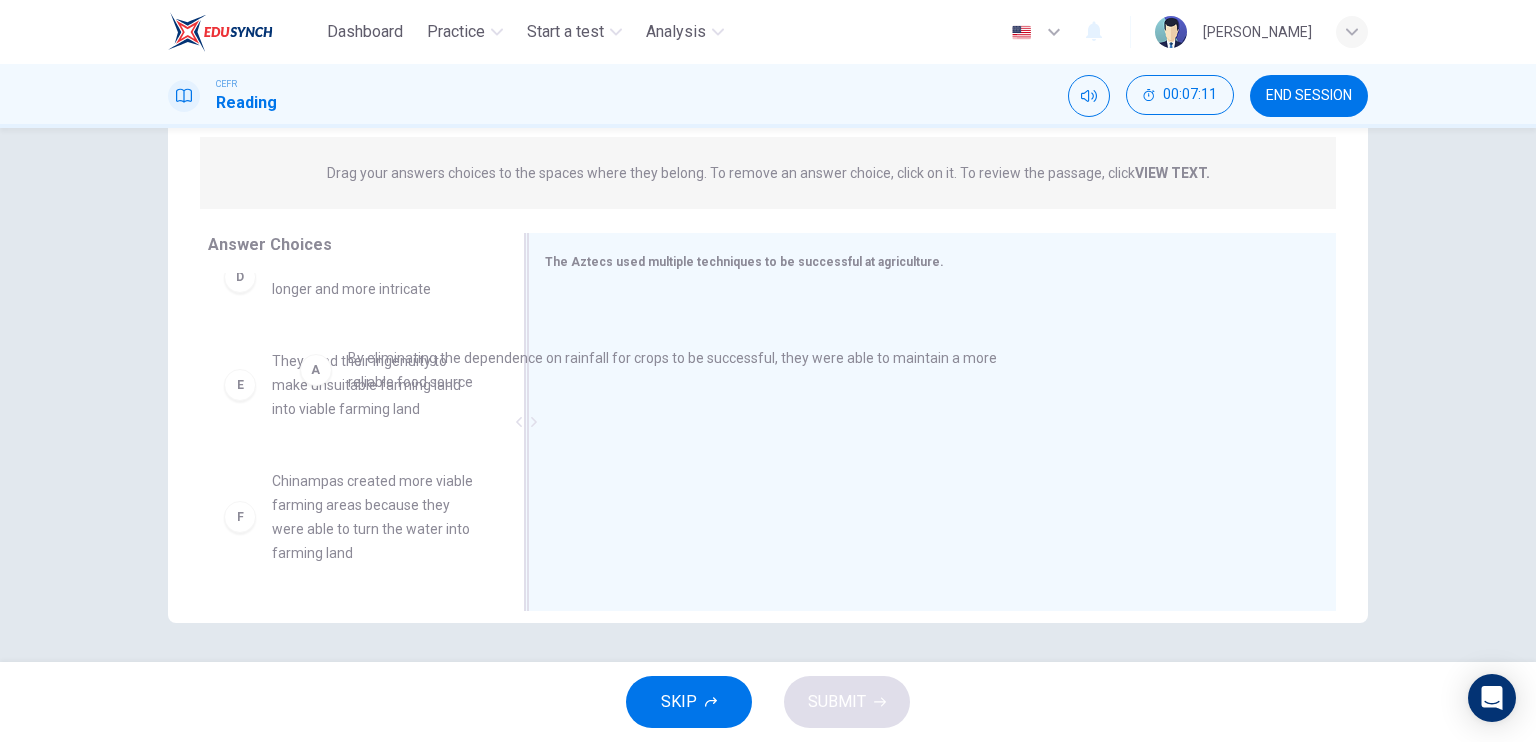 drag, startPoint x: 624, startPoint y: 338, endPoint x: 331, endPoint y: 382, distance: 296.28534 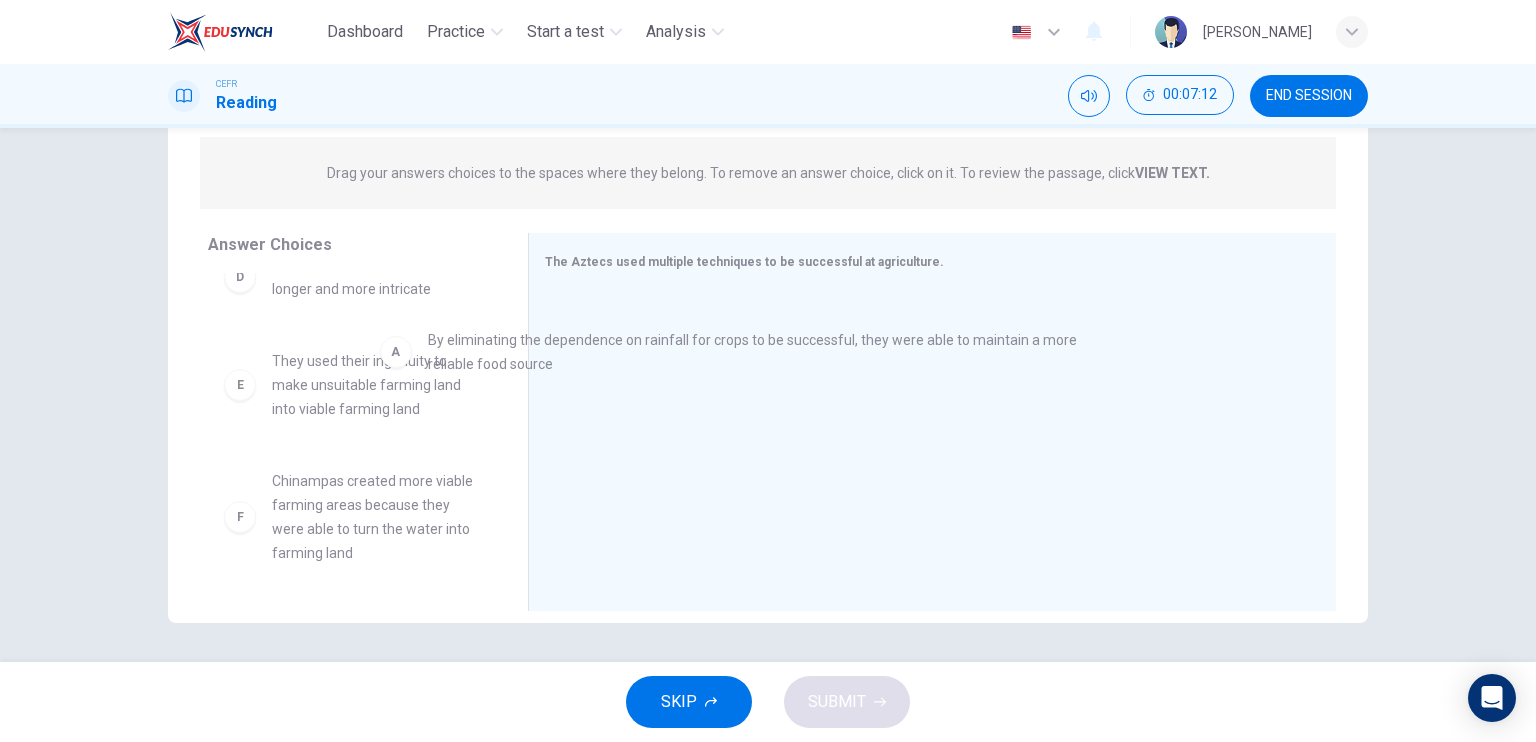 drag, startPoint x: 525, startPoint y: 348, endPoint x: 477, endPoint y: 359, distance: 49.24429 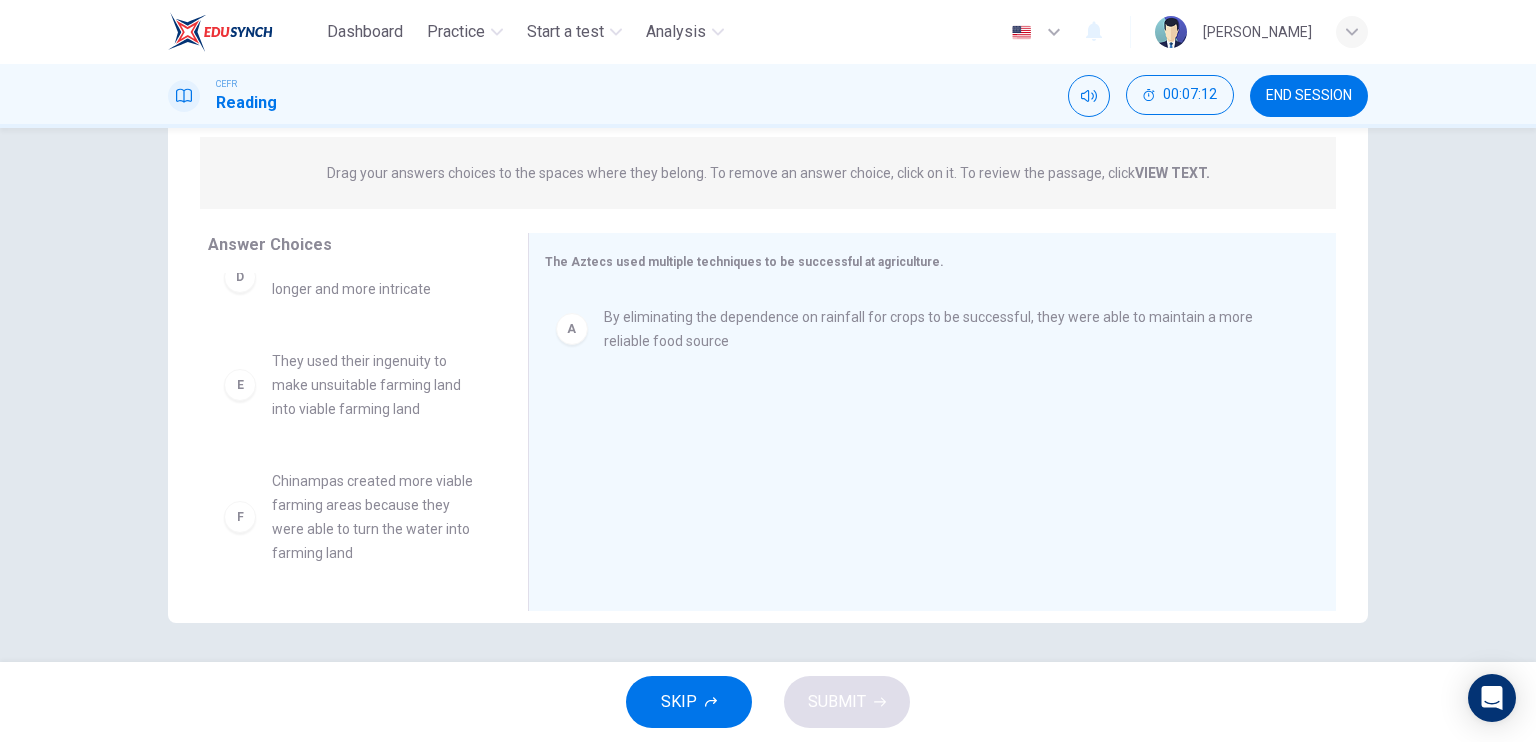 click at bounding box center (924, 424) 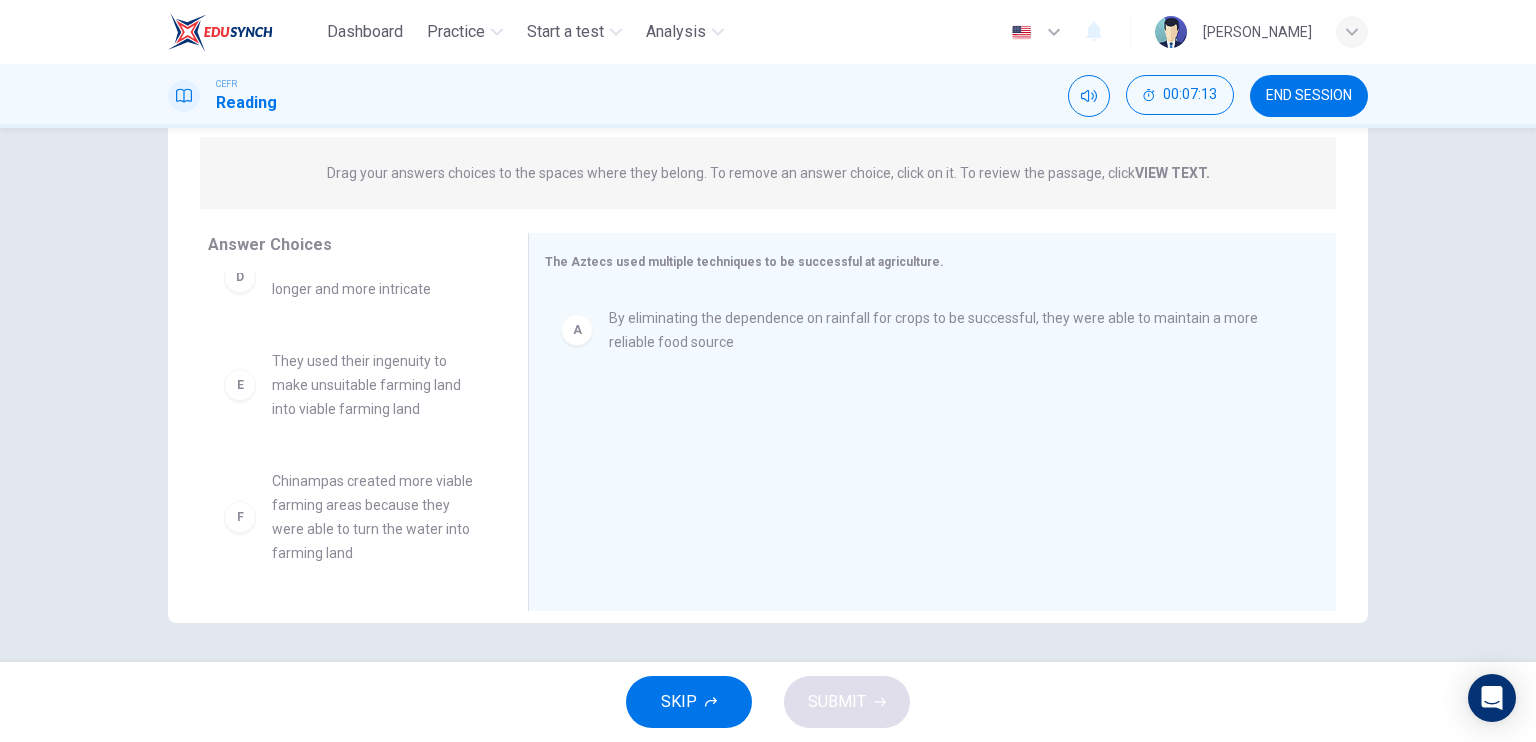 click on "By eliminating the dependence on rainfall for crops to be successful, they were able to maintain a more reliable food source" at bounding box center (948, 330) 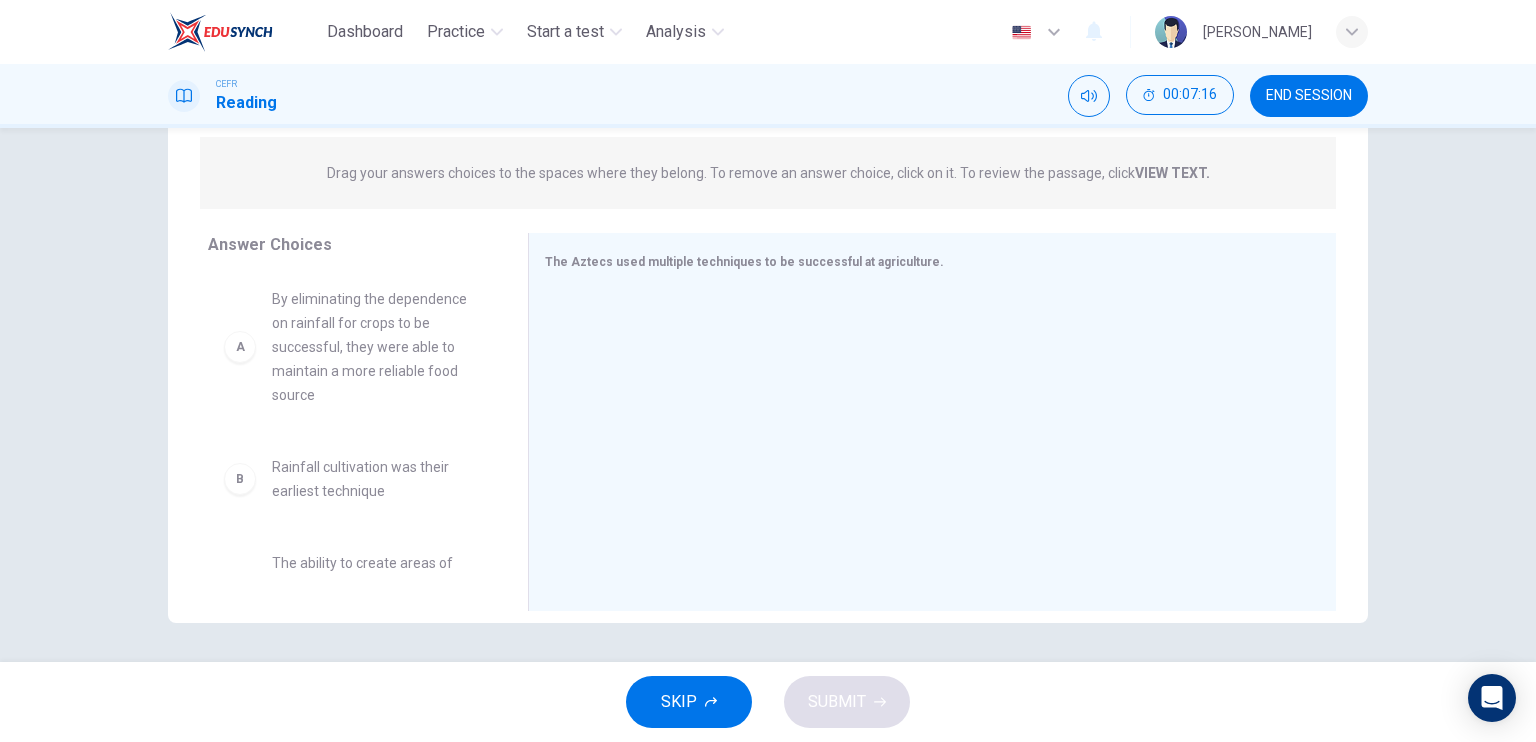 scroll, scrollTop: 0, scrollLeft: 0, axis: both 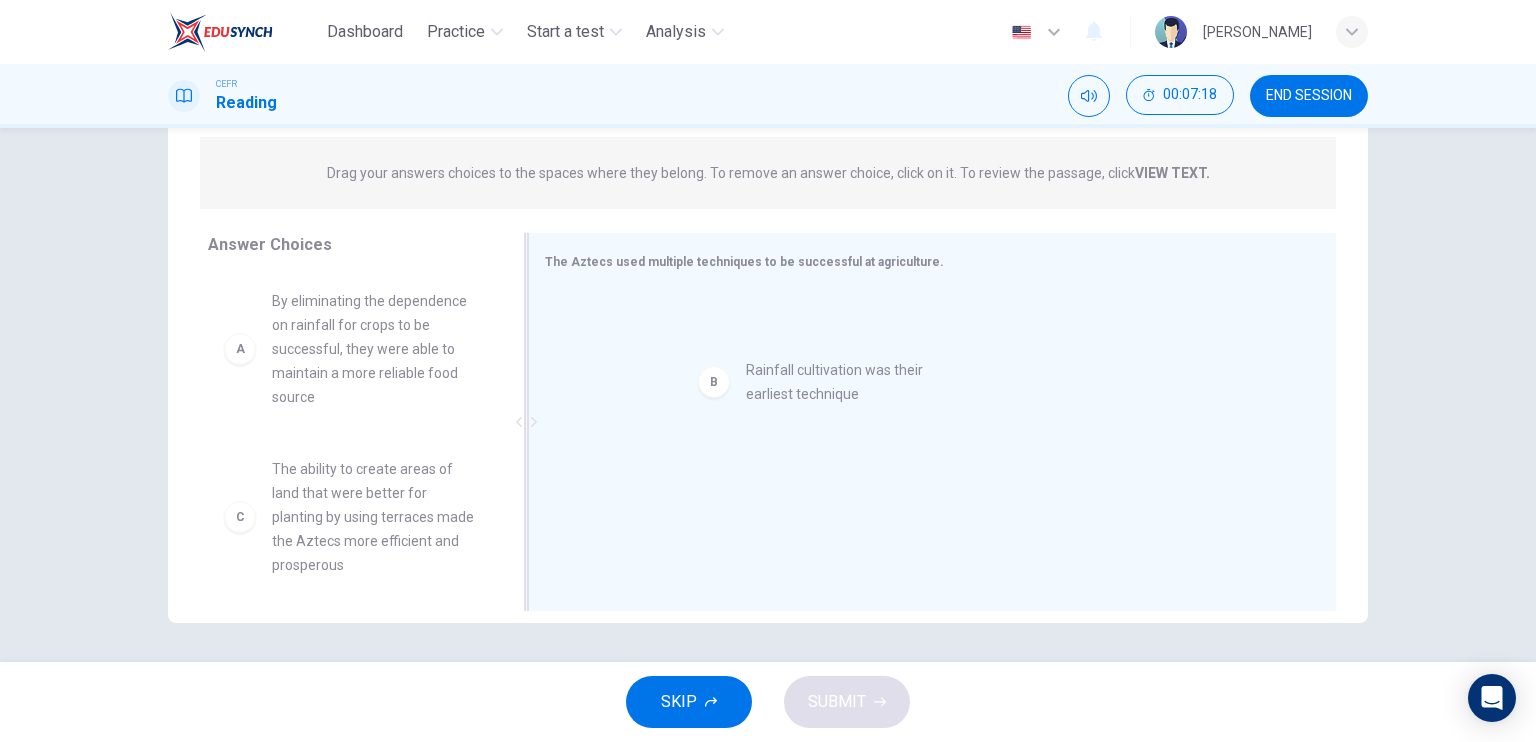 drag, startPoint x: 403, startPoint y: 503, endPoint x: 892, endPoint y: 394, distance: 501.001 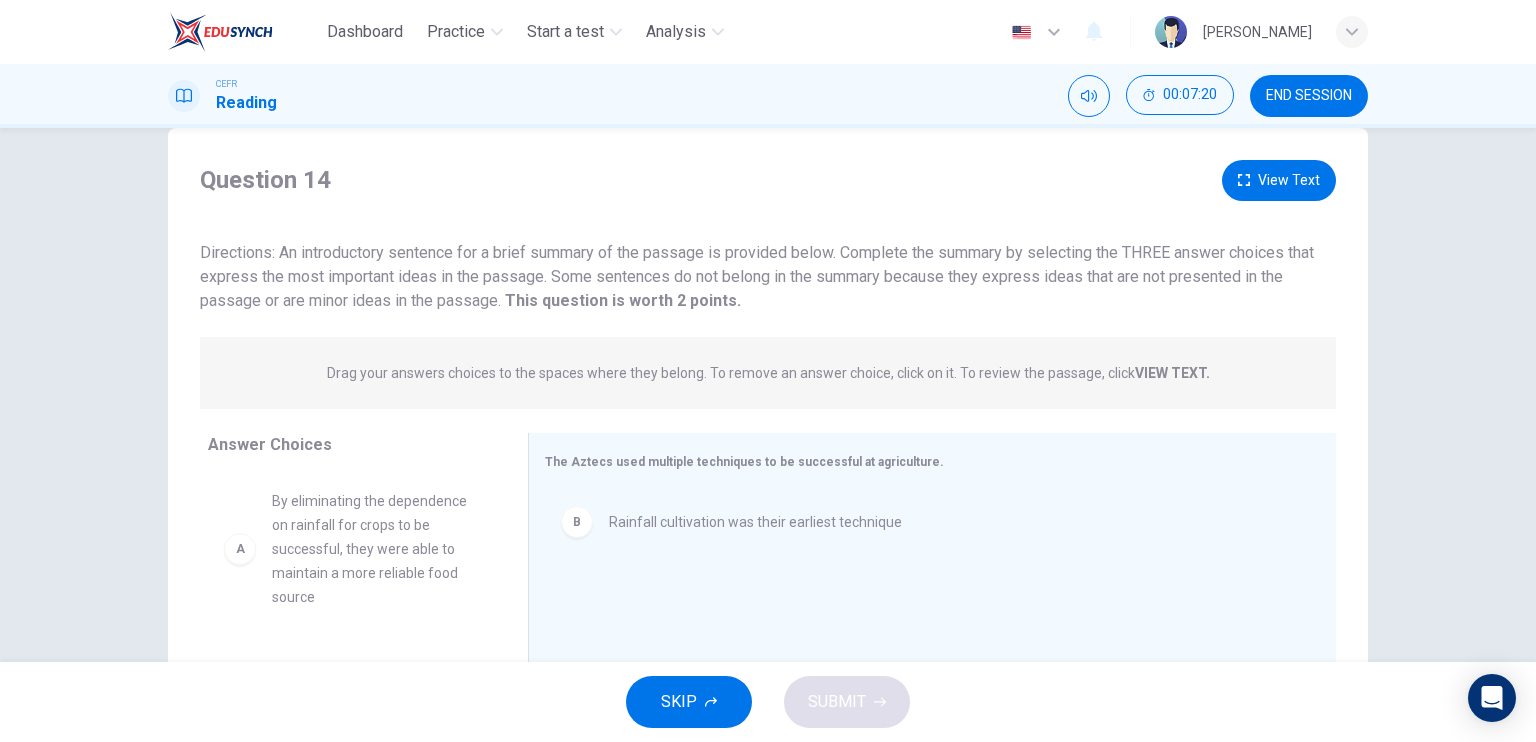 scroll, scrollTop: 240, scrollLeft: 0, axis: vertical 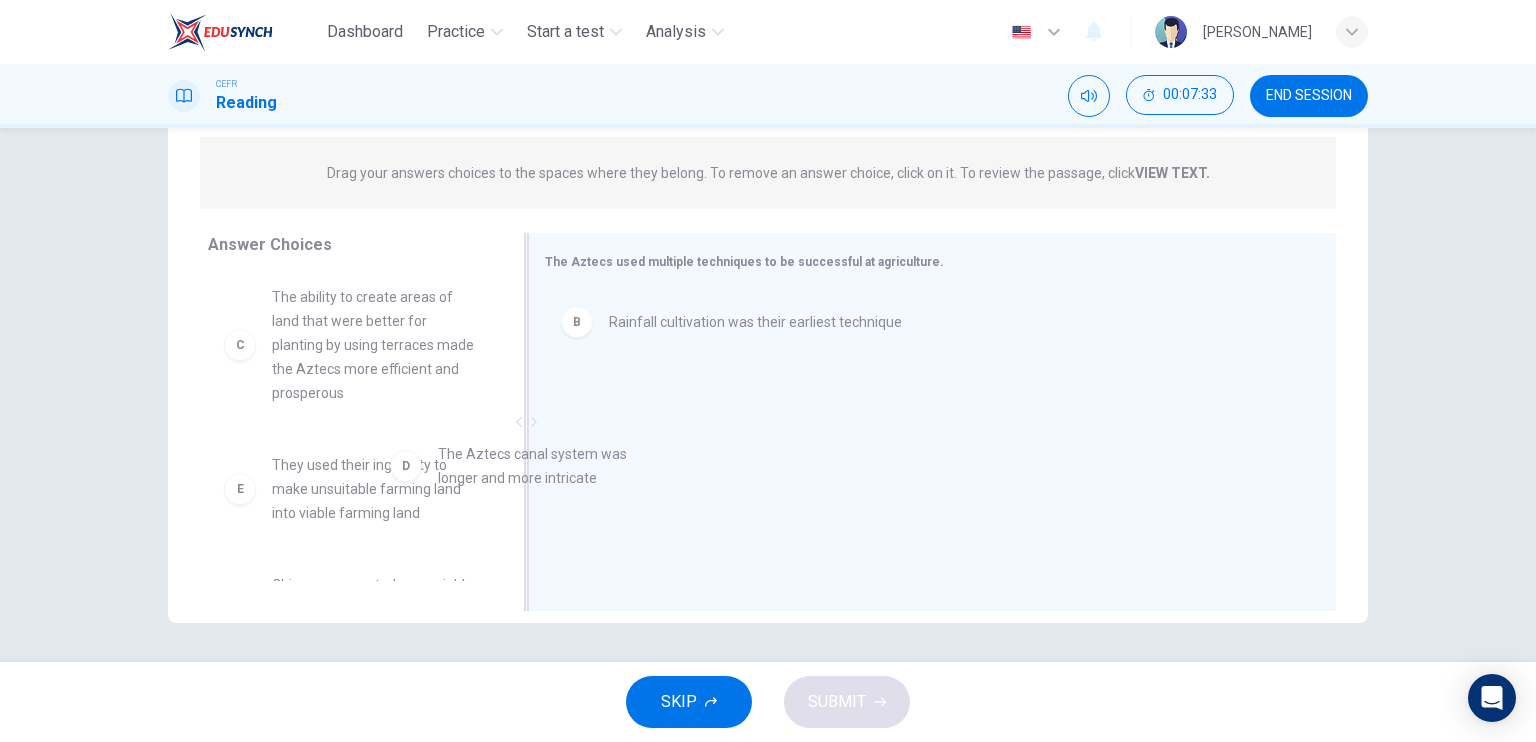drag, startPoint x: 406, startPoint y: 495, endPoint x: 840, endPoint y: 455, distance: 435.83942 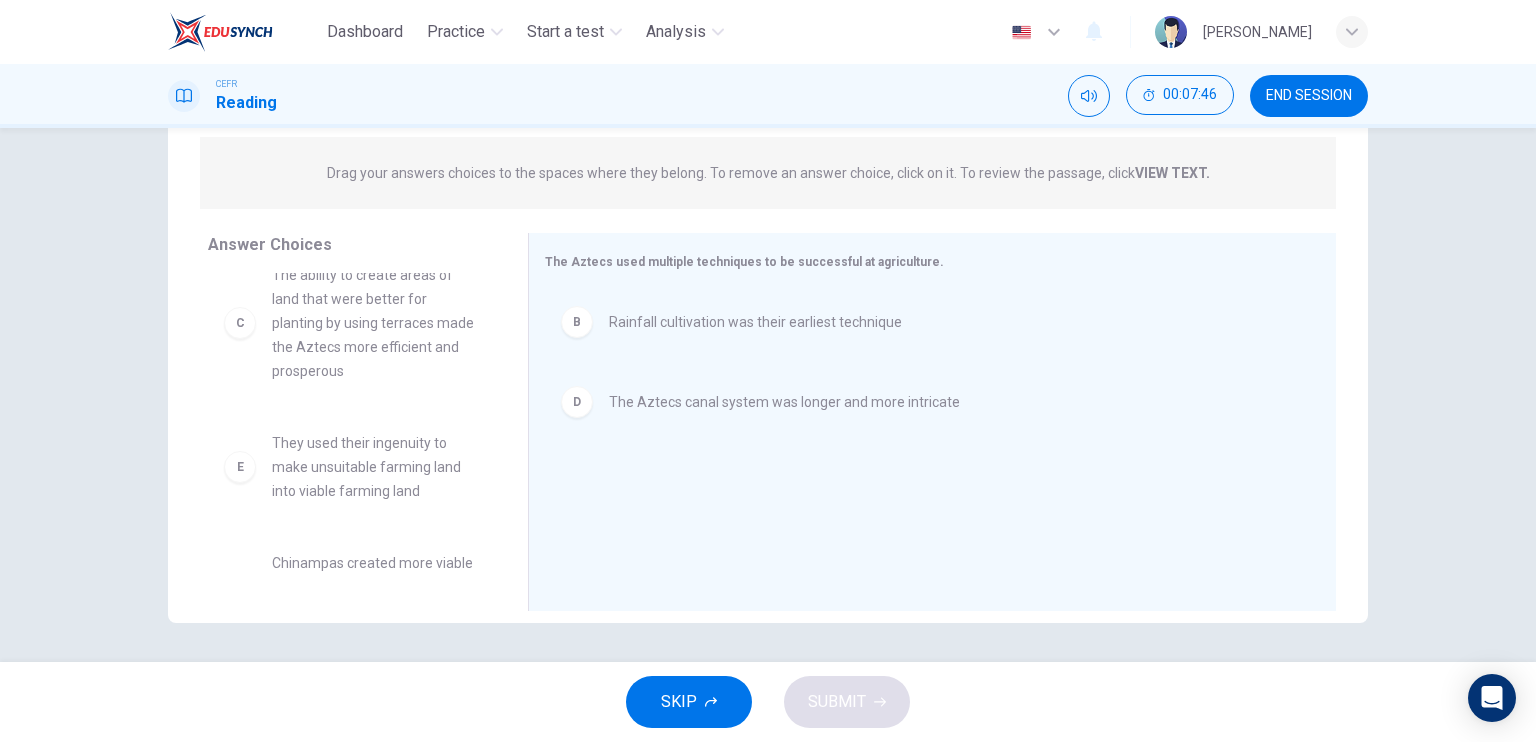 scroll, scrollTop: 76, scrollLeft: 0, axis: vertical 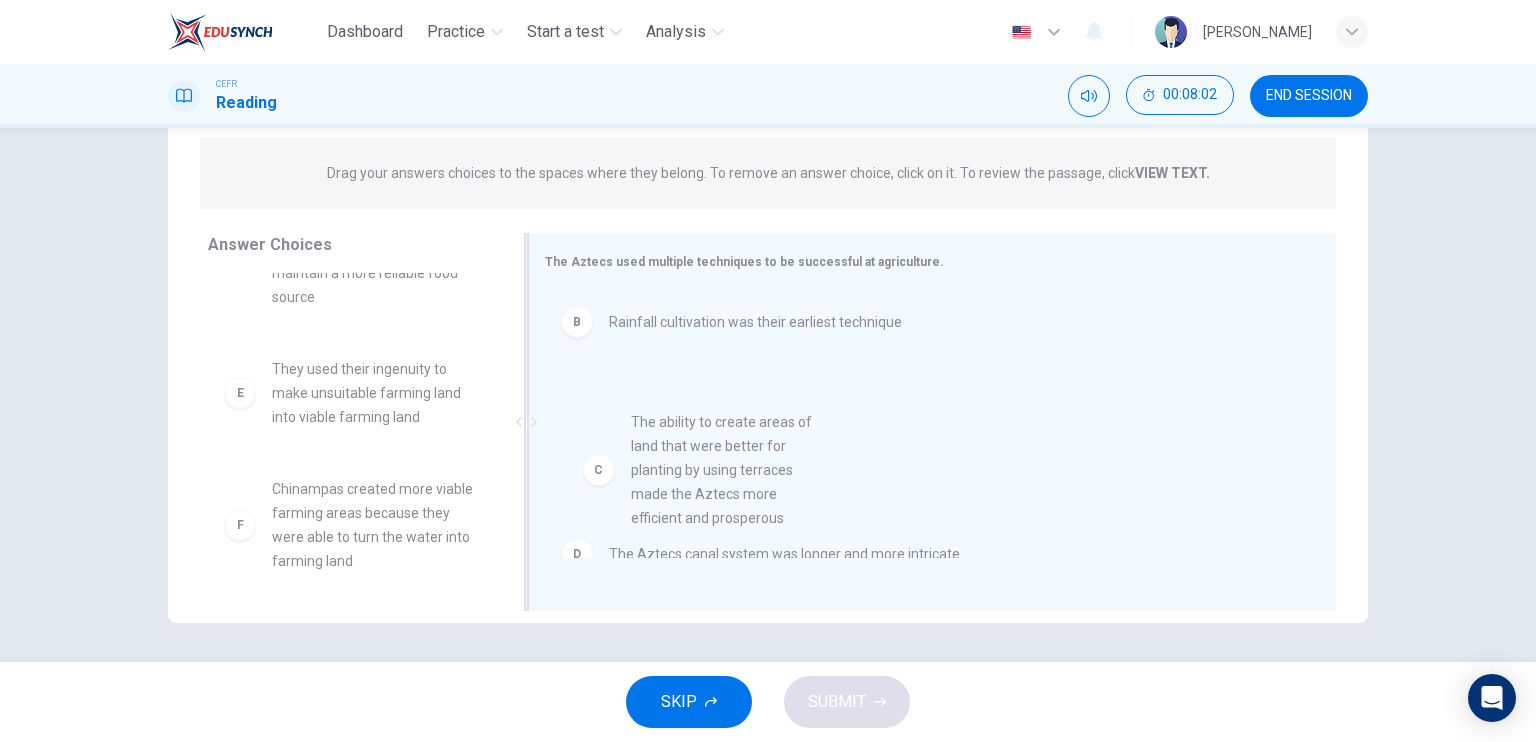 drag, startPoint x: 372, startPoint y: 451, endPoint x: 738, endPoint y: 510, distance: 370.72498 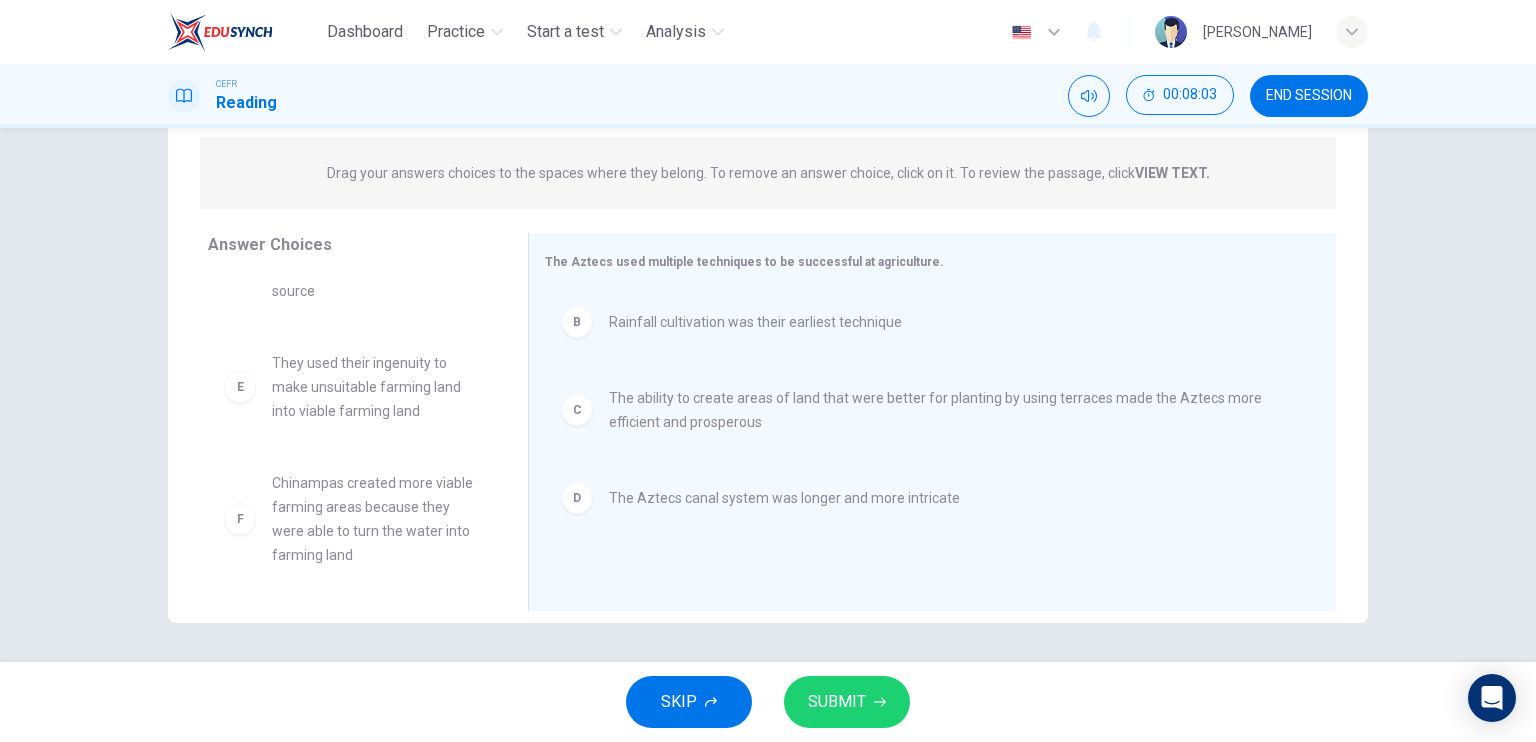 scroll, scrollTop: 108, scrollLeft: 0, axis: vertical 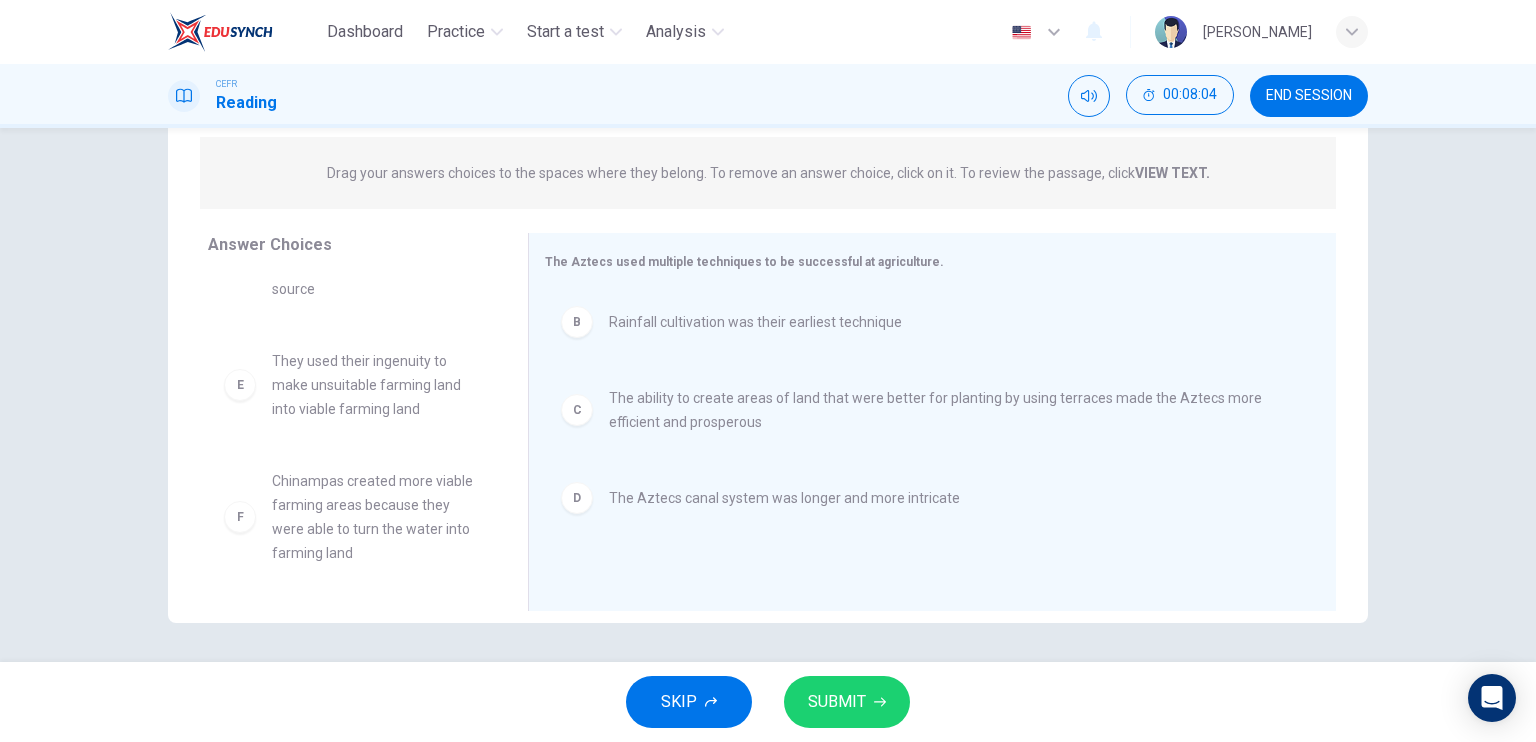 click 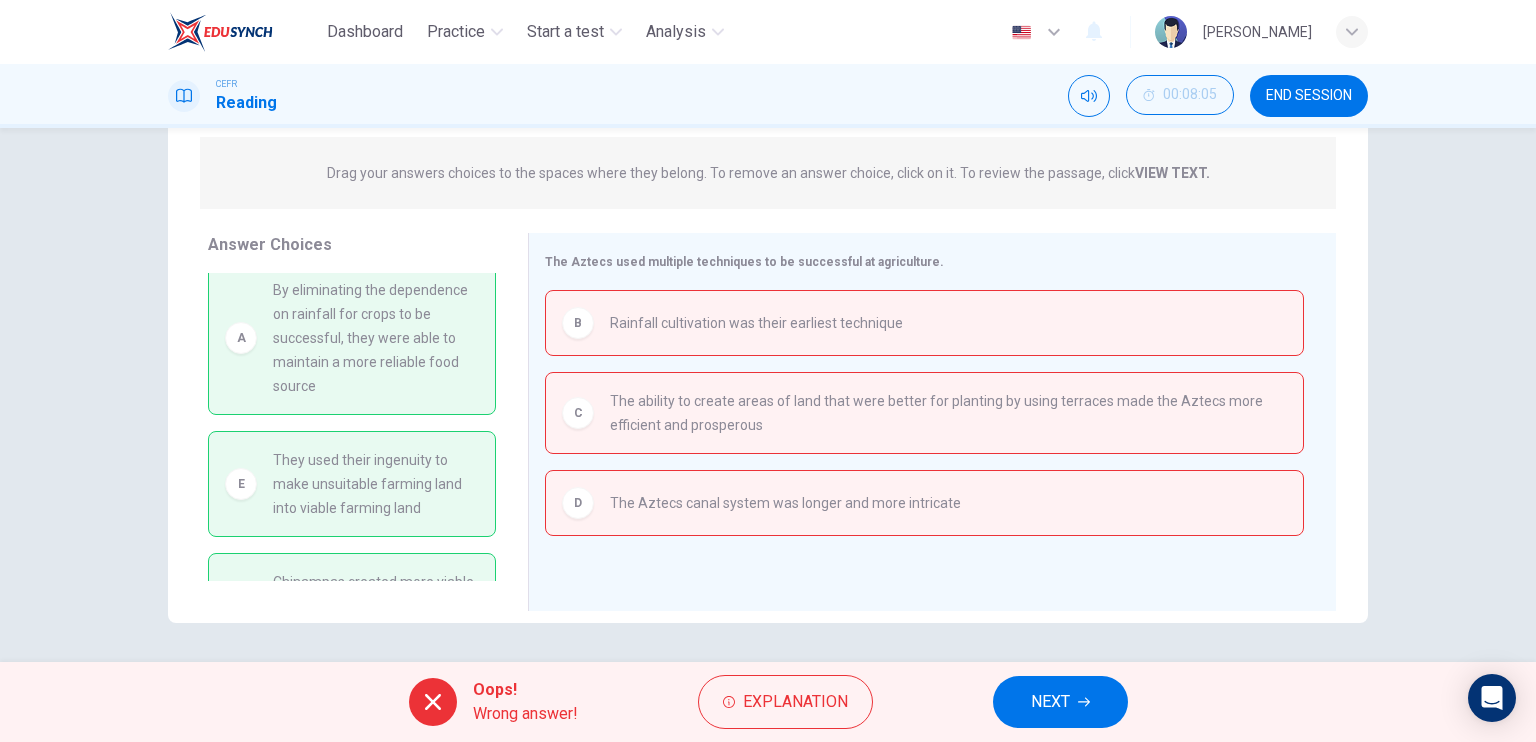 scroll, scrollTop: 0, scrollLeft: 0, axis: both 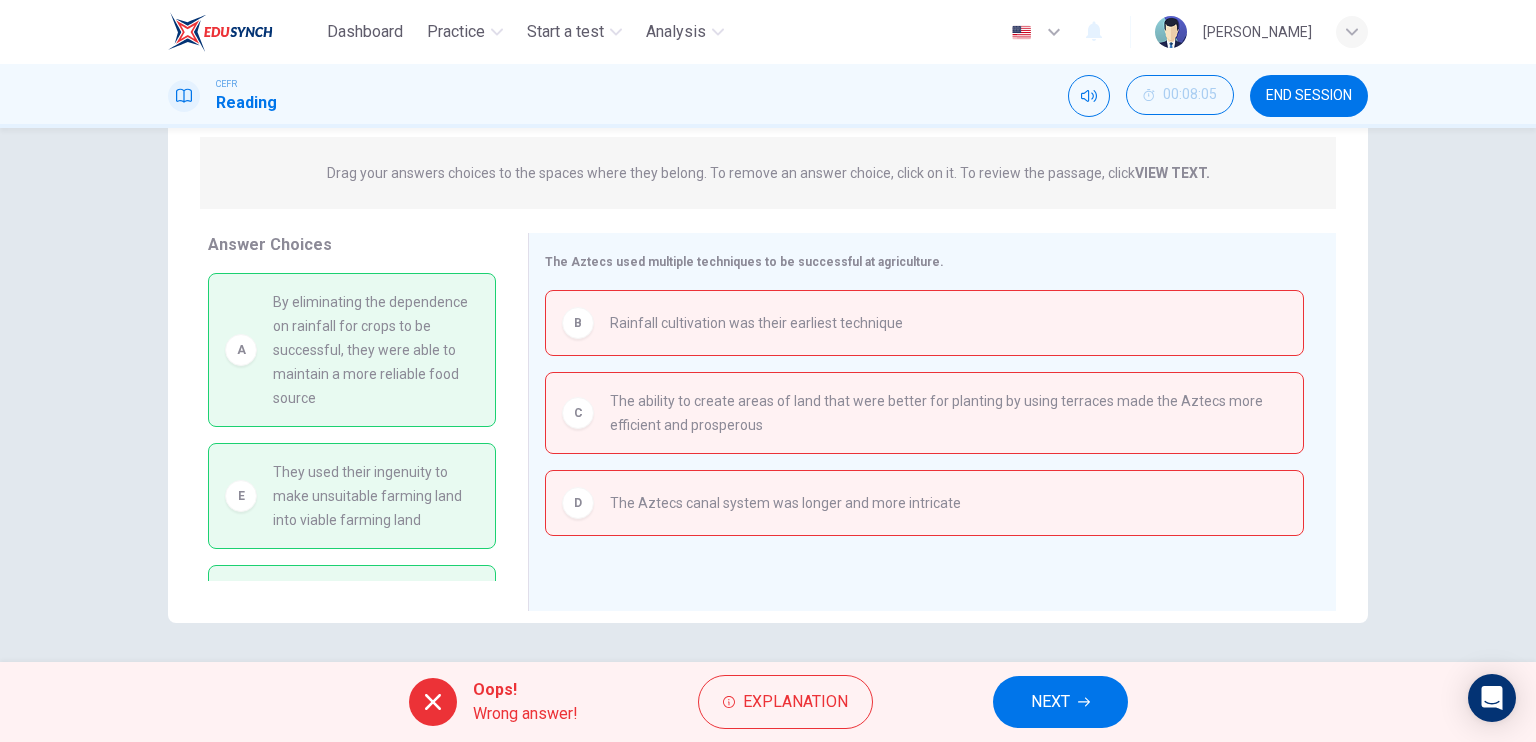 click on "NEXT" at bounding box center [1060, 702] 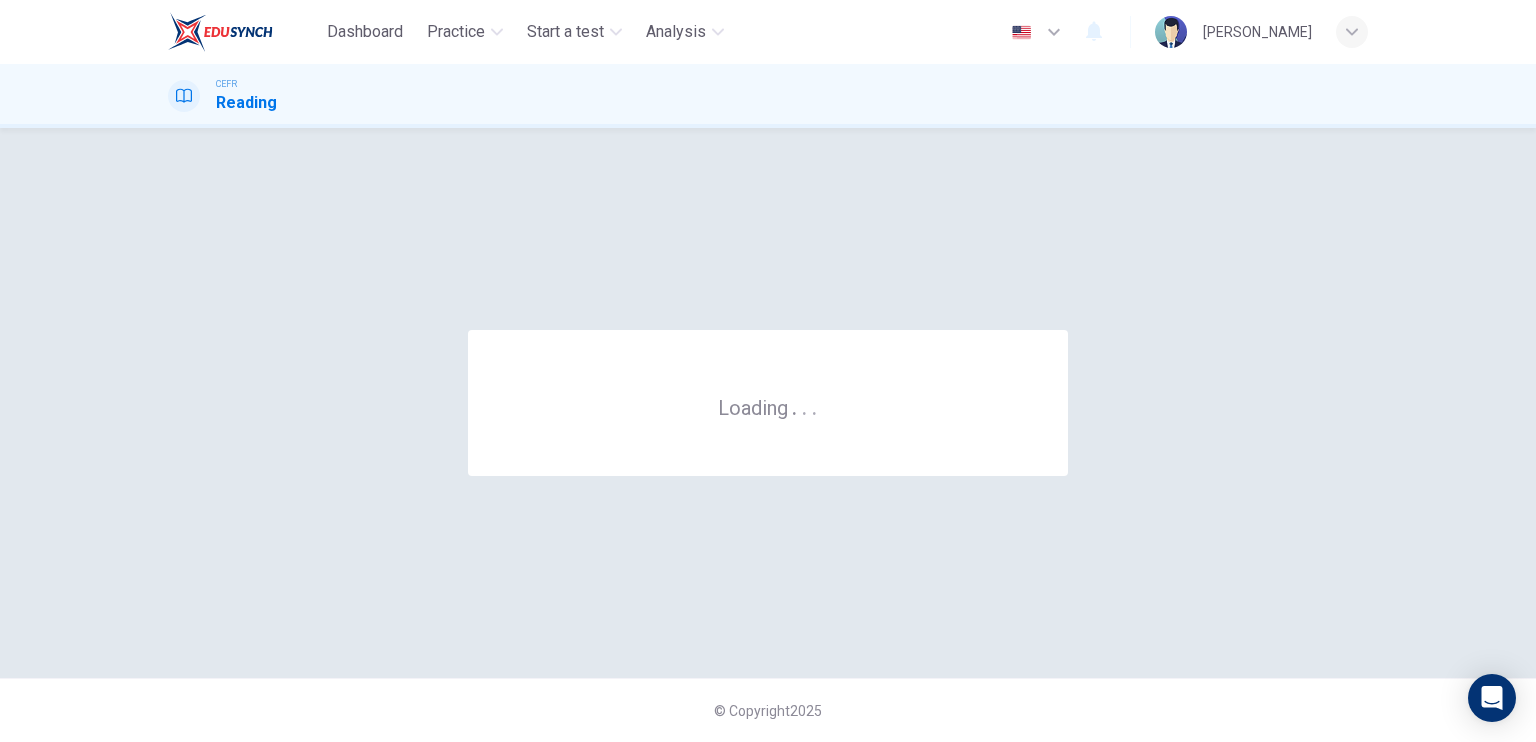 scroll, scrollTop: 0, scrollLeft: 0, axis: both 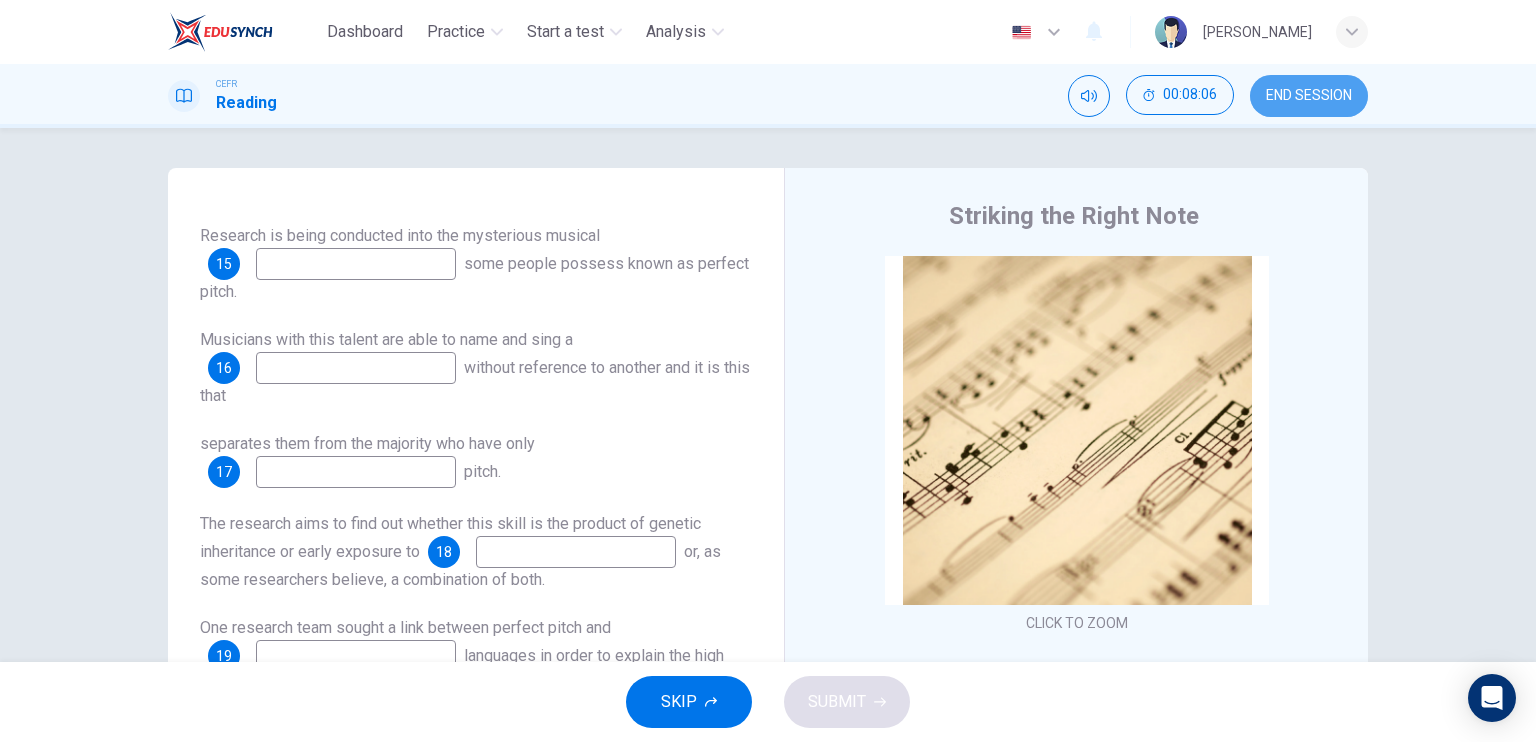 click on "END SESSION" at bounding box center (1309, 96) 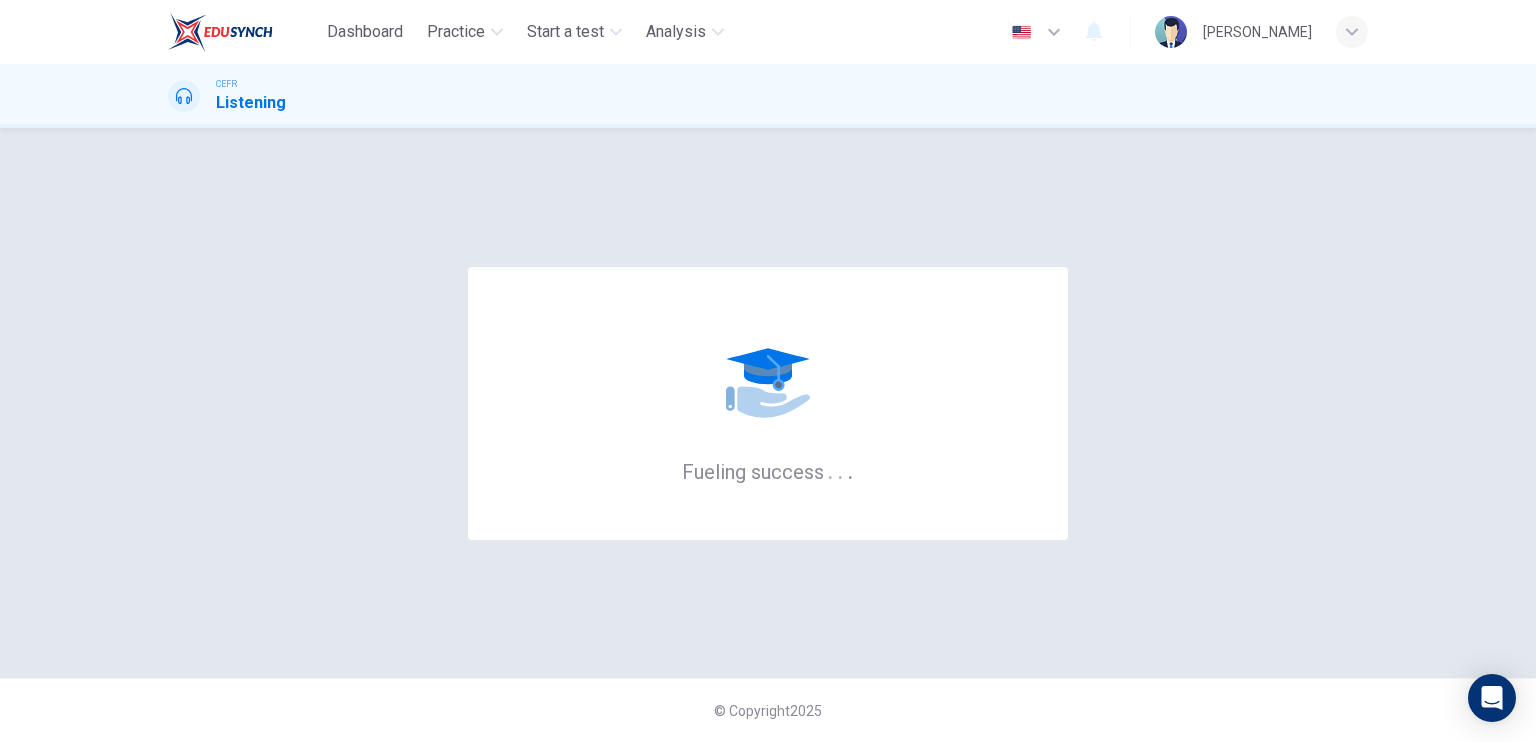scroll, scrollTop: 0, scrollLeft: 0, axis: both 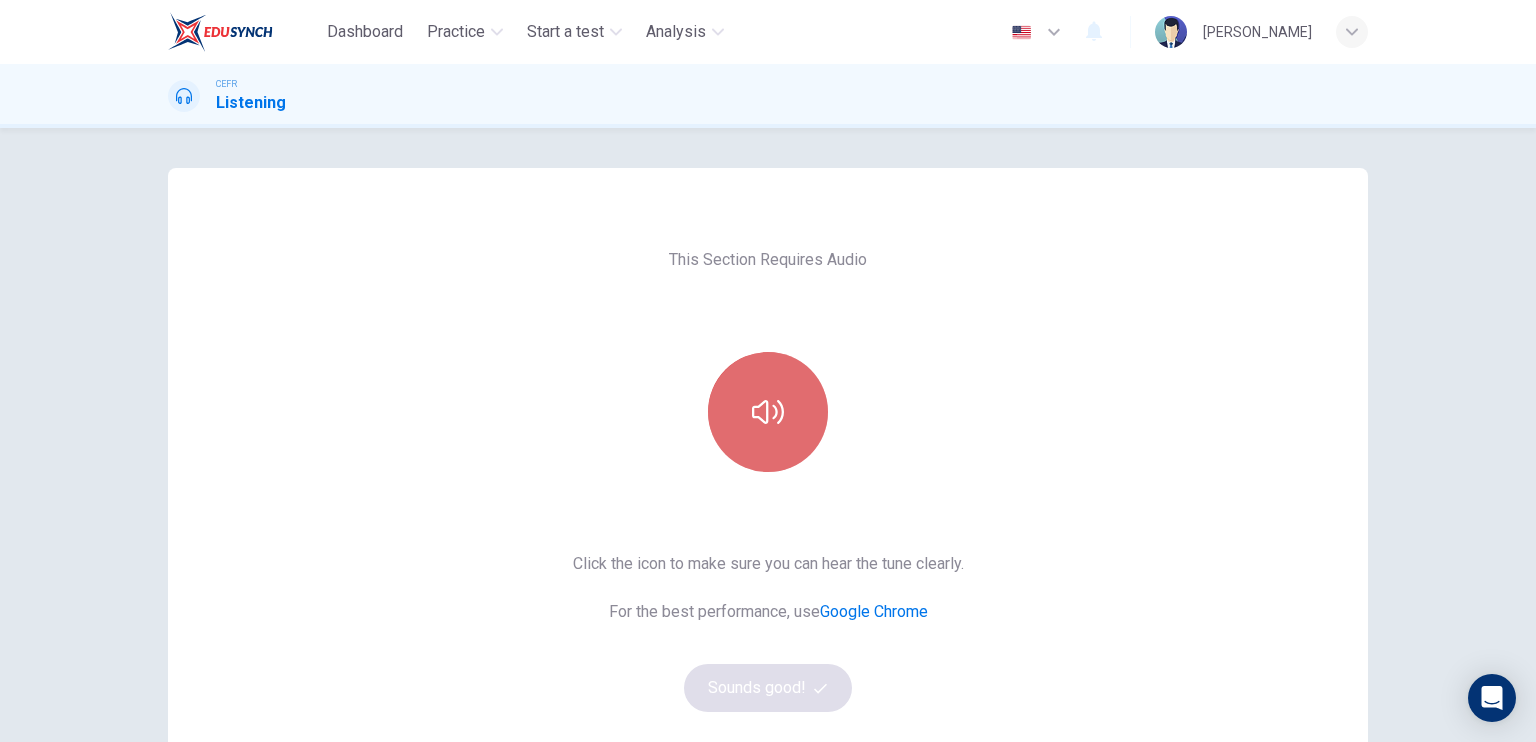 click at bounding box center [768, 412] 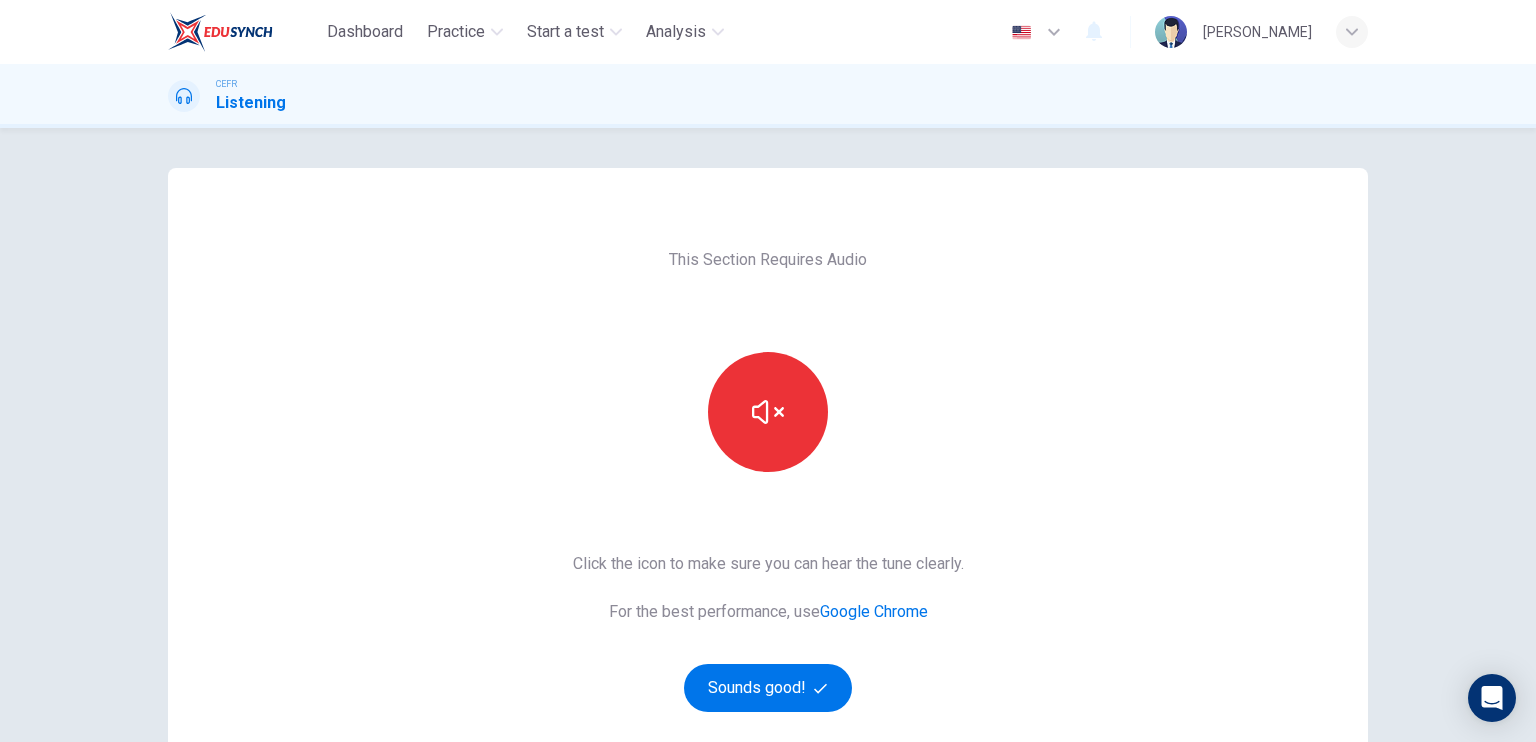 type 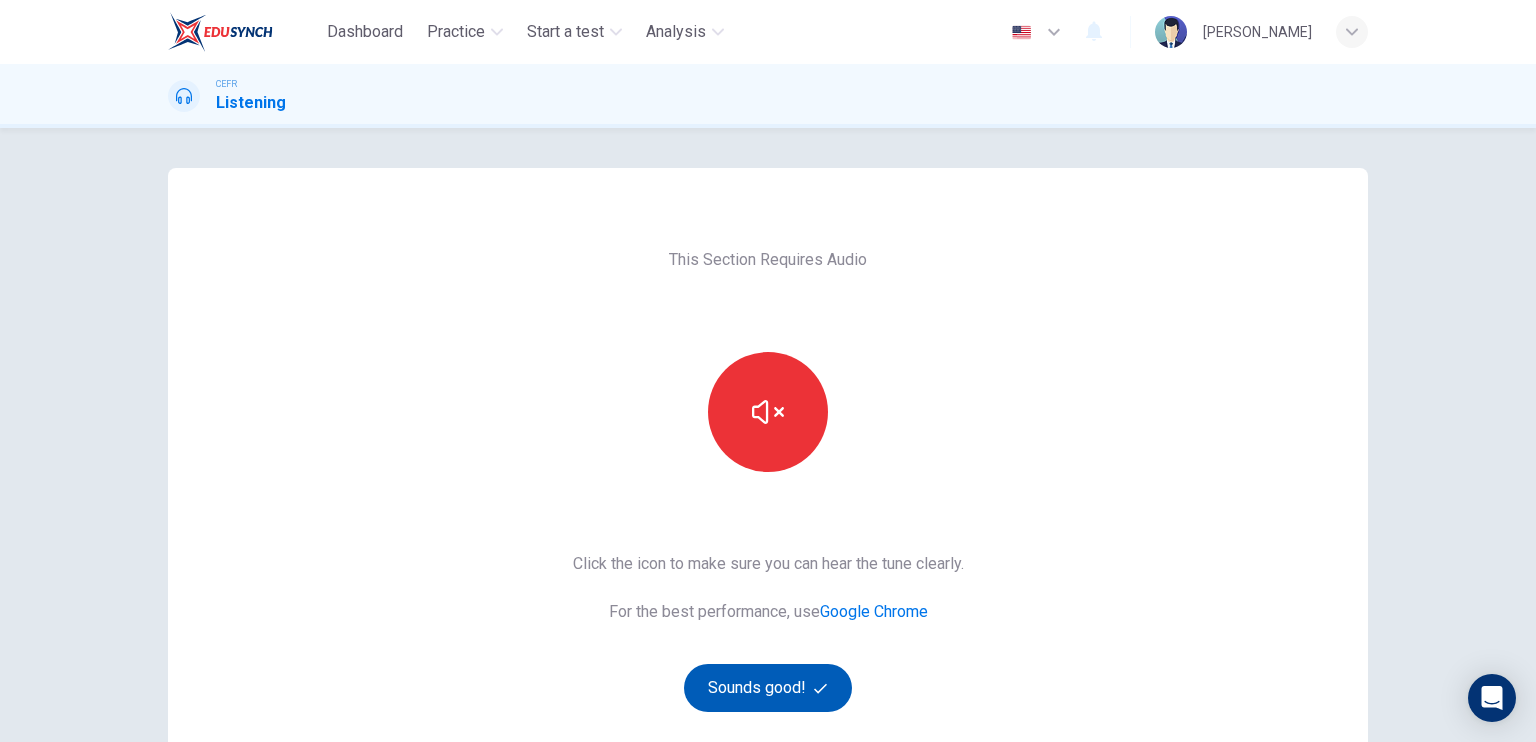 click on "Sounds good!" at bounding box center (768, 688) 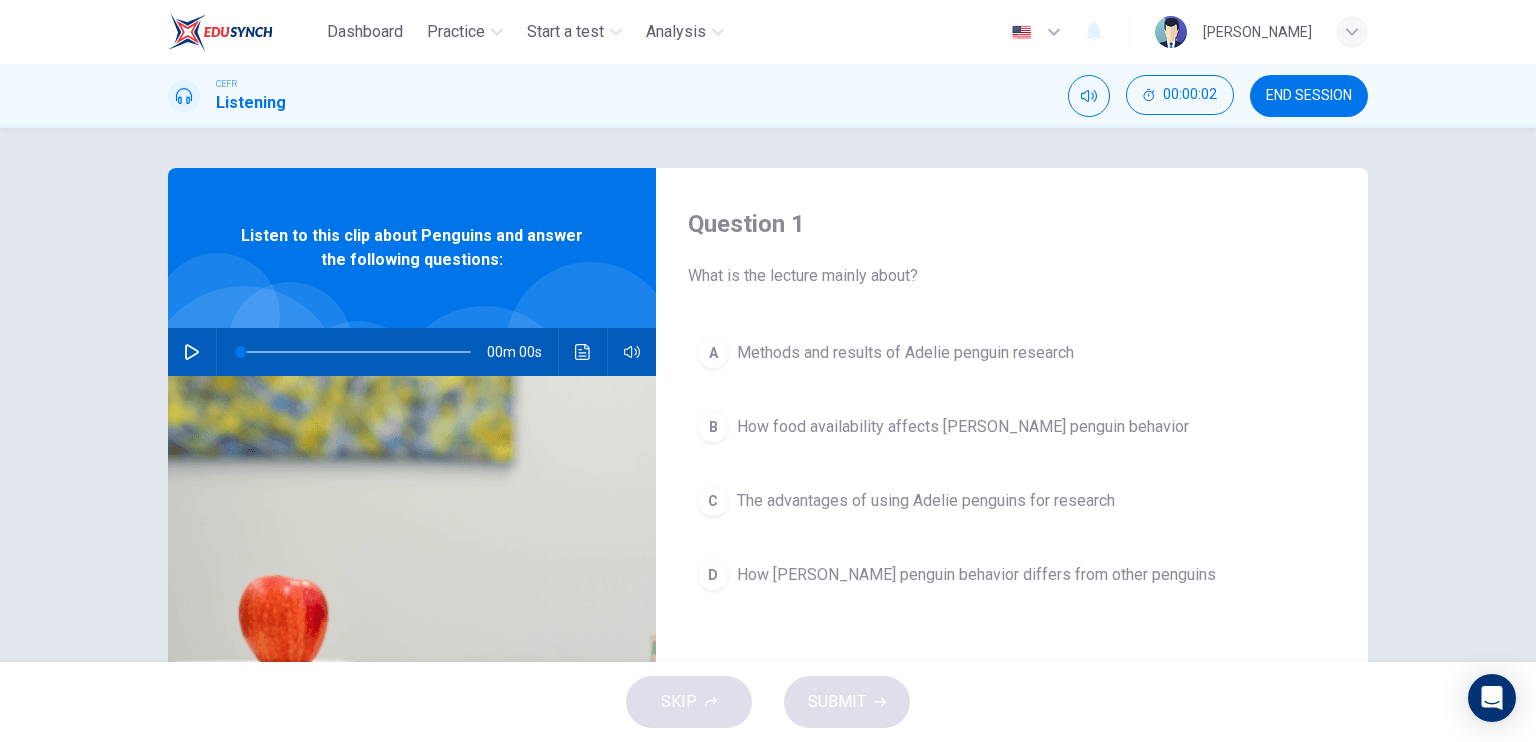 click 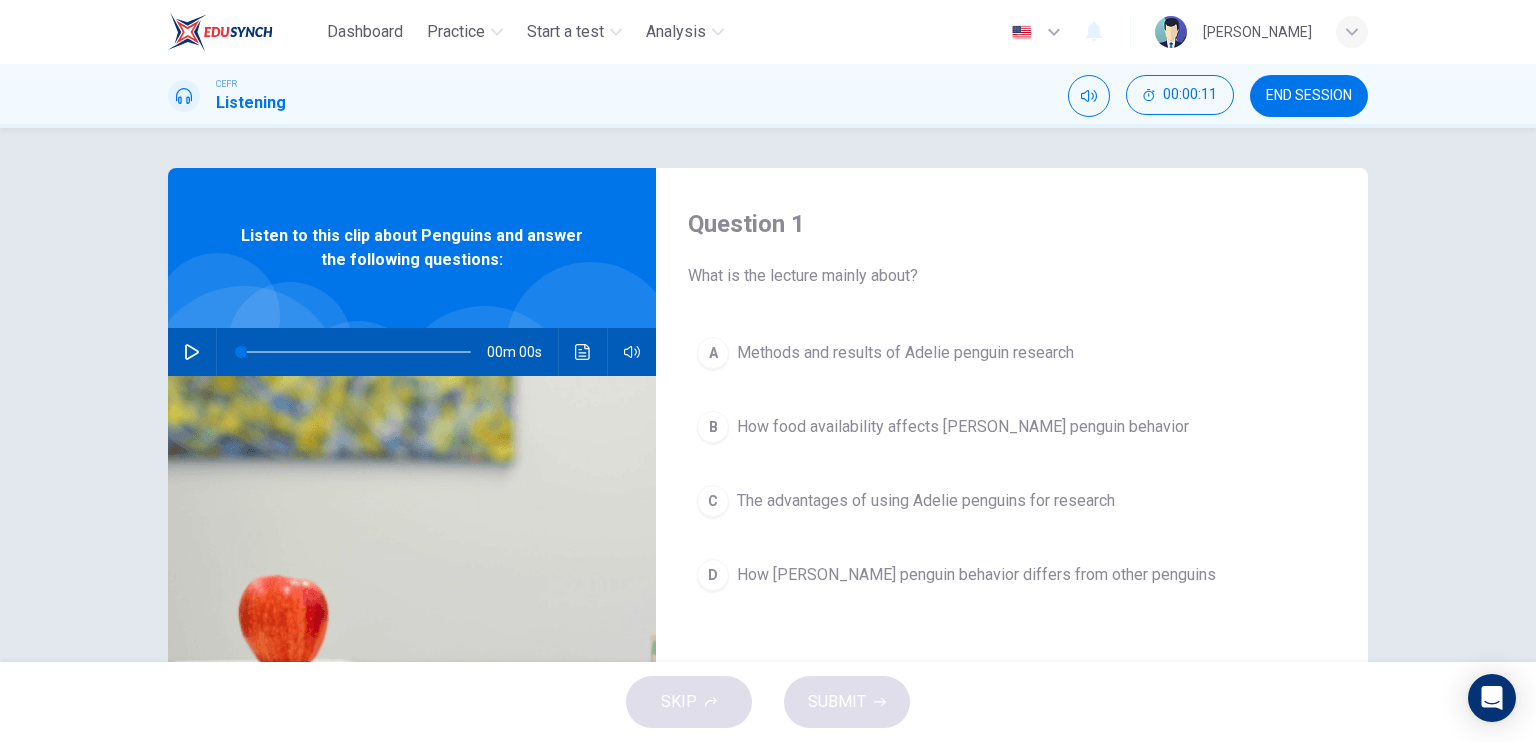 click 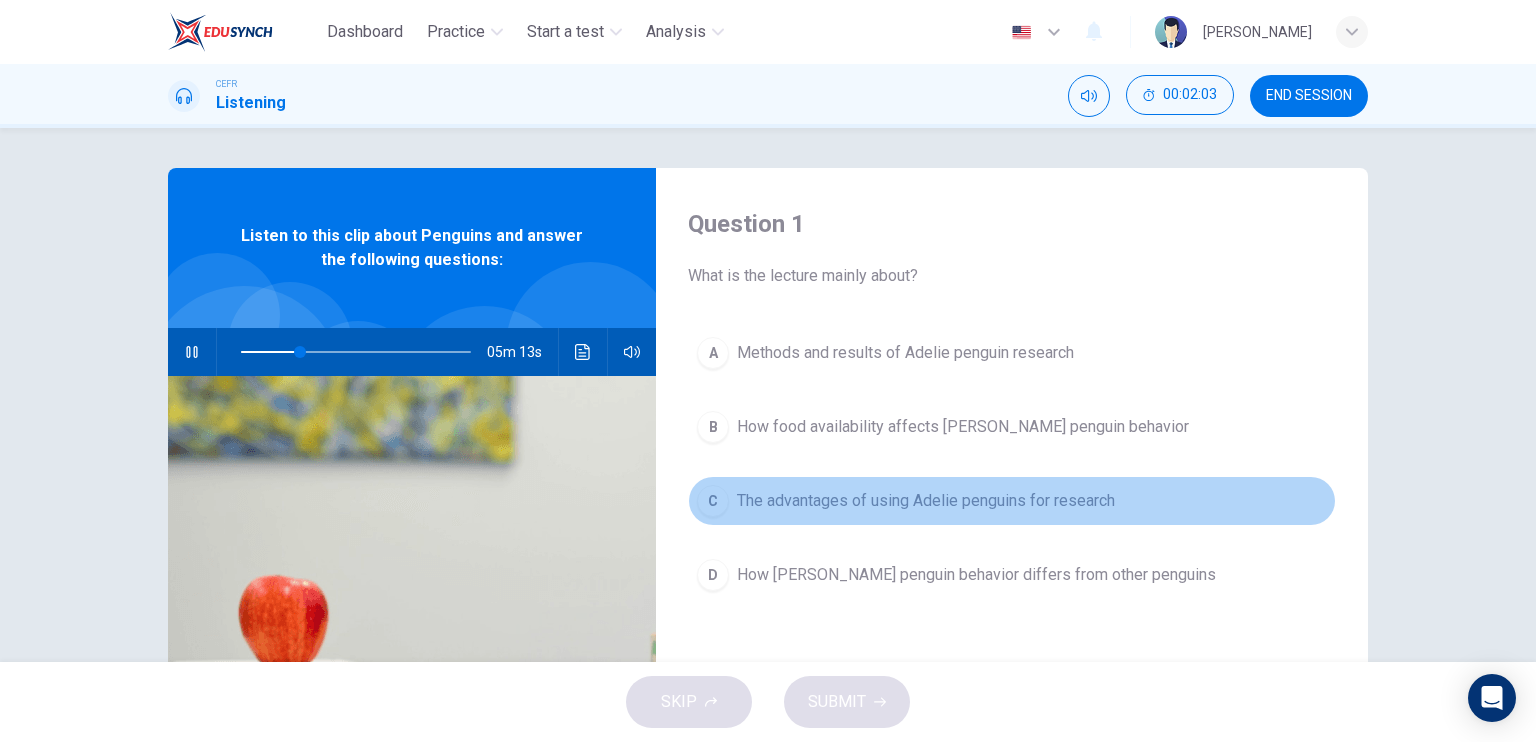 click on "The advantages of using Adelie penguins for research" at bounding box center [926, 501] 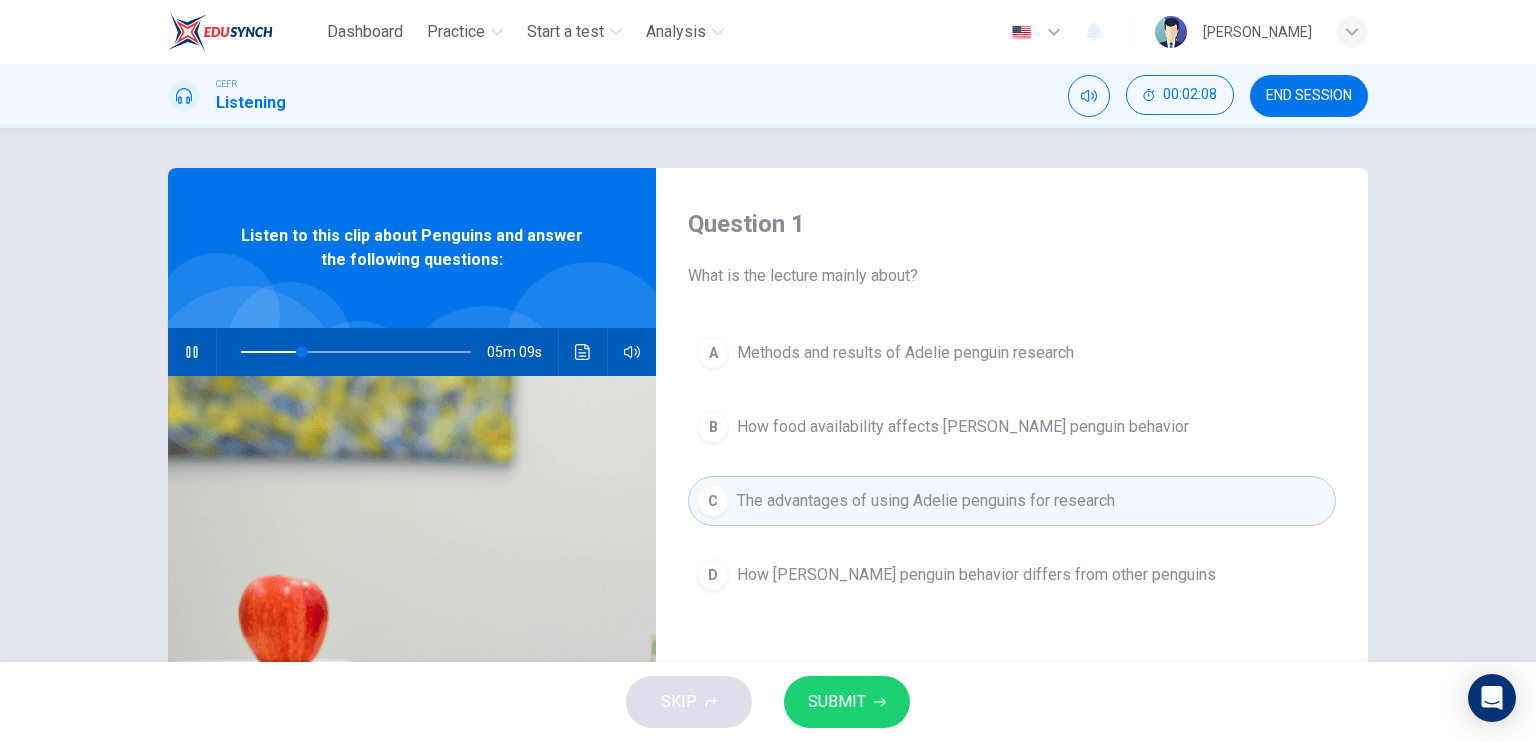 click on "SUBMIT" at bounding box center (837, 702) 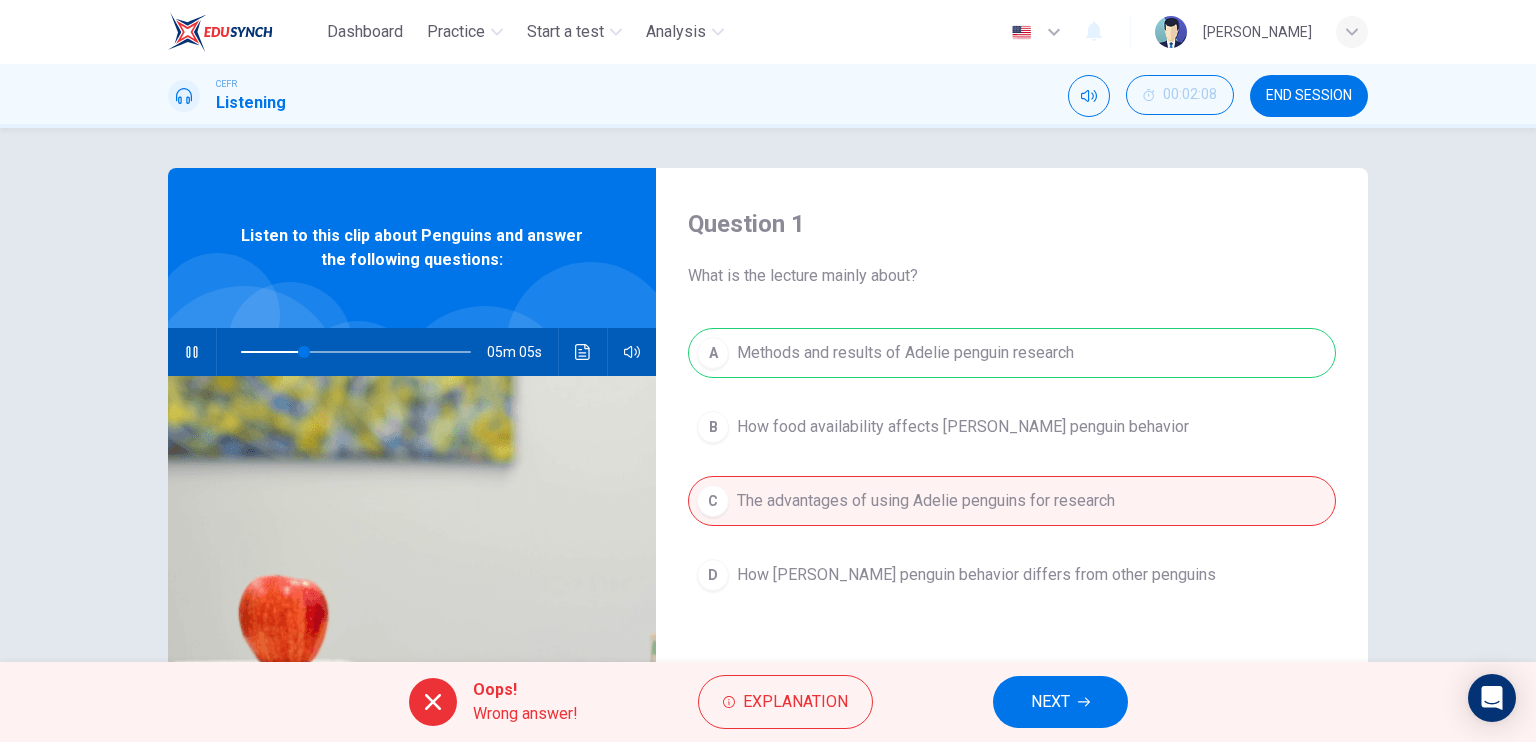 click on "NEXT" at bounding box center (1050, 702) 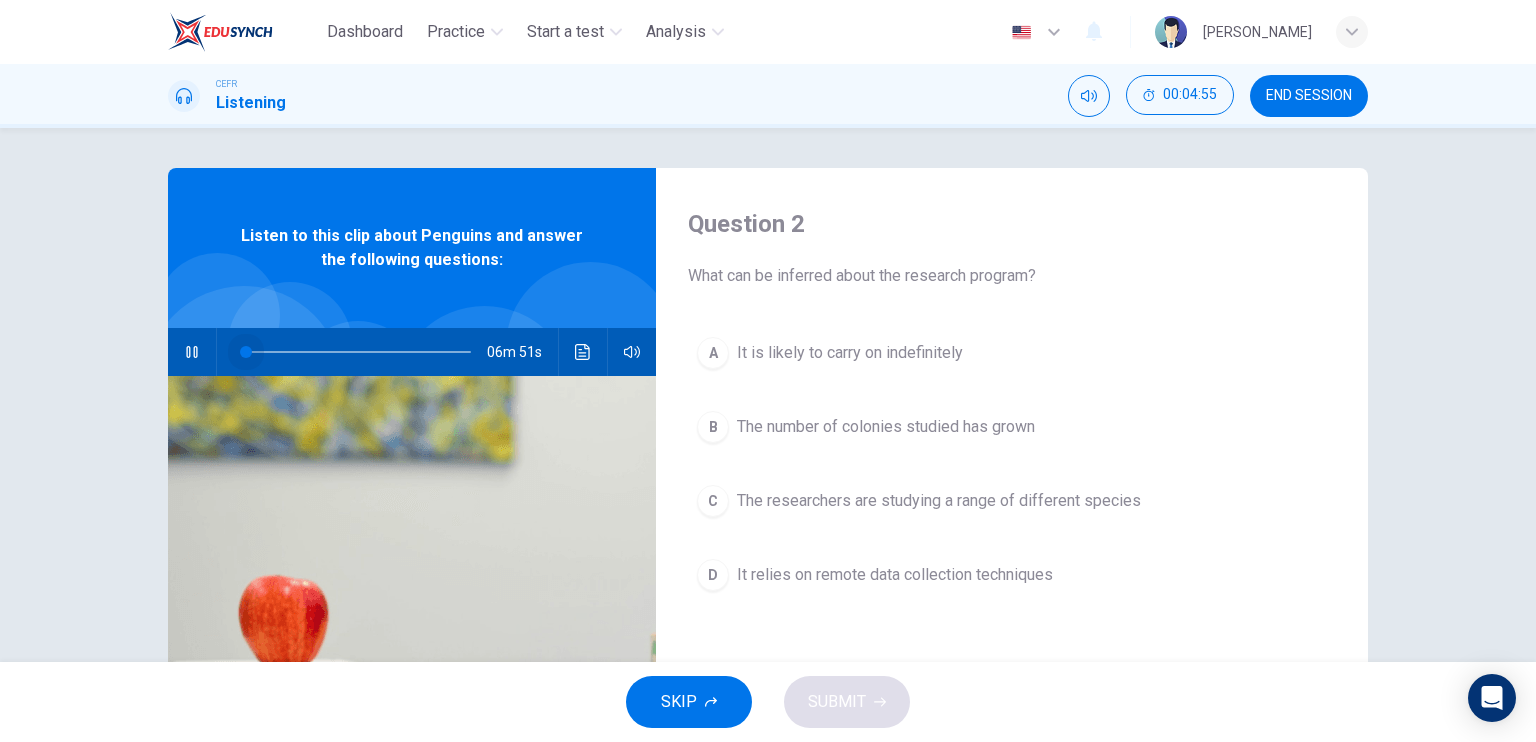 click at bounding box center (356, 352) 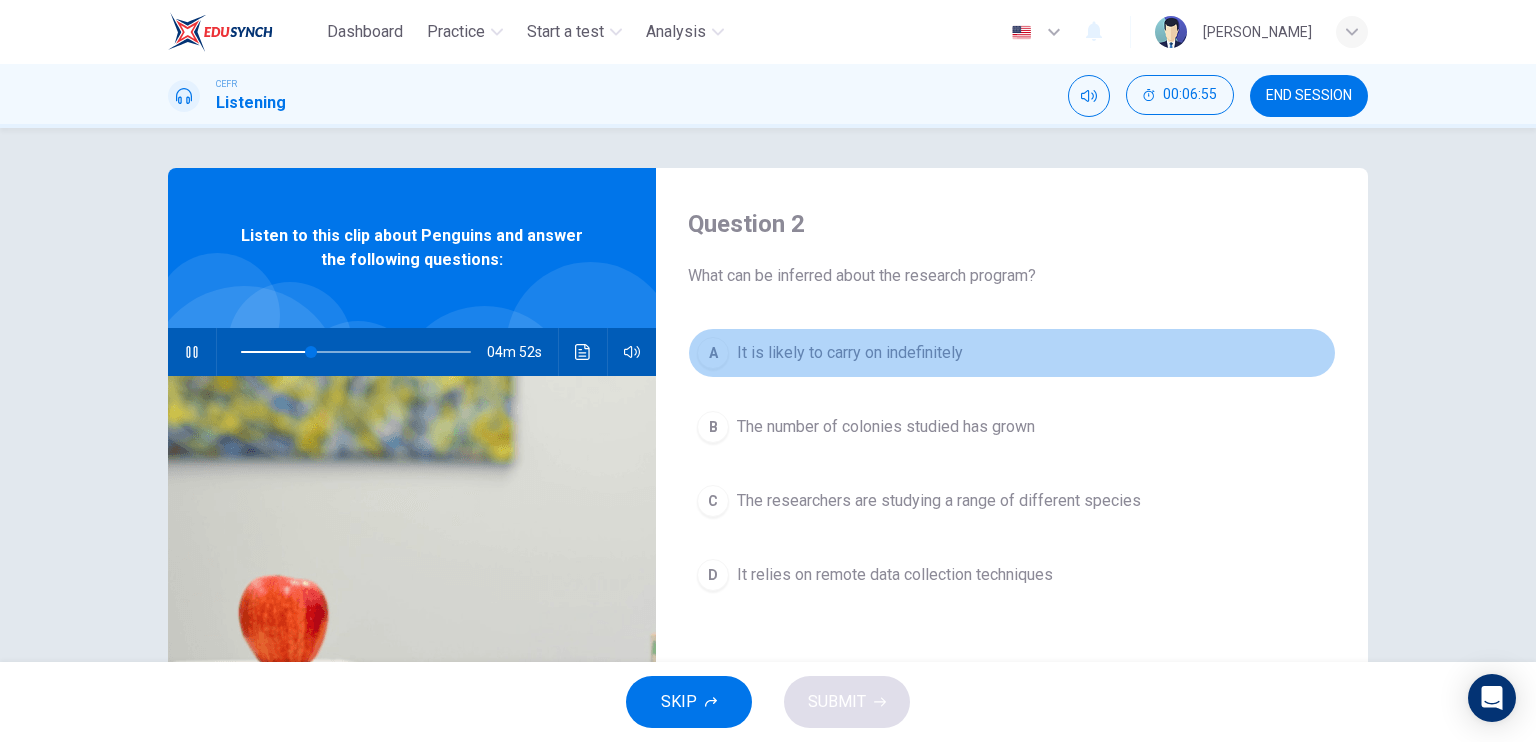 click on "It is likely to carry on indefinitely" at bounding box center [850, 353] 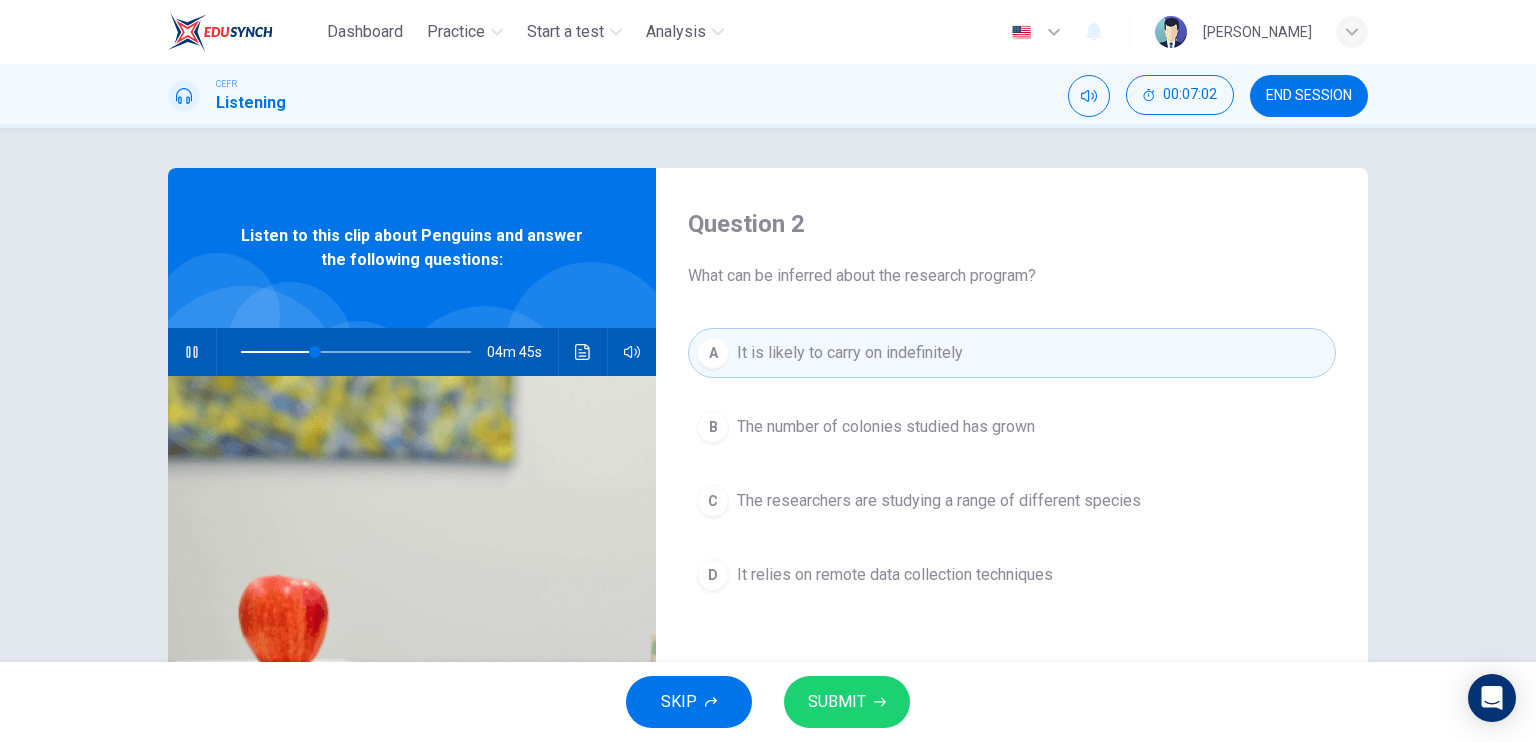 click on "SUBMIT" at bounding box center (847, 702) 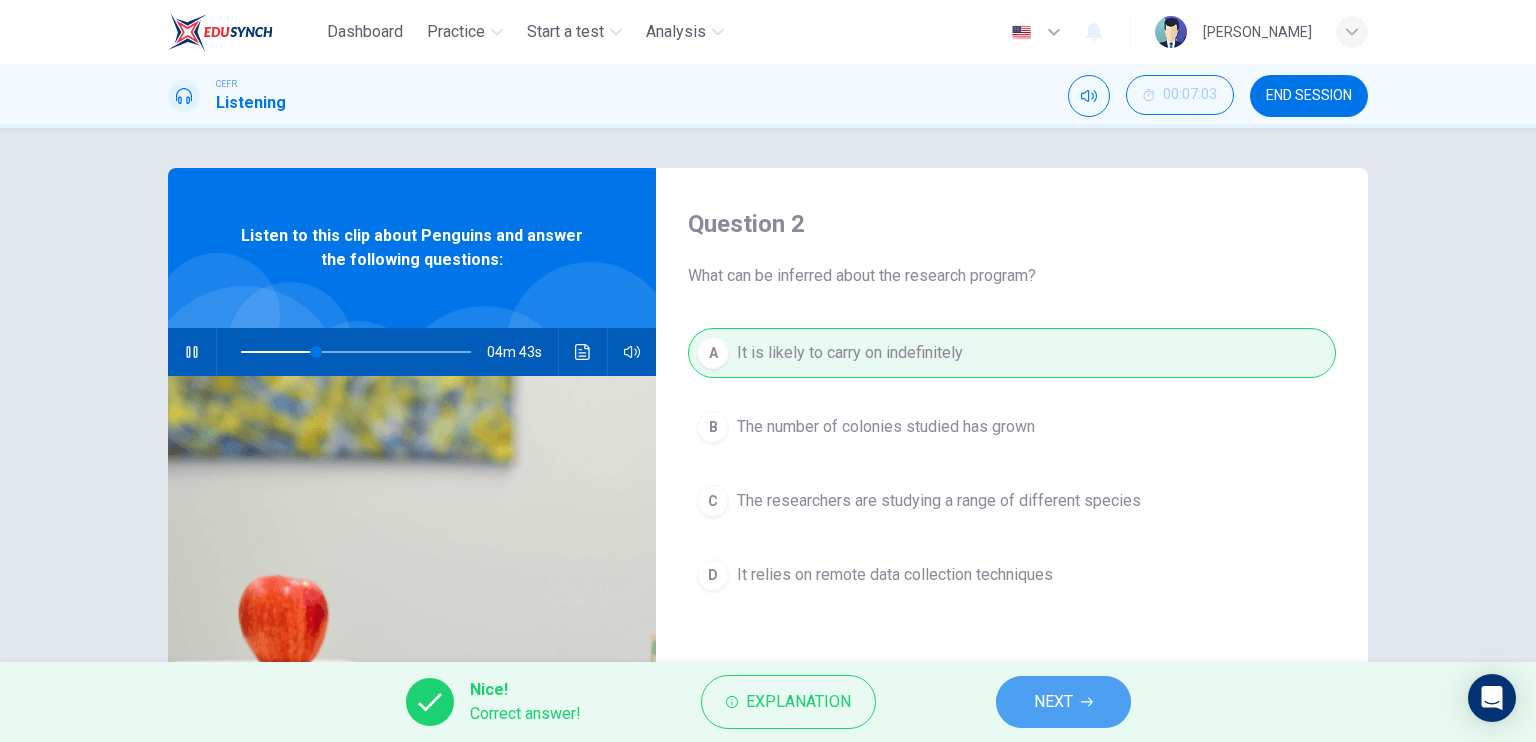 drag, startPoint x: 1021, startPoint y: 699, endPoint x: 1050, endPoint y: 699, distance: 29 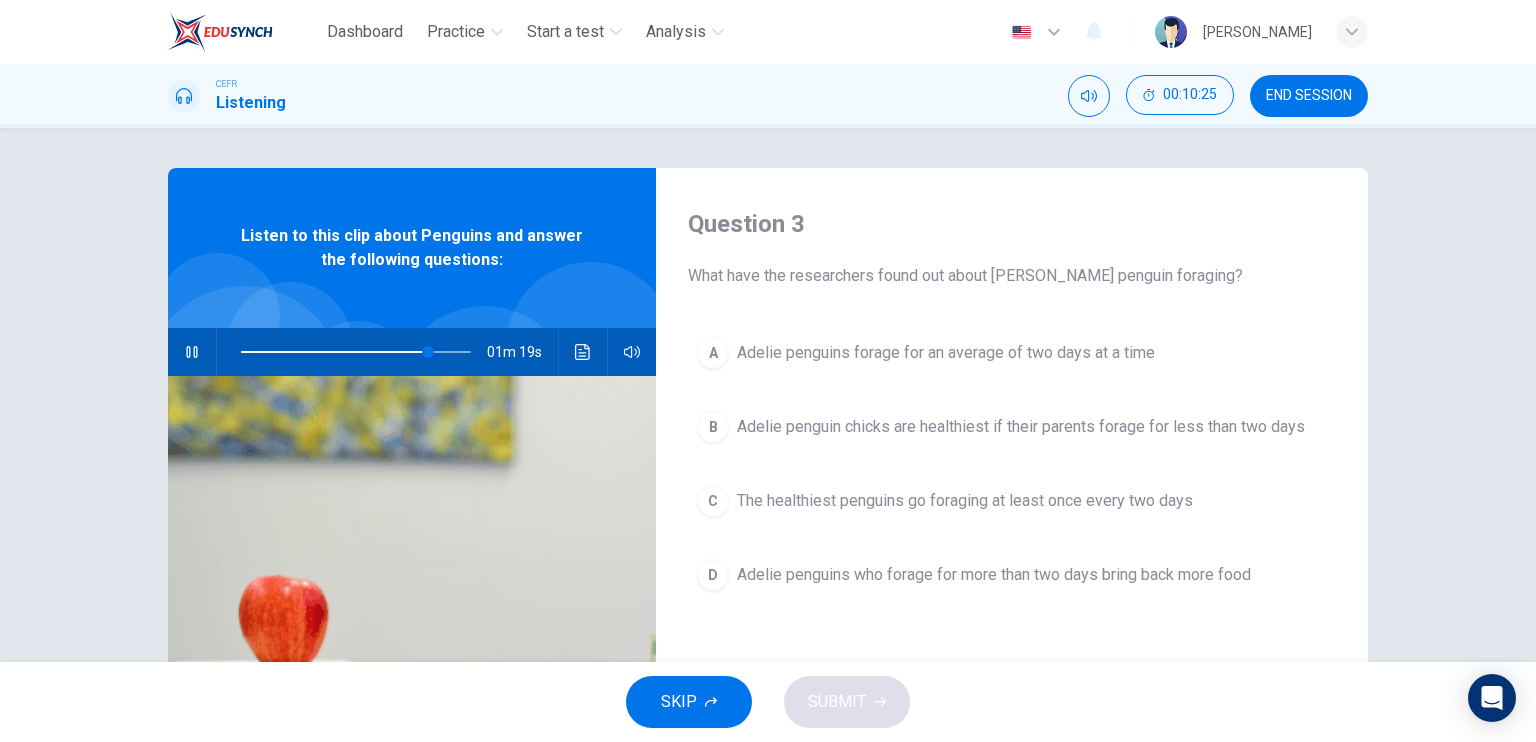click on "Adelie penguin chicks are healthiest if their parents forage for less than two days" at bounding box center (1021, 427) 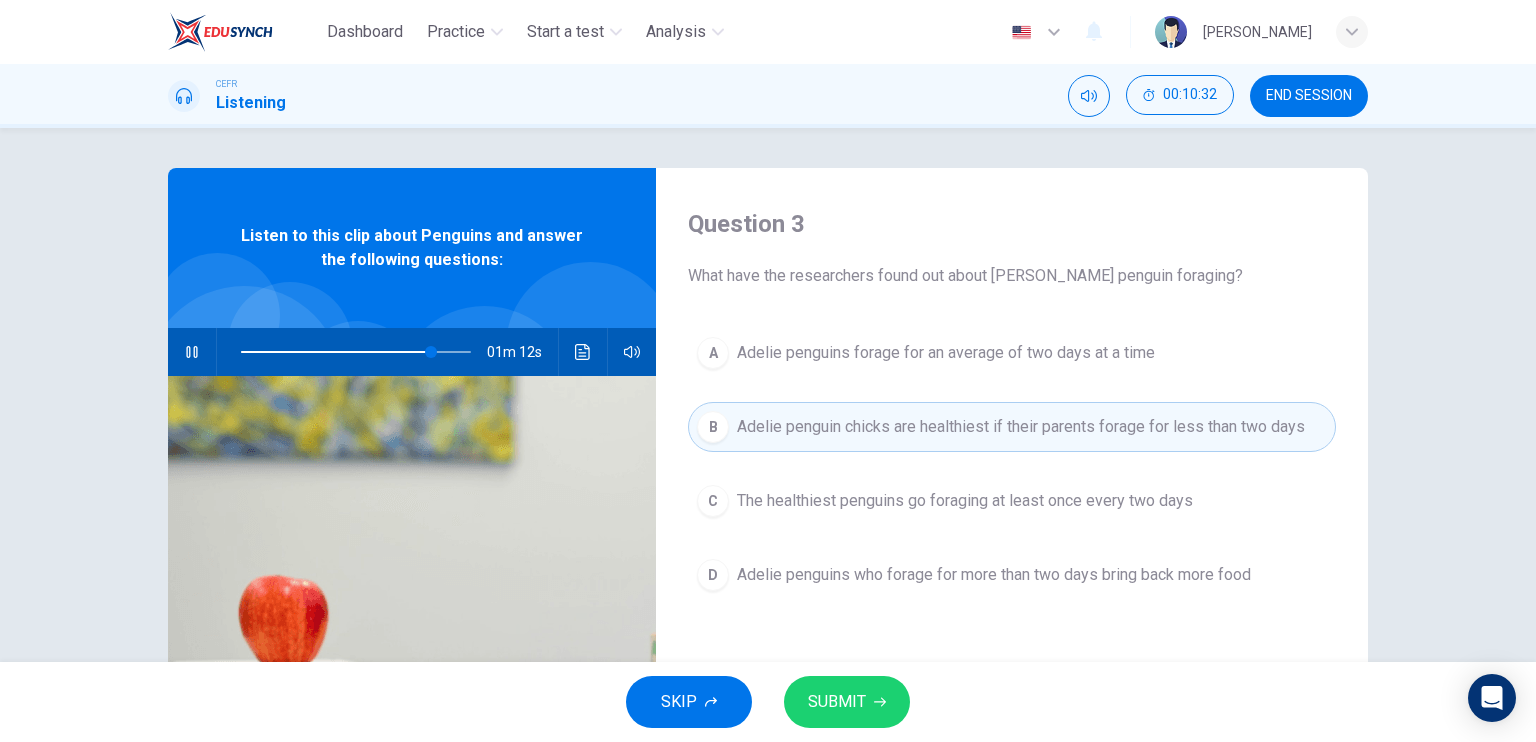 click 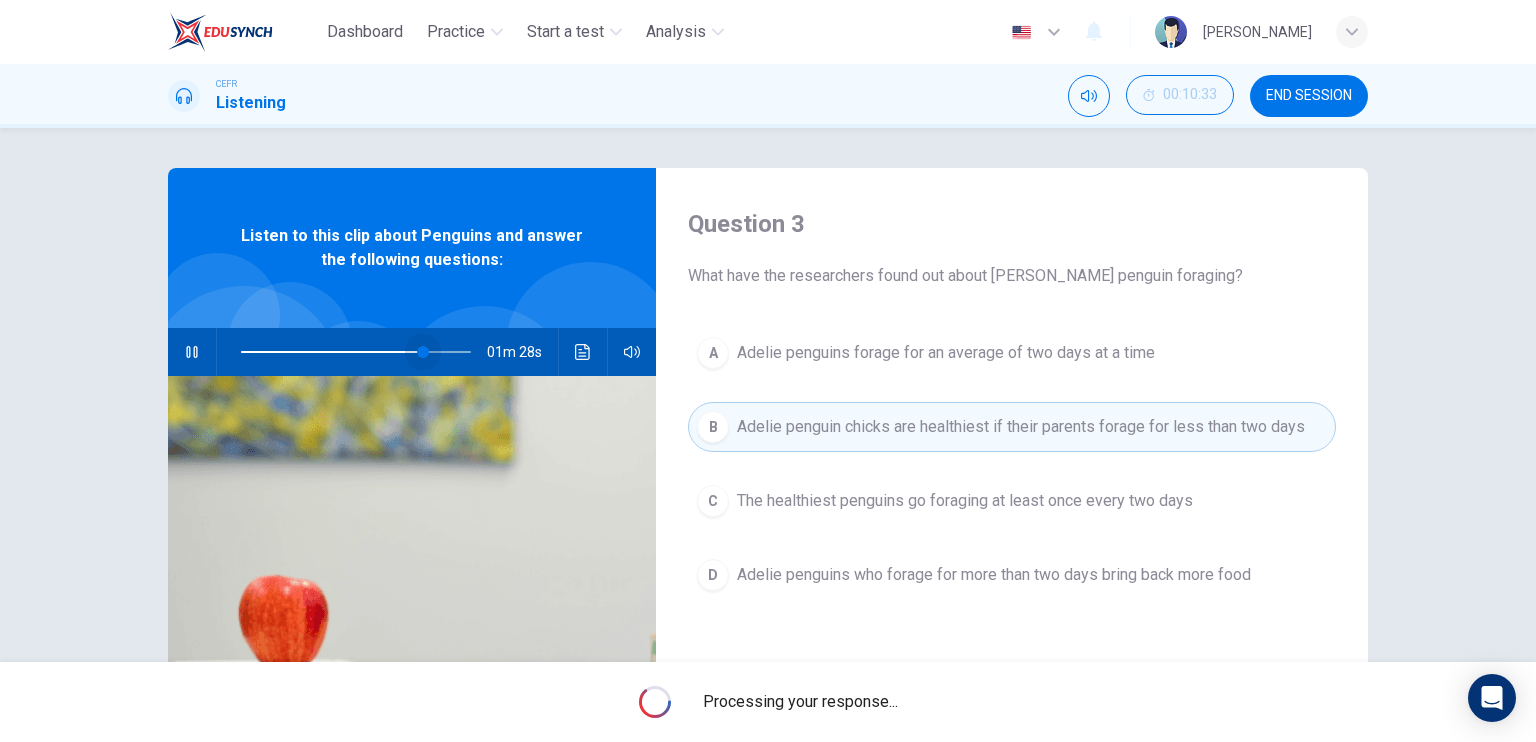 click at bounding box center [423, 352] 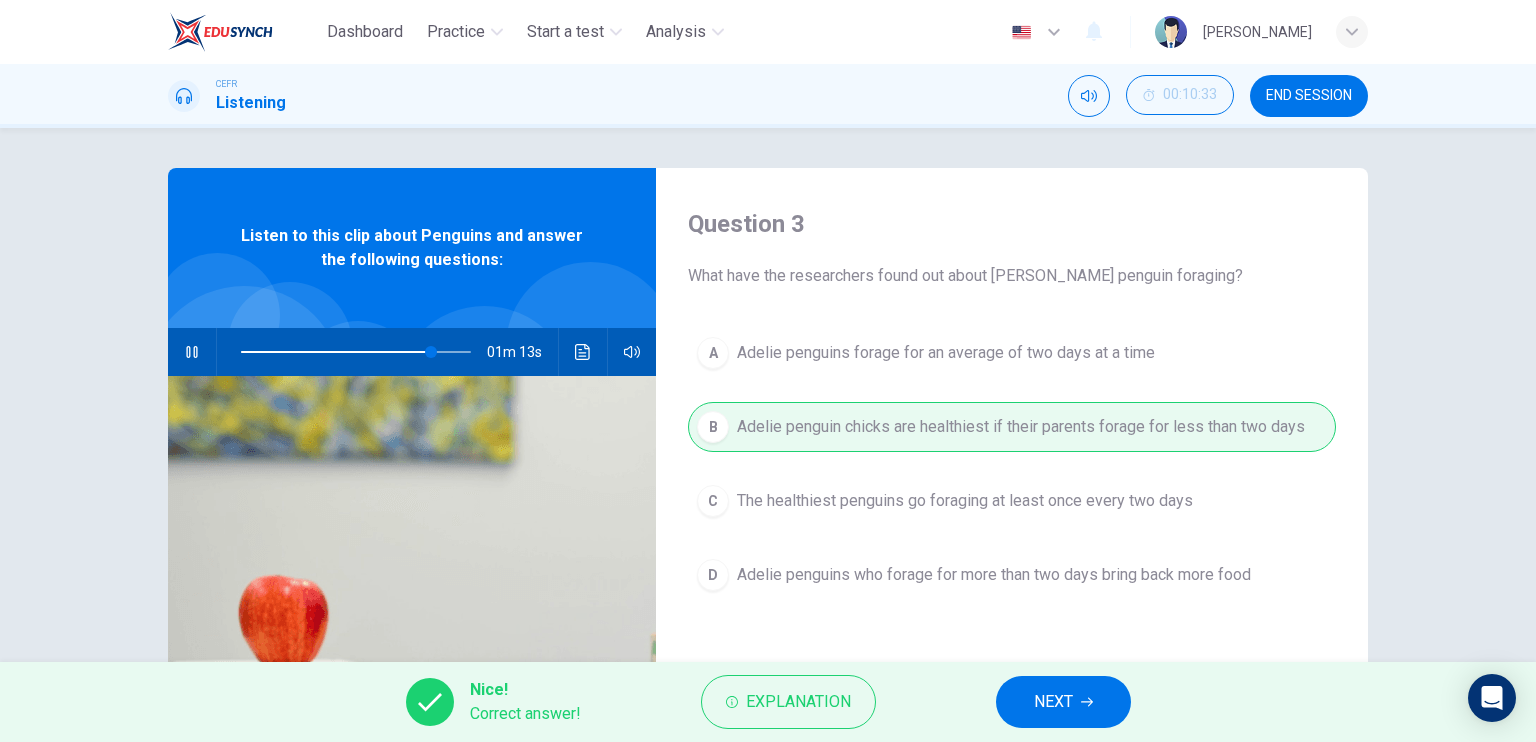 click on "NEXT" at bounding box center [1063, 702] 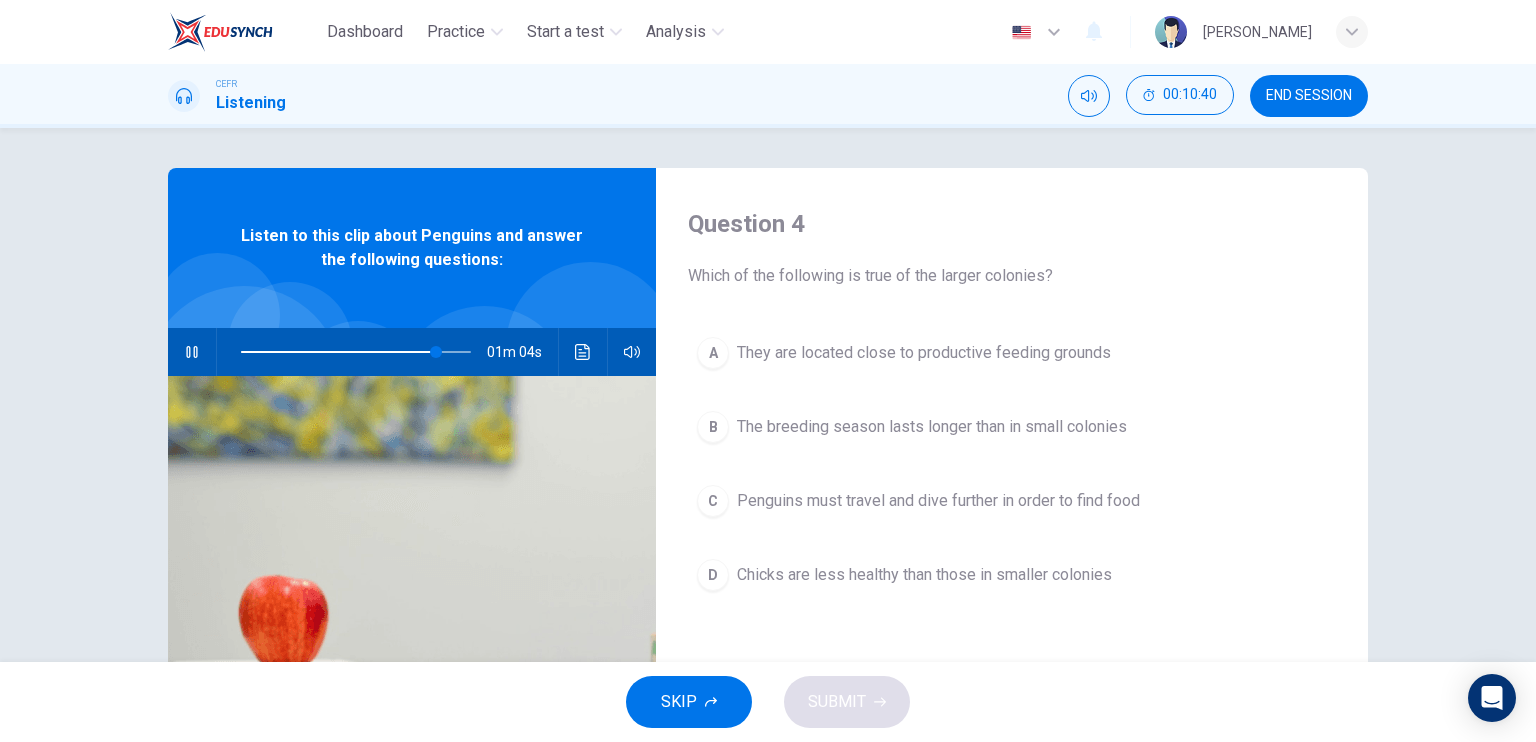 click on "Penguins must travel and dive further in order to find food" at bounding box center (938, 501) 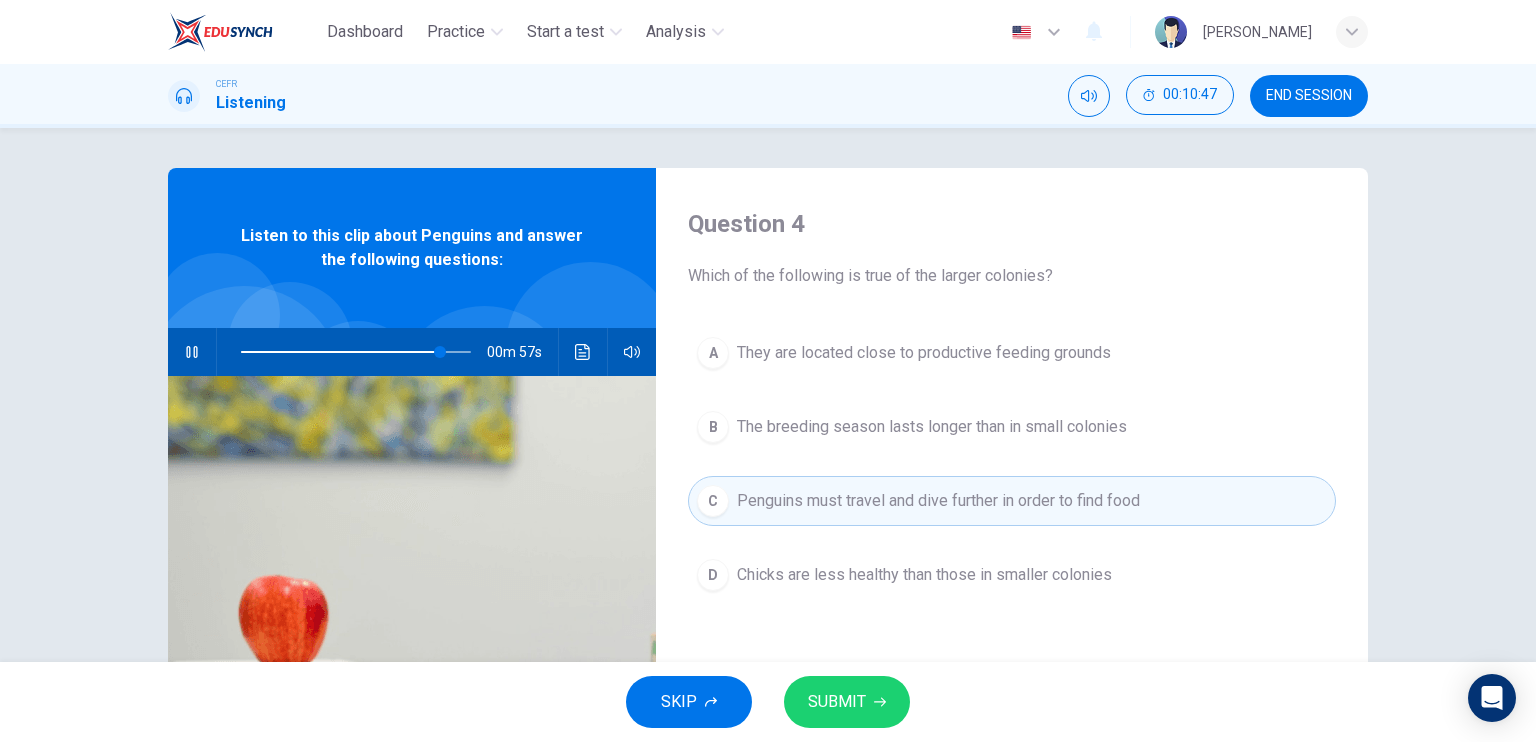 click on "SUBMIT" at bounding box center [847, 702] 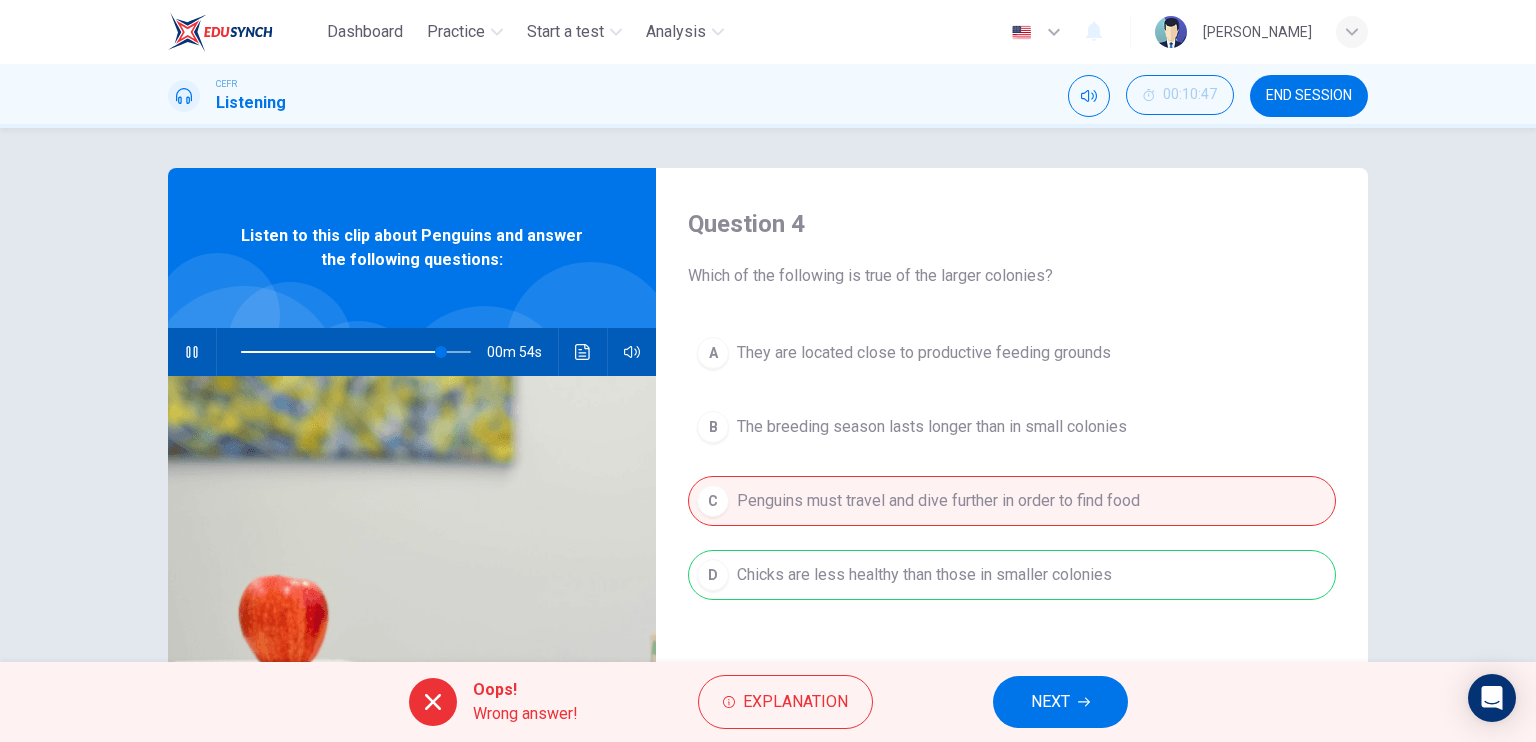 click on "NEXT" at bounding box center [1050, 702] 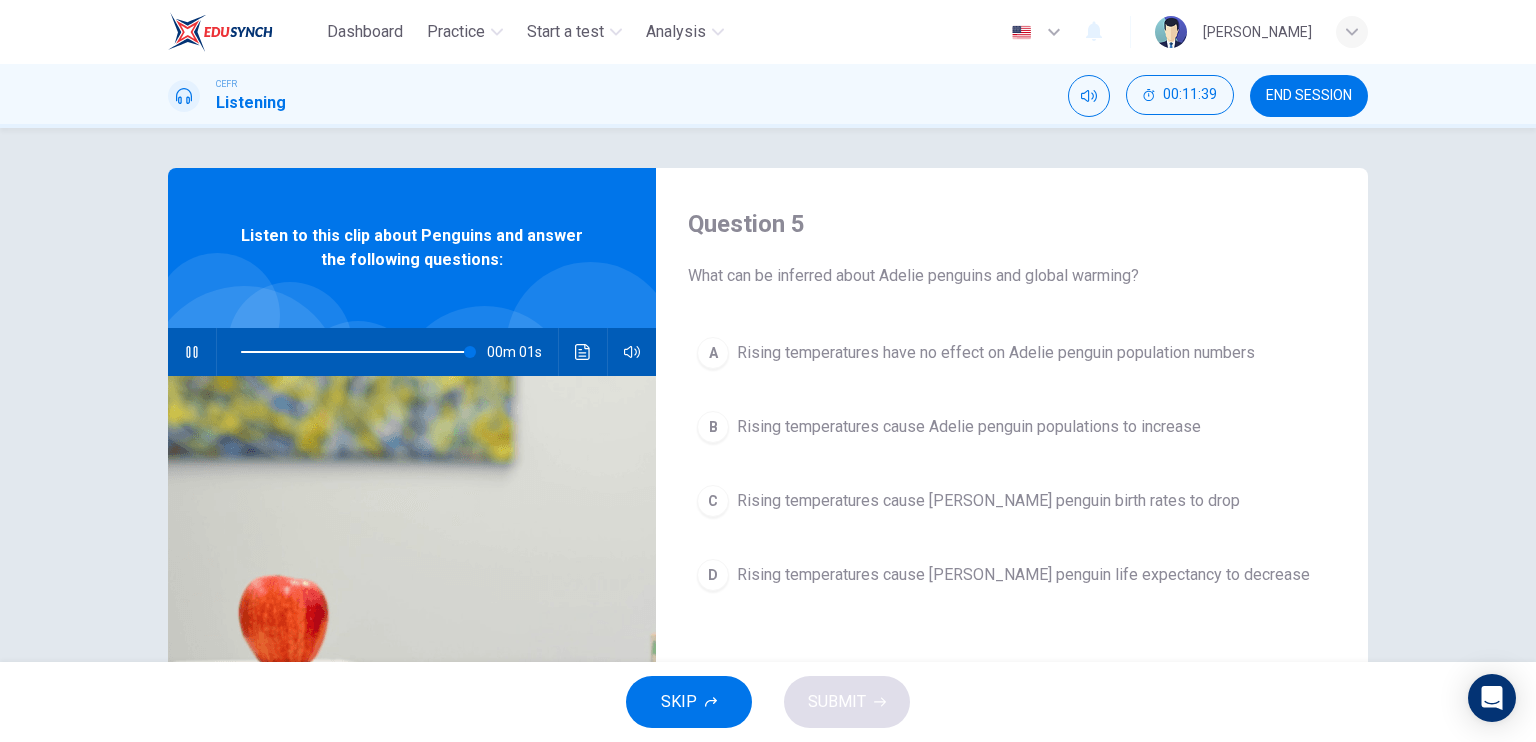 type on "0" 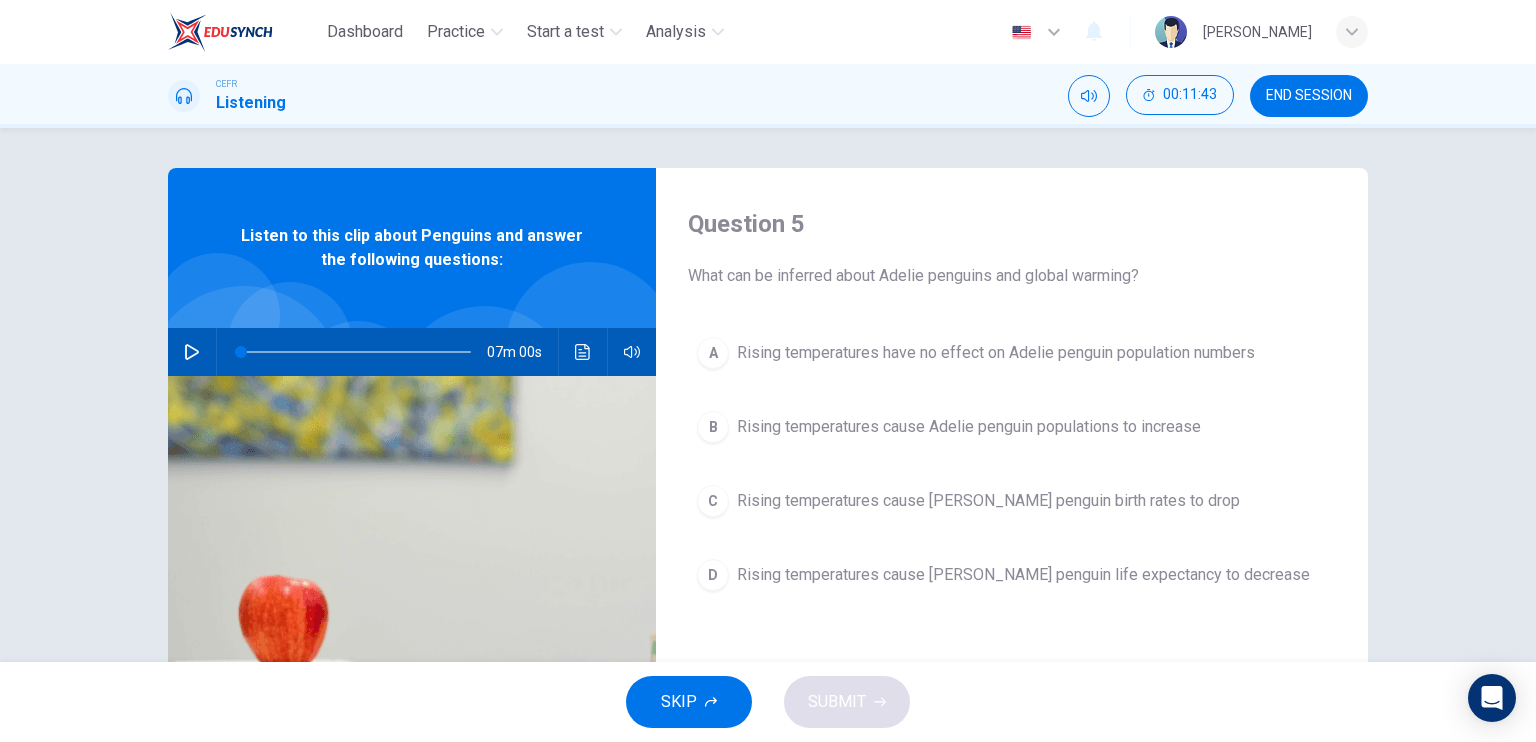 click on "Rising temperatures cause Adelie penguin birth rates to drop" at bounding box center [988, 501] 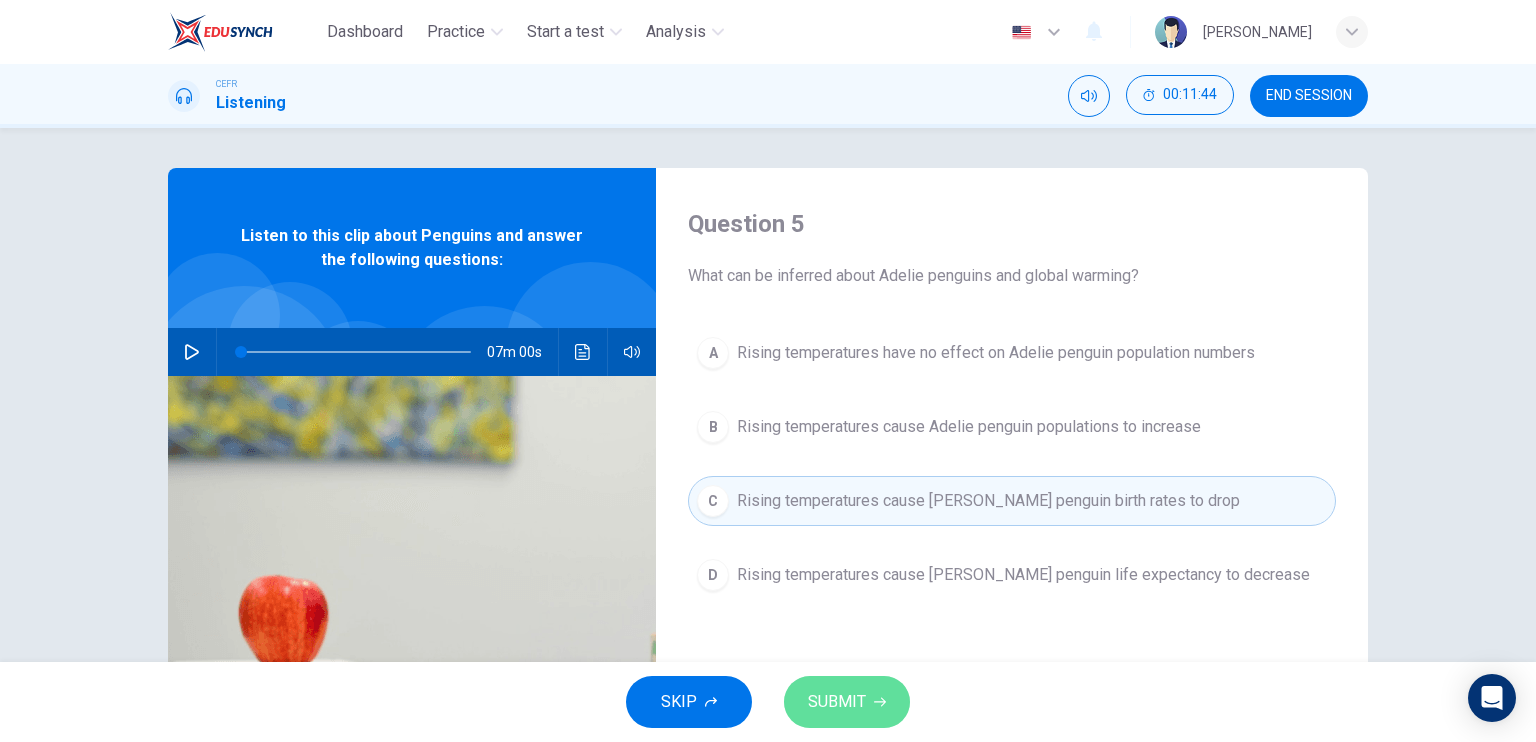 click on "SUBMIT" at bounding box center [847, 702] 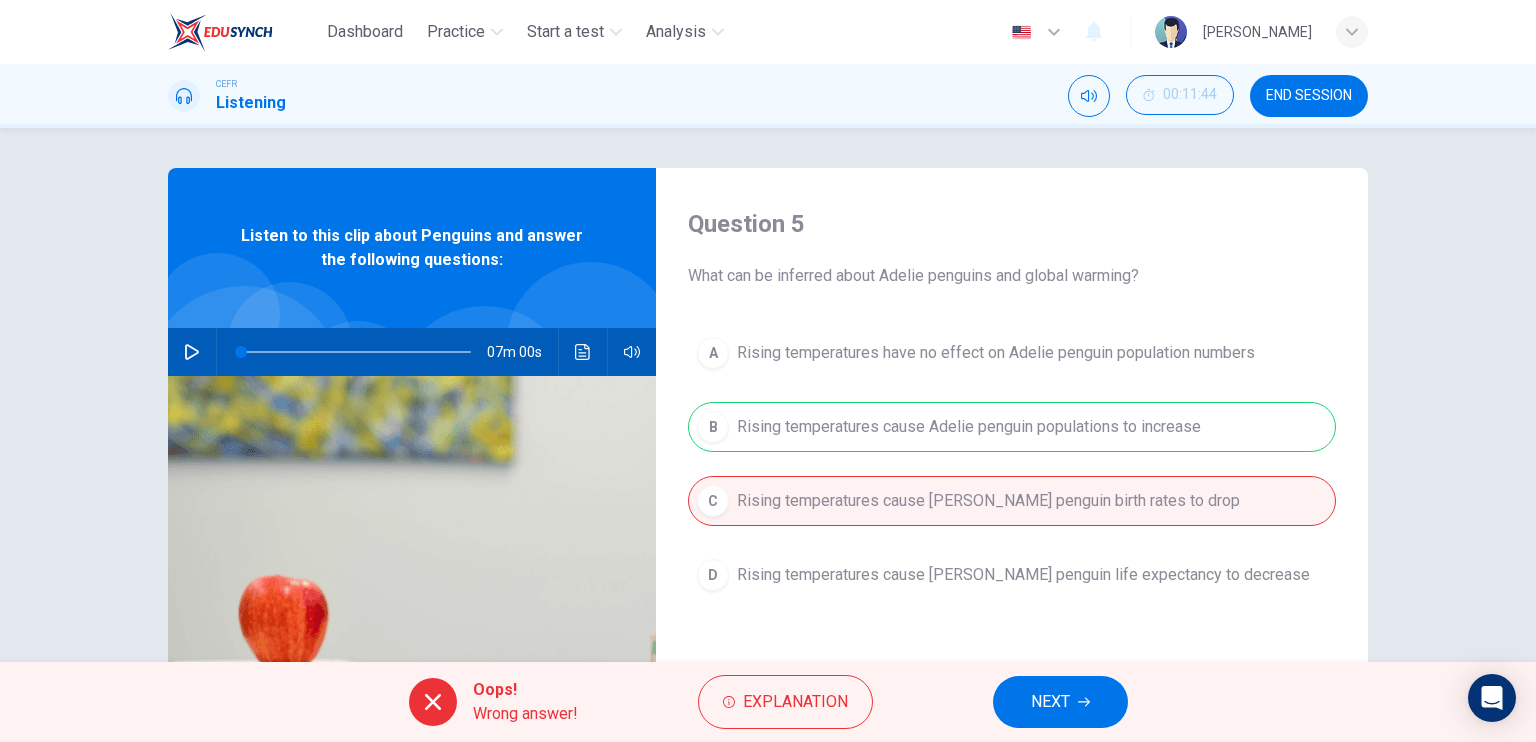 click on "A Rising temperatures have no effect on Adelie penguin population numbers B Rising temperatures cause Adelie penguin populations to increase C Rising temperatures cause Adelie penguin birth rates to drop D Rising temperatures cause Adelie penguin life expectancy to decrease" at bounding box center (1012, 484) 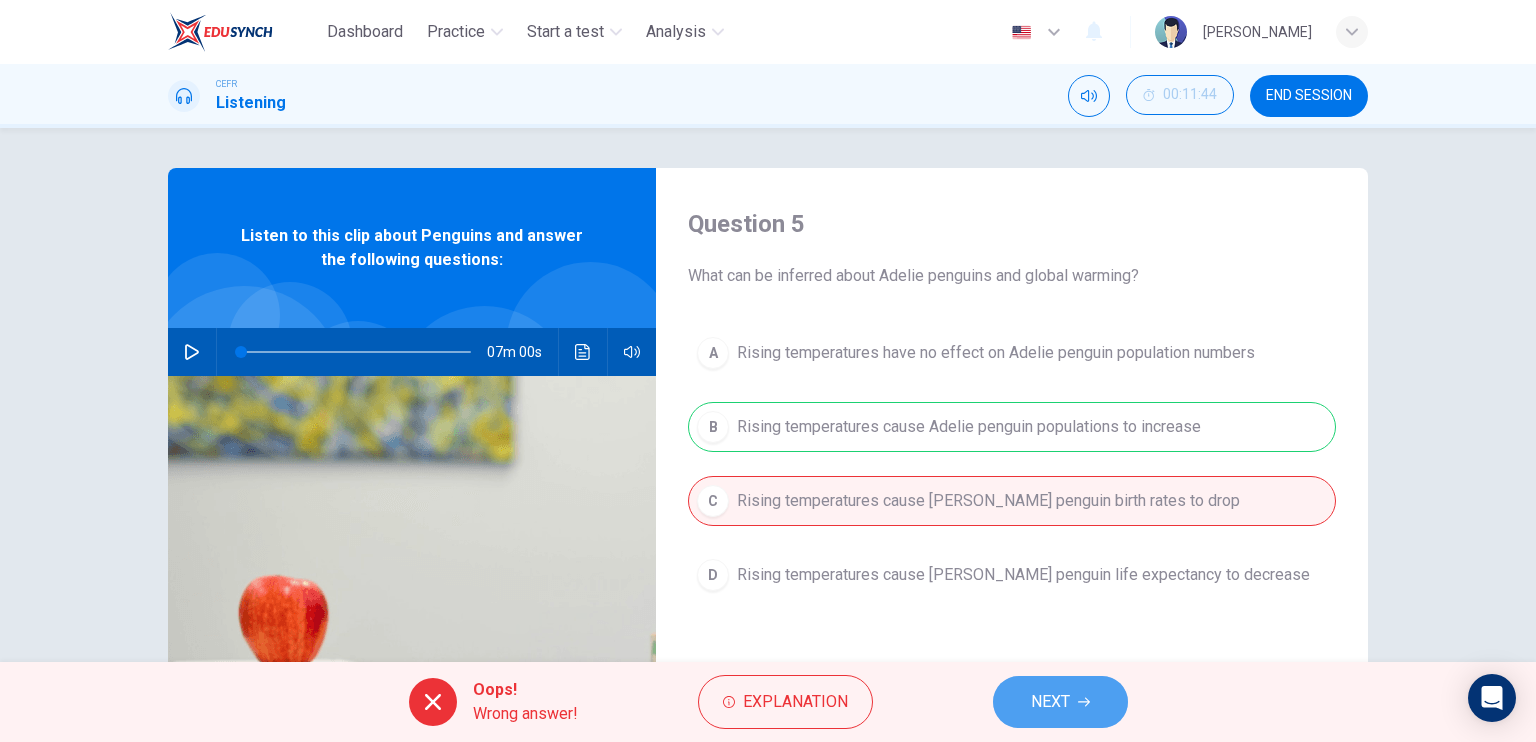 click on "NEXT" at bounding box center (1050, 702) 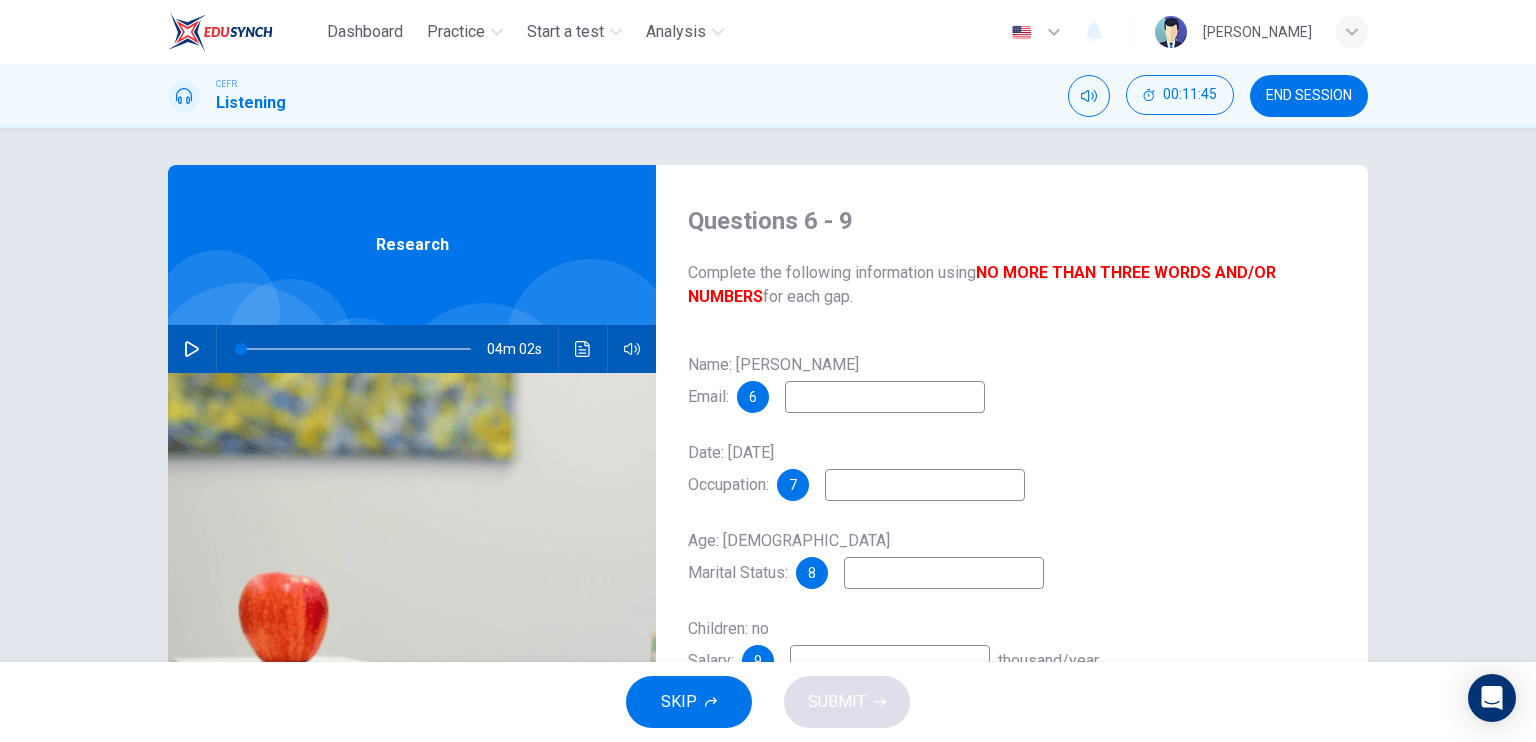 scroll, scrollTop: 0, scrollLeft: 0, axis: both 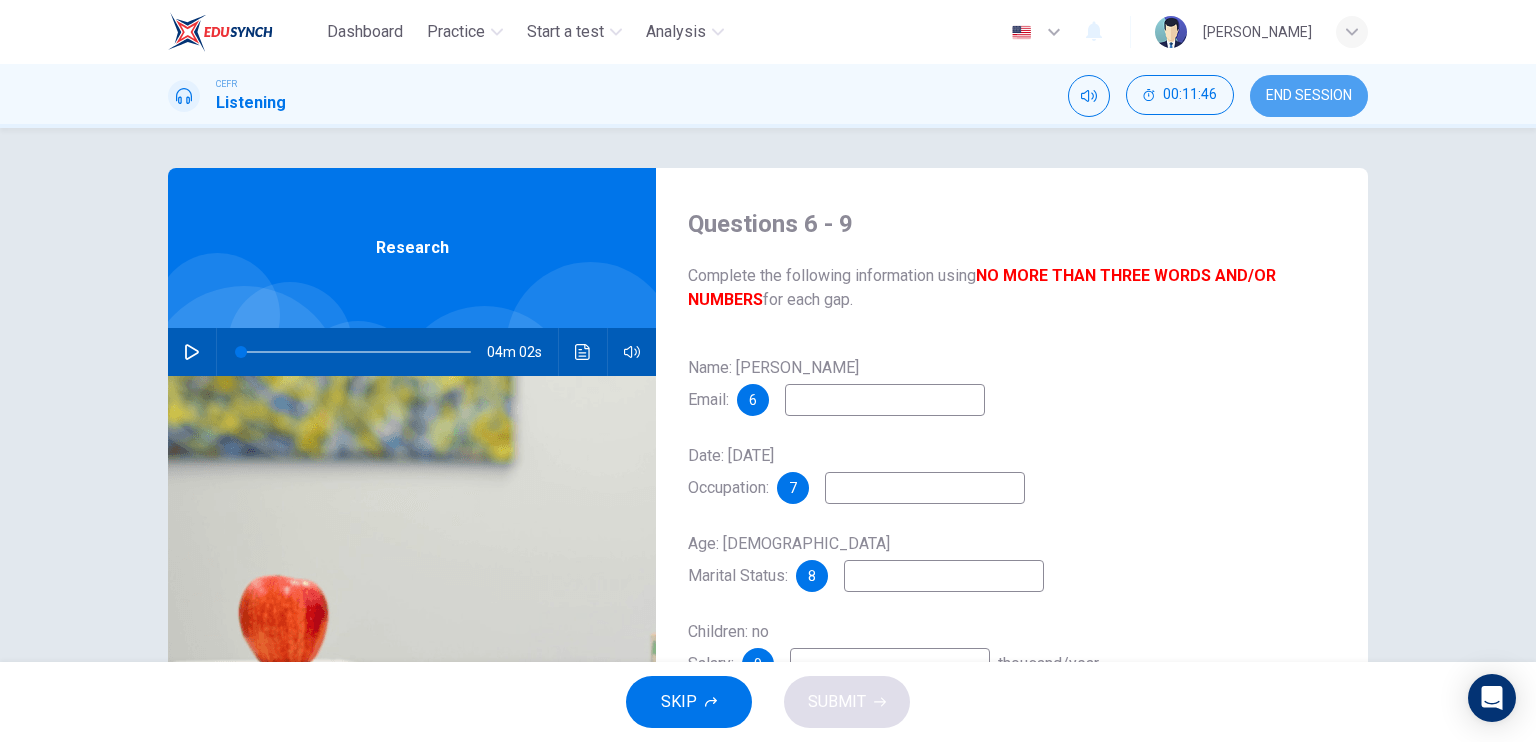 click on "END SESSION" at bounding box center (1309, 96) 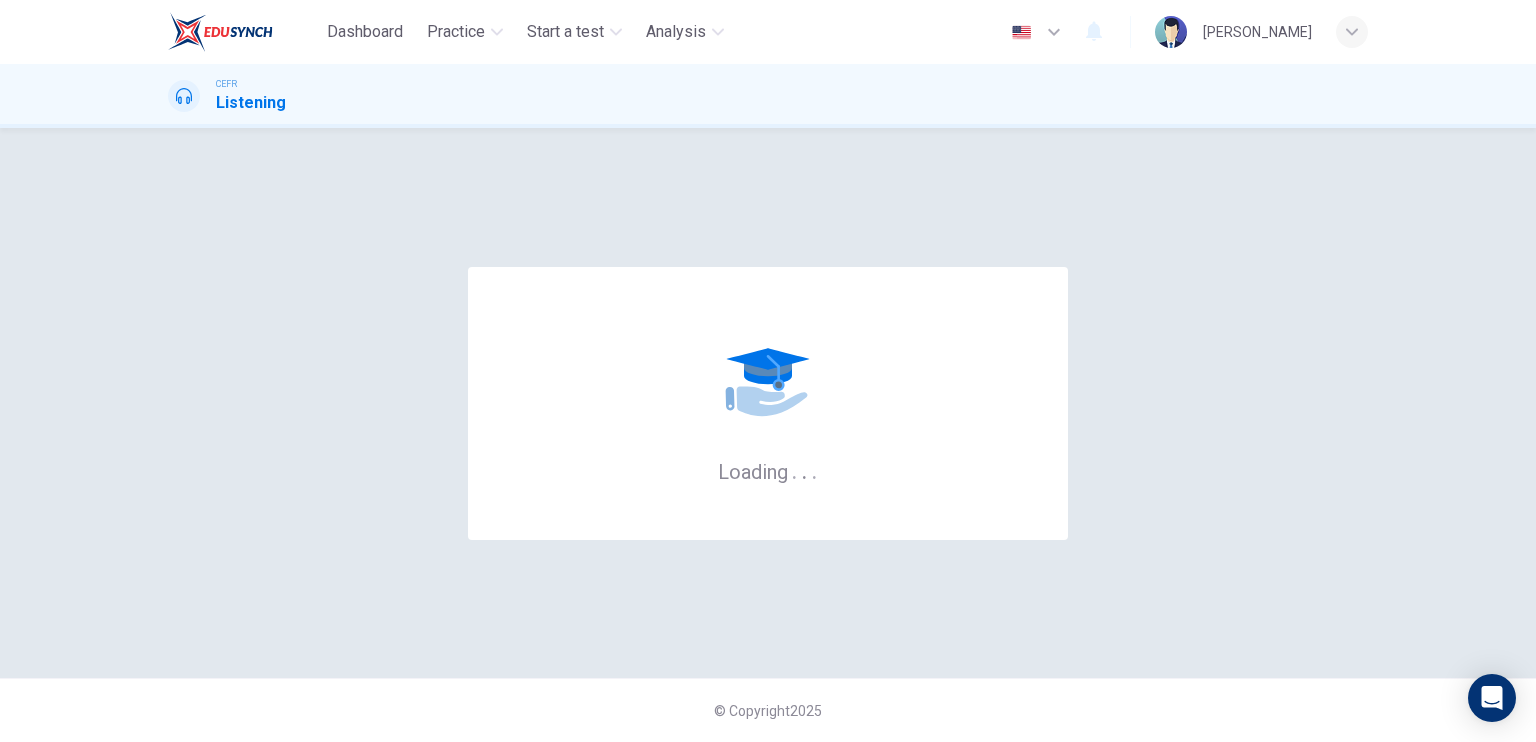 scroll, scrollTop: 0, scrollLeft: 0, axis: both 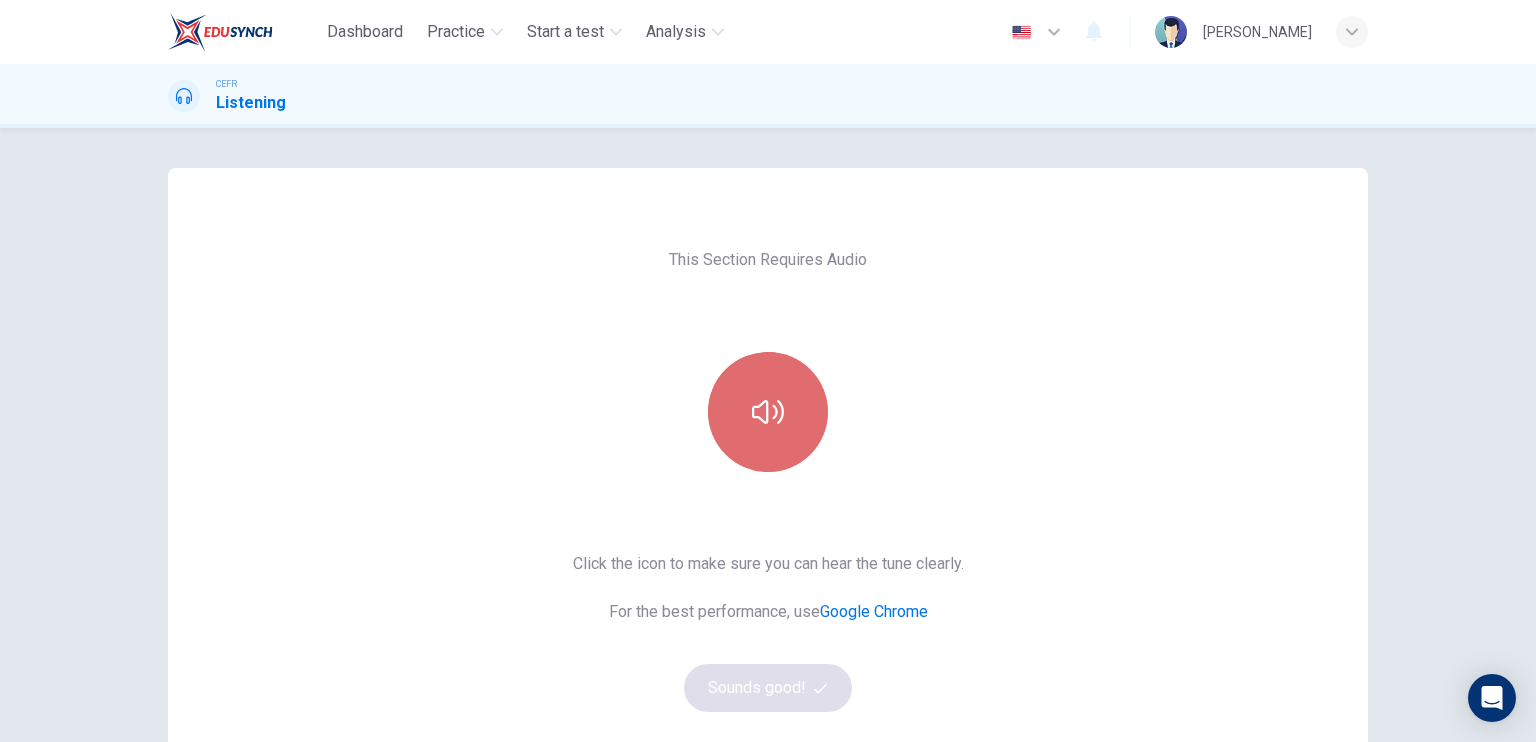 click at bounding box center (768, 412) 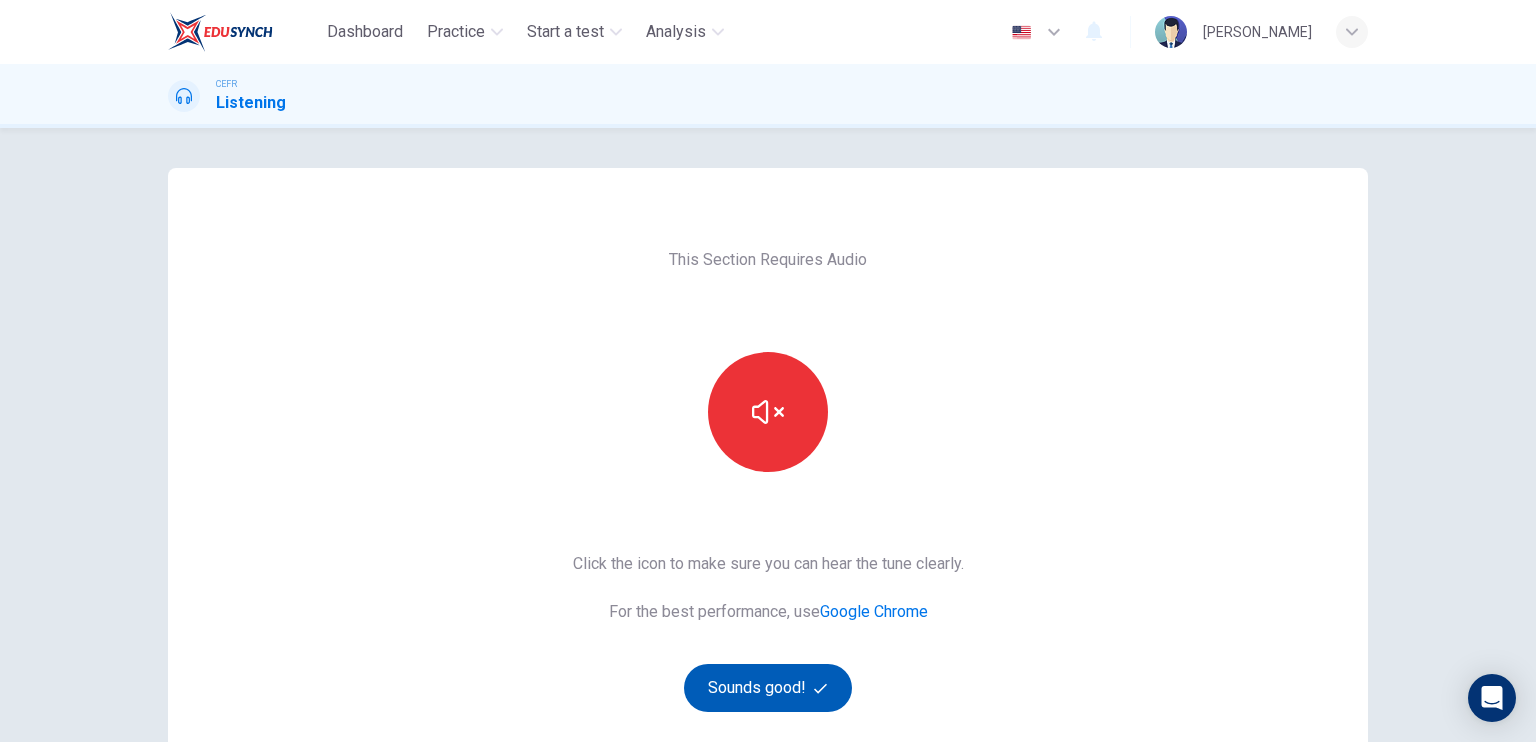 click on "Sounds good!" at bounding box center (768, 688) 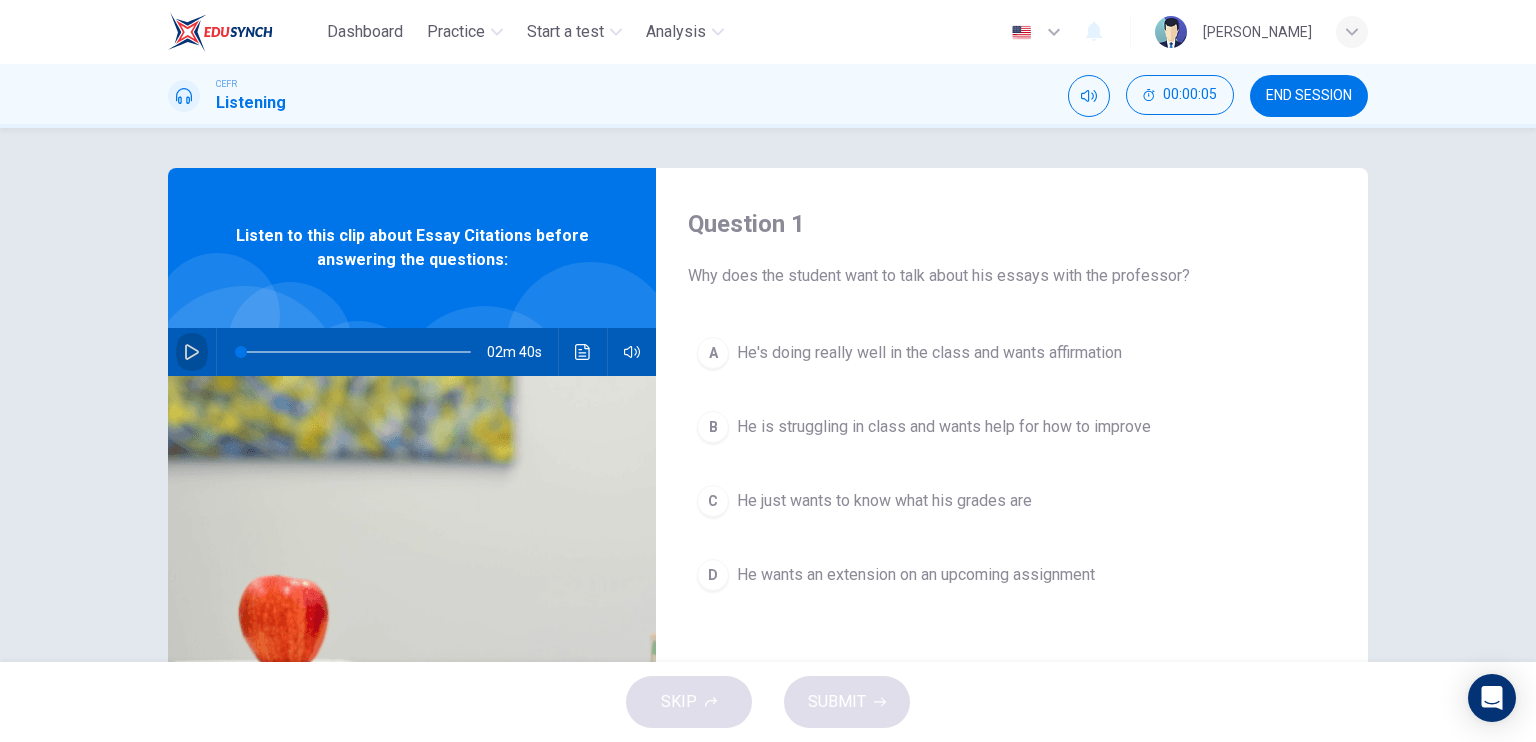 click 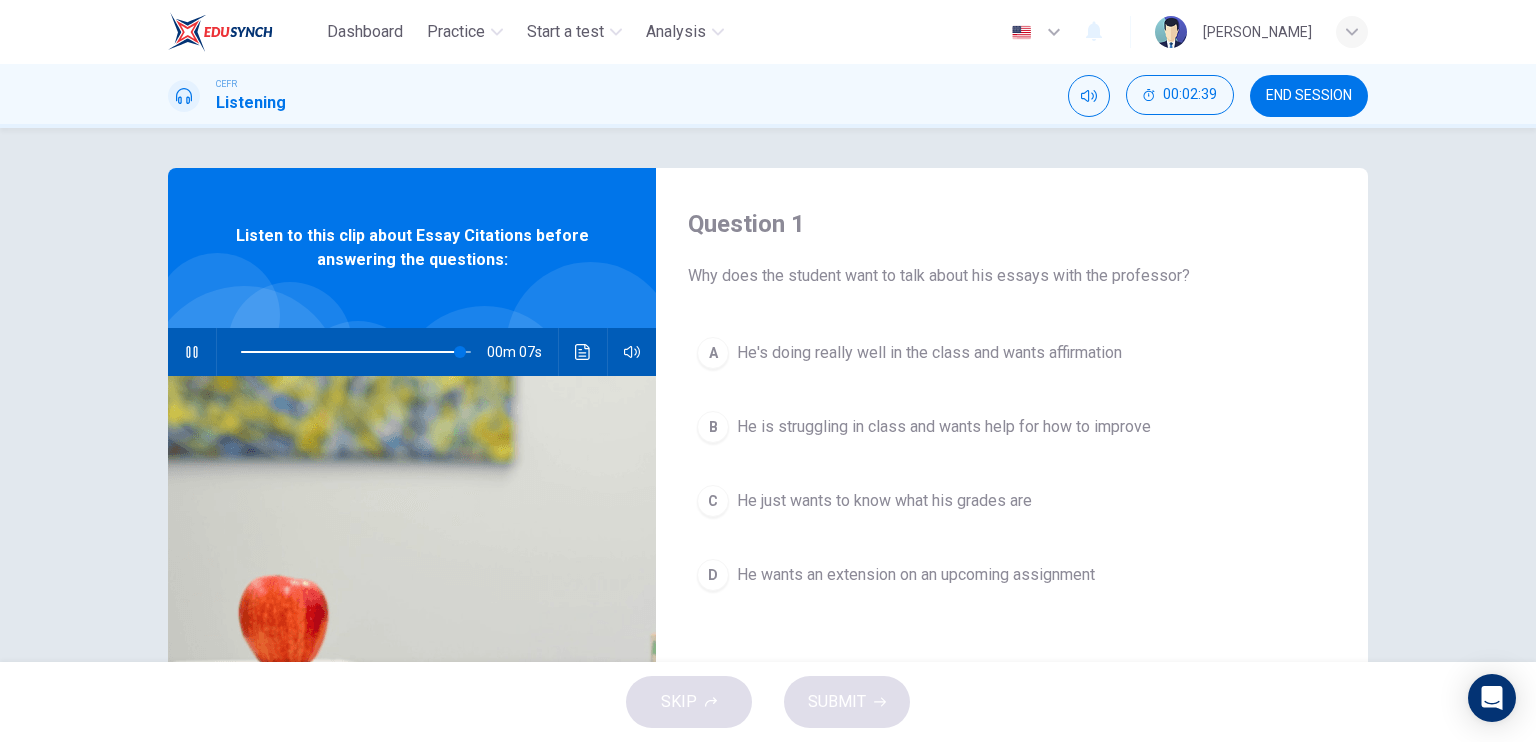 click on "He is struggling in class and wants help for how to improve" at bounding box center (944, 427) 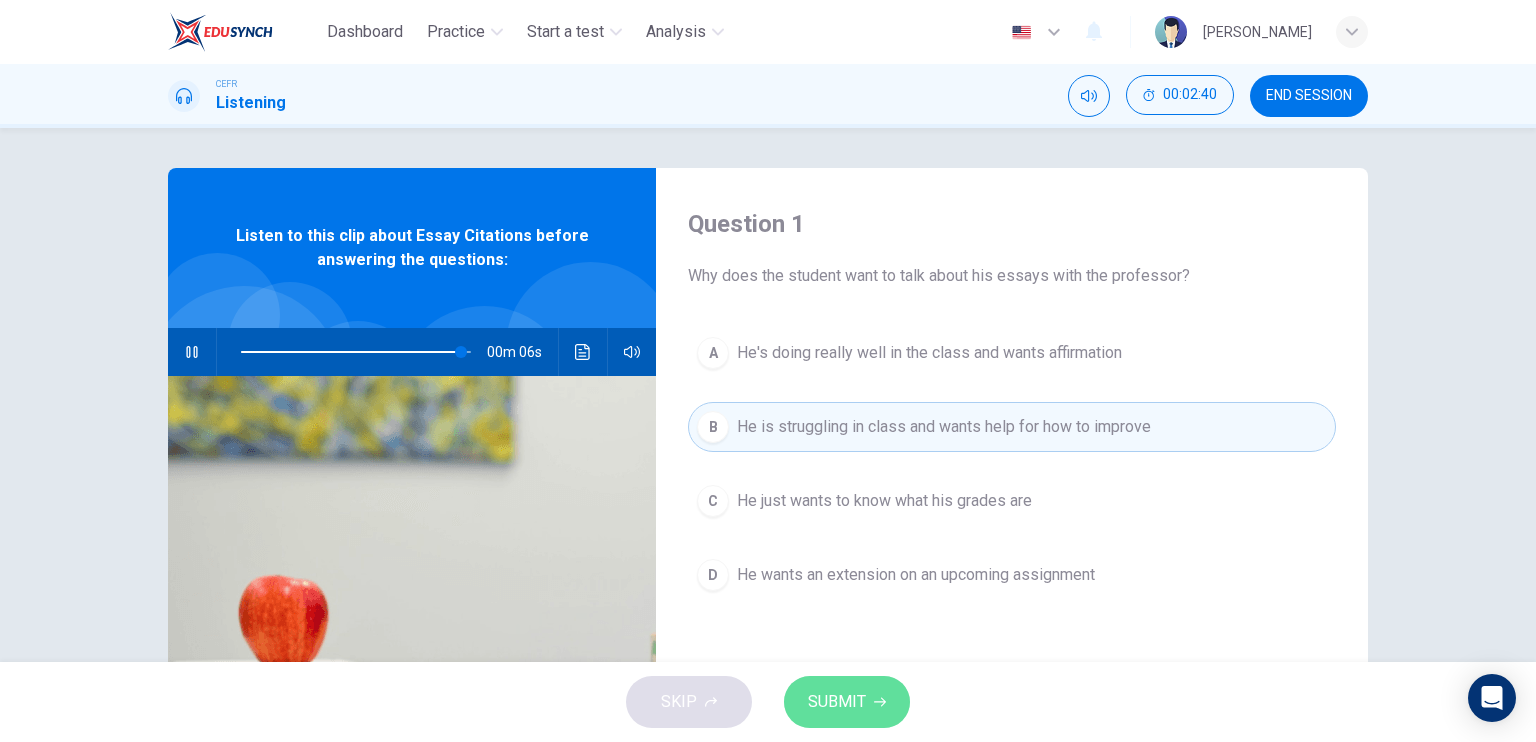 click on "SUBMIT" at bounding box center (847, 702) 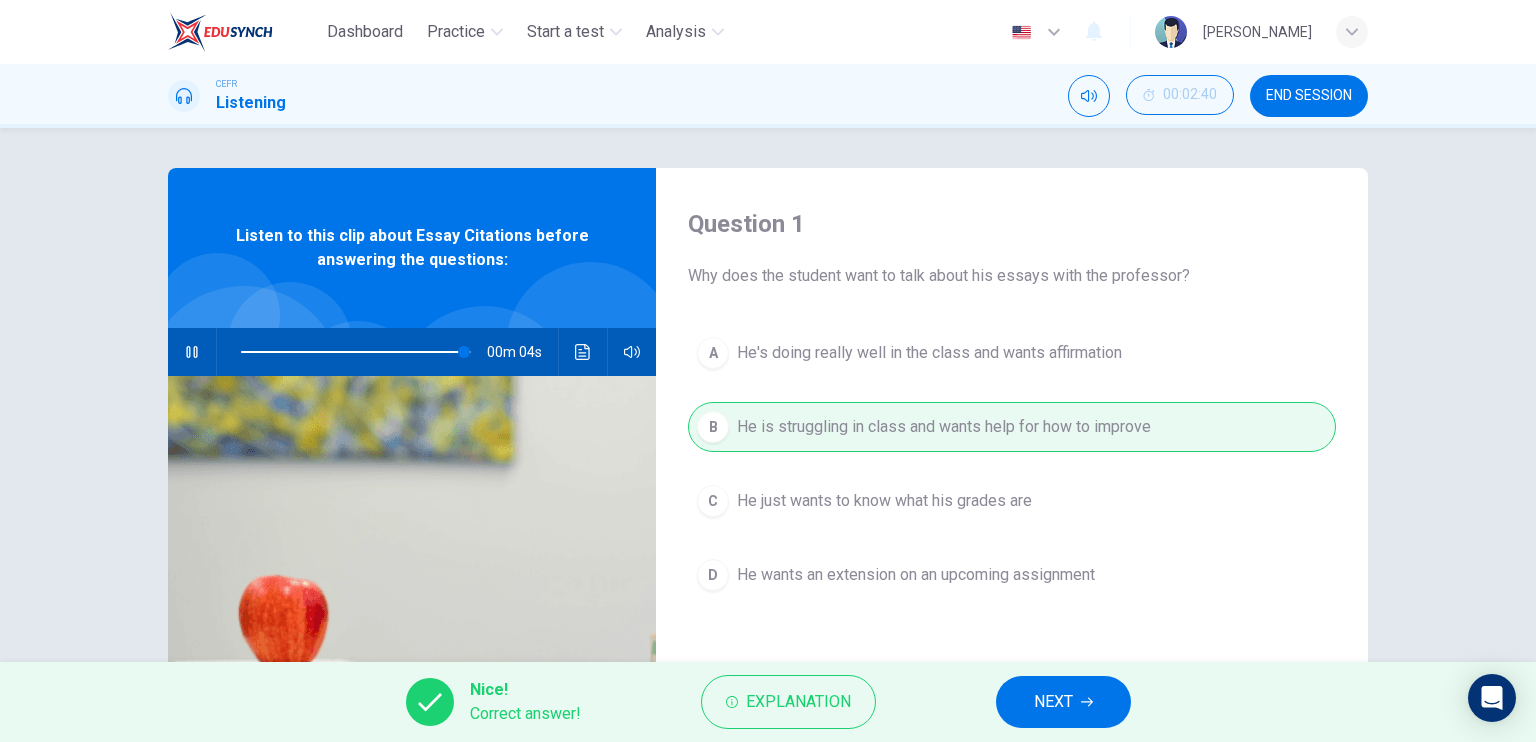 click on "NEXT" at bounding box center [1063, 702] 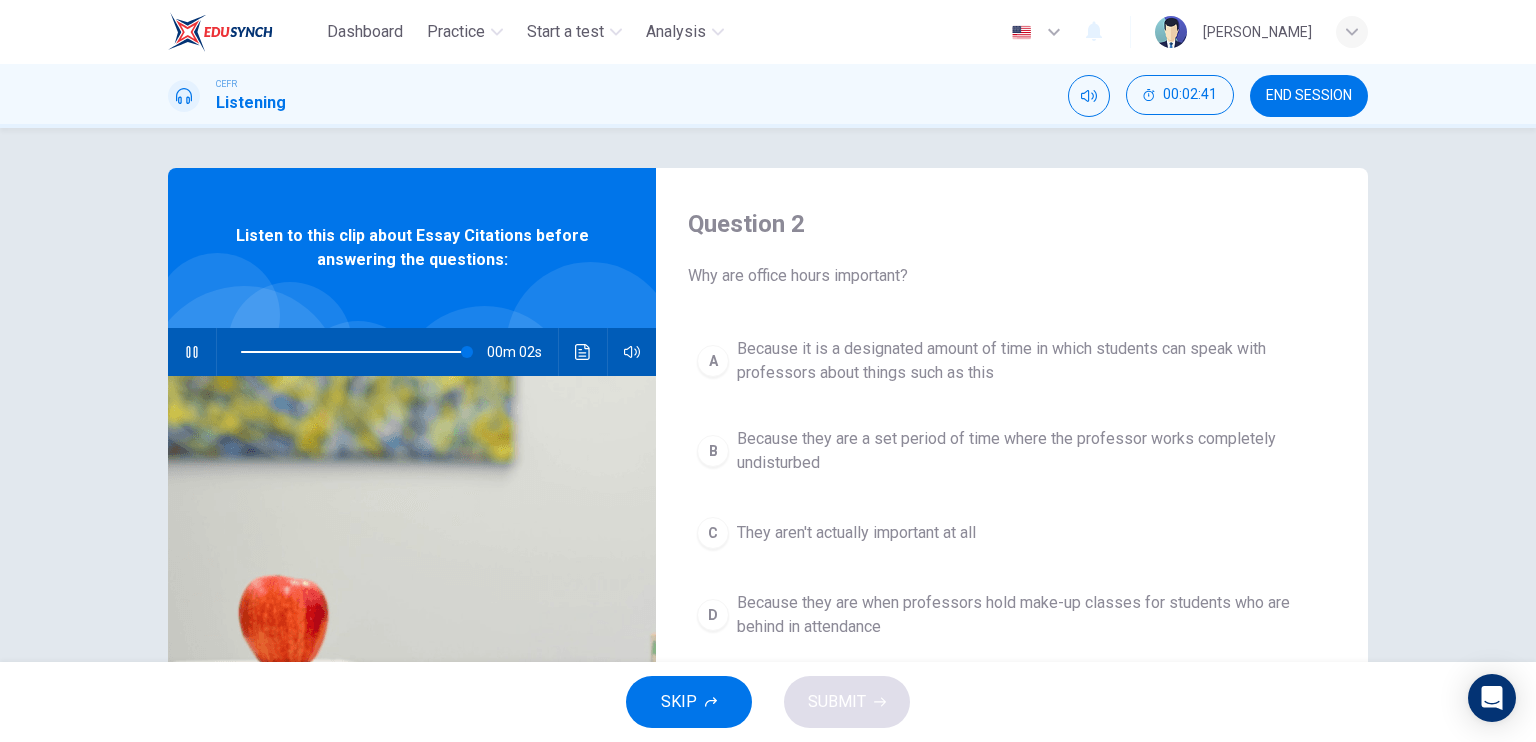 scroll, scrollTop: 100, scrollLeft: 0, axis: vertical 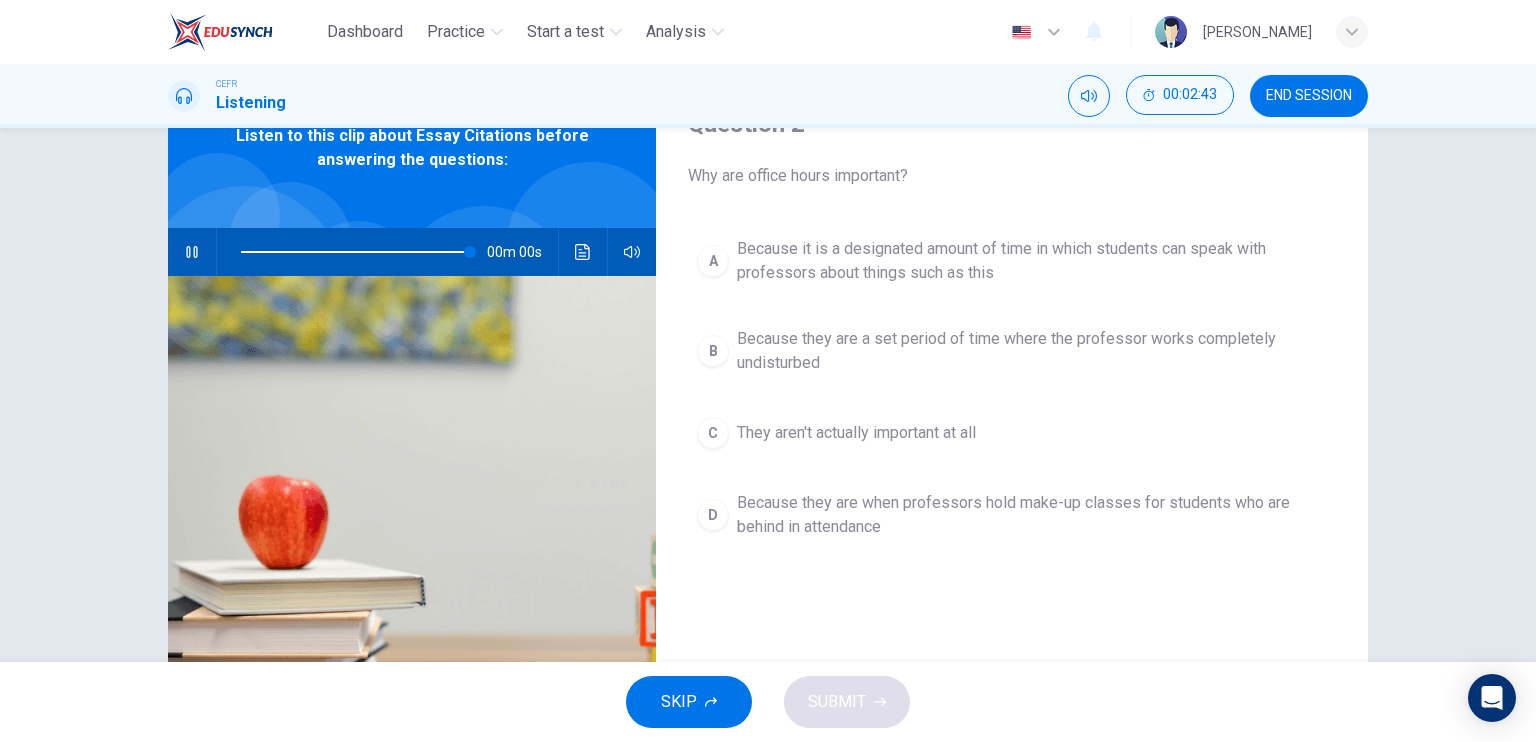 type on "0" 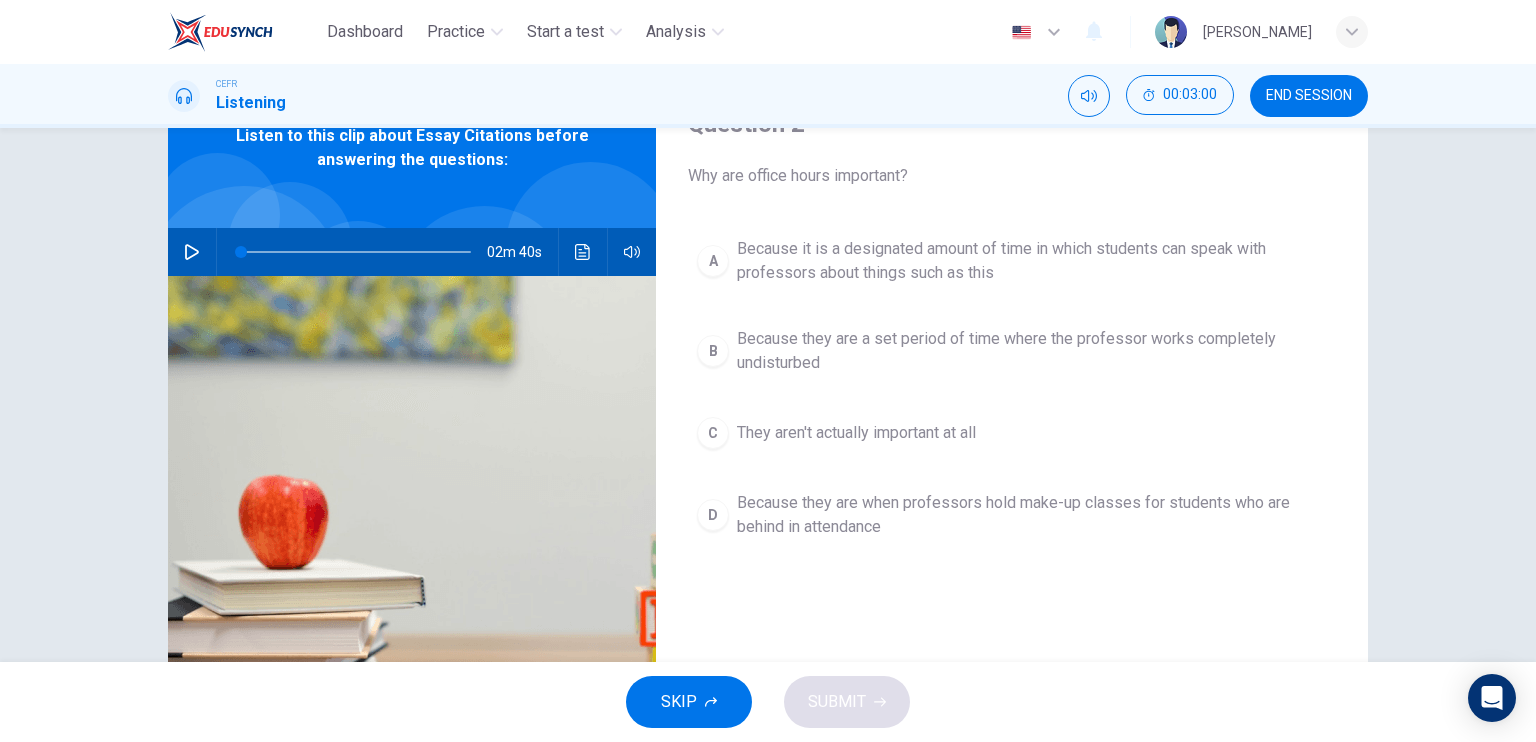 click on "Because they are a set period of time where the professor works completely undisturbed" at bounding box center (1032, 351) 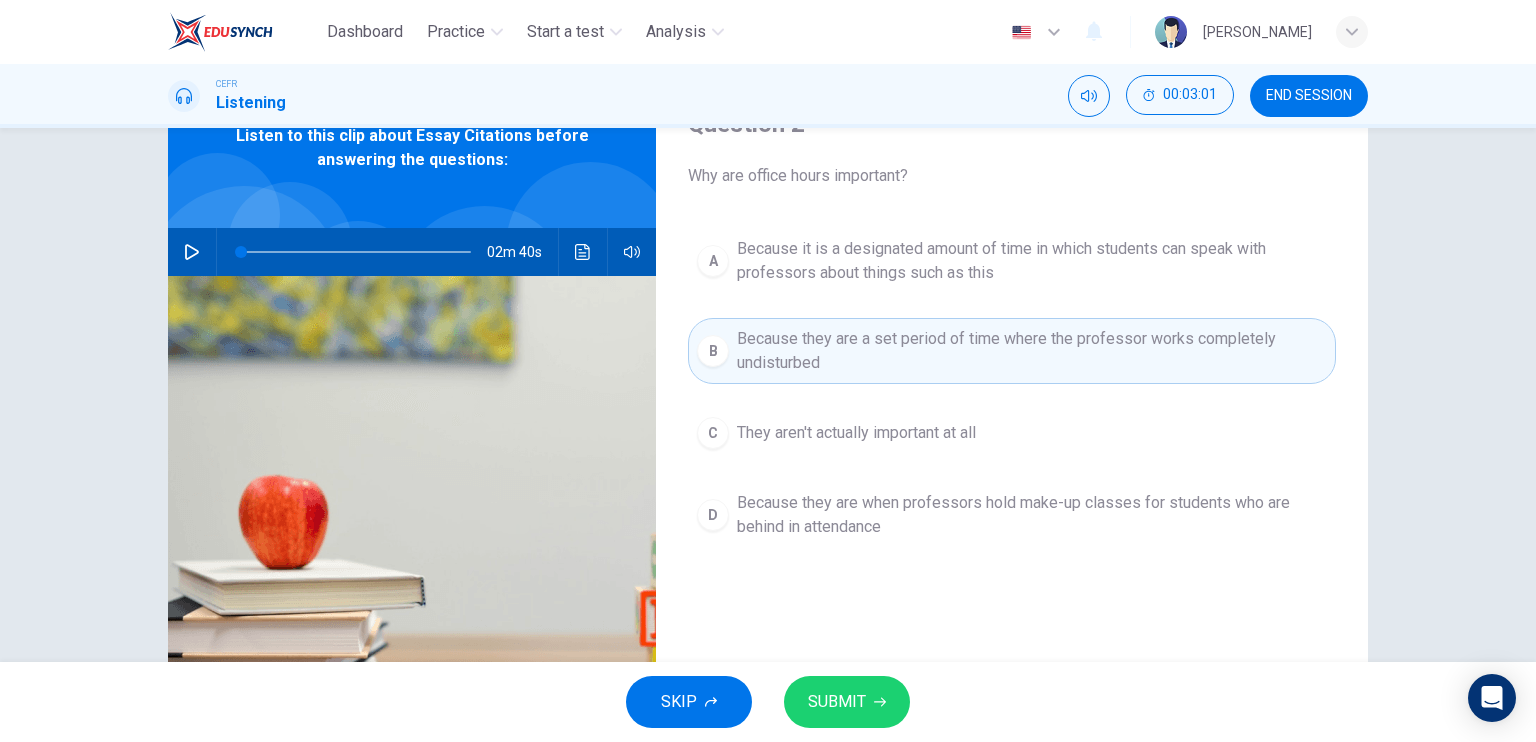 click on "SUBMIT" at bounding box center [837, 702] 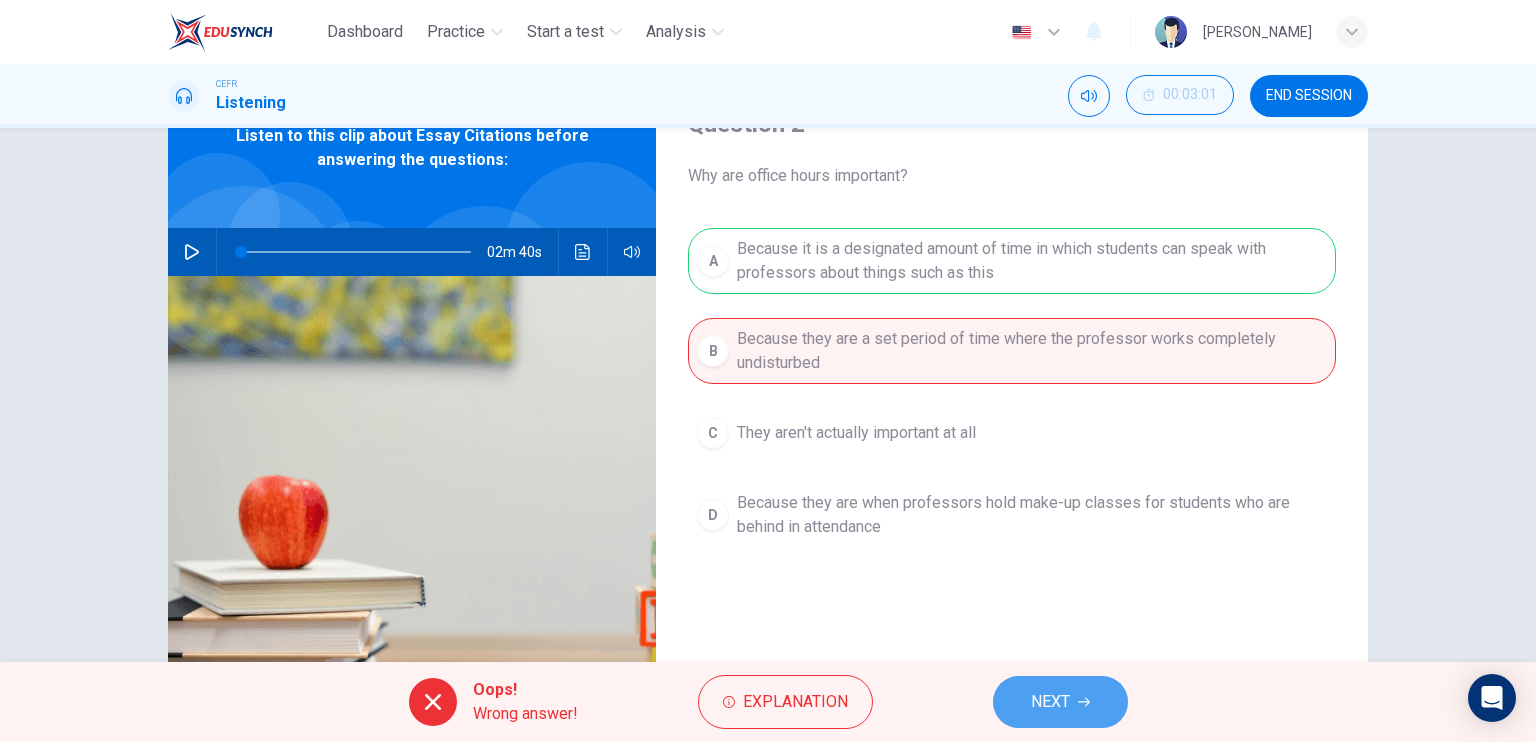 click on "NEXT" at bounding box center (1050, 702) 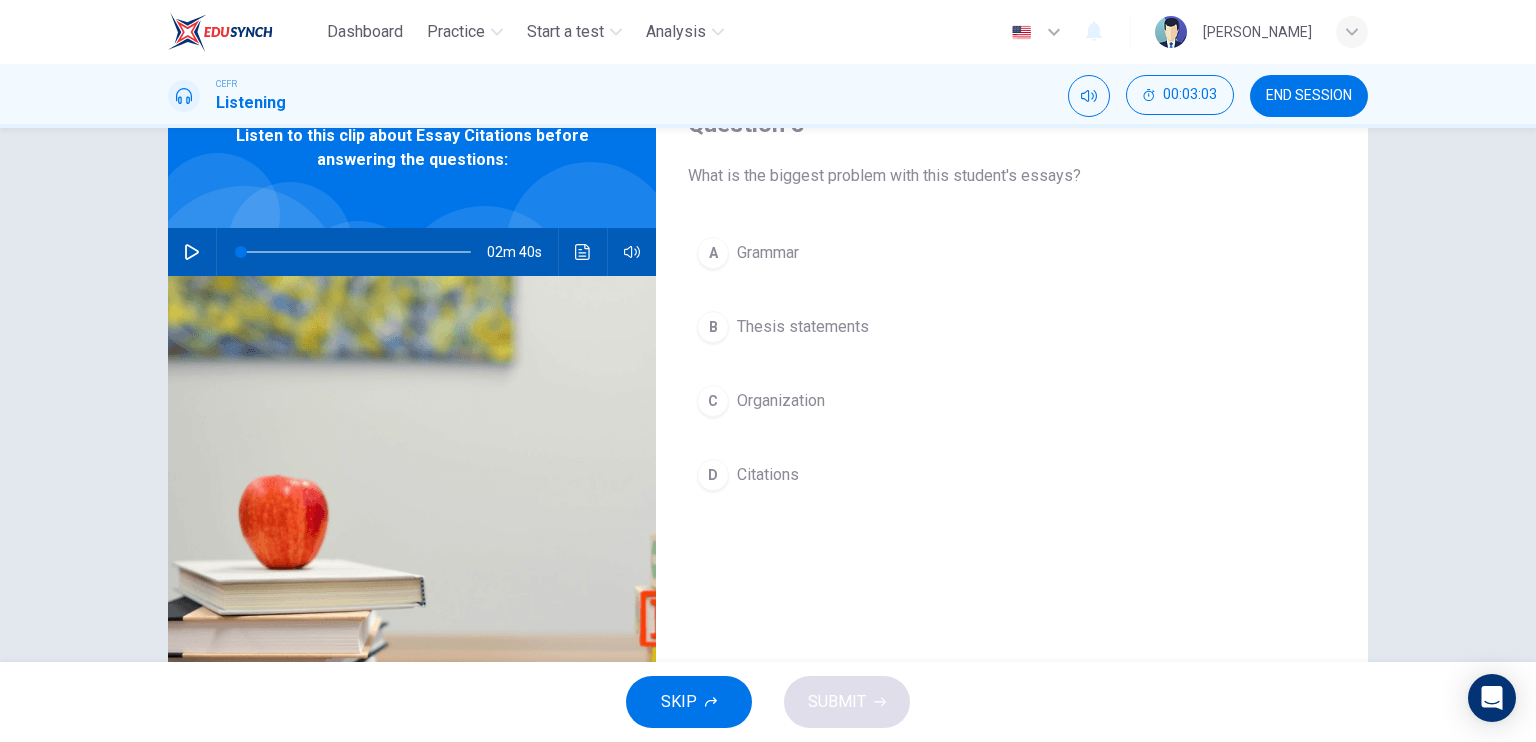 click on "Citations" at bounding box center [768, 475] 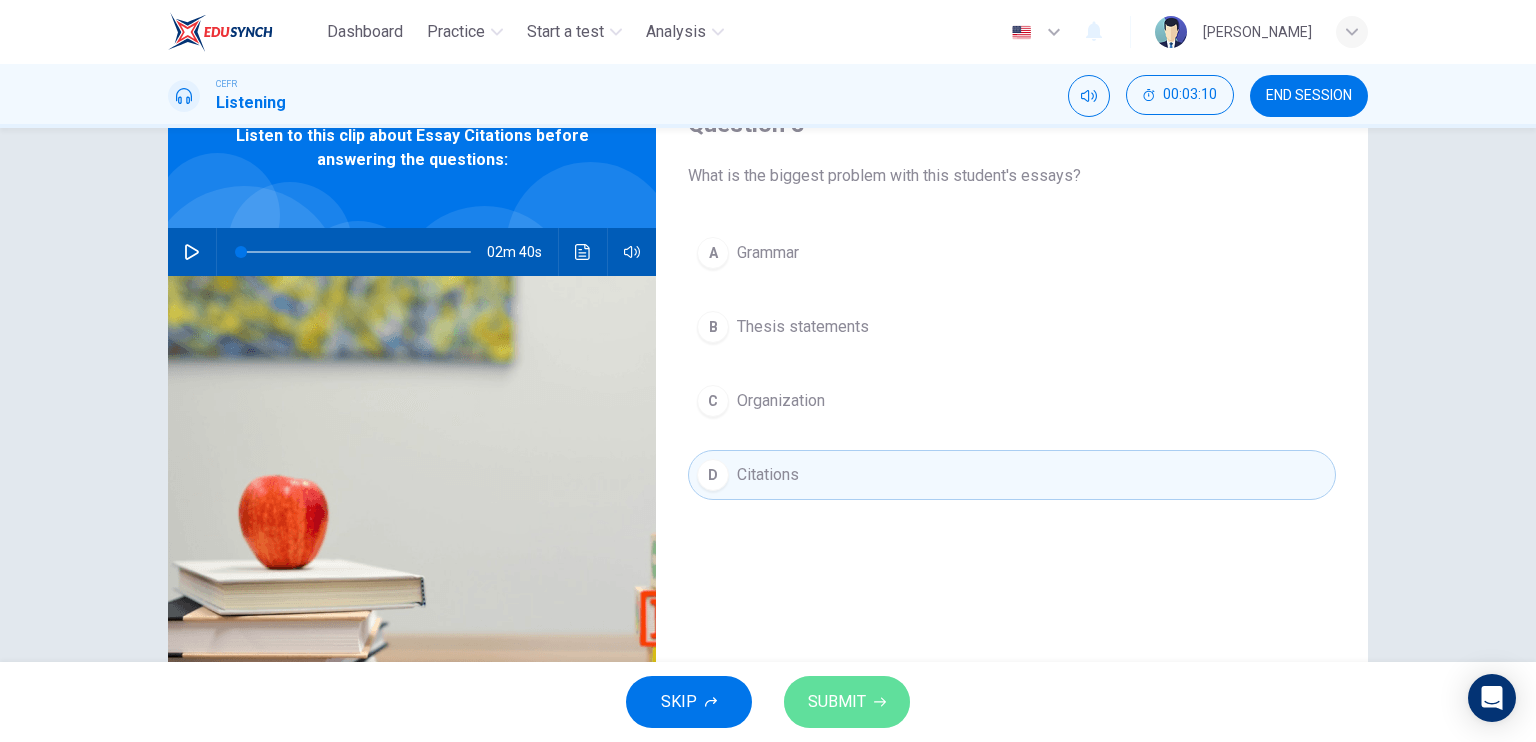 click on "SUBMIT" at bounding box center [837, 702] 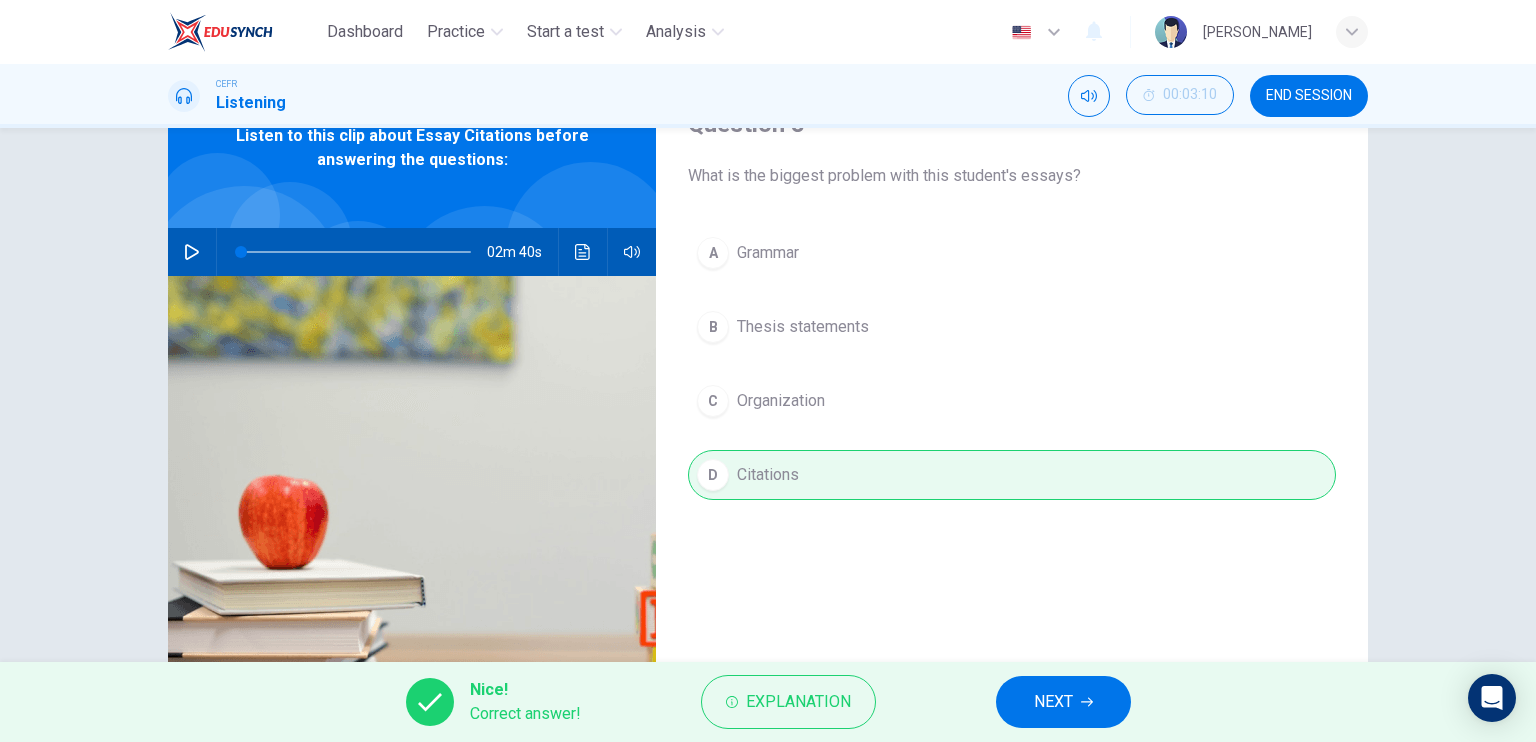 click on "NEXT" at bounding box center (1063, 702) 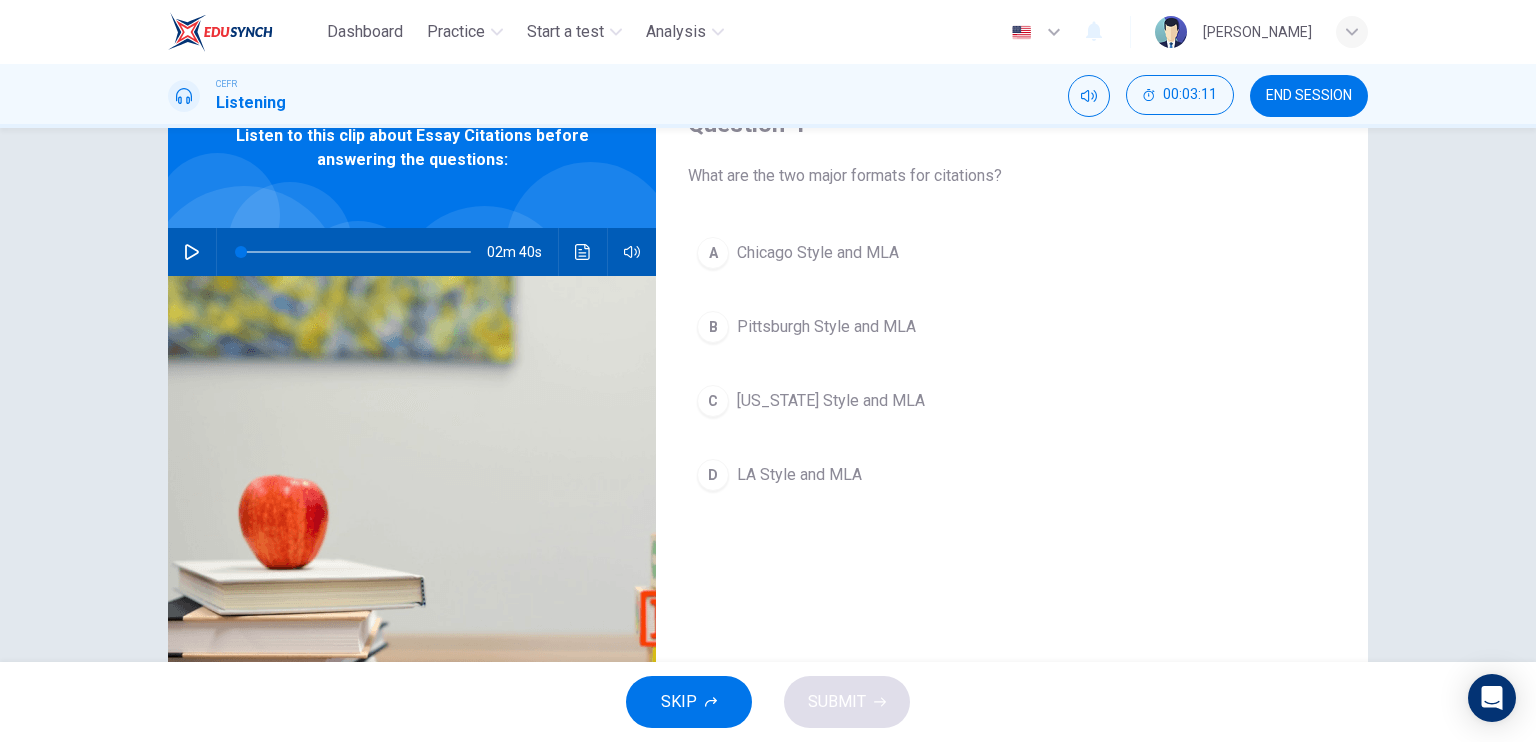 click on "Chicago Style and MLA" at bounding box center [818, 253] 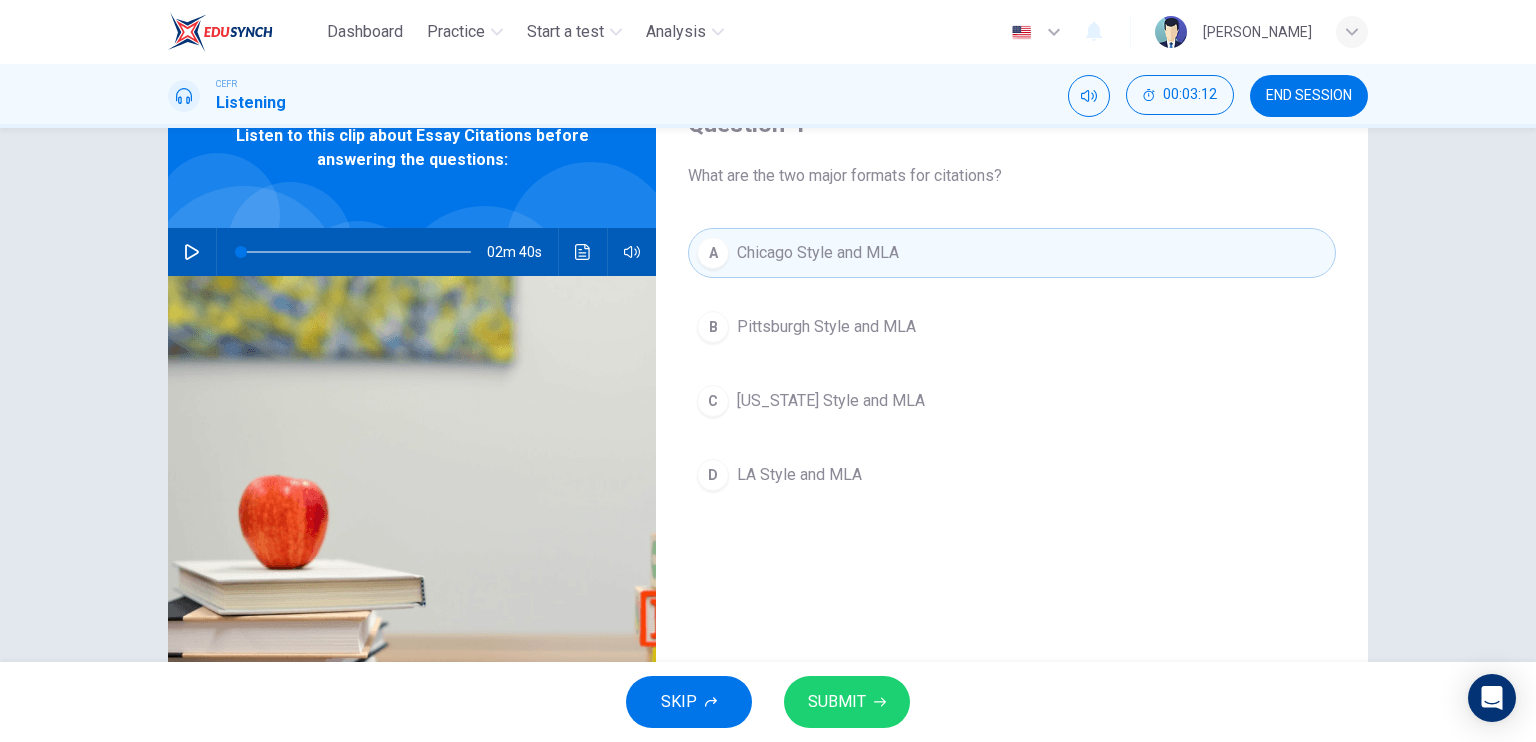click on "SKIP SUBMIT" at bounding box center (768, 702) 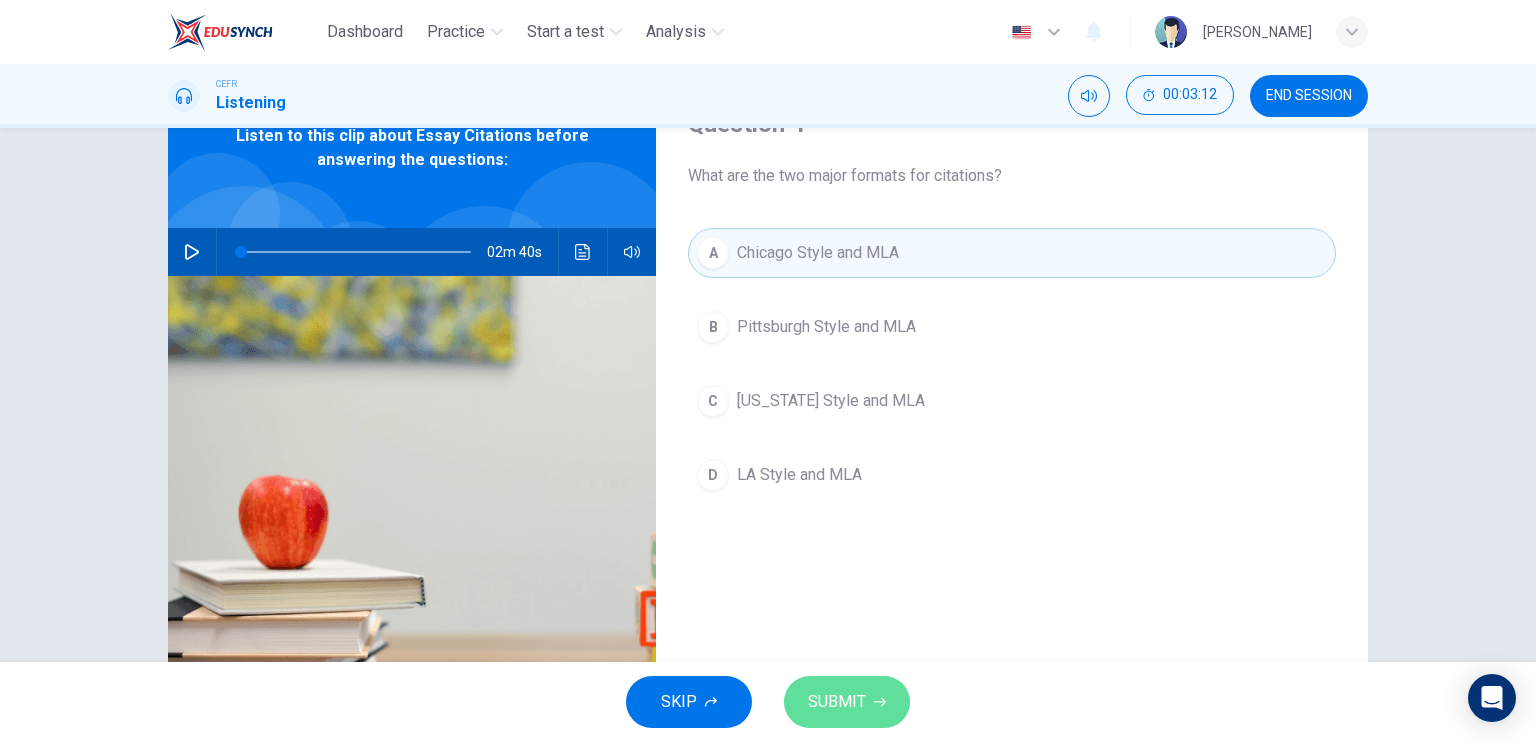 click on "SUBMIT" at bounding box center (847, 702) 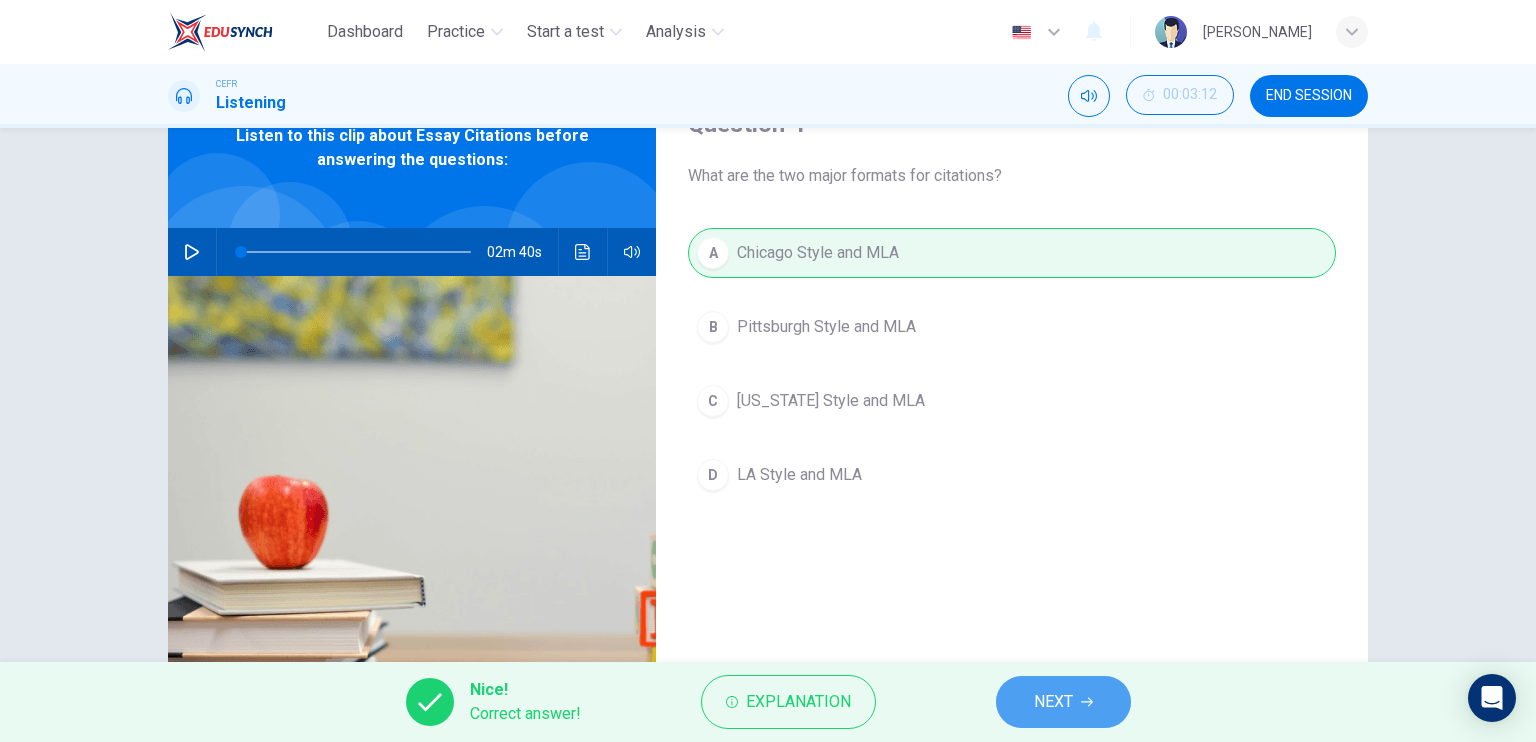 click on "NEXT" at bounding box center (1063, 702) 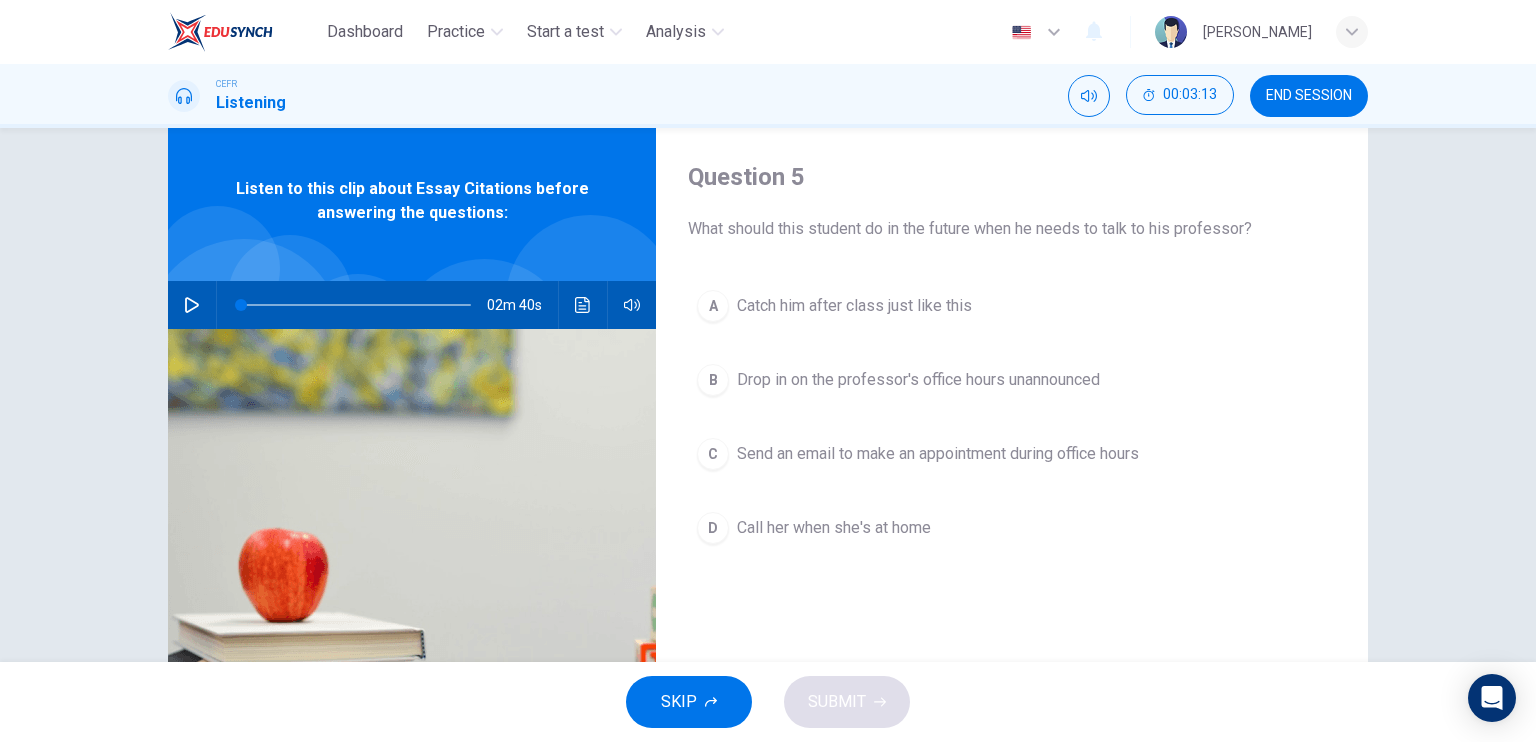scroll, scrollTop: 0, scrollLeft: 0, axis: both 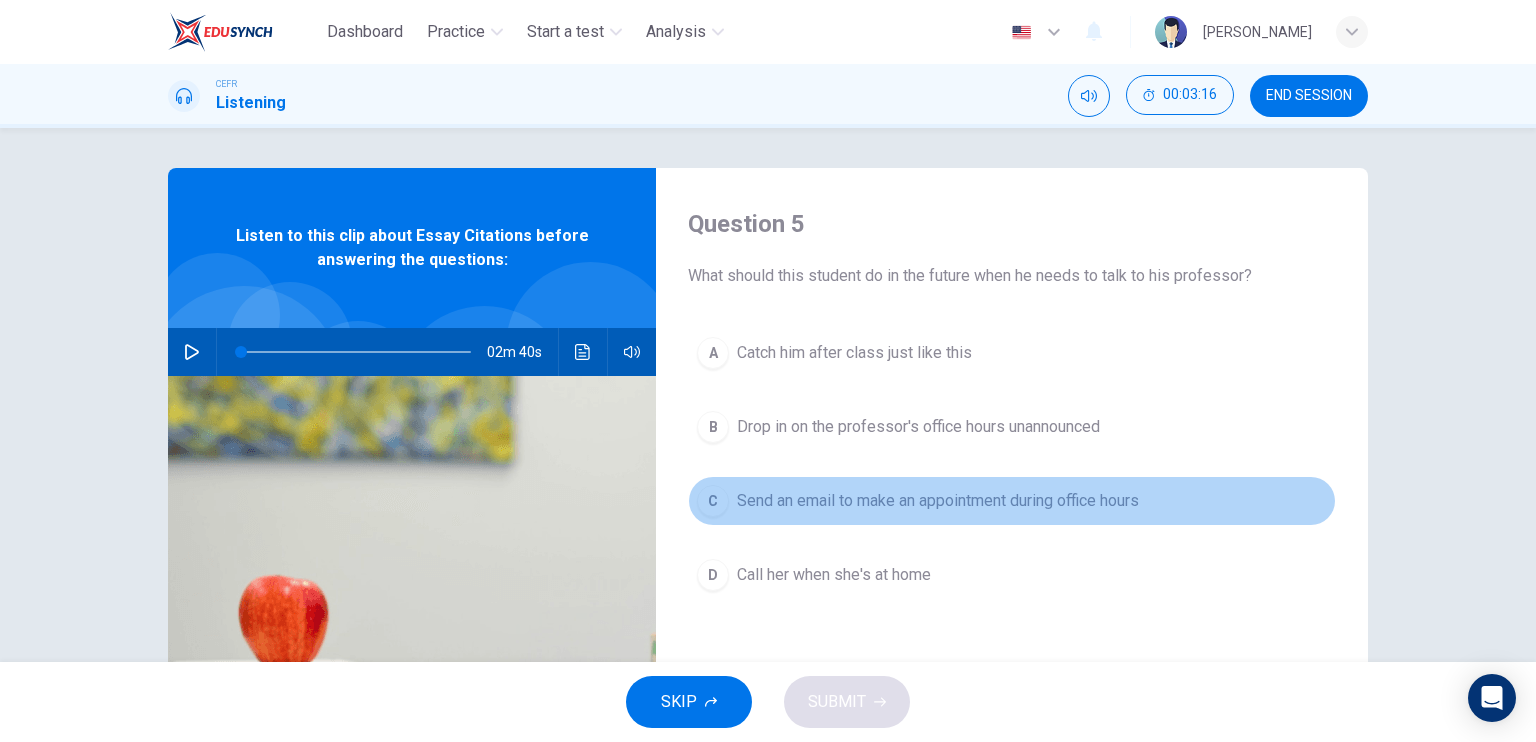 click on "C Send an email to make an appointment during office hours" at bounding box center [1012, 501] 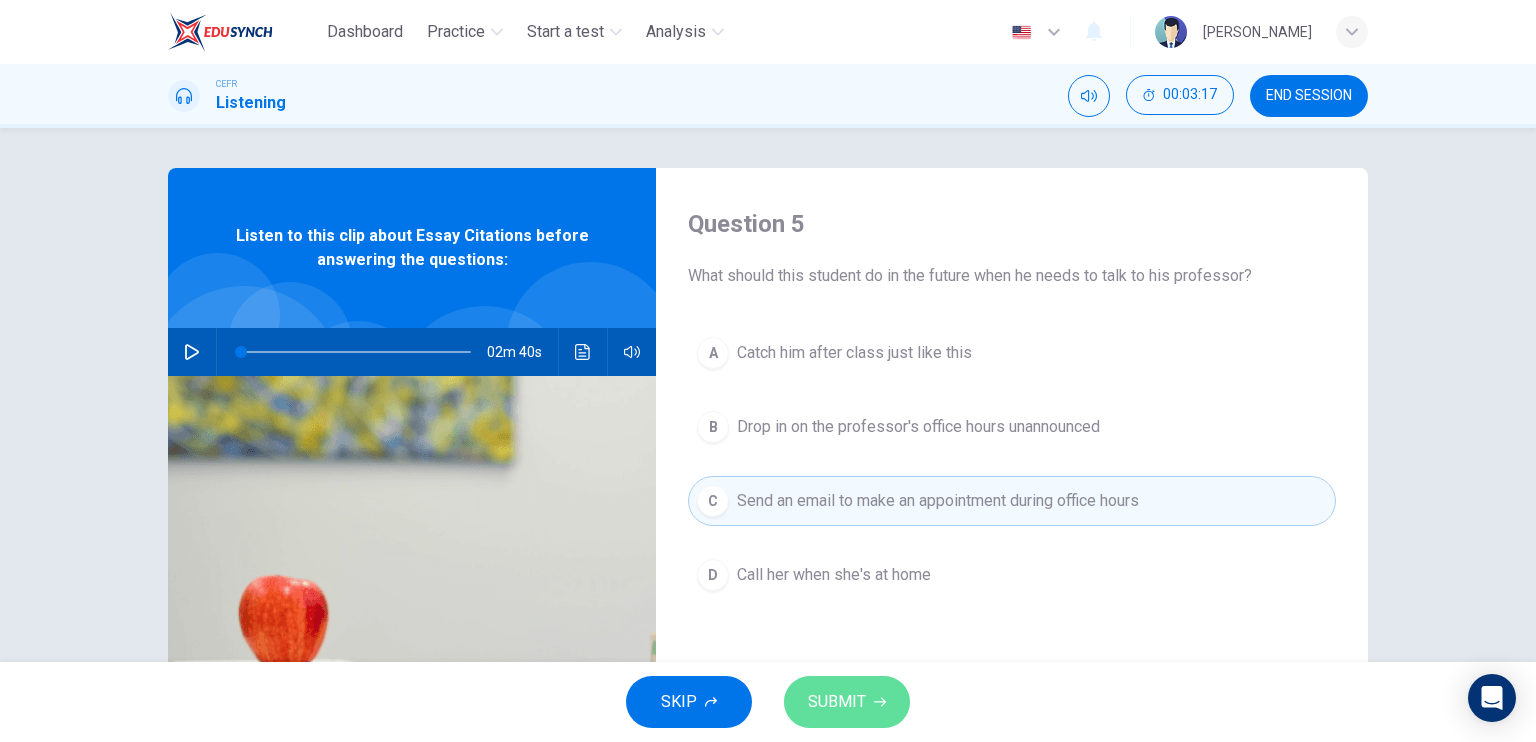 click on "SUBMIT" at bounding box center (837, 702) 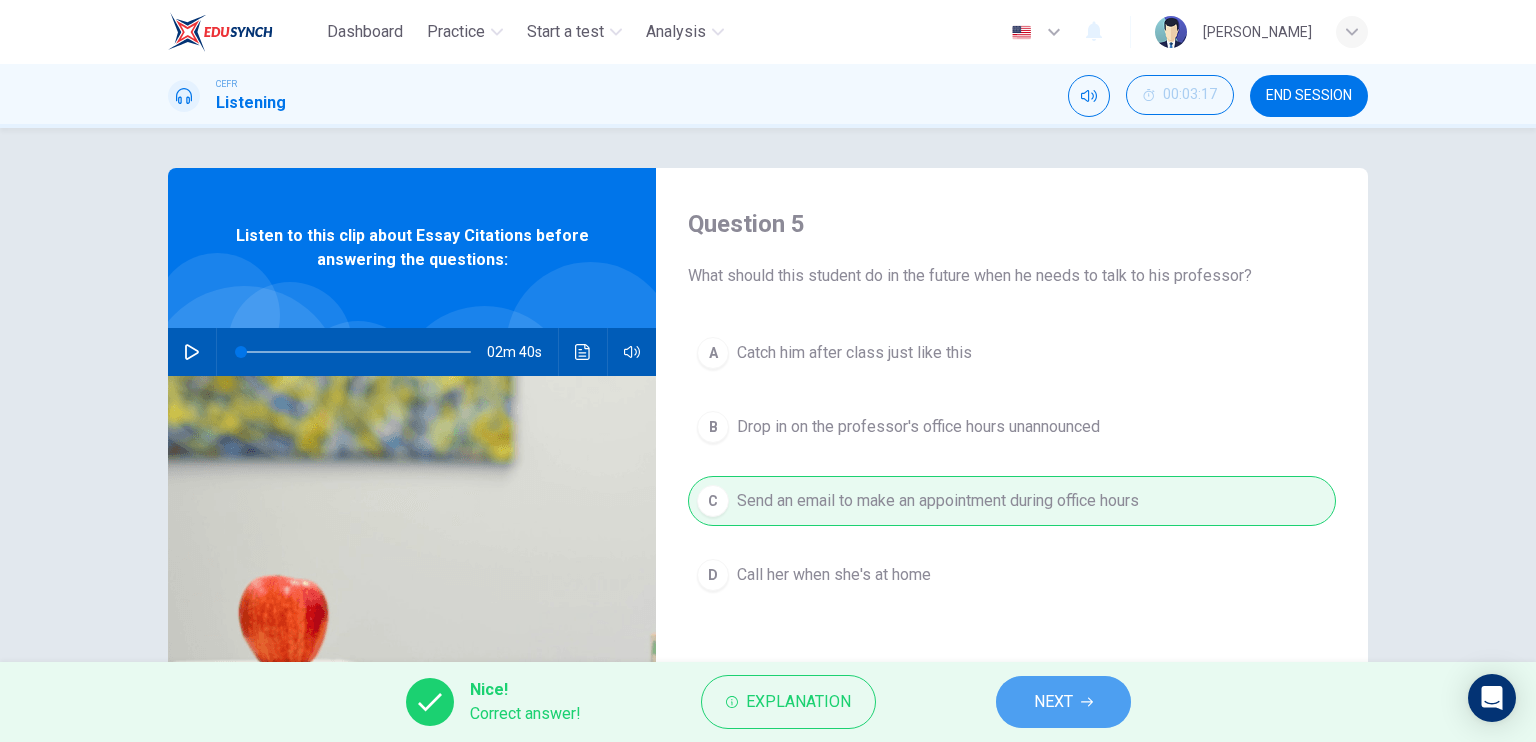 click on "NEXT" at bounding box center [1063, 702] 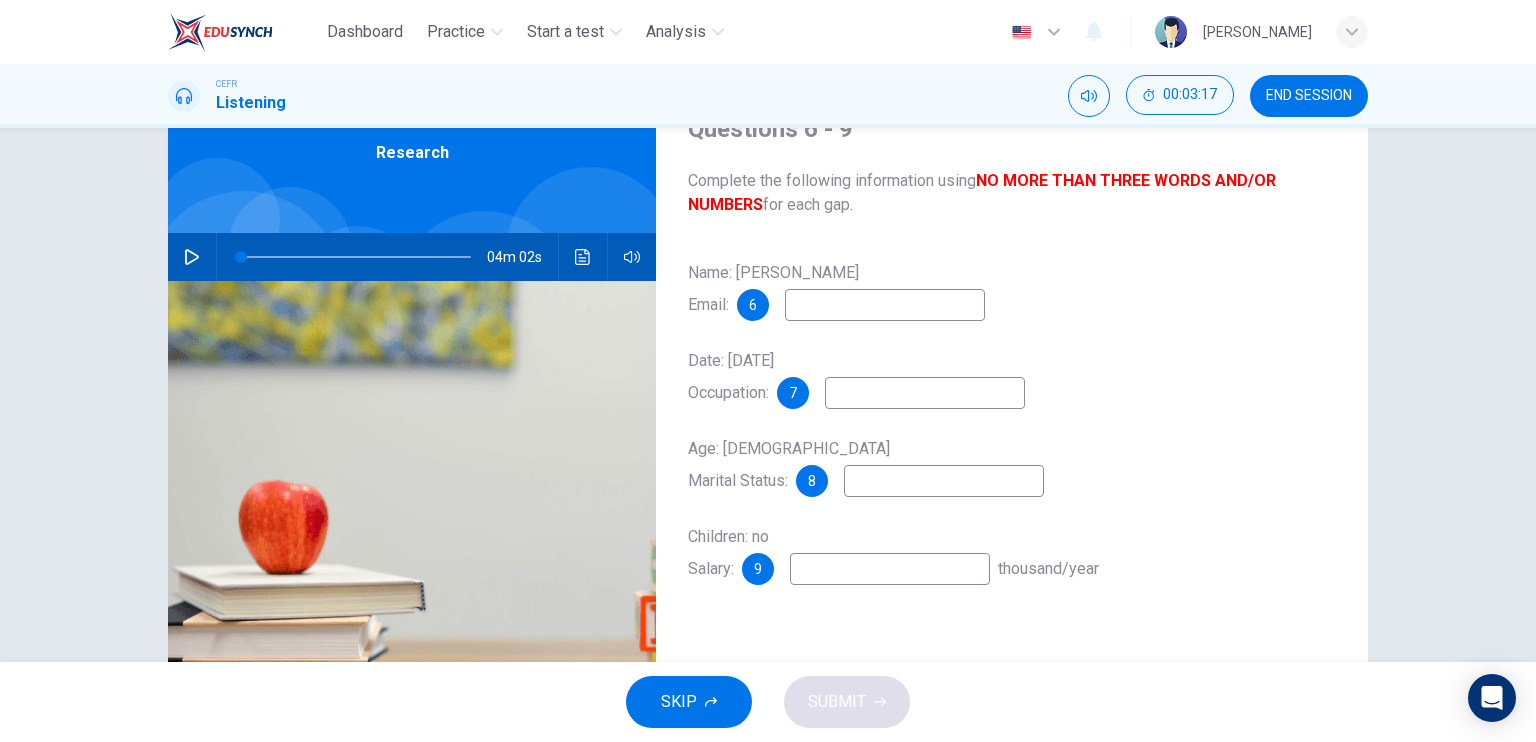 scroll, scrollTop: 100, scrollLeft: 0, axis: vertical 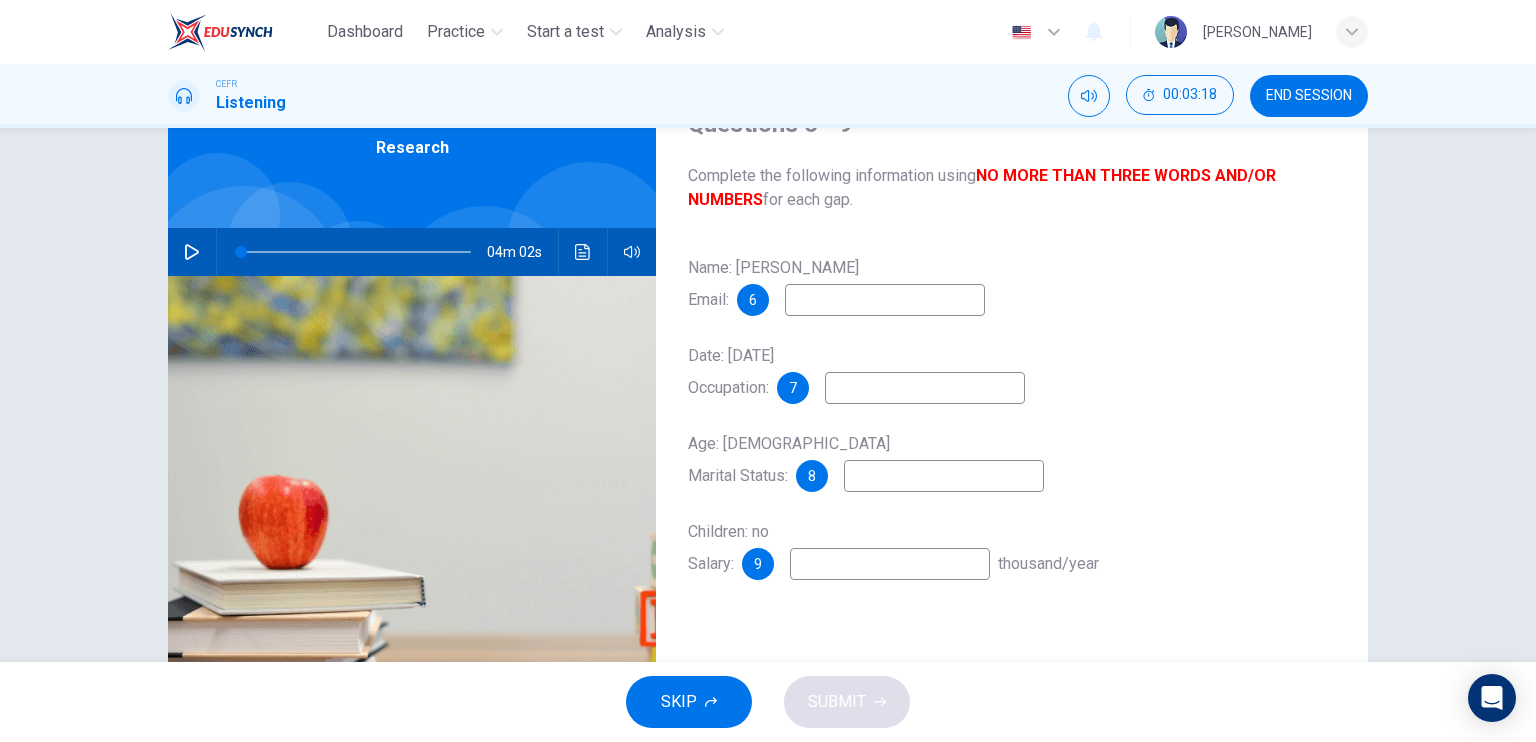 click at bounding box center (885, 300) 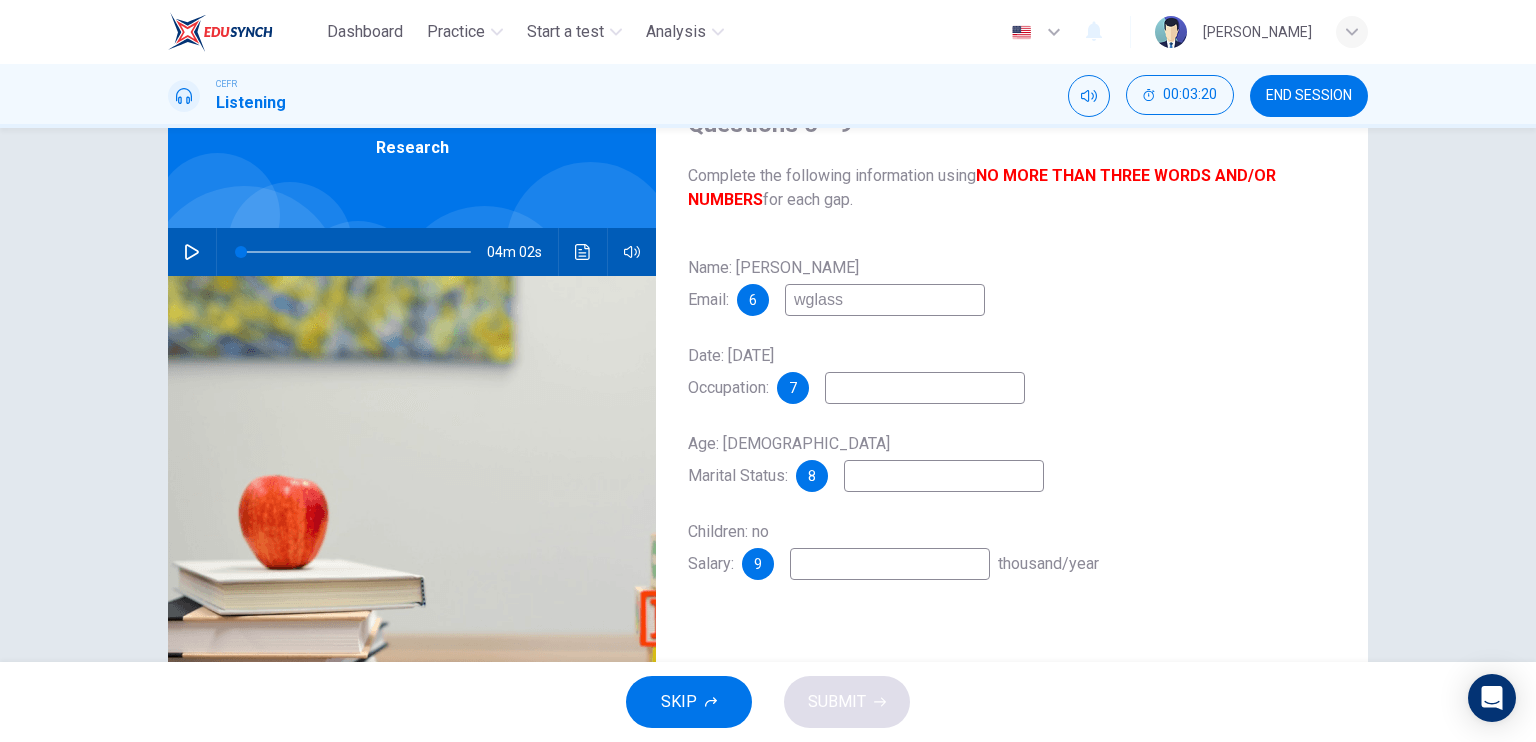 type on "wglass" 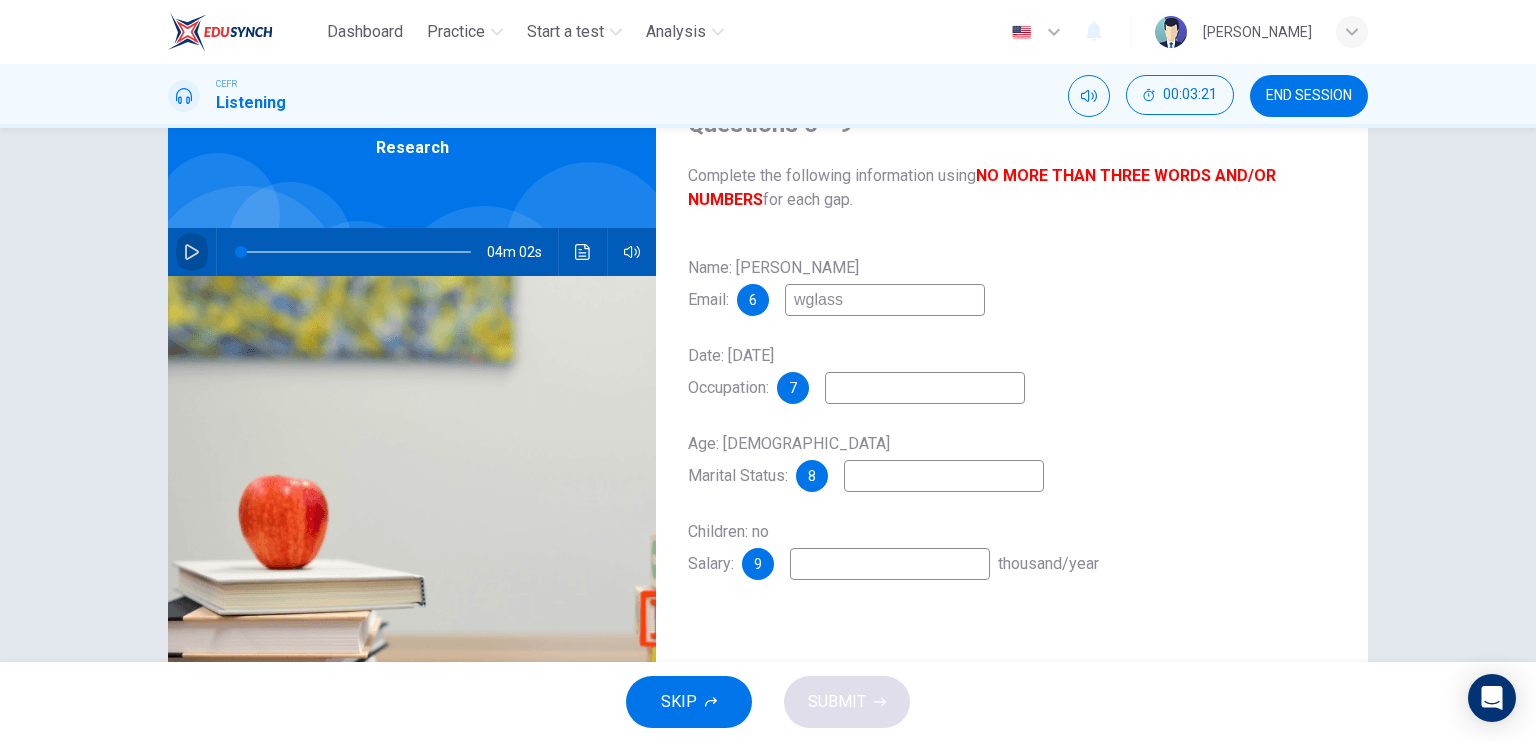click 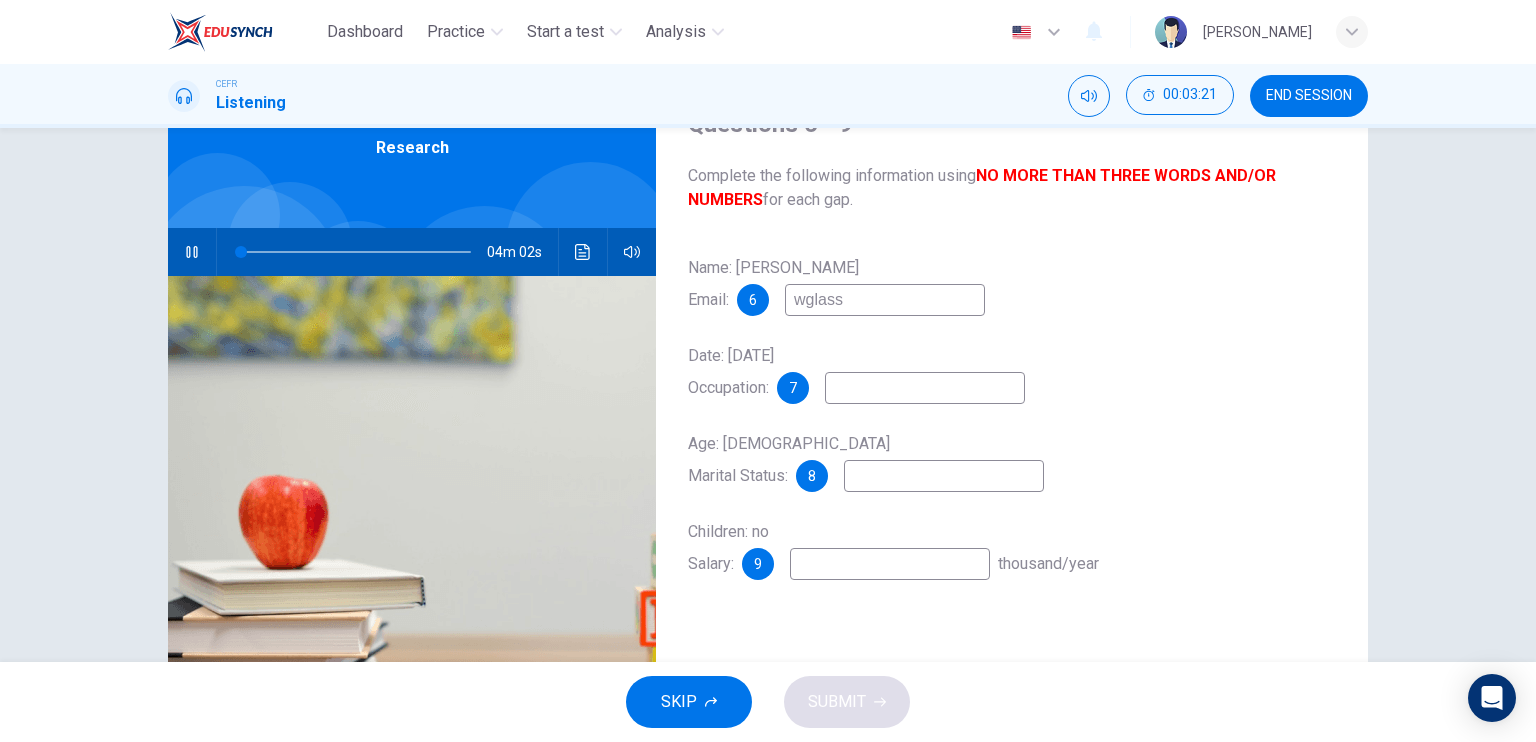 click on "wglass" at bounding box center (885, 300) 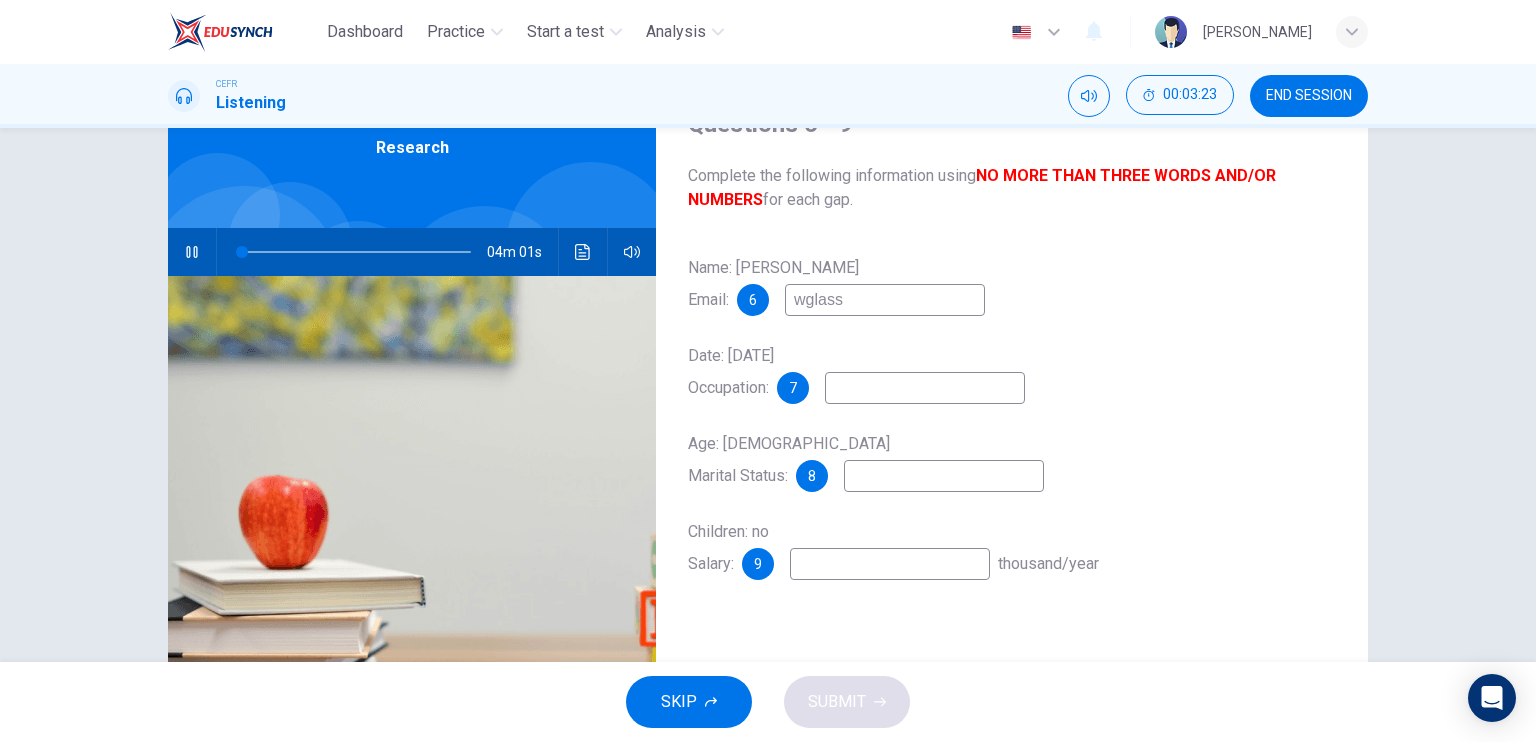 type on "0" 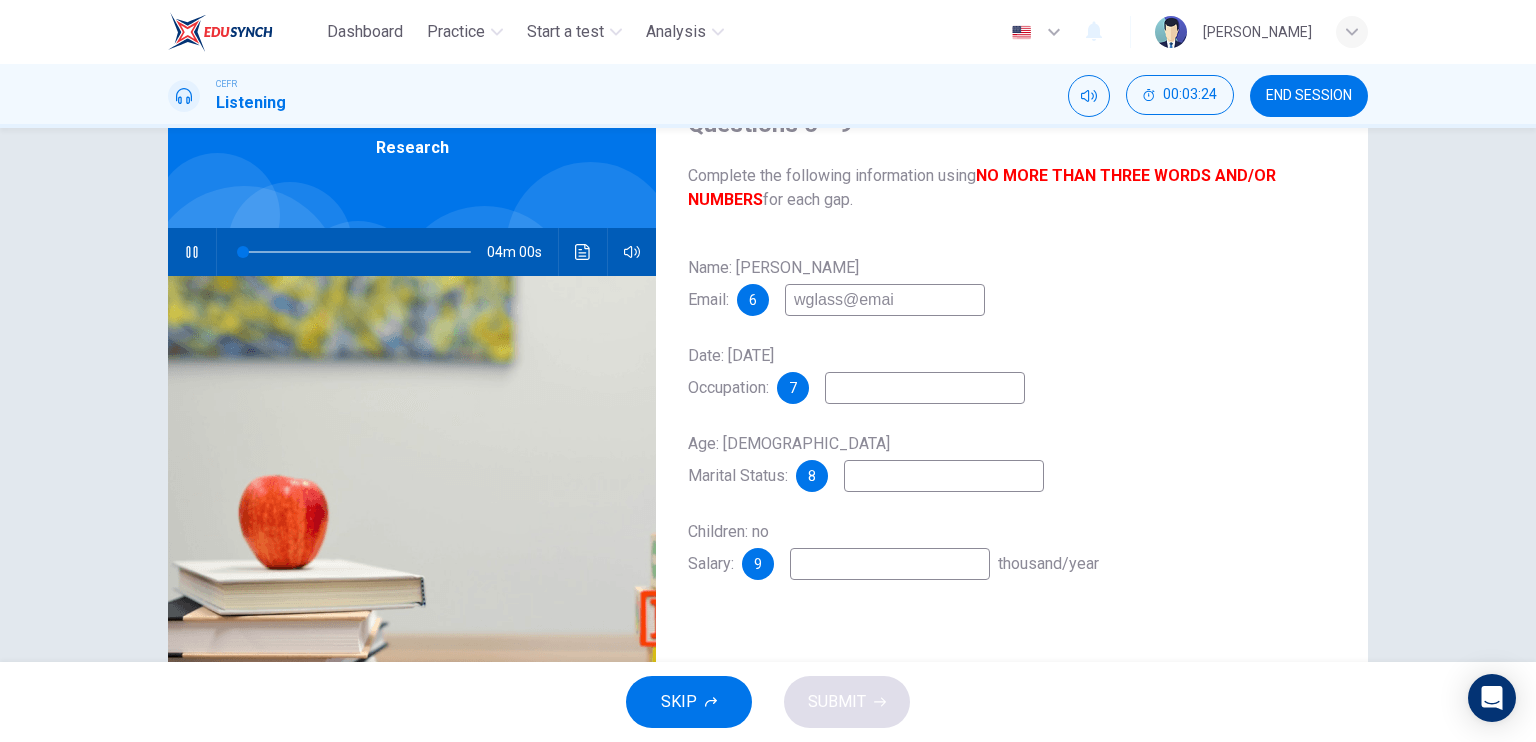 type on "wglass@email" 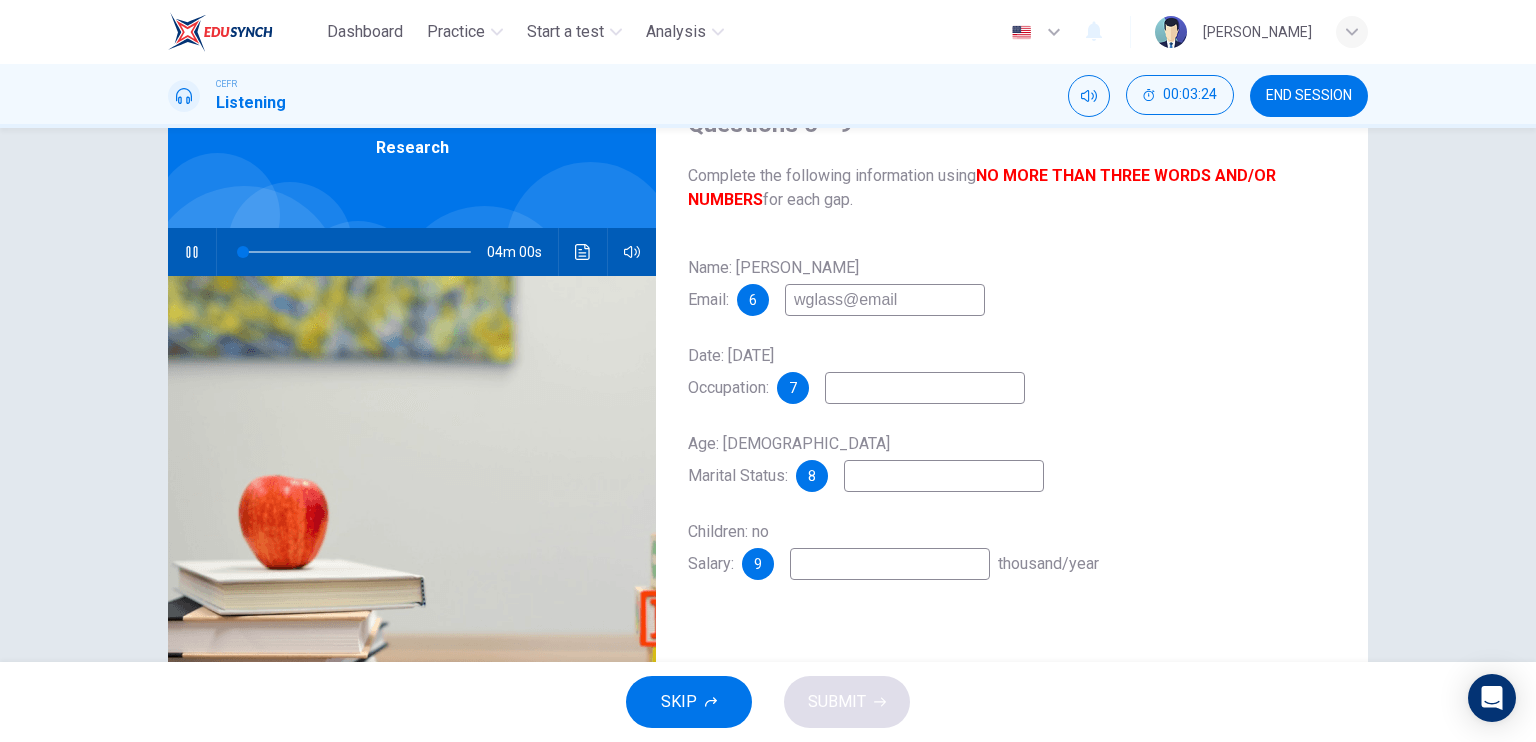 type on "1" 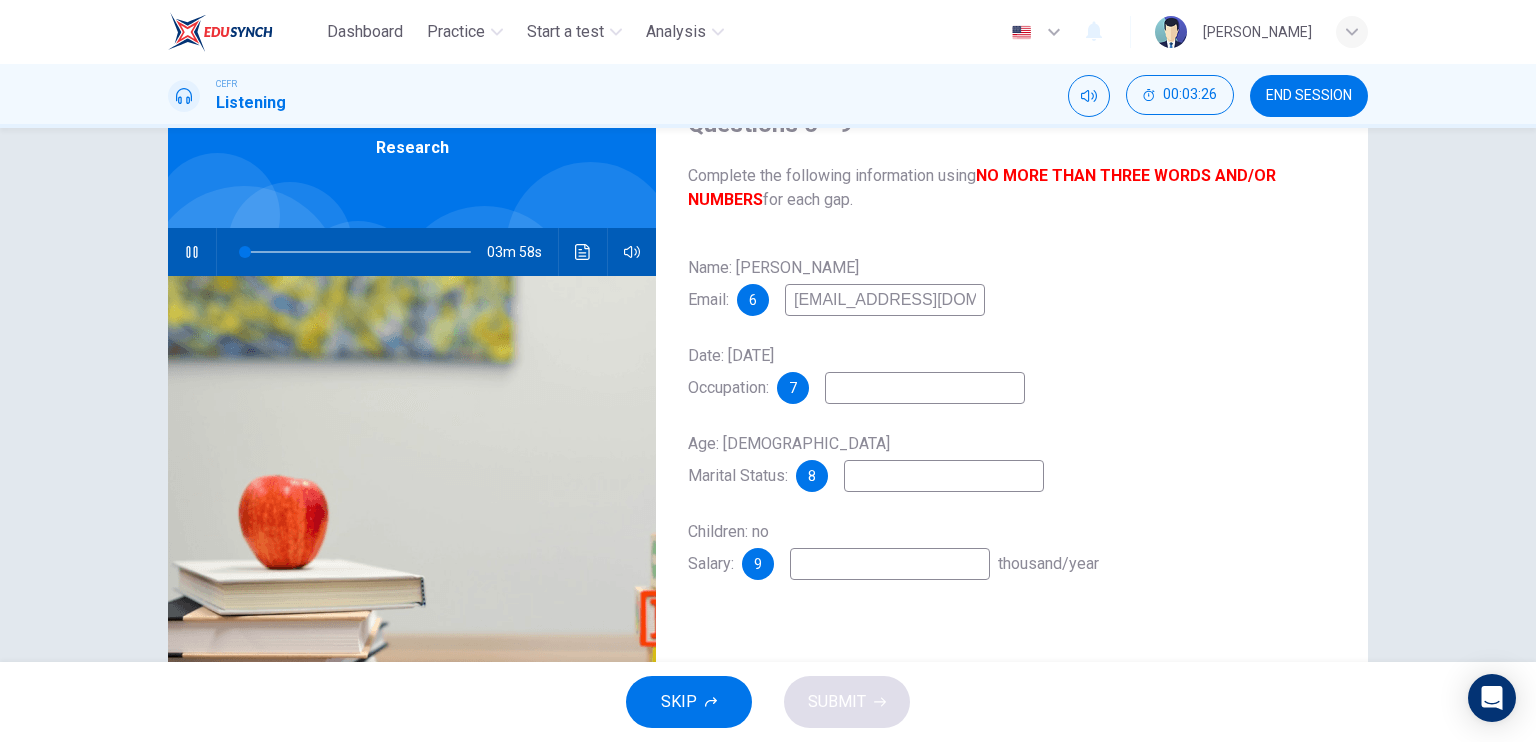 type on "wglass@email.com" 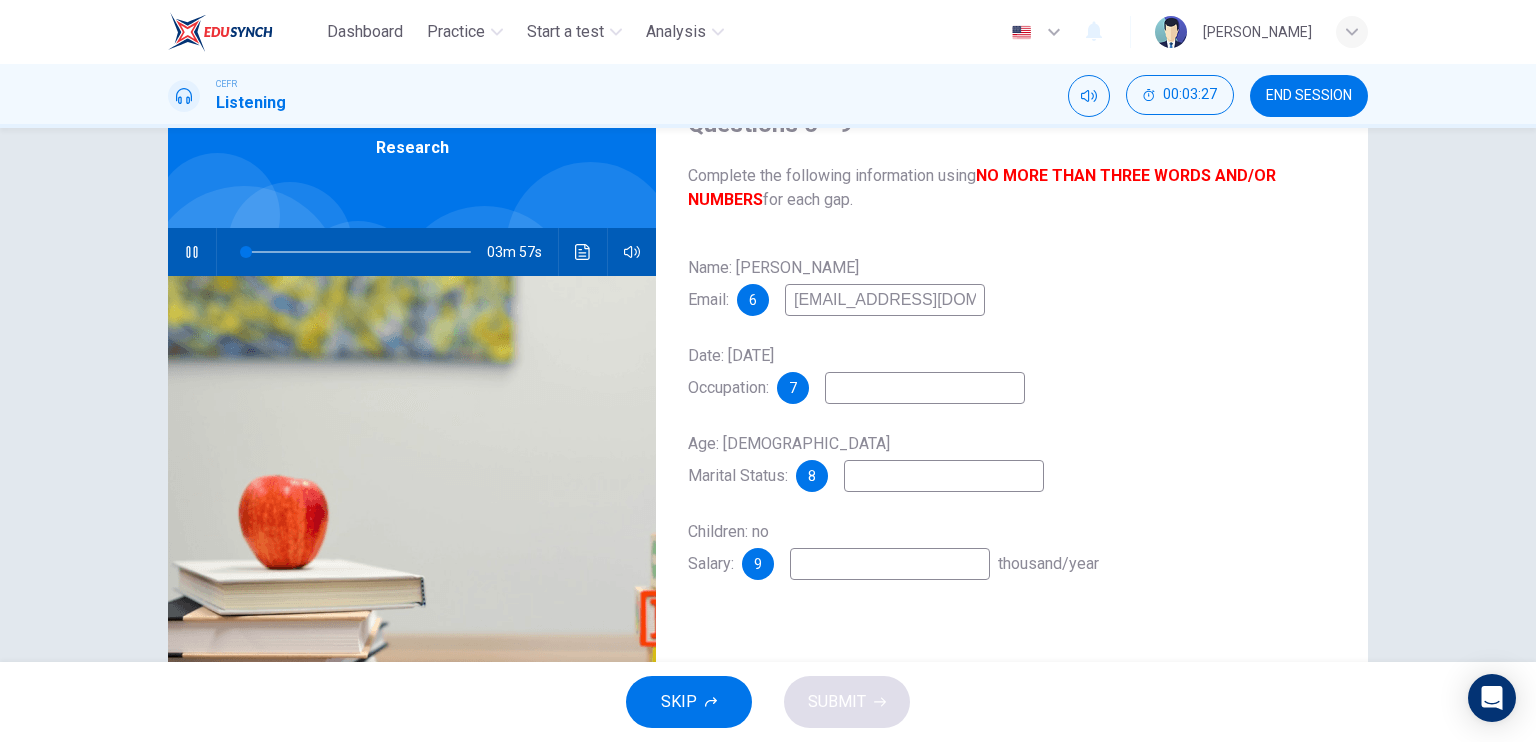 type on "2" 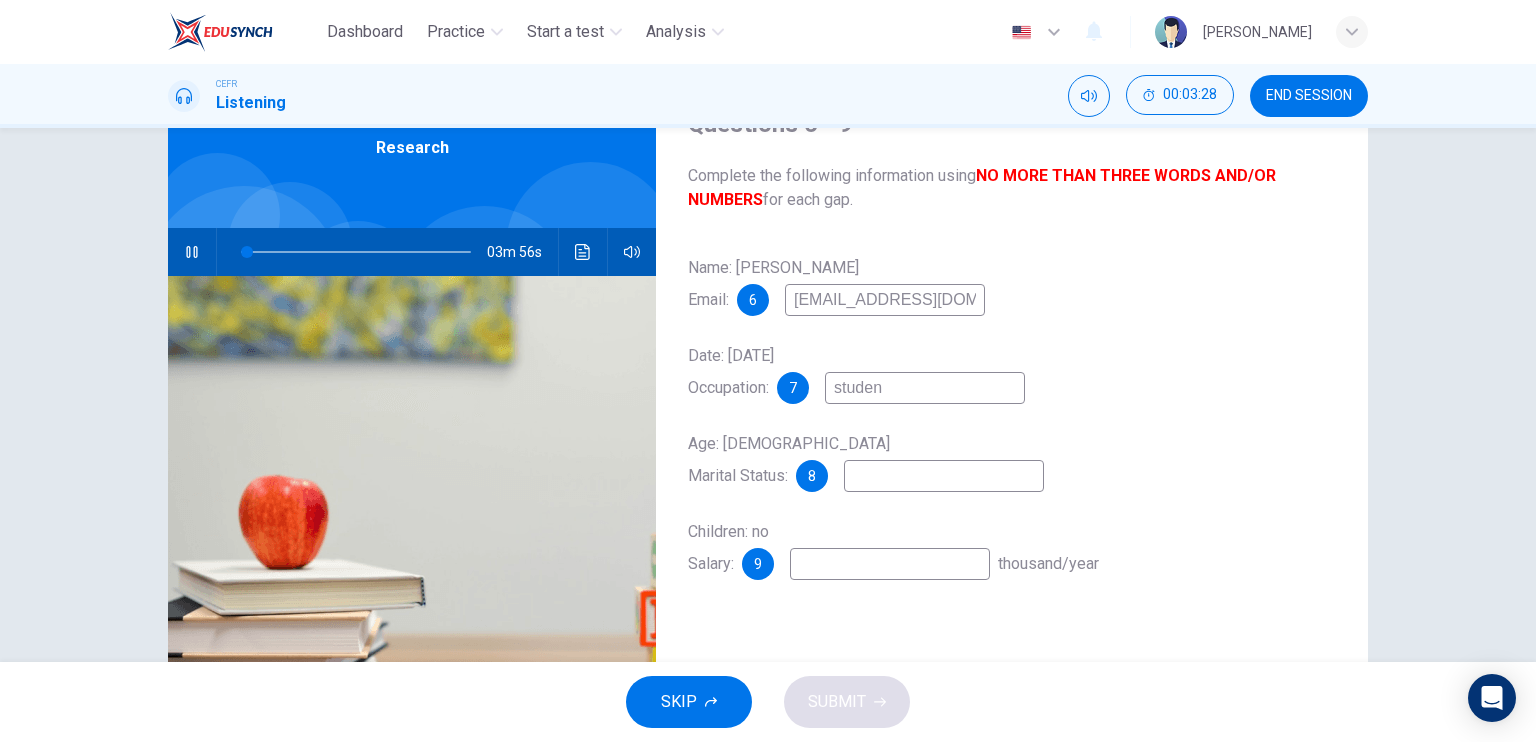 type on "studenr" 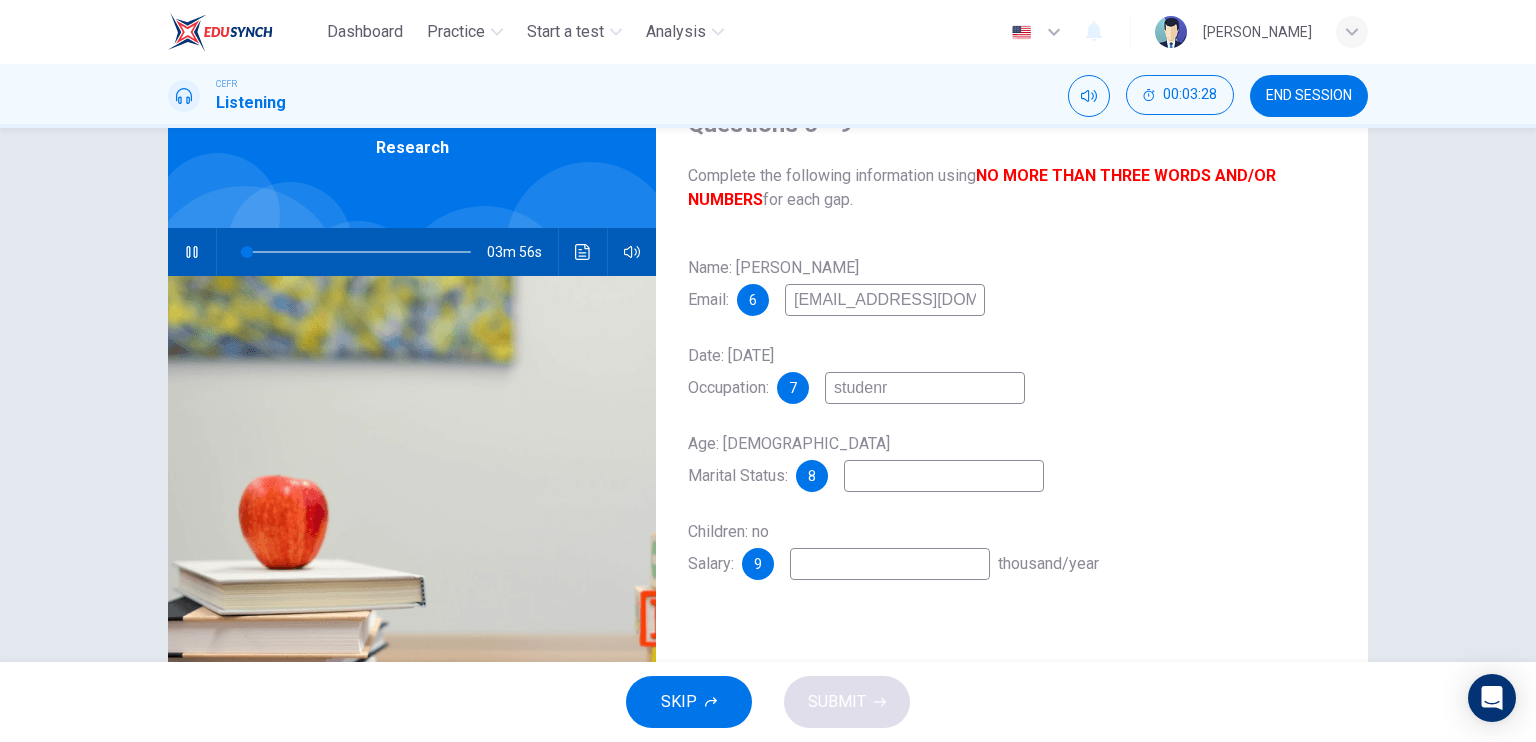 type on "3" 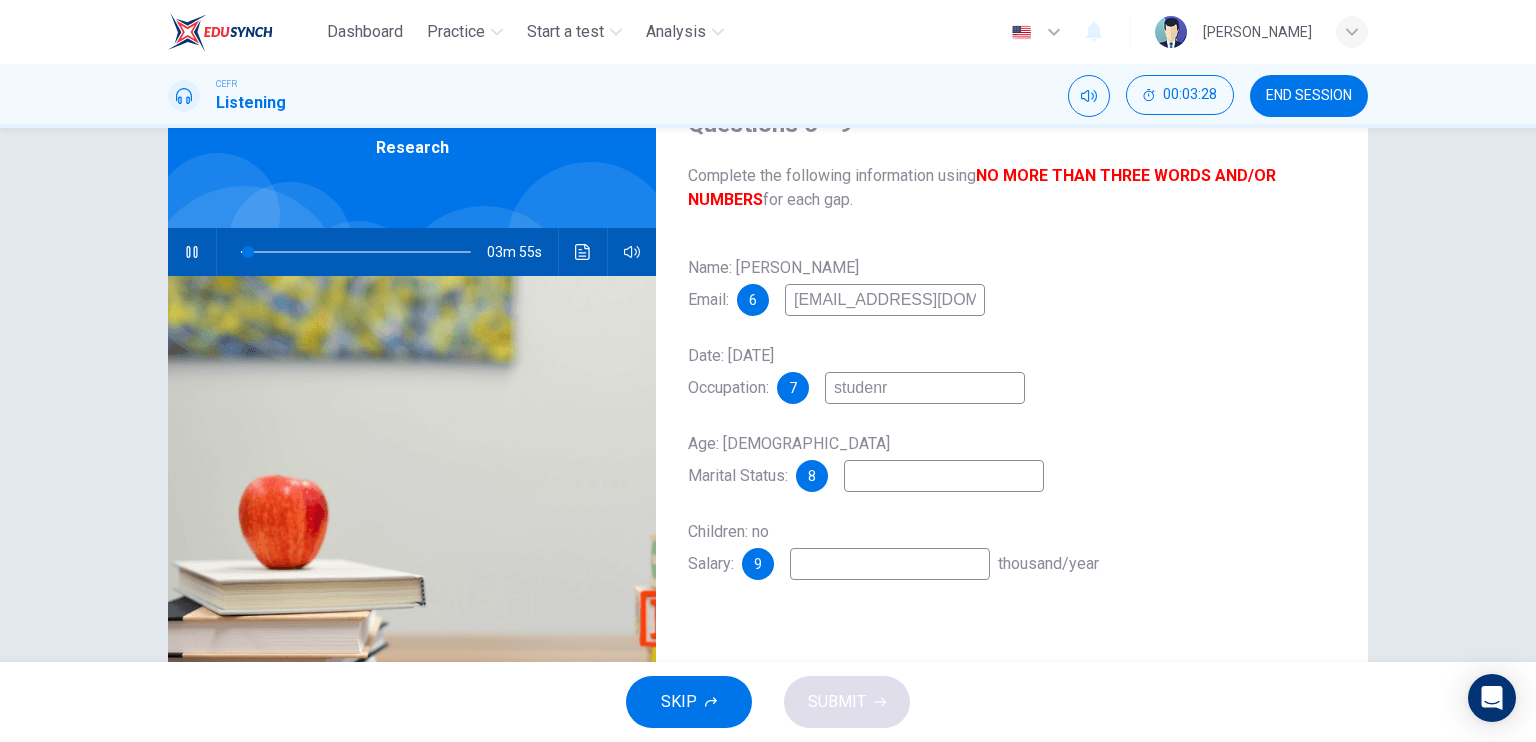 type on "studen" 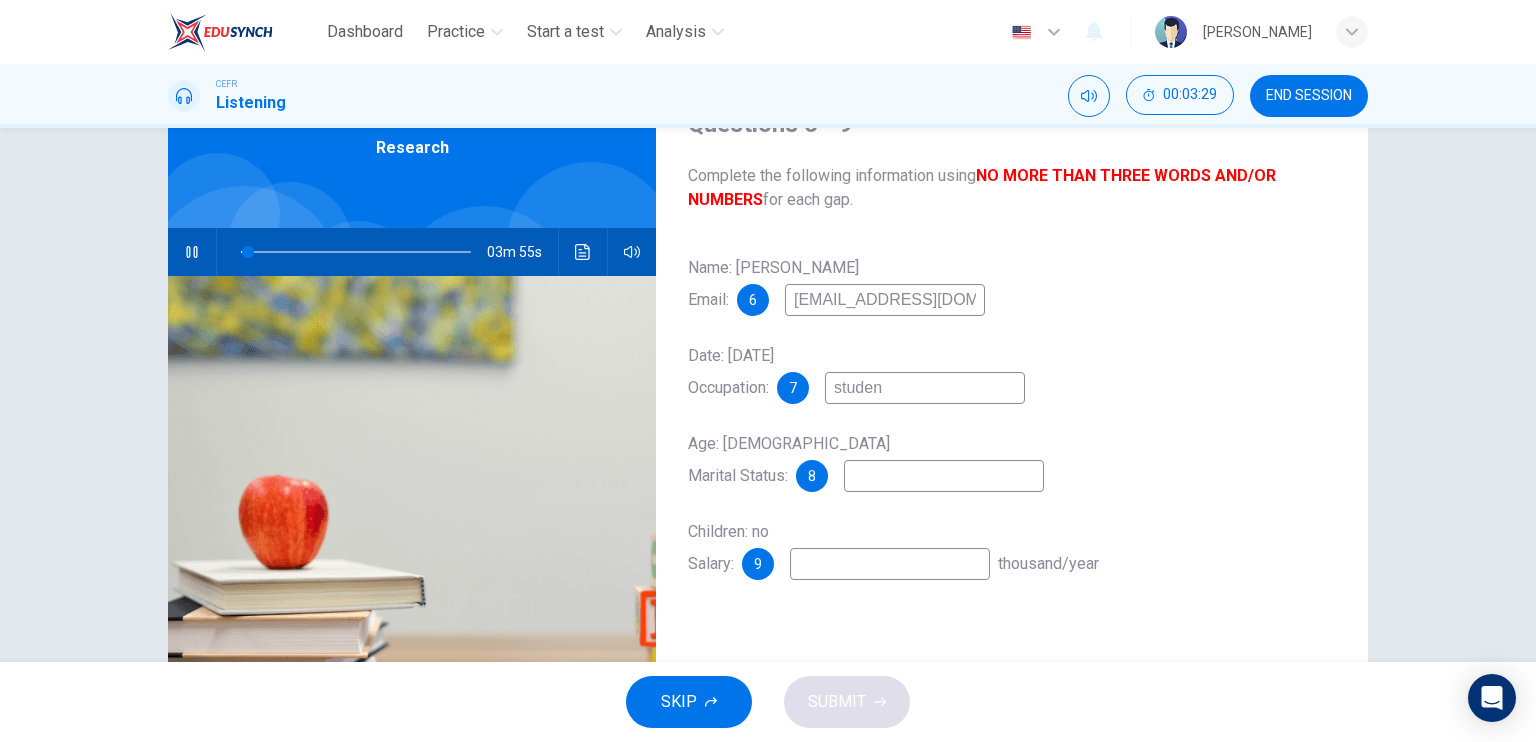 type on "3" 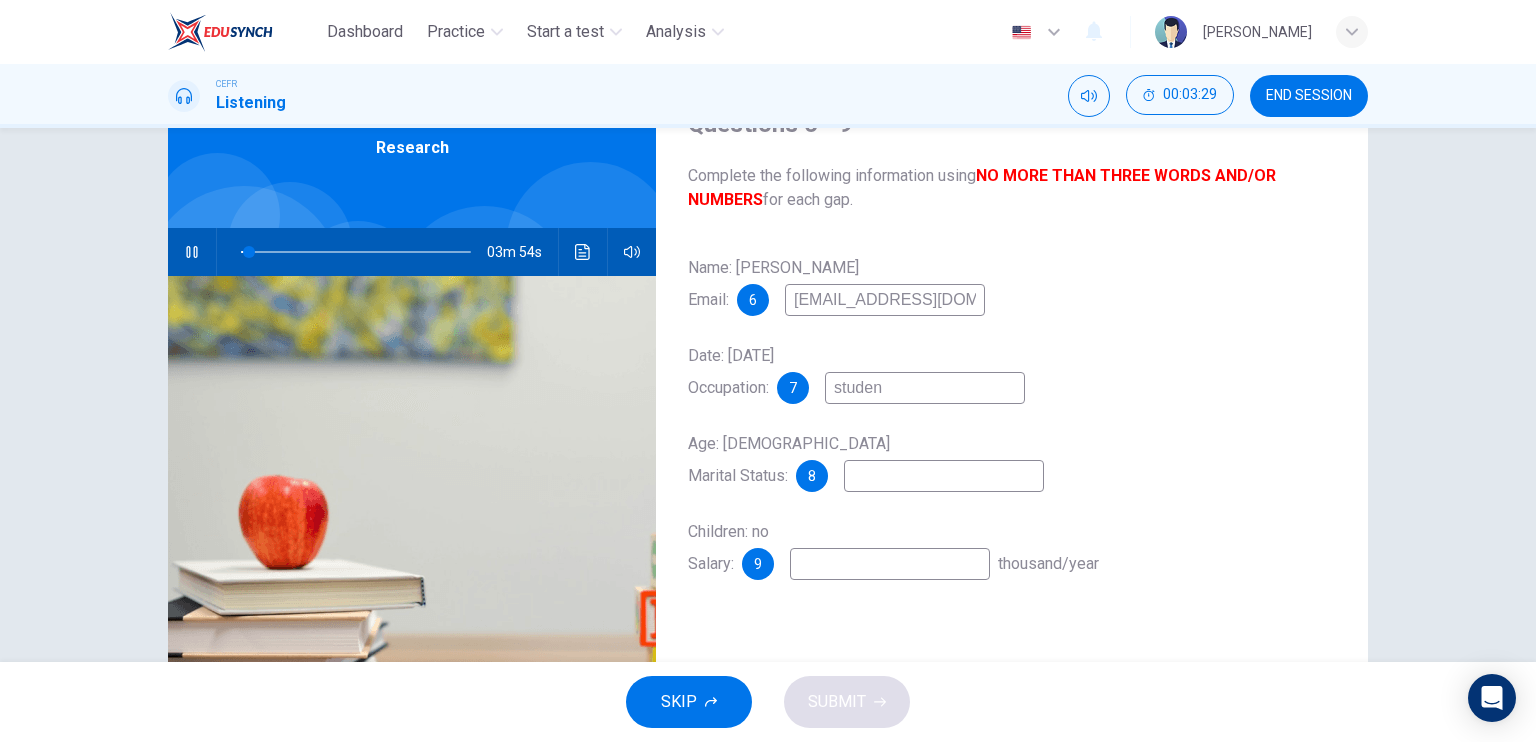 type on "stude" 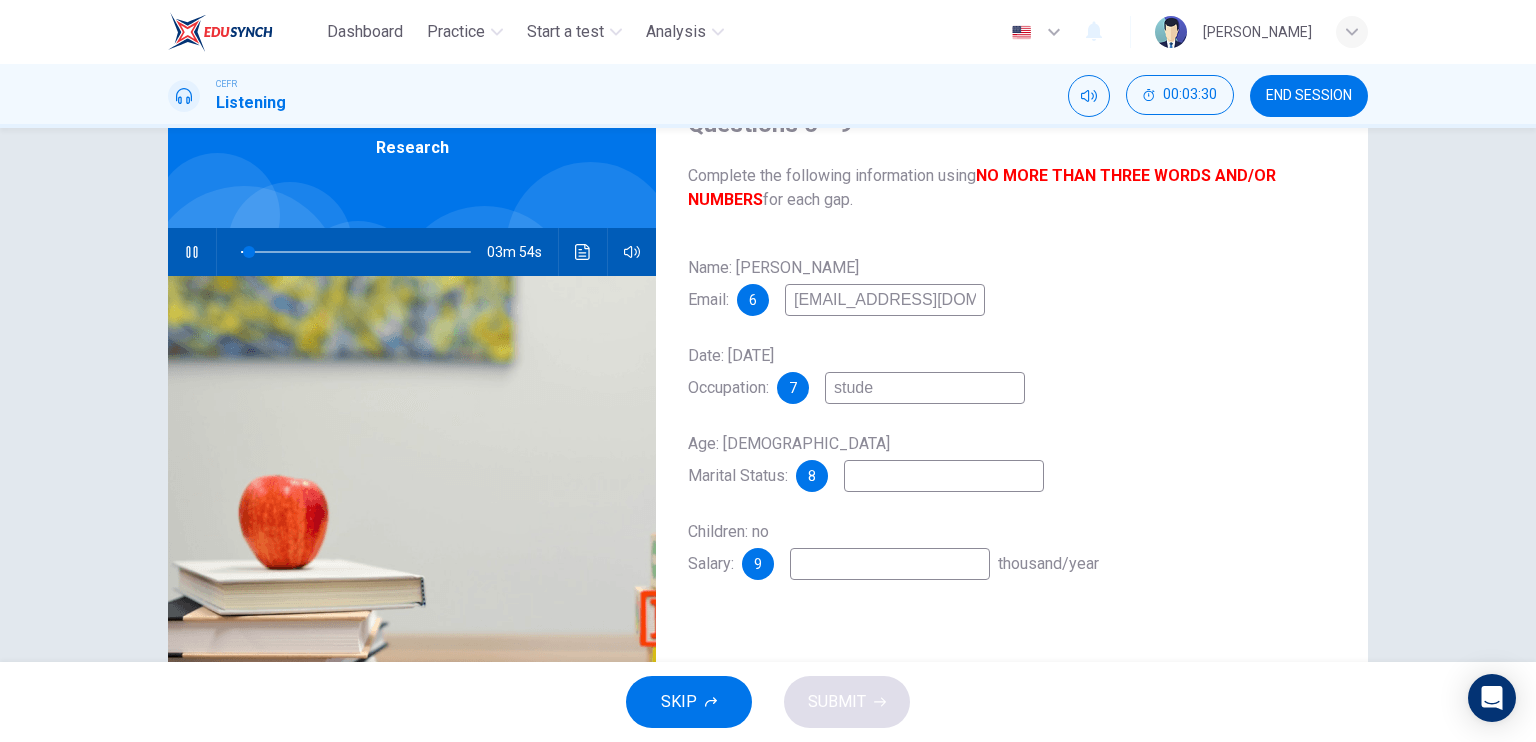 type on "4" 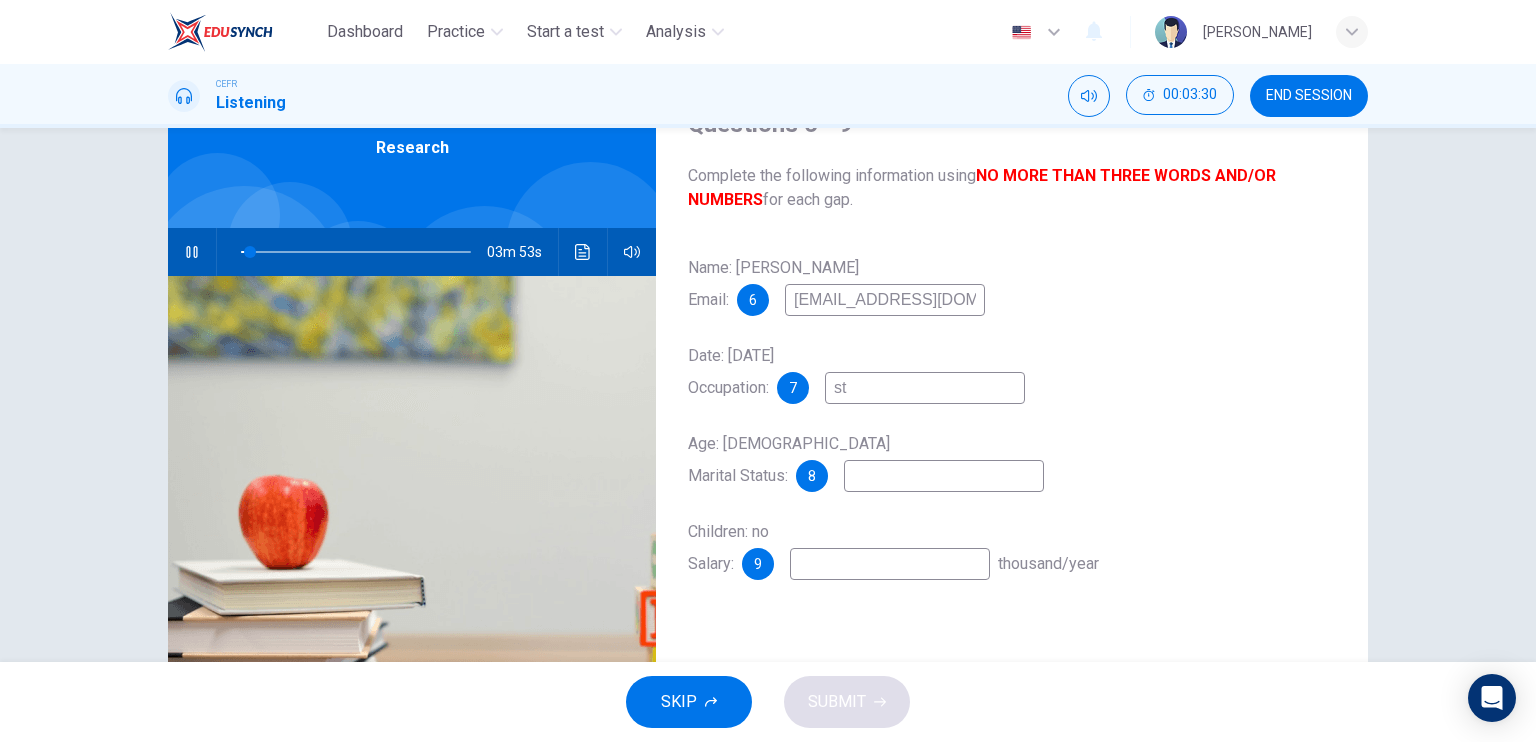 type on "s" 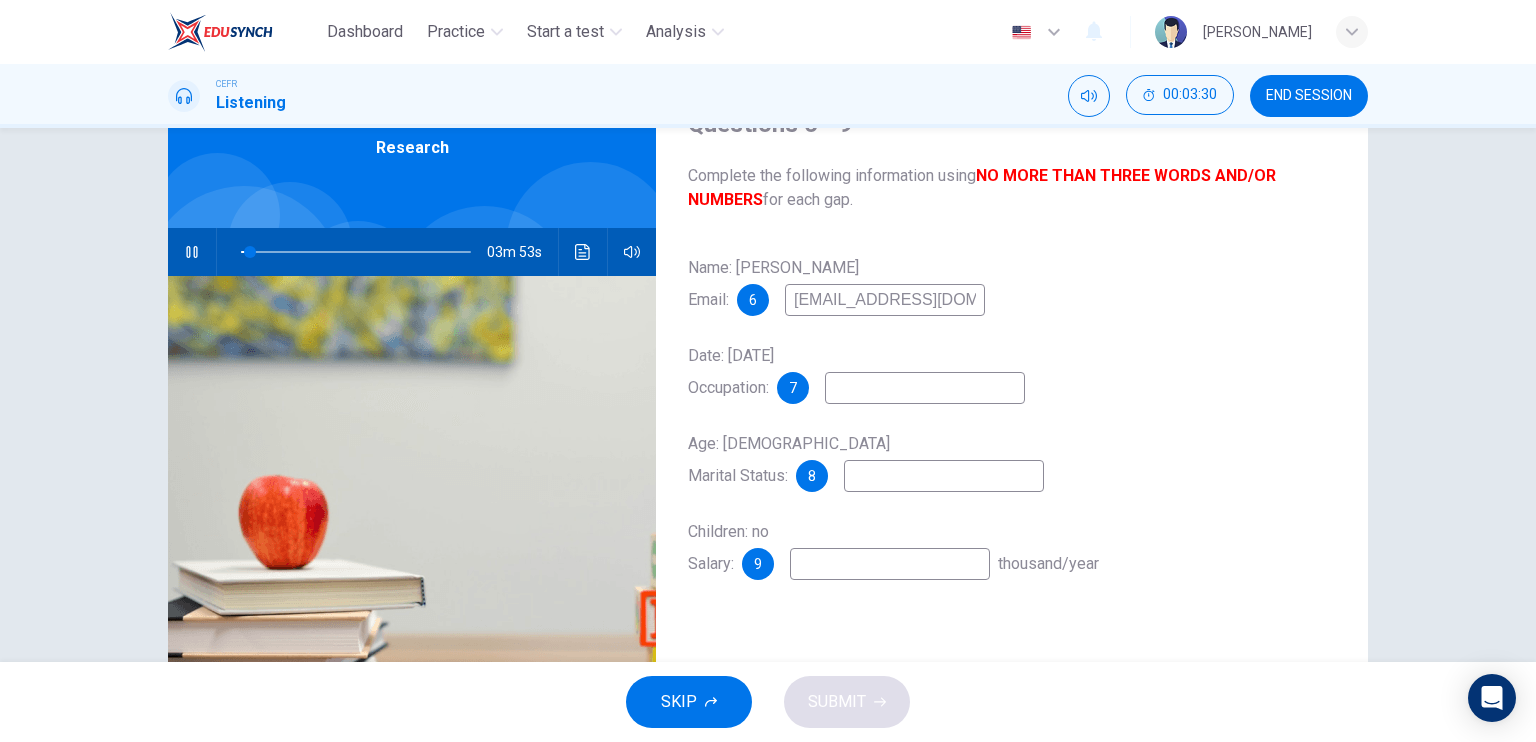 type on "C" 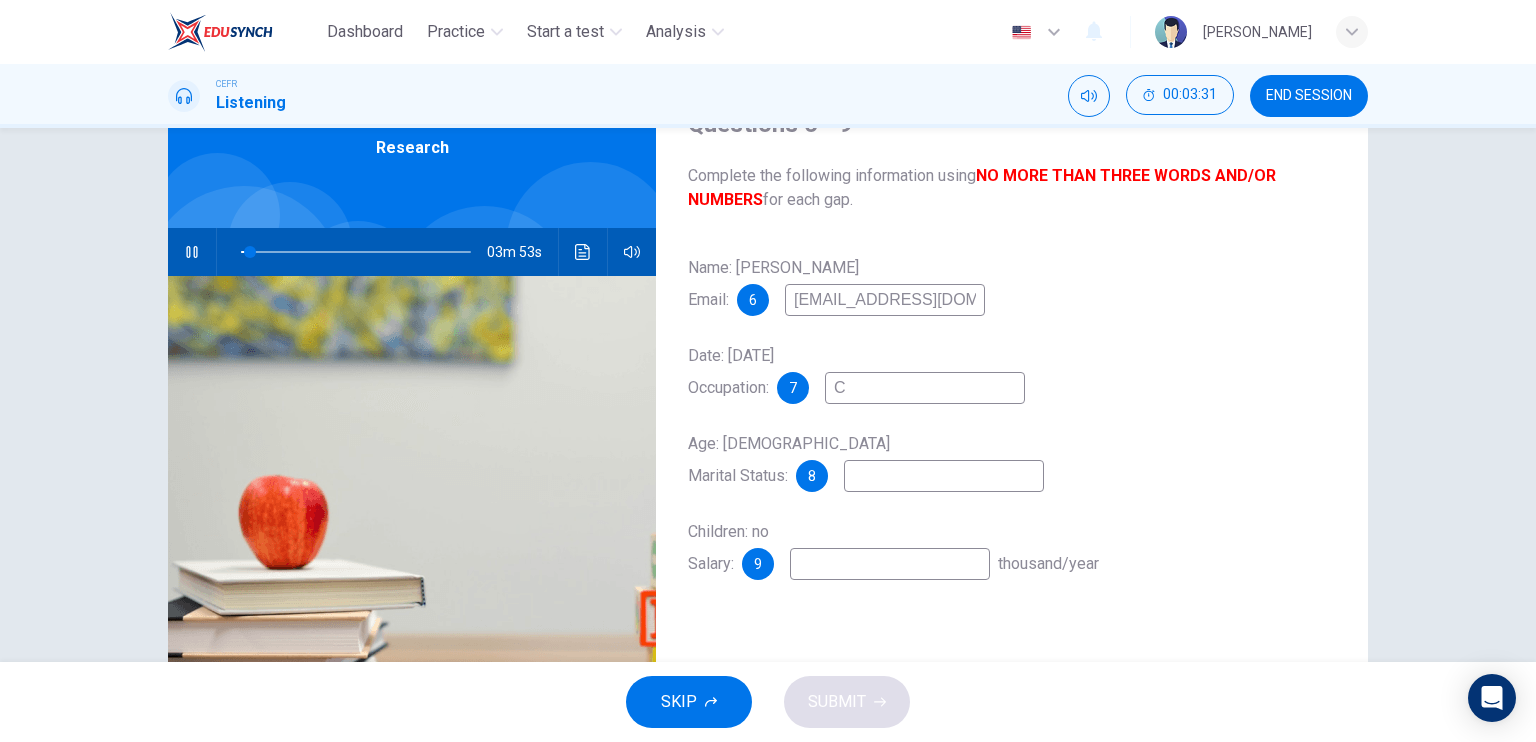 type on "4" 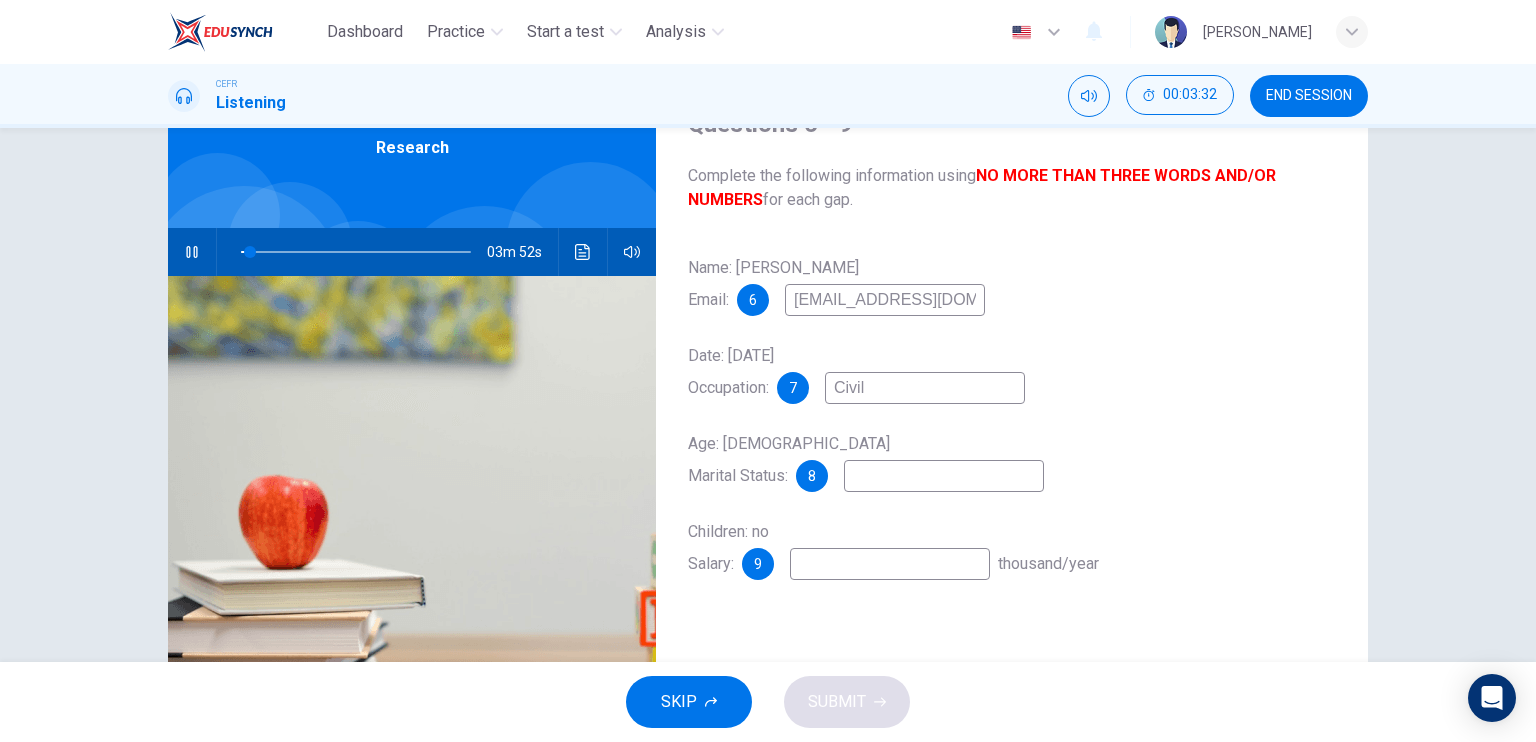type on "Civil s" 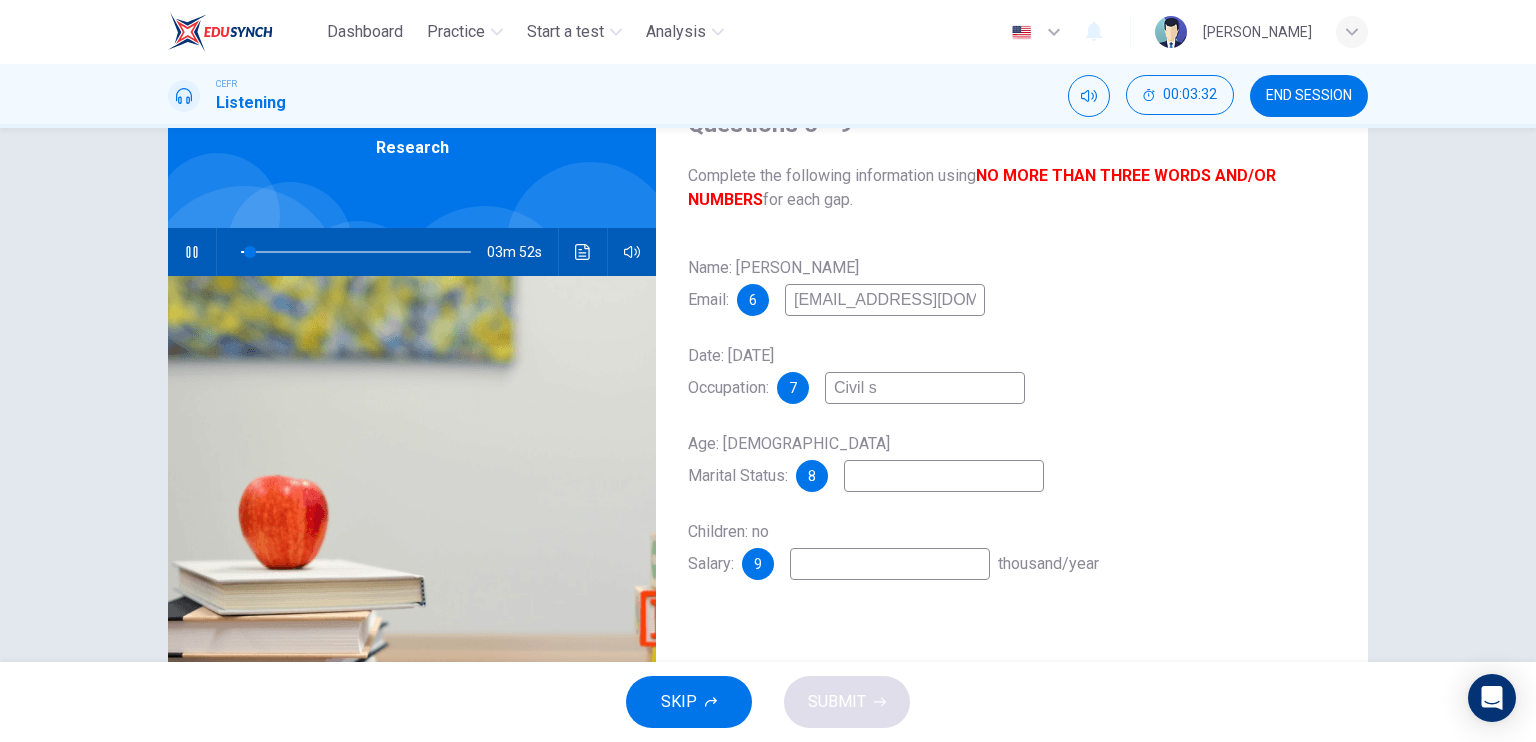 type on "5" 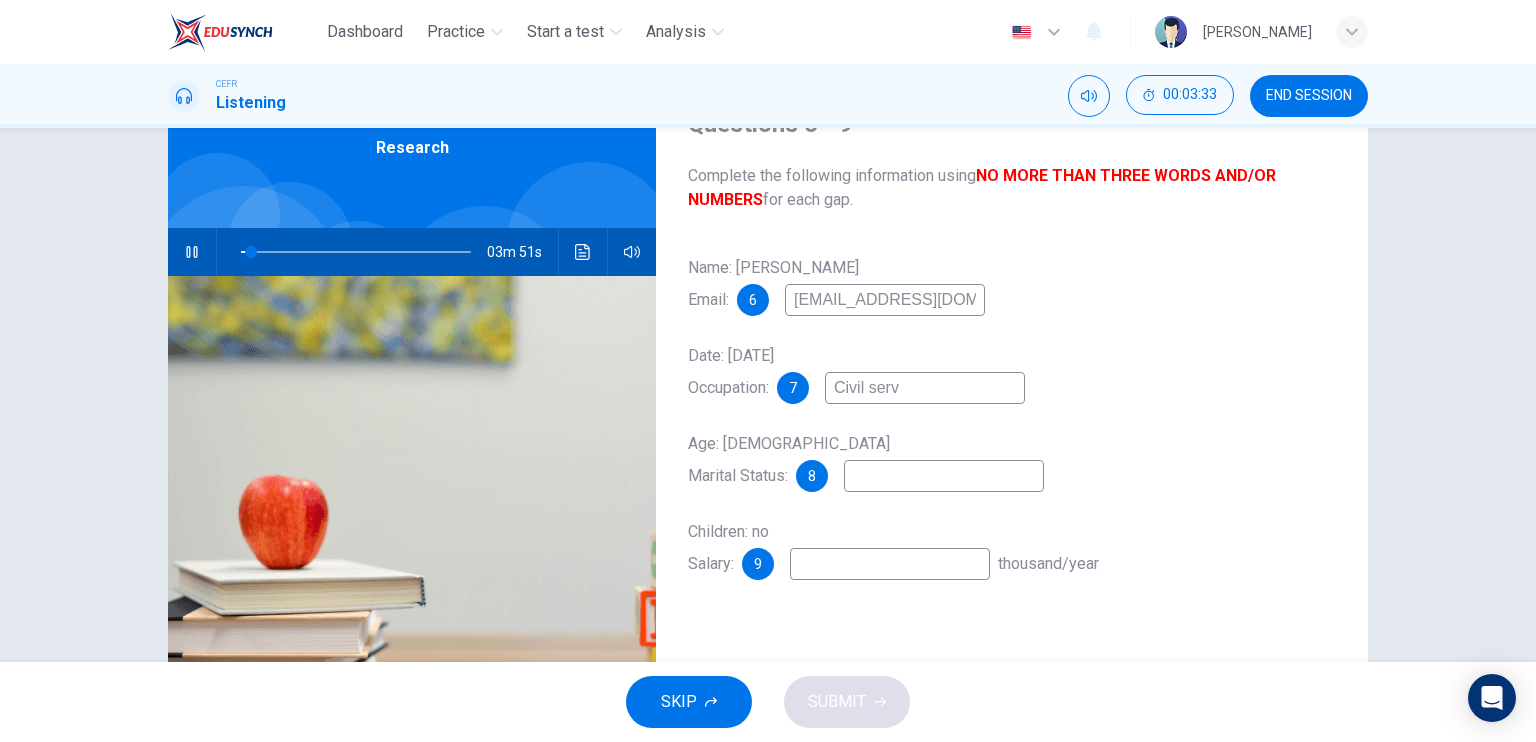 type on "Civil servn" 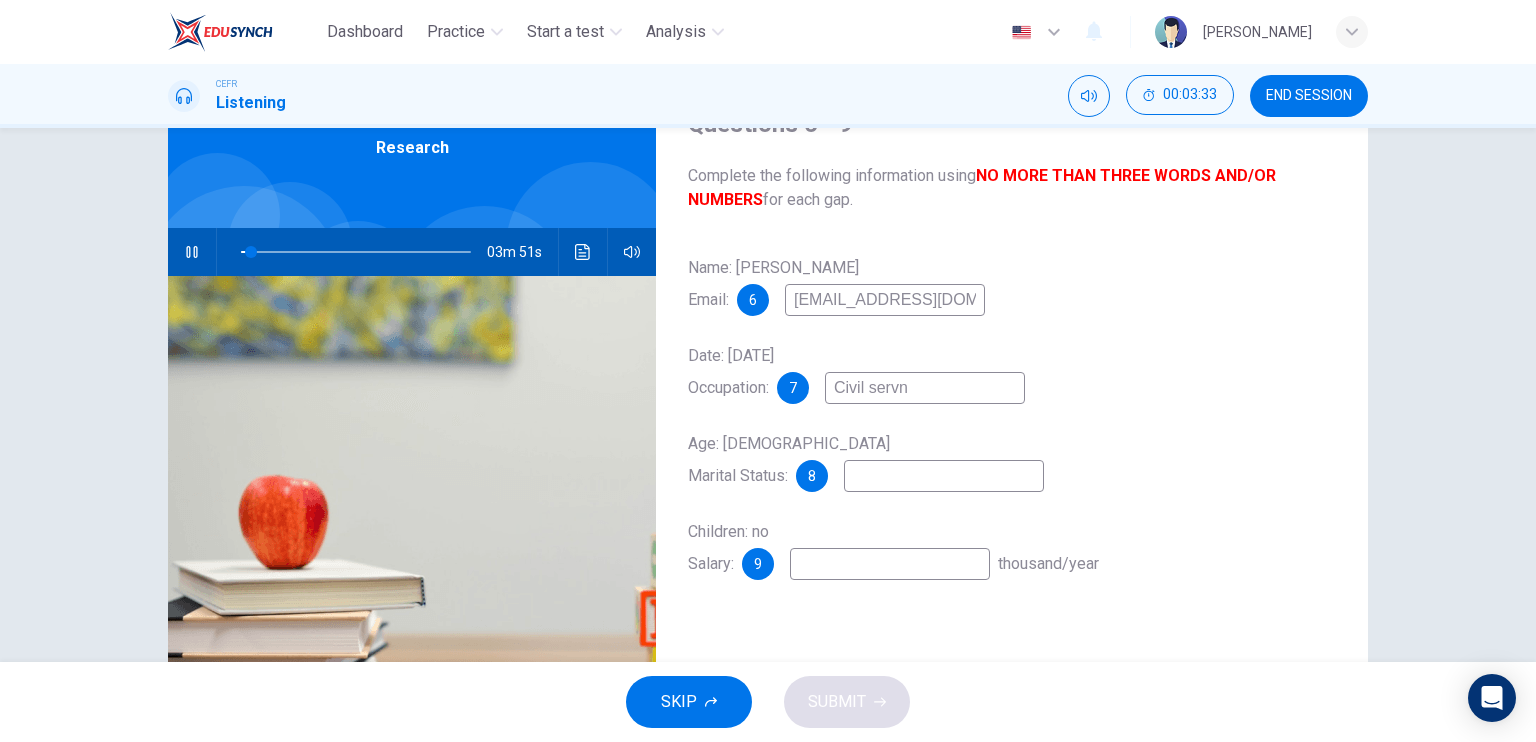 type on "5" 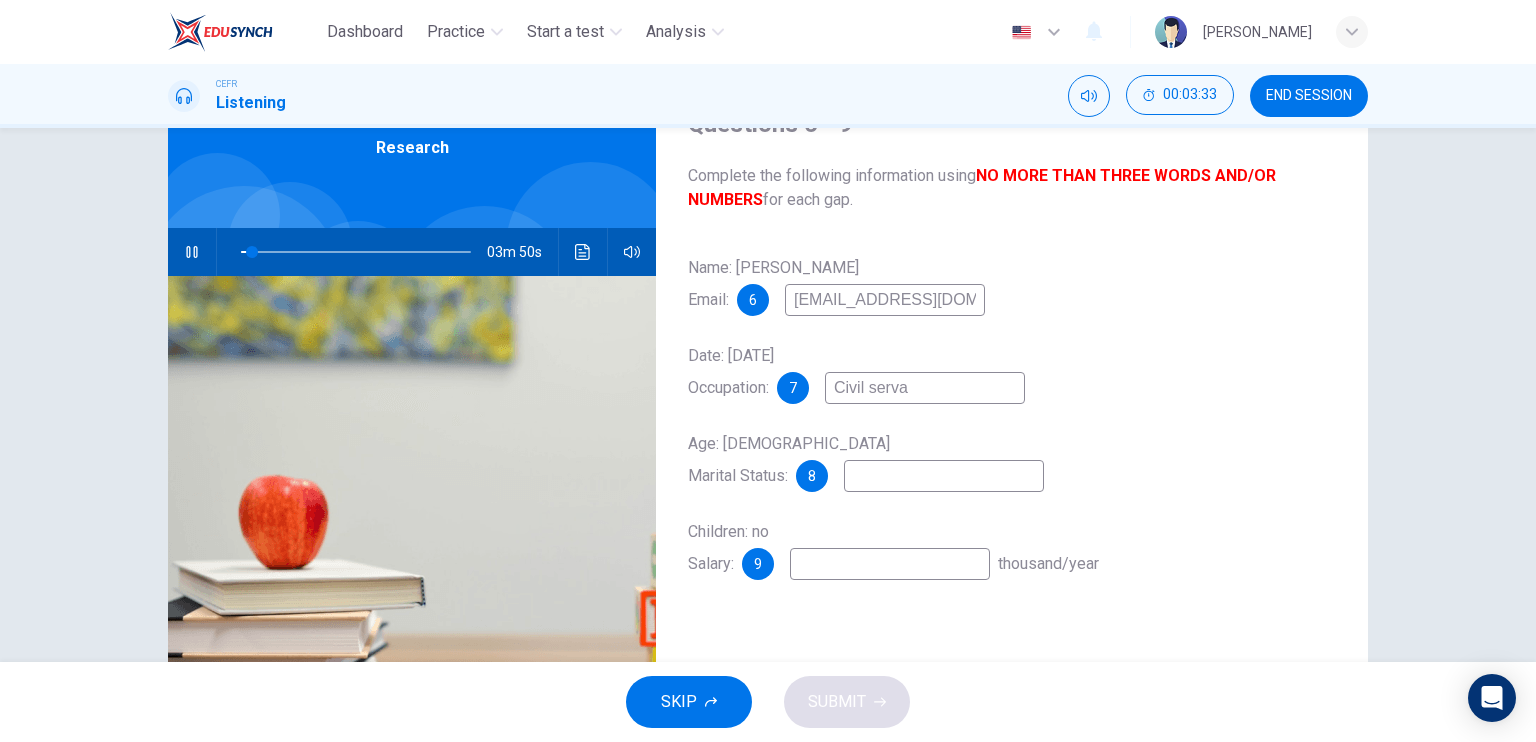 type on "Civil servan" 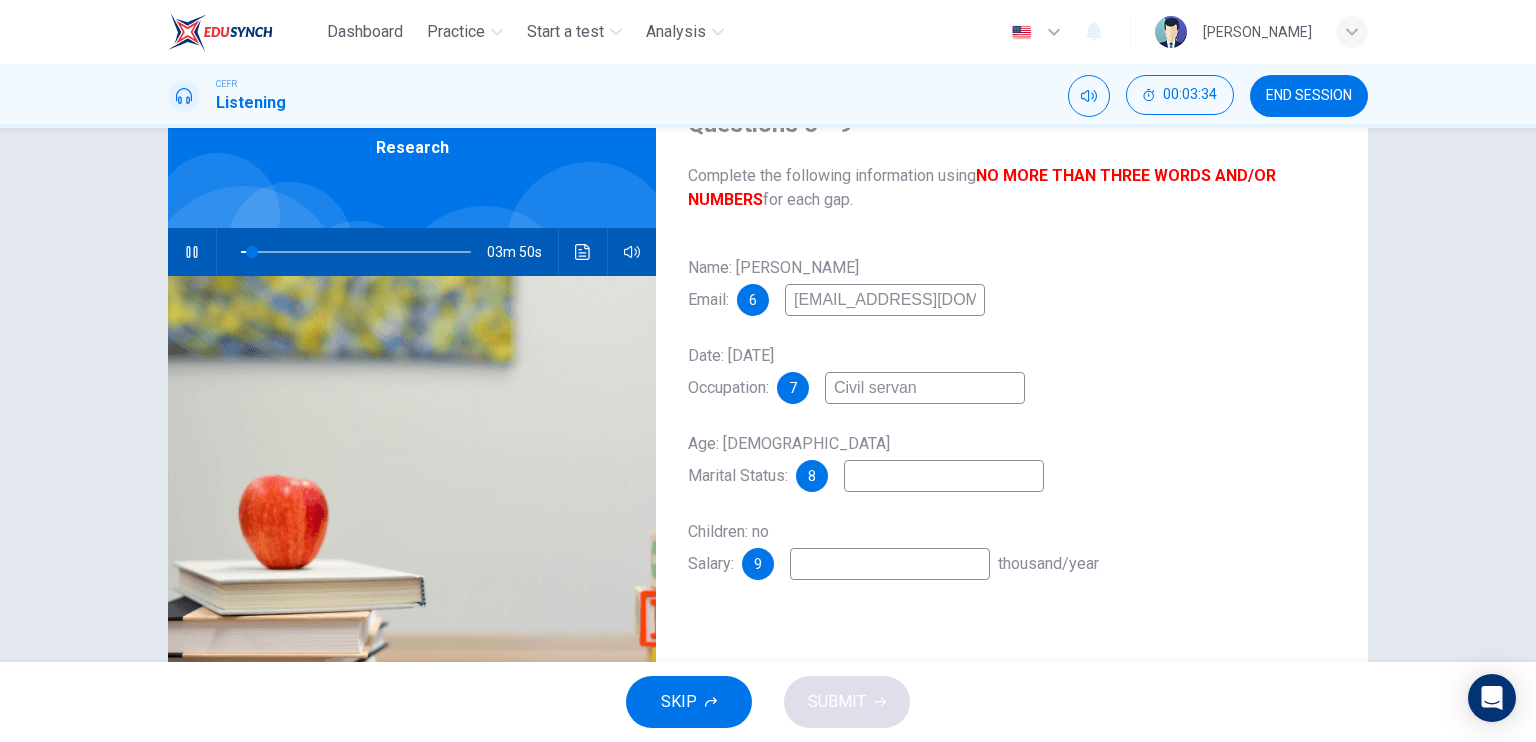 type on "5" 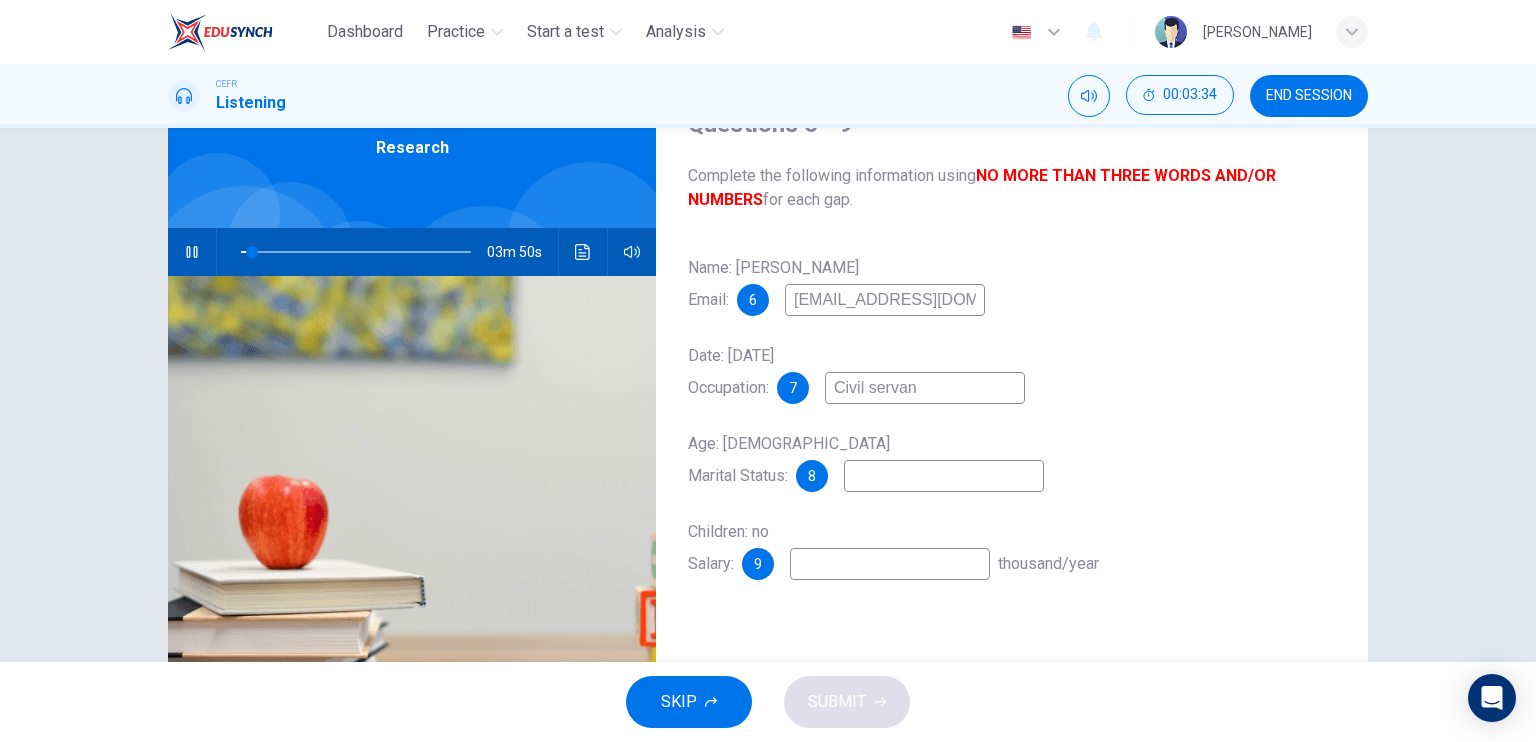 type on "Civil servant" 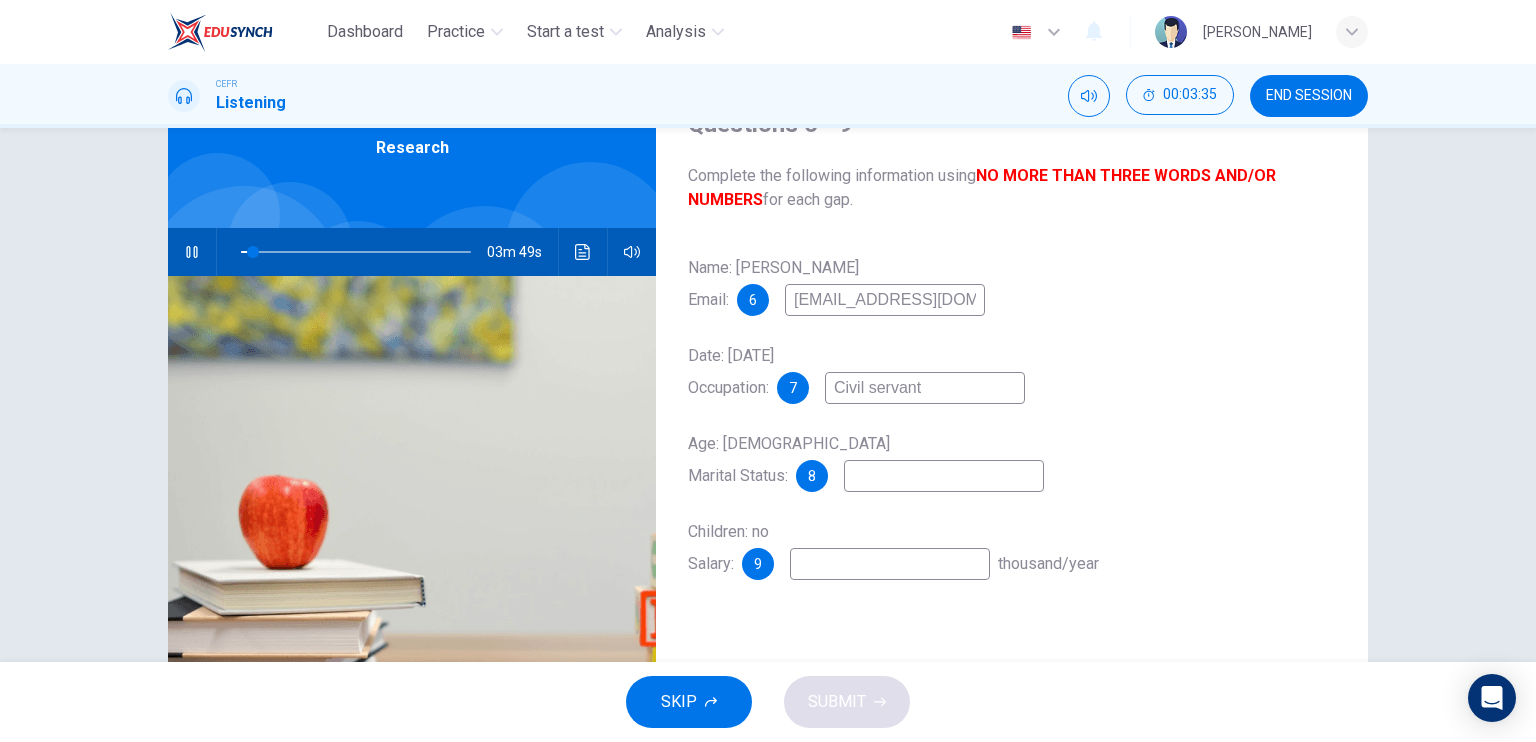 type on "6" 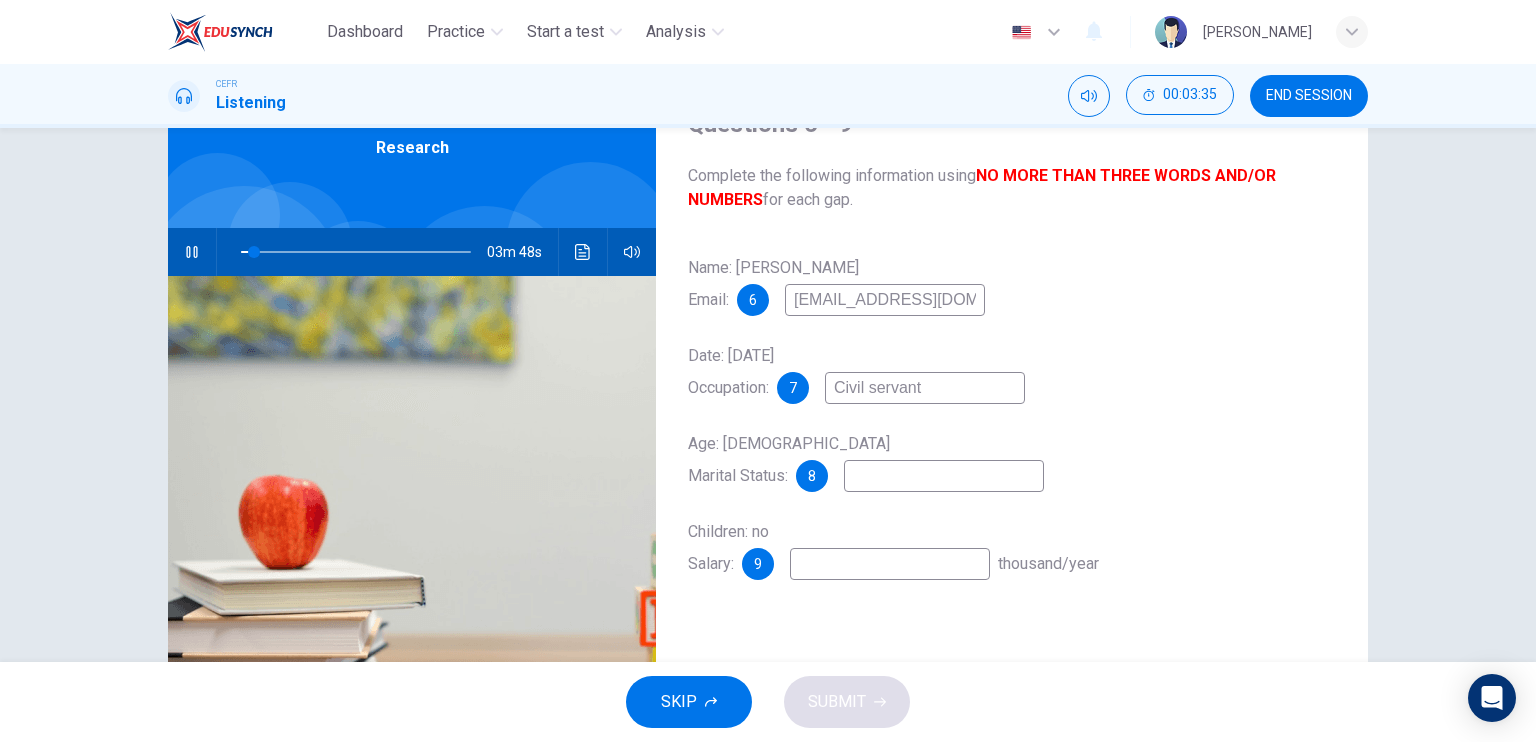 type on "Civil servant" 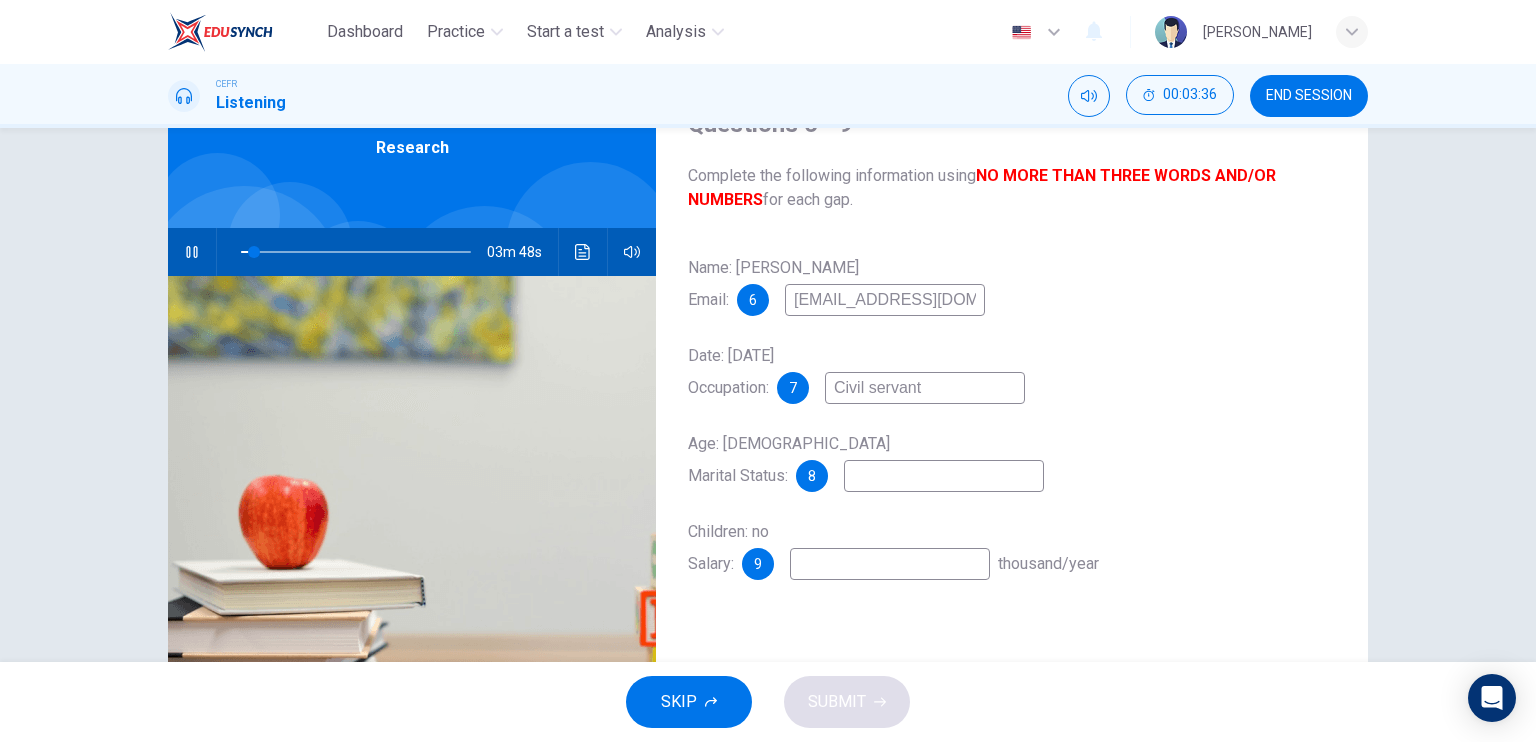 type on "6" 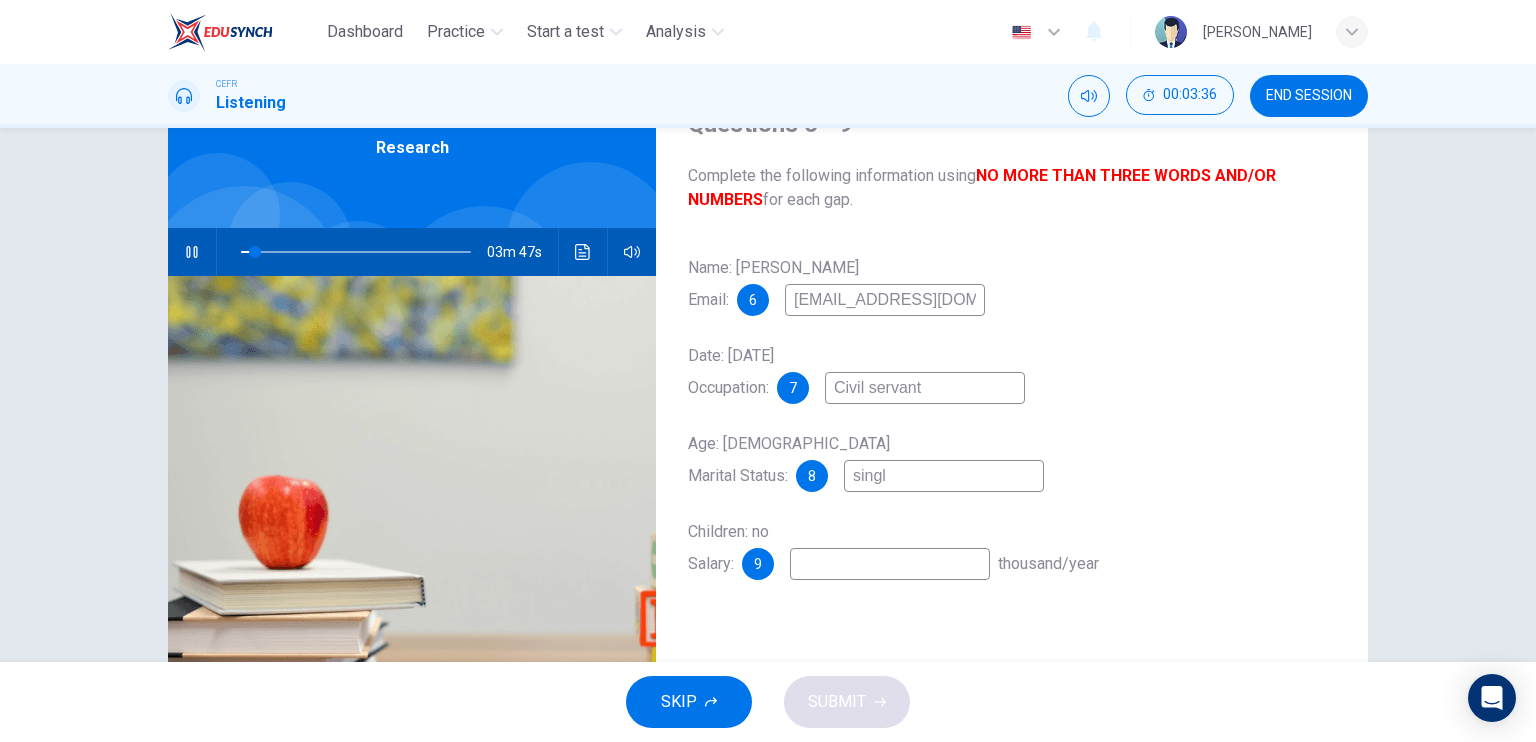 type on "single" 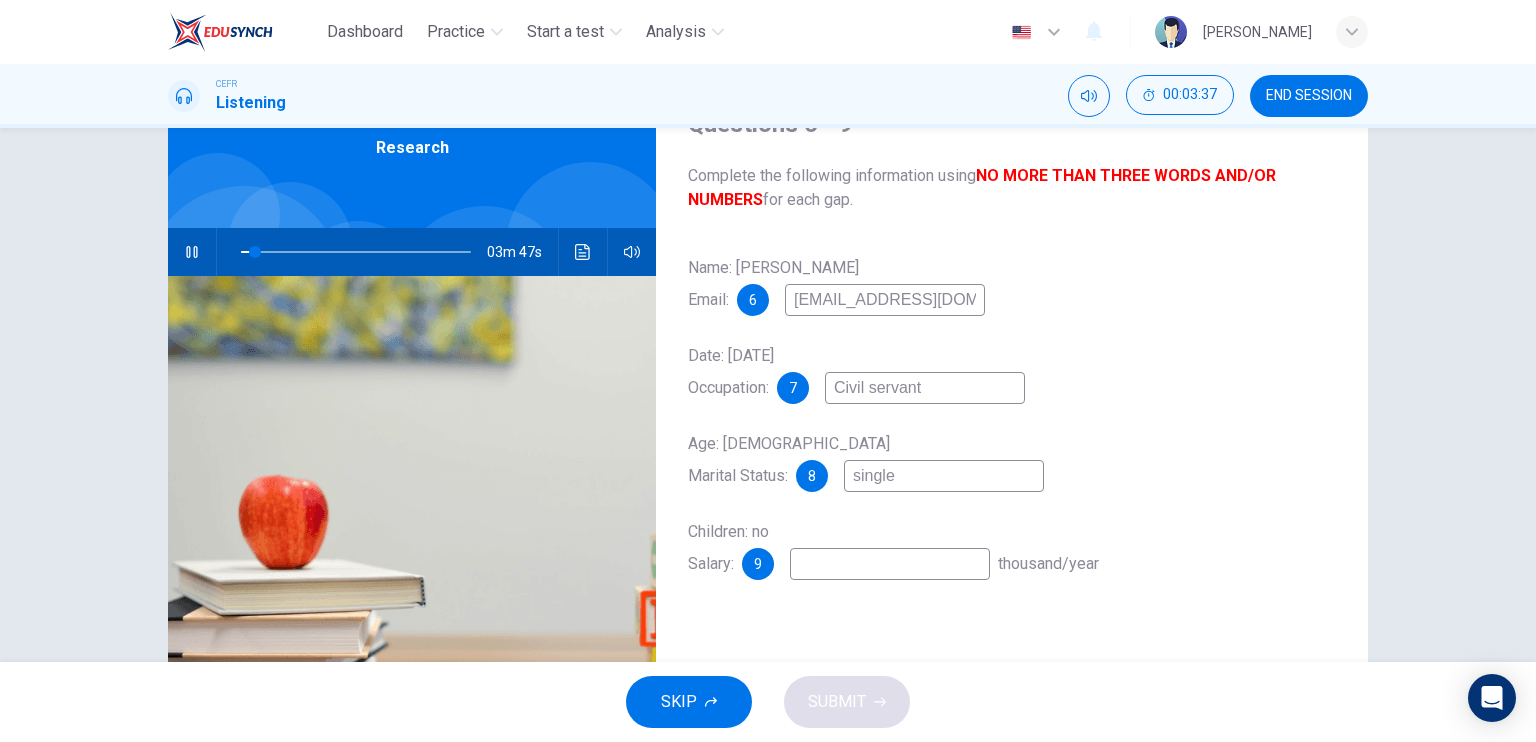 type on "7" 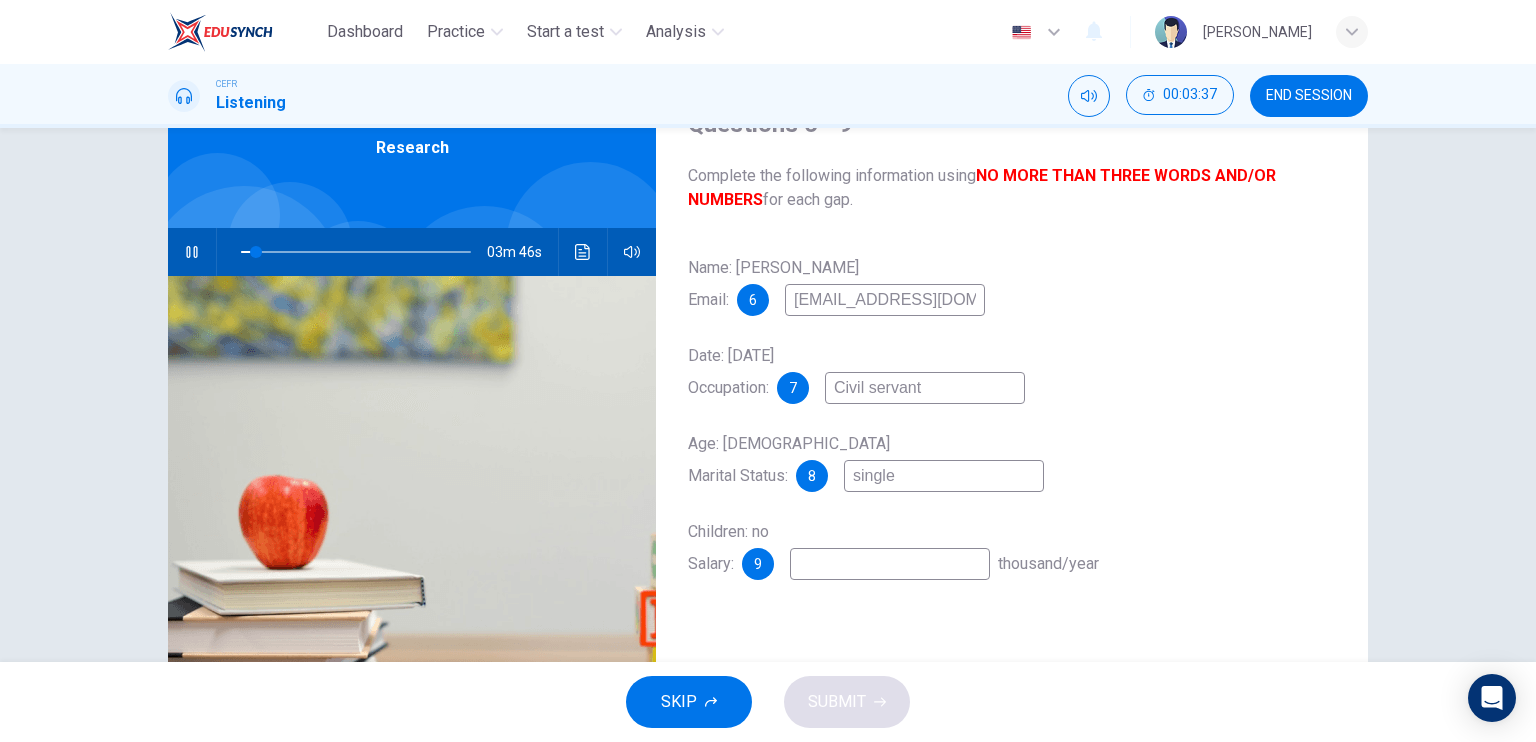 type on "single" 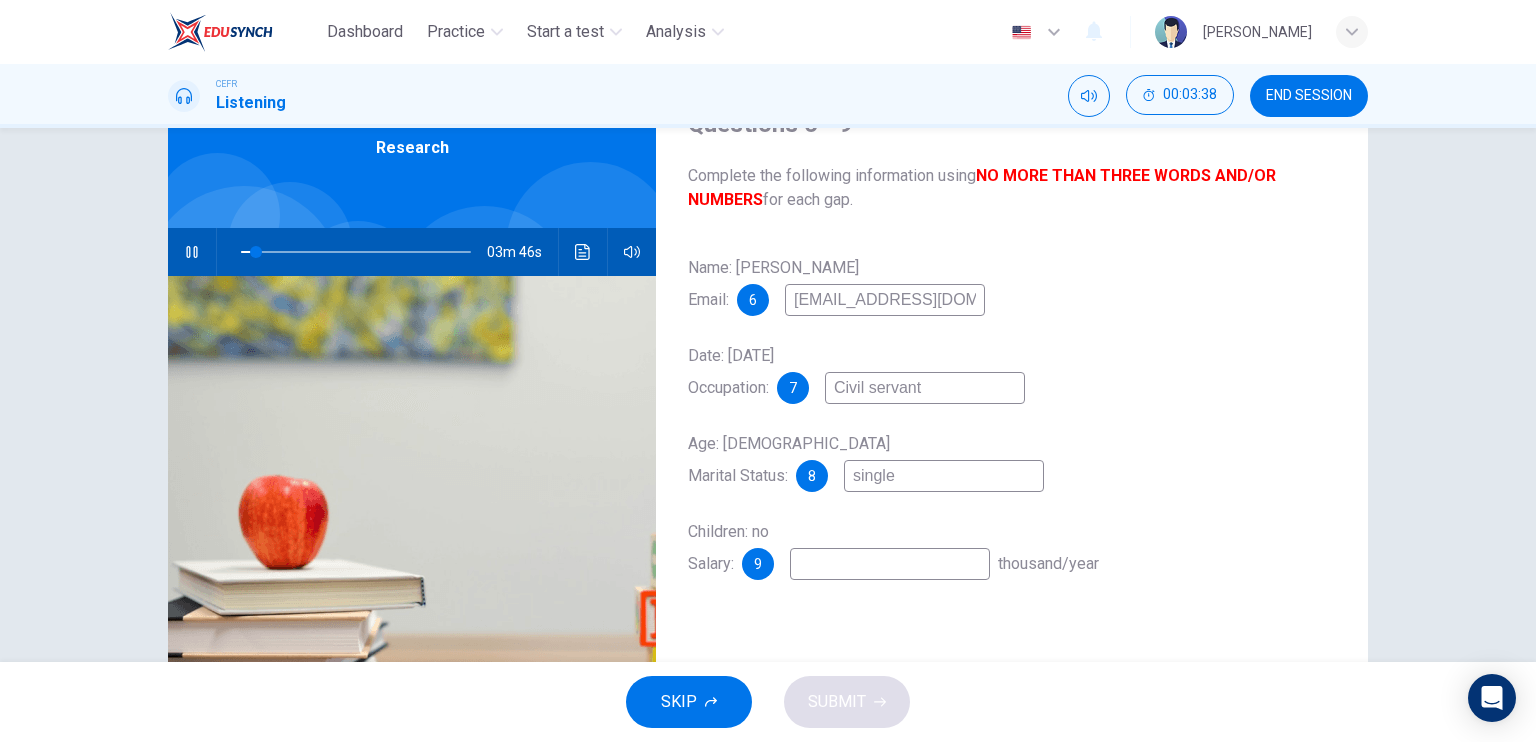 type on "7" 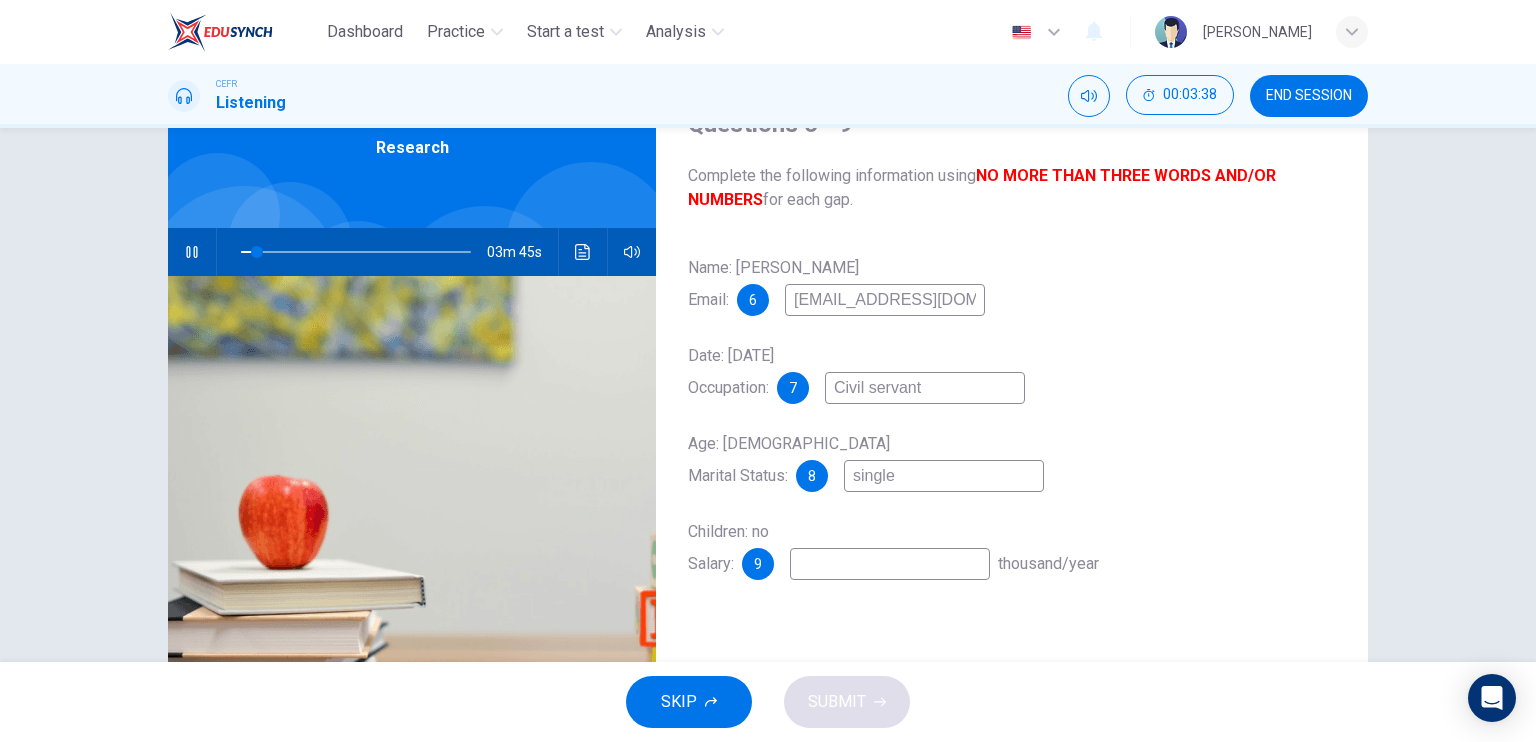 type on "2" 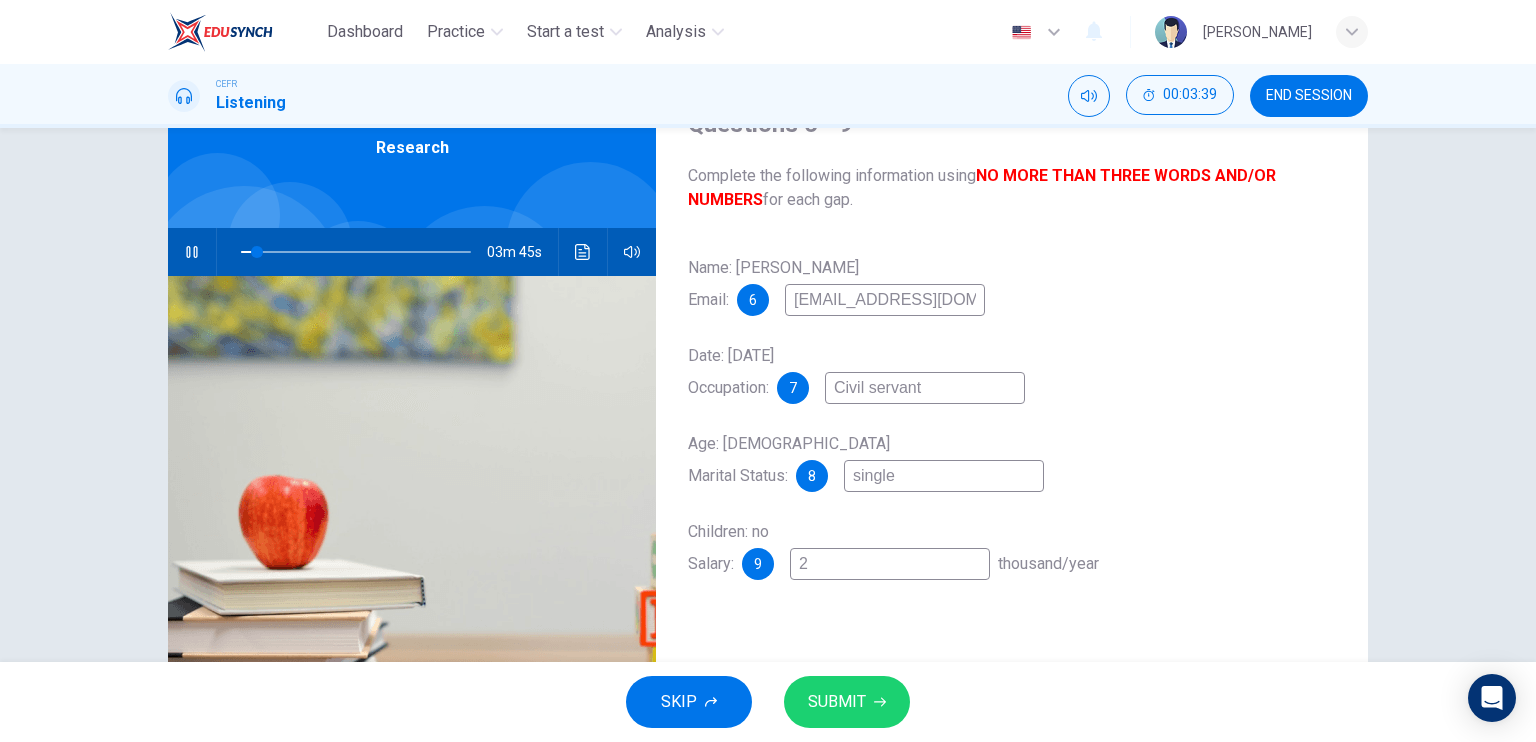 type on "7" 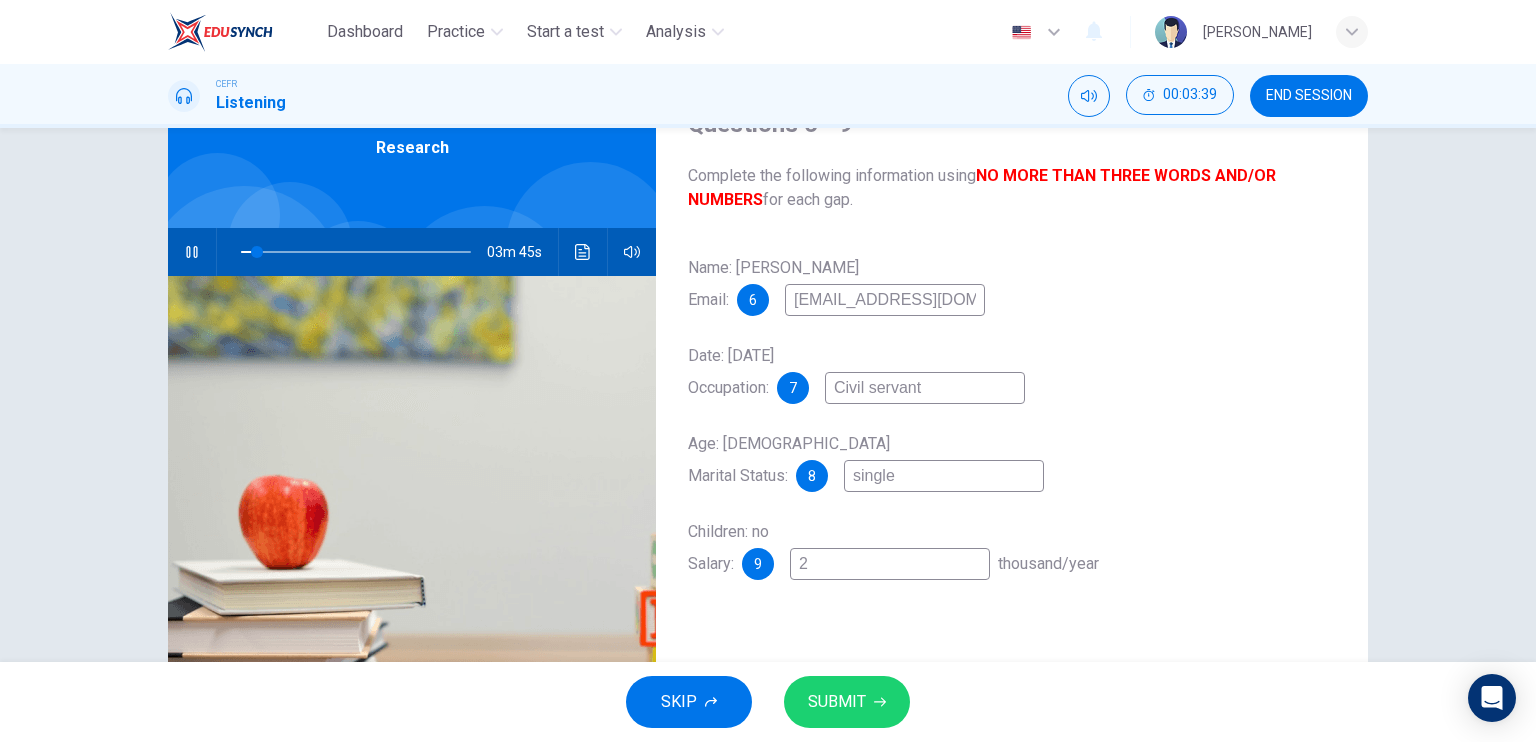 type on "24" 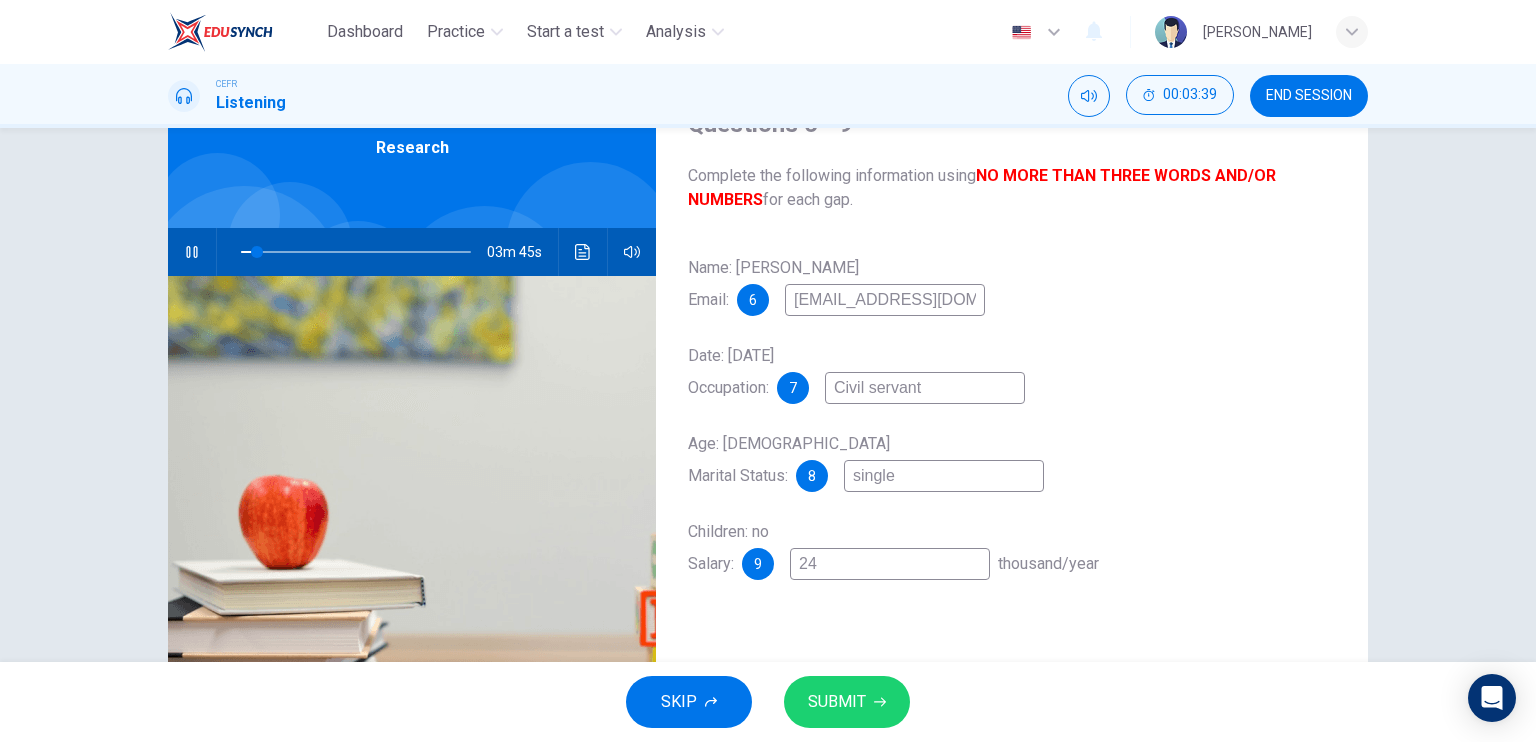 type on "7" 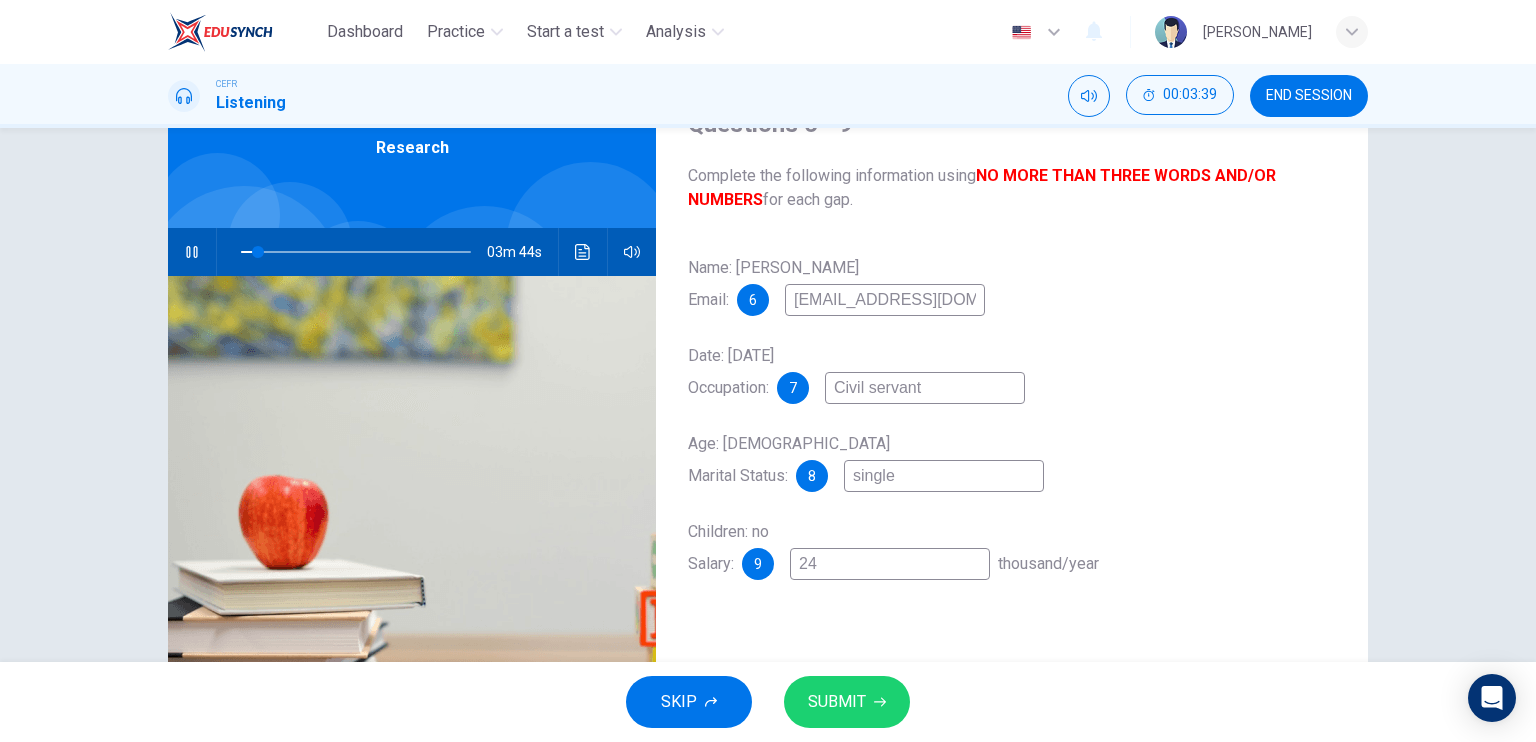type on "24-" 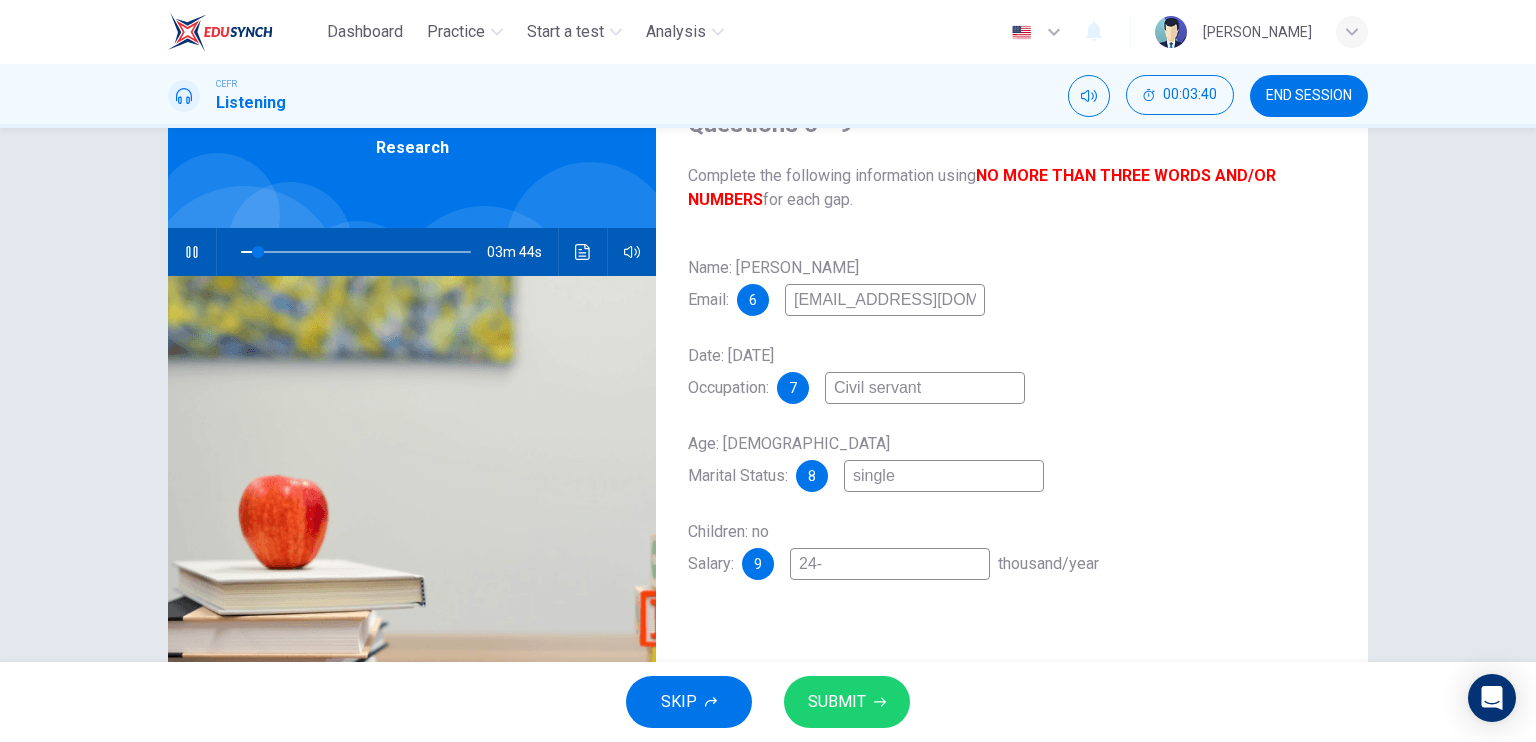 type on "8" 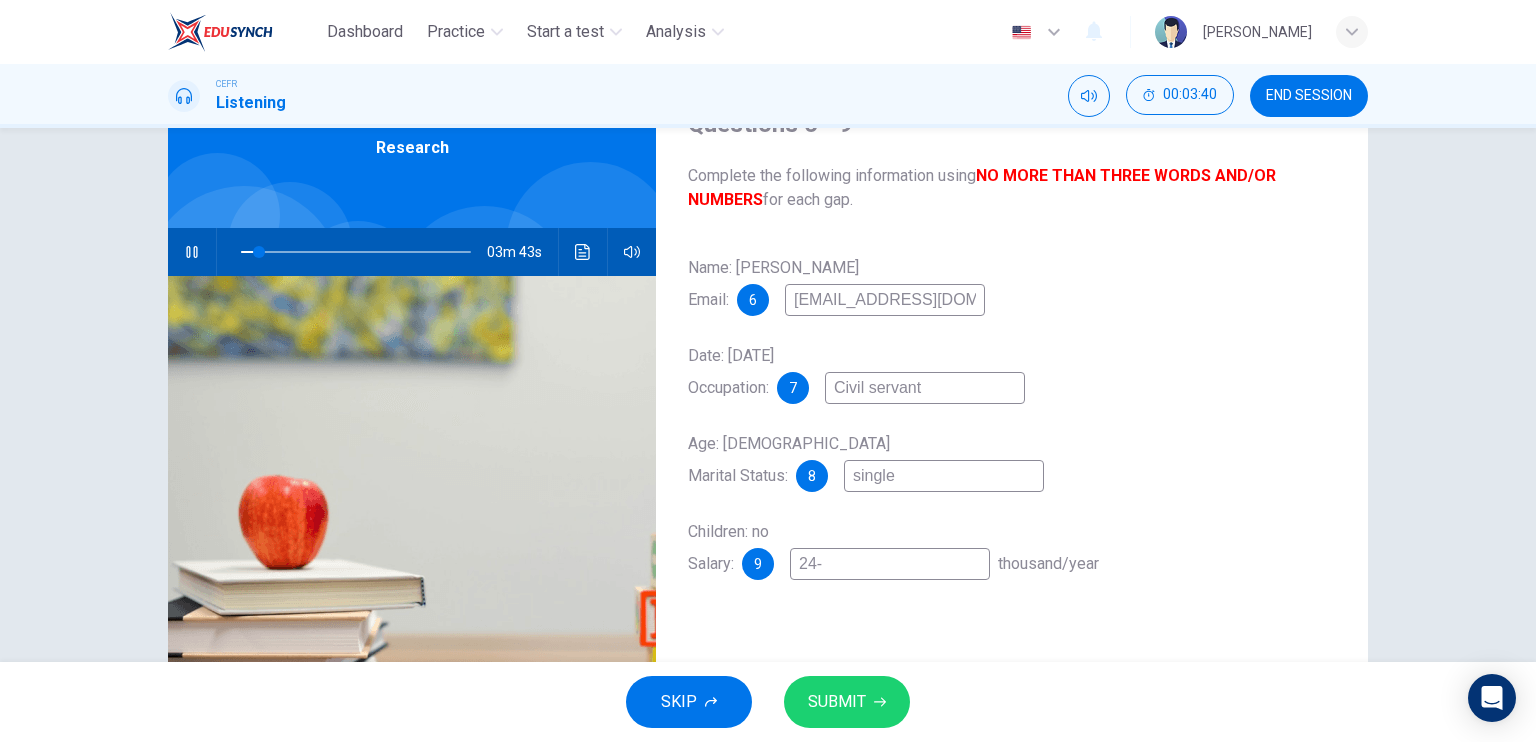 type on "24-2" 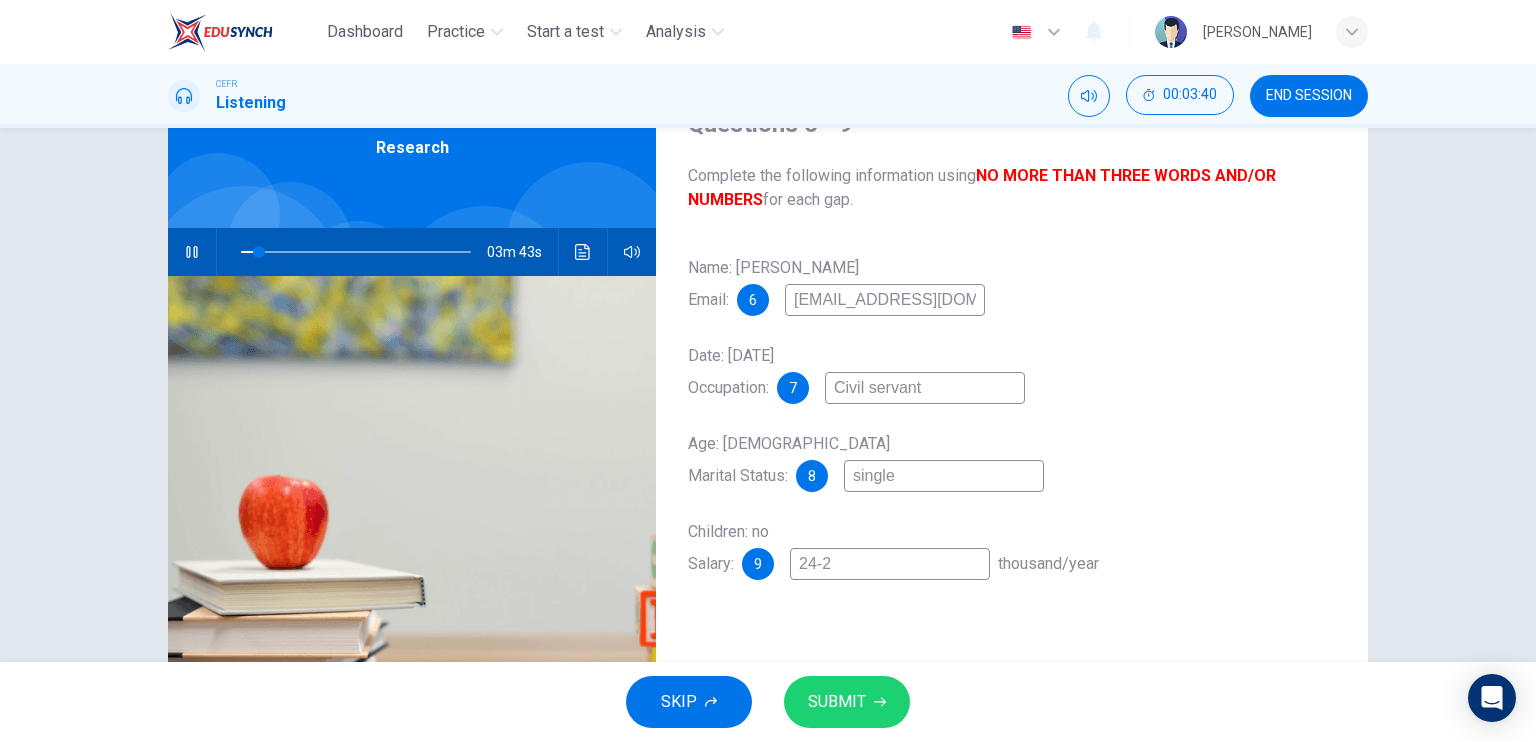 type on "8" 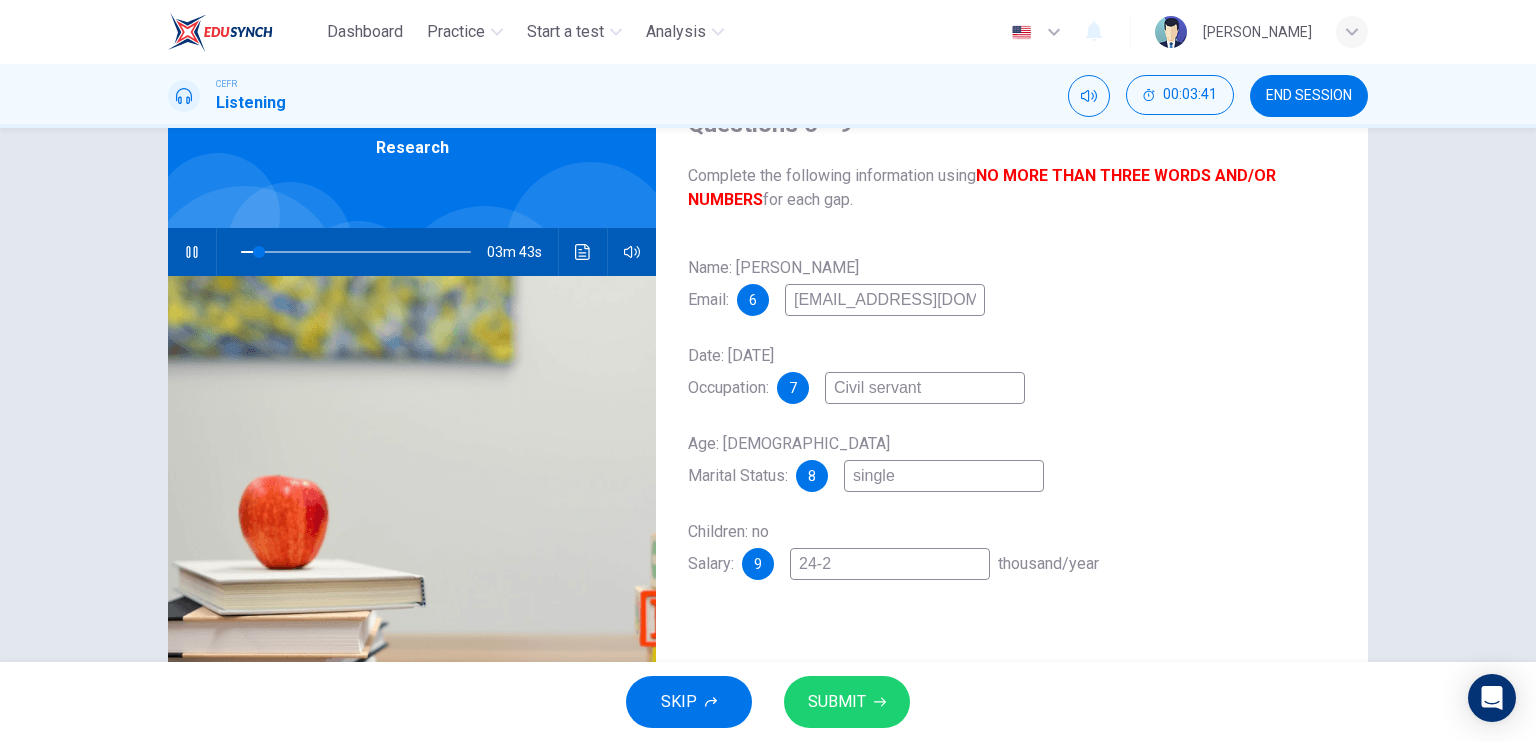 type on "24-" 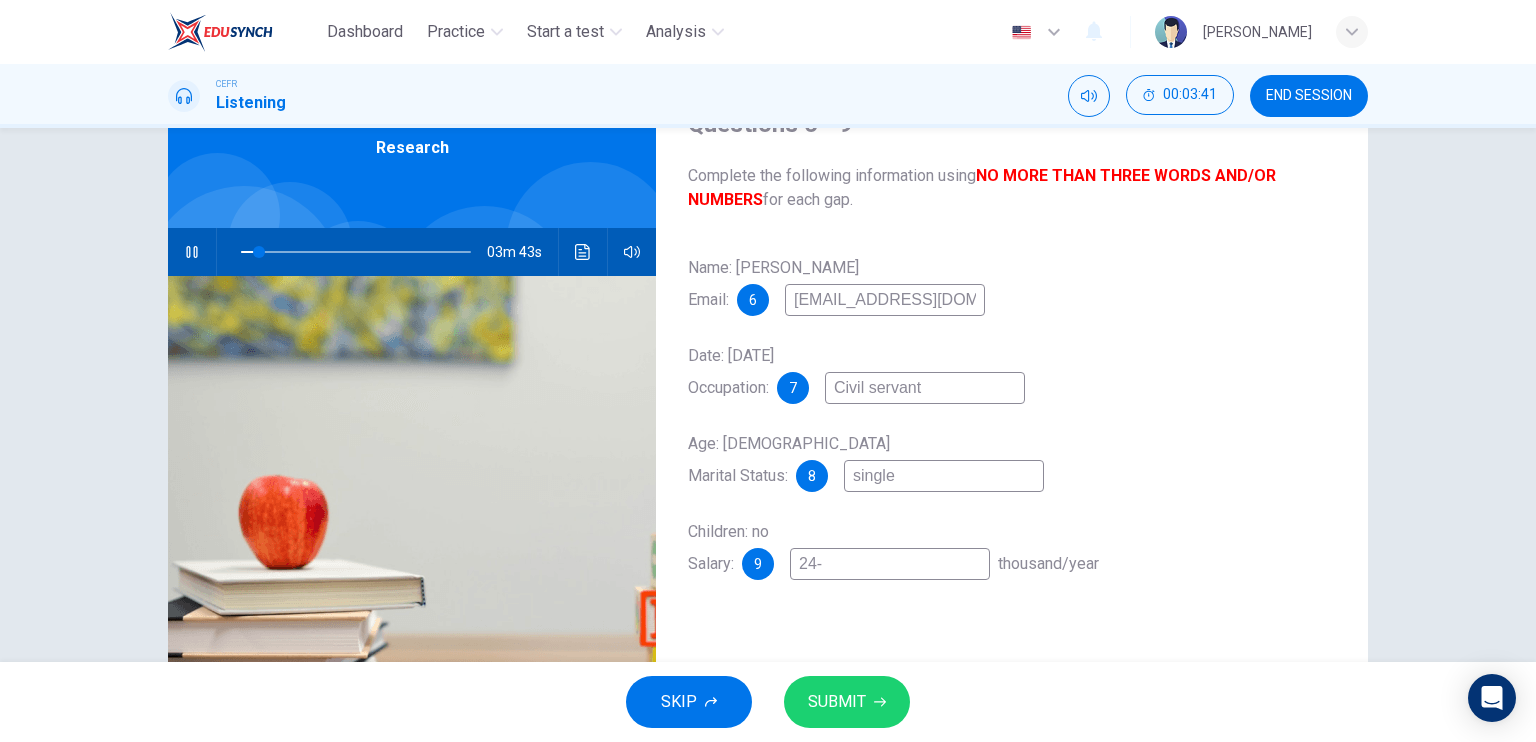 type on "8" 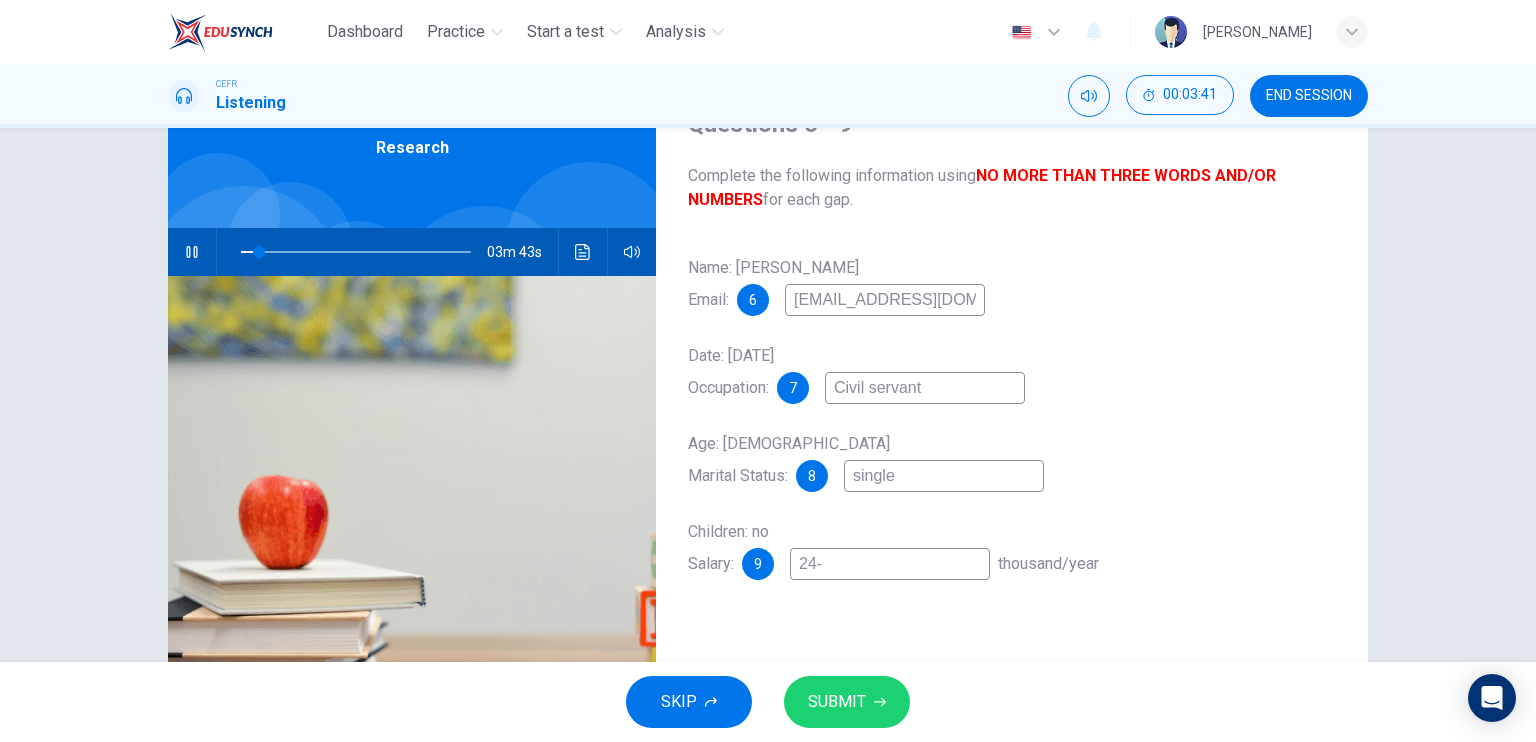type on "24-3" 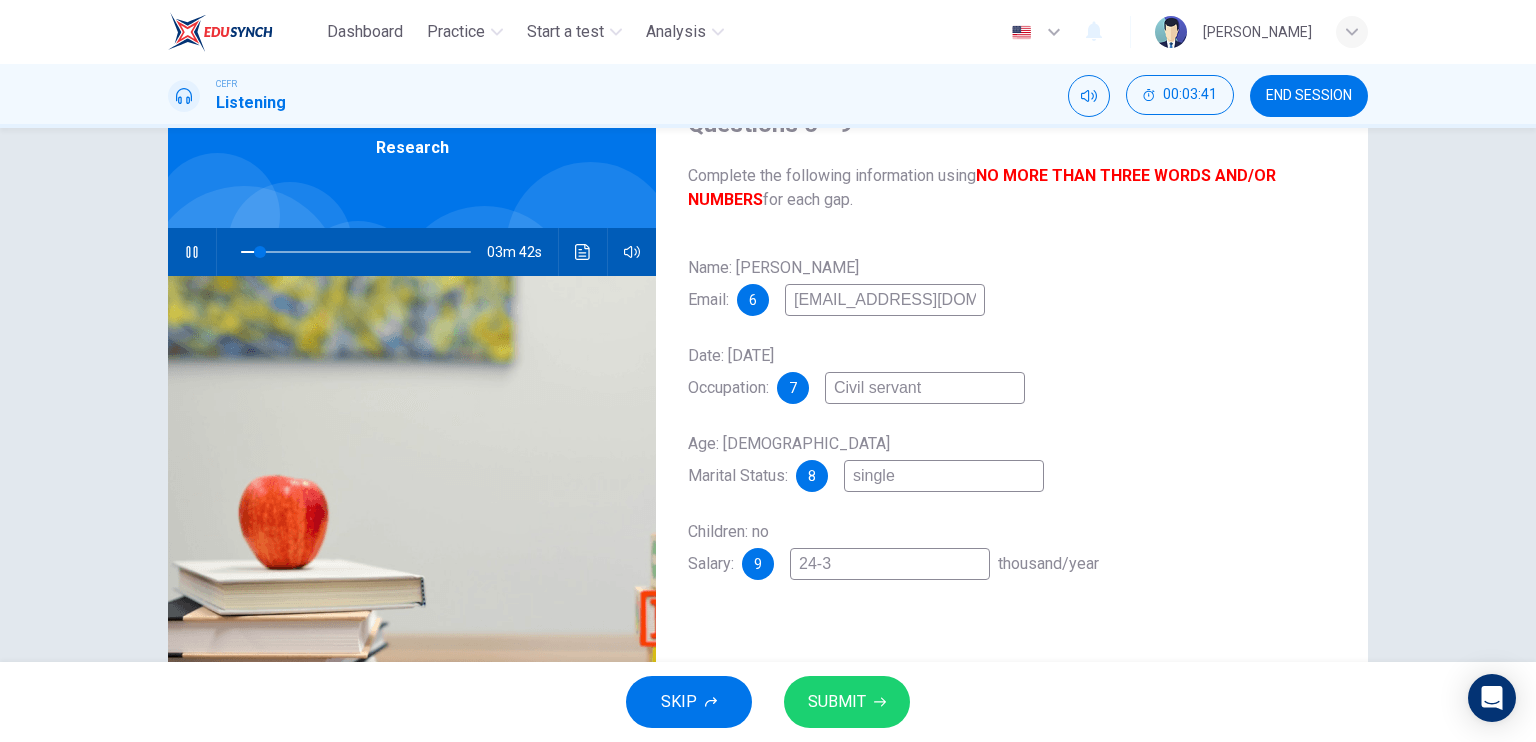 type on "8" 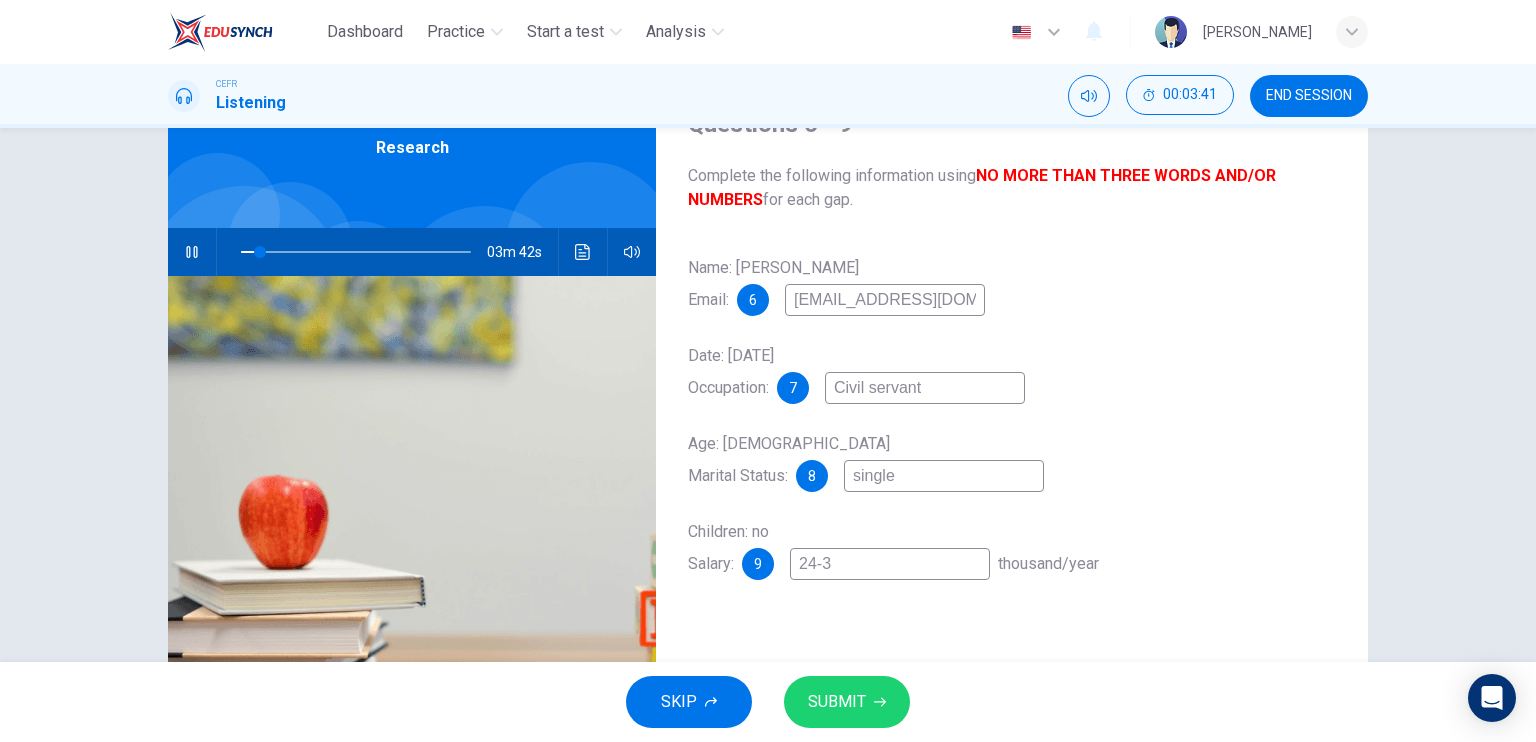 type on "24-36" 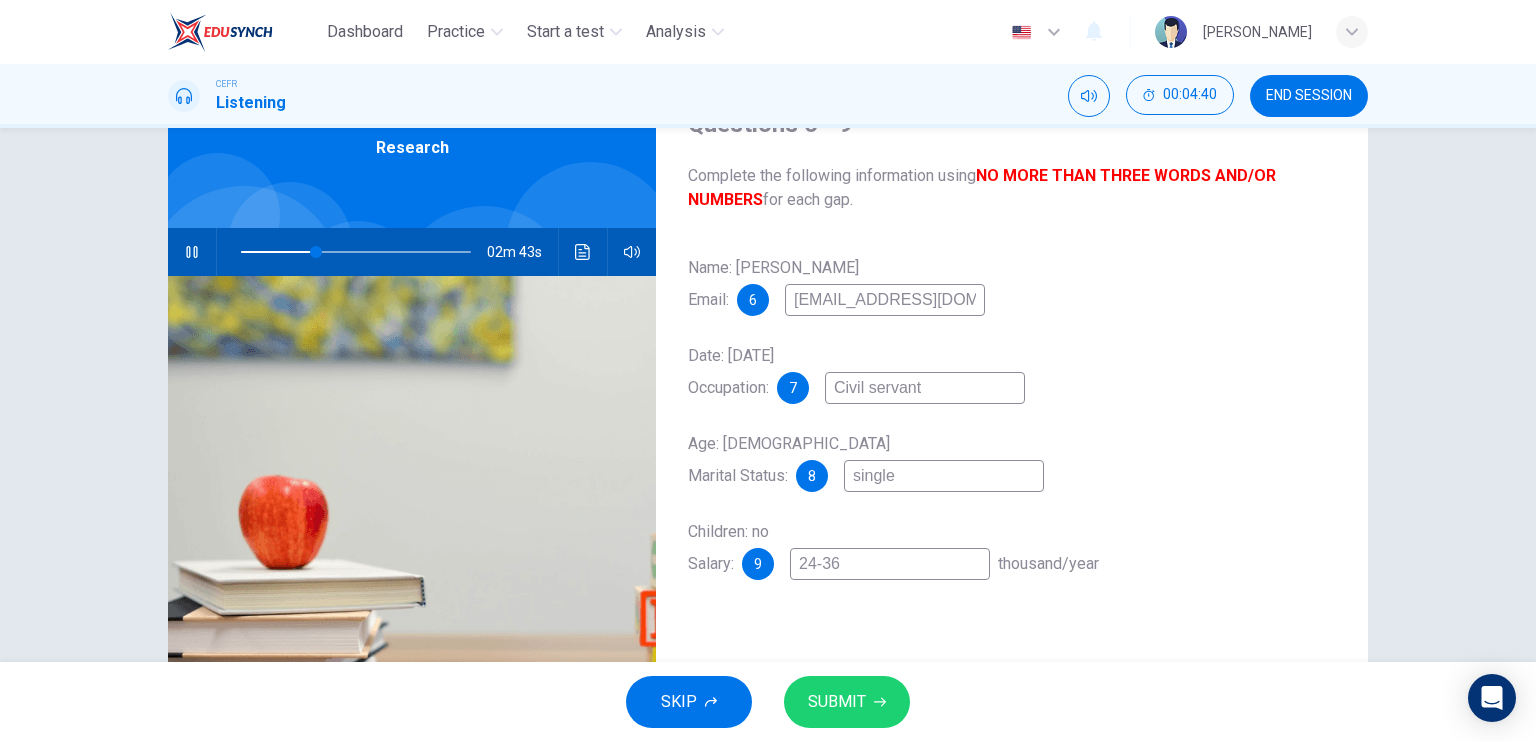 click on "24-36" at bounding box center [890, 564] 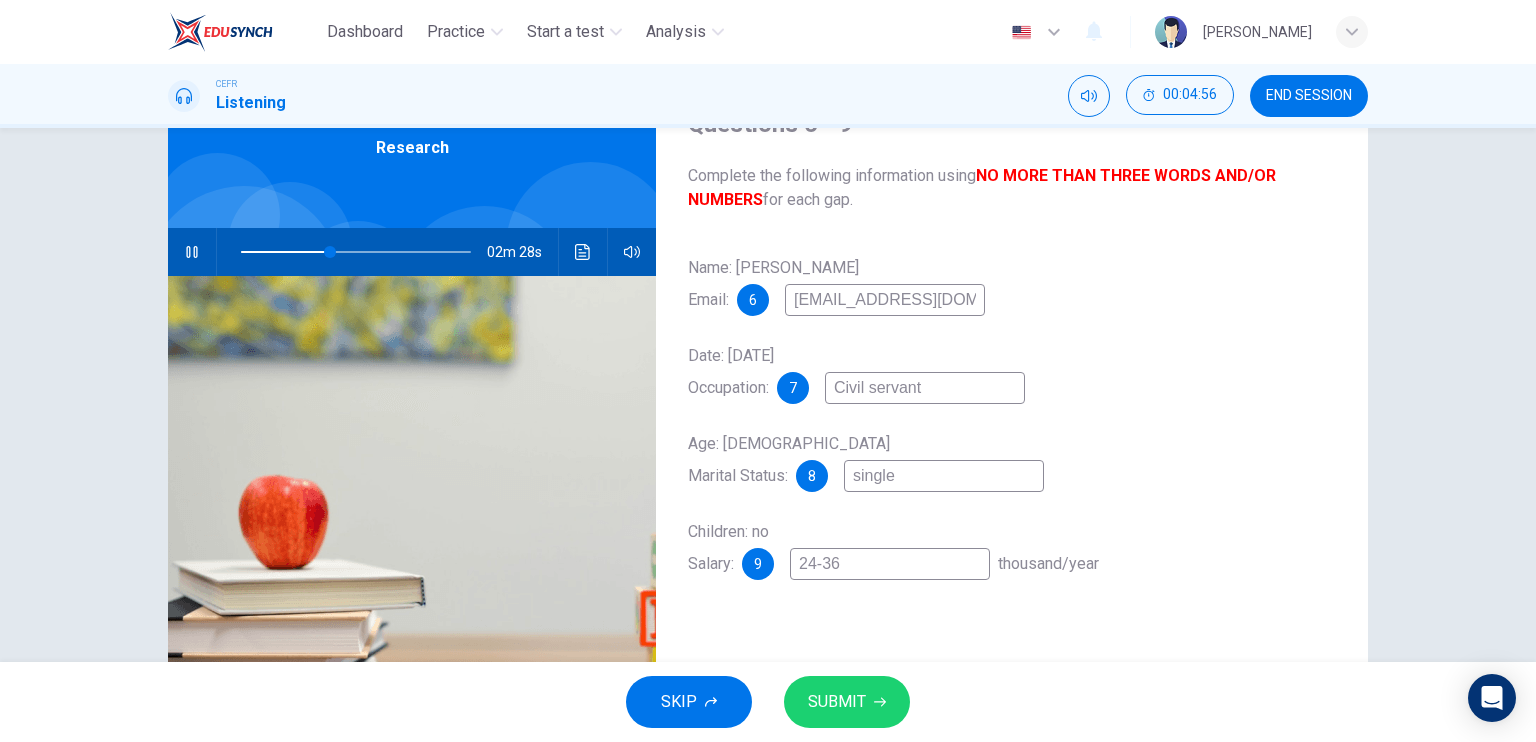 type on "39" 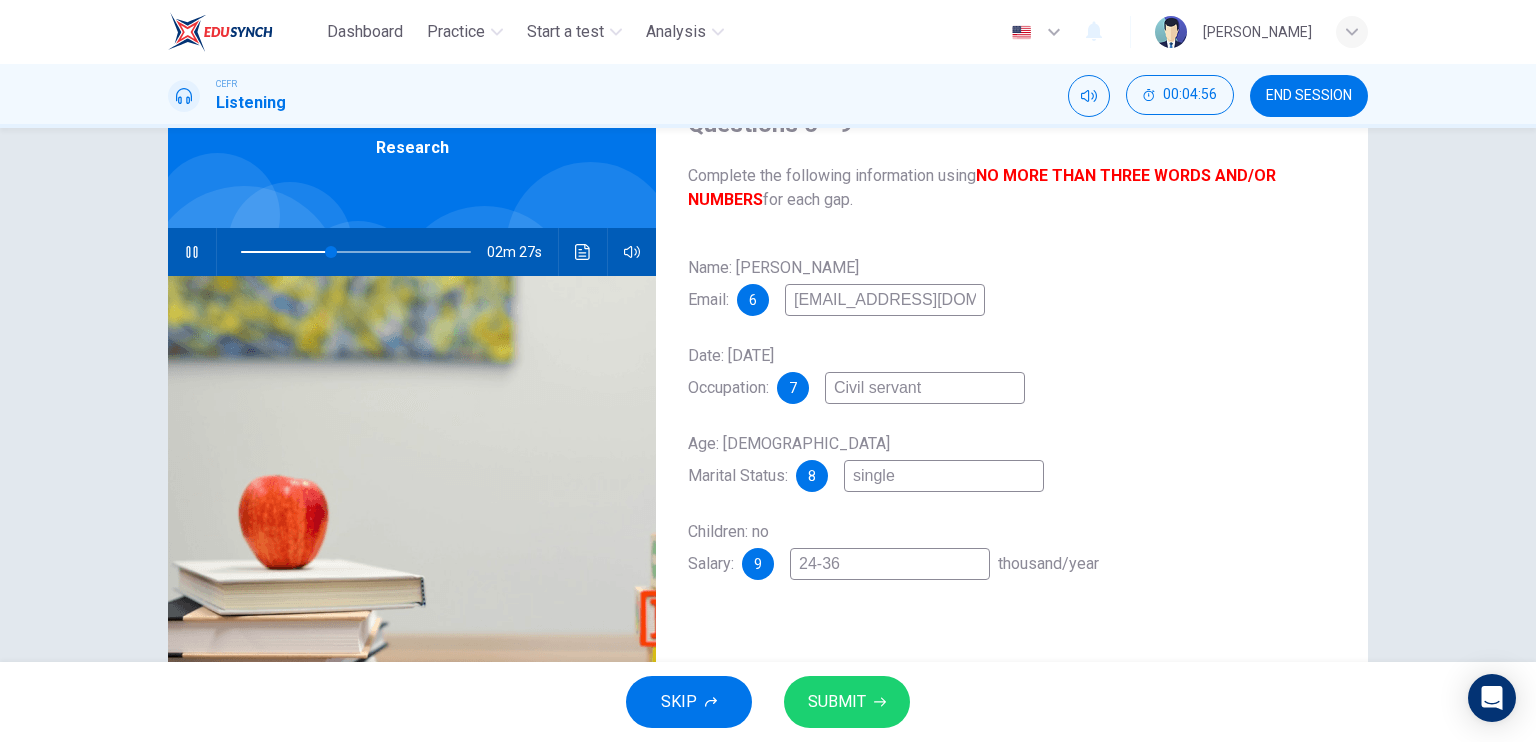 type on "24-36" 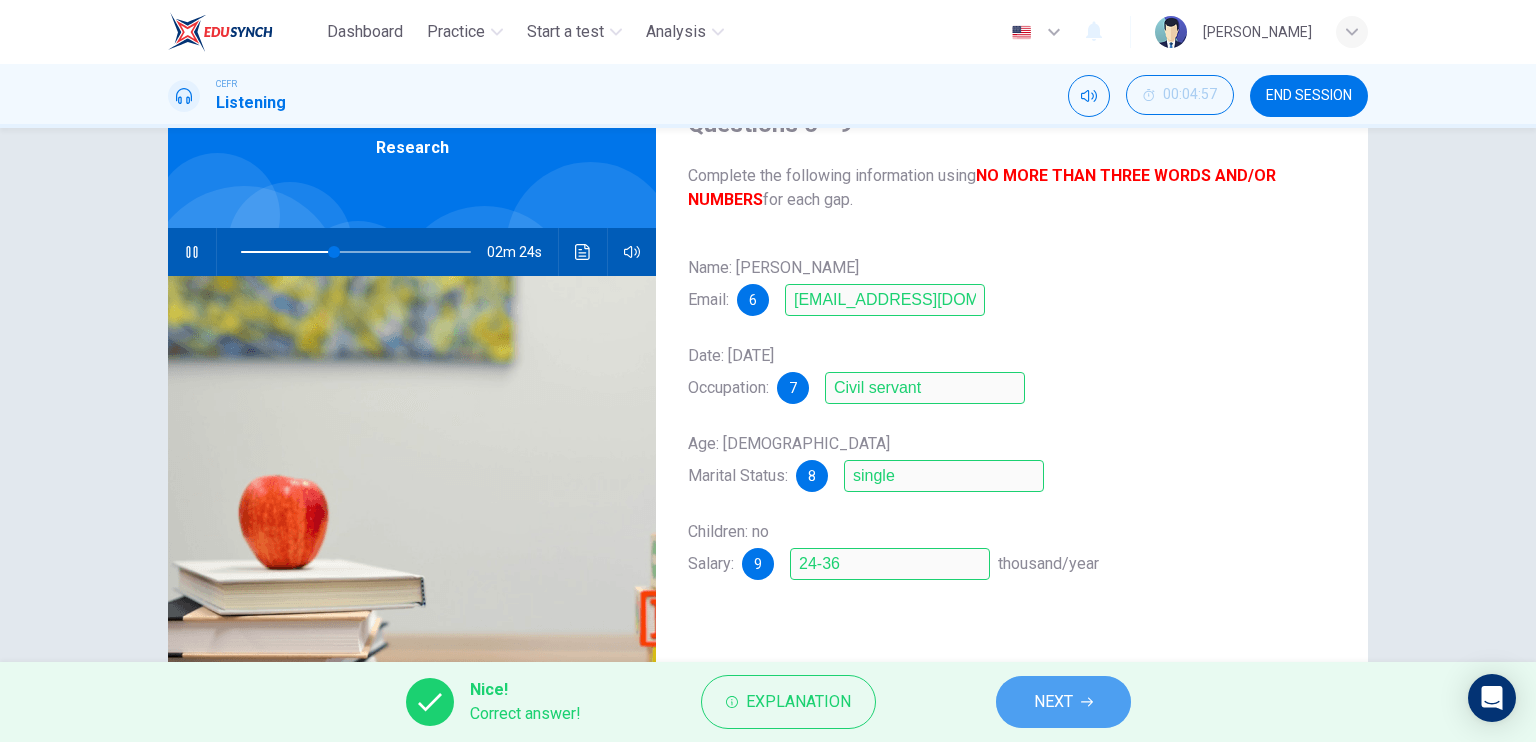 click on "NEXT" at bounding box center (1053, 702) 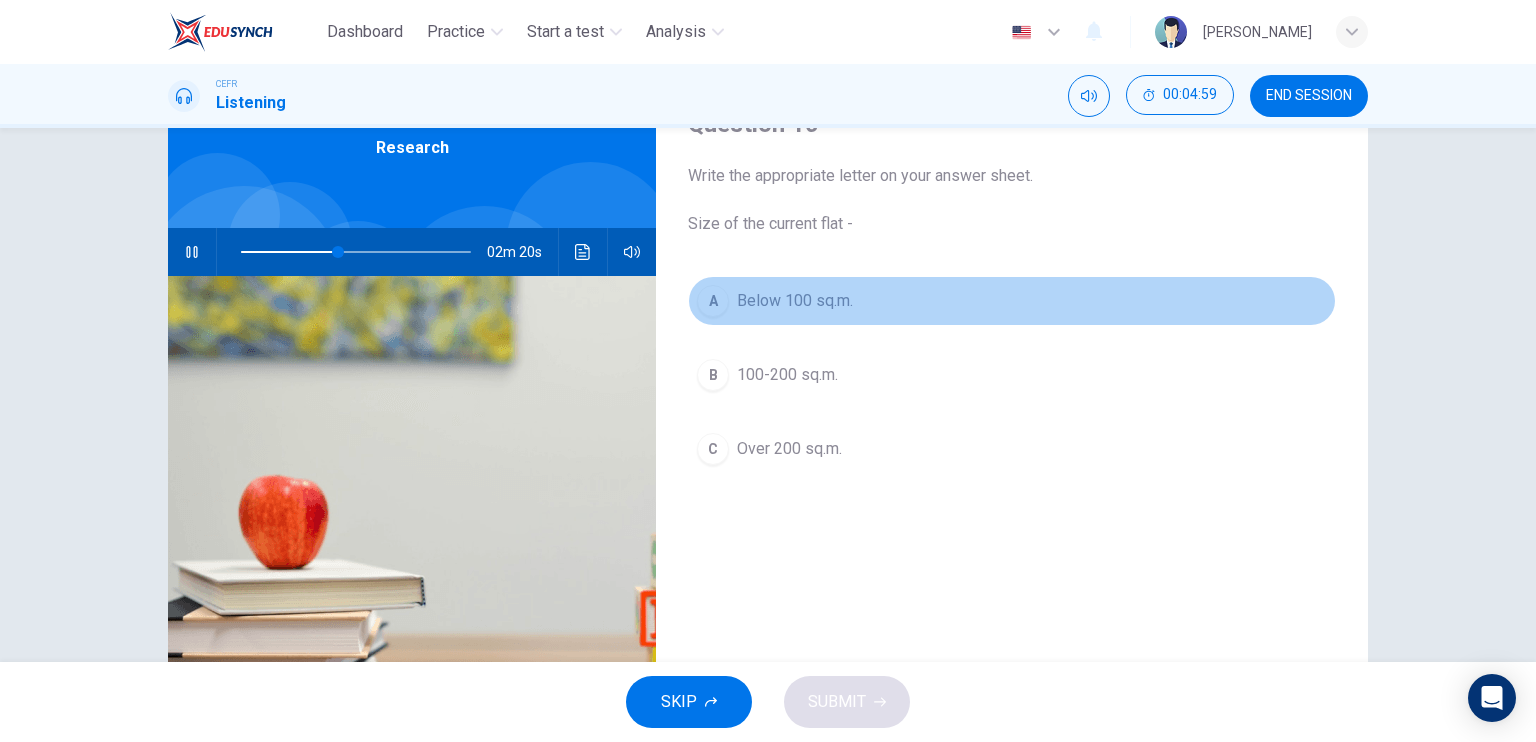 click on "A Below 100 sq.m." at bounding box center [1012, 301] 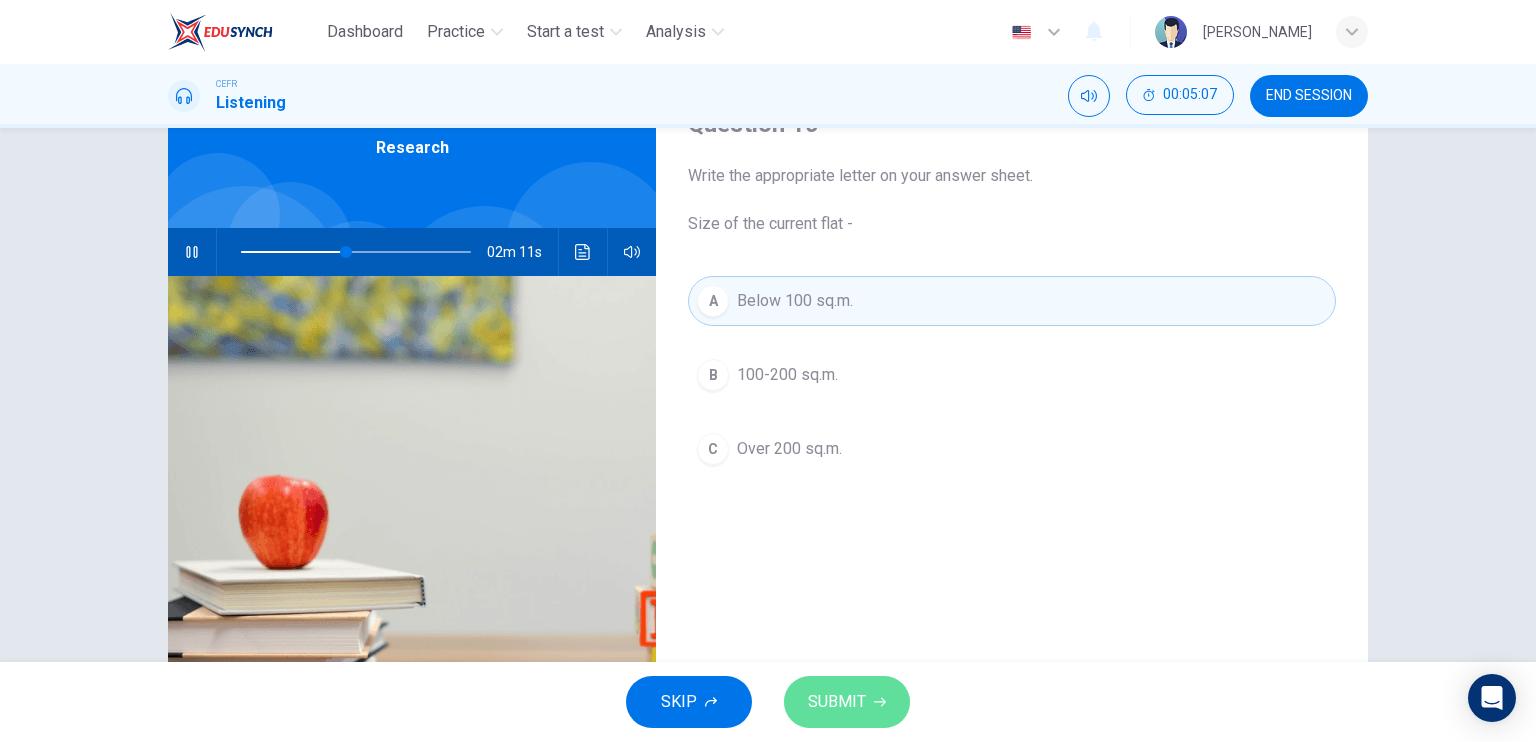 click on "SUBMIT" at bounding box center (847, 702) 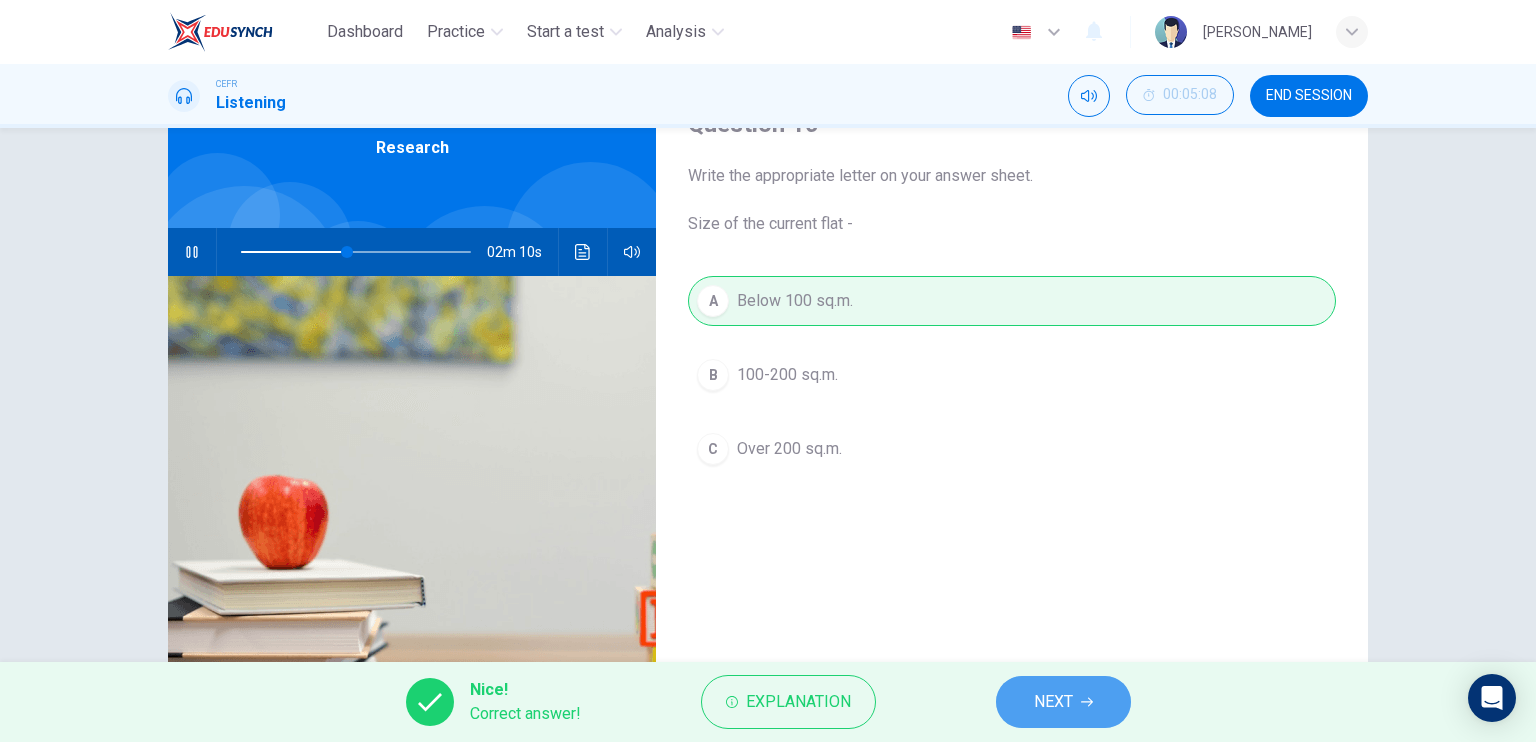 click on "NEXT" at bounding box center [1063, 702] 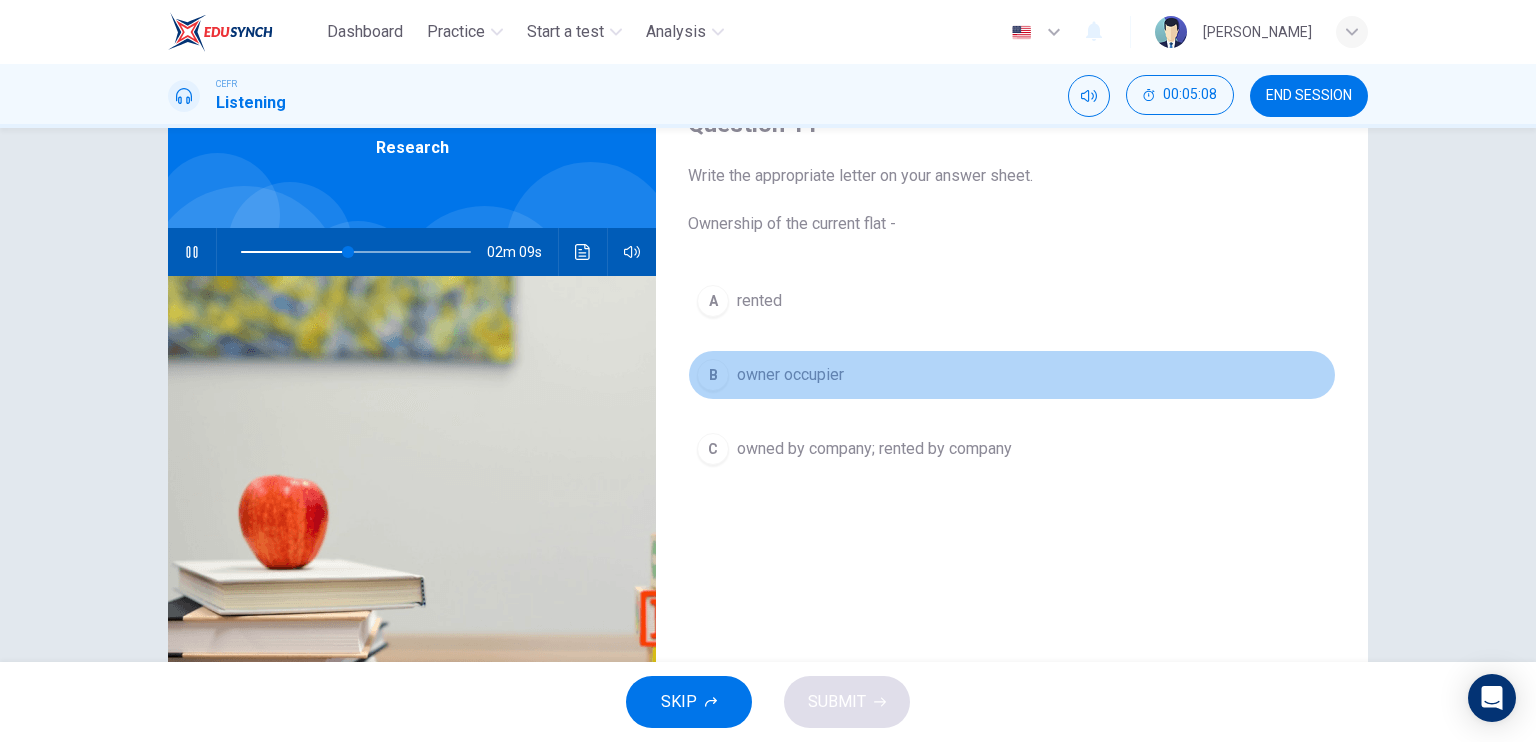 click on "owner occupier" at bounding box center [790, 375] 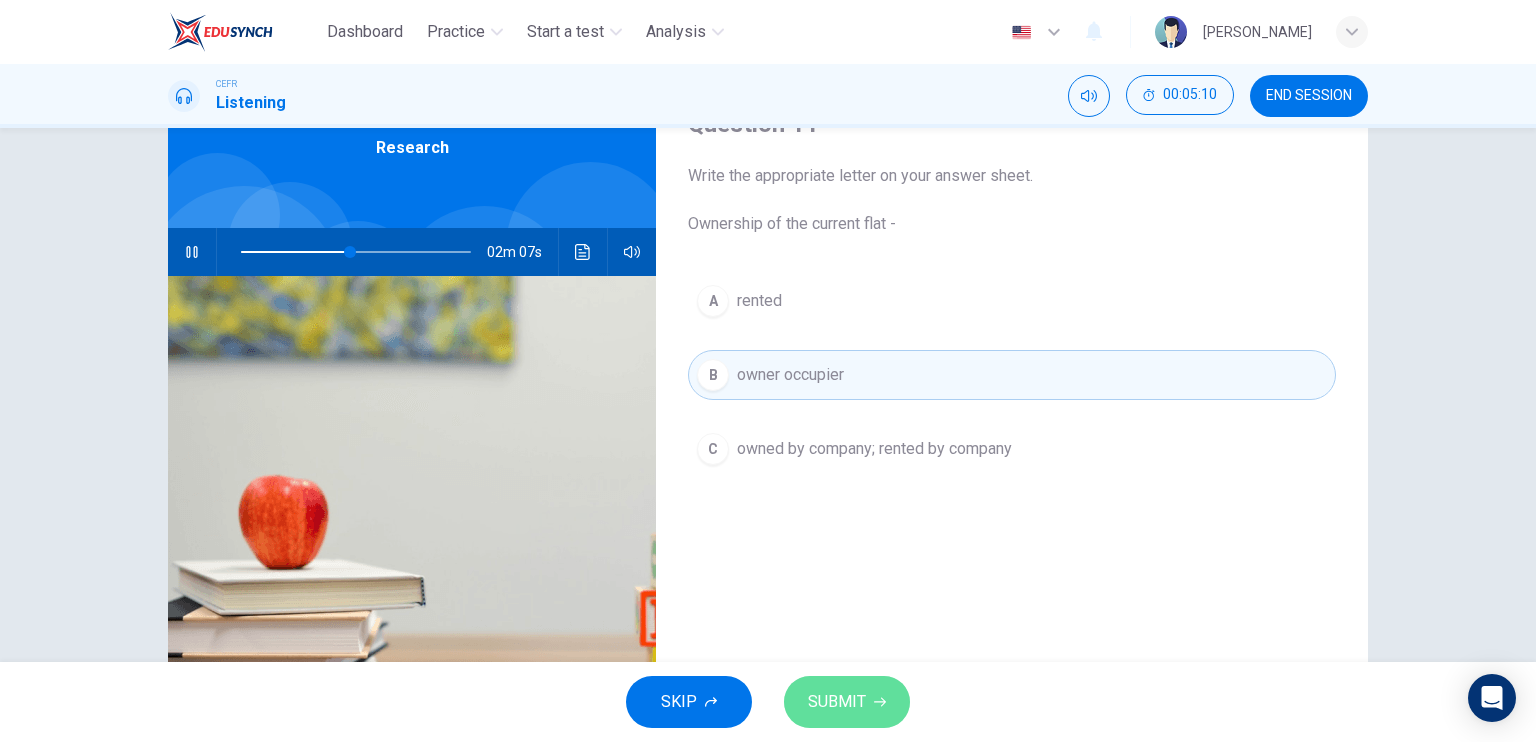 click on "SUBMIT" at bounding box center (847, 702) 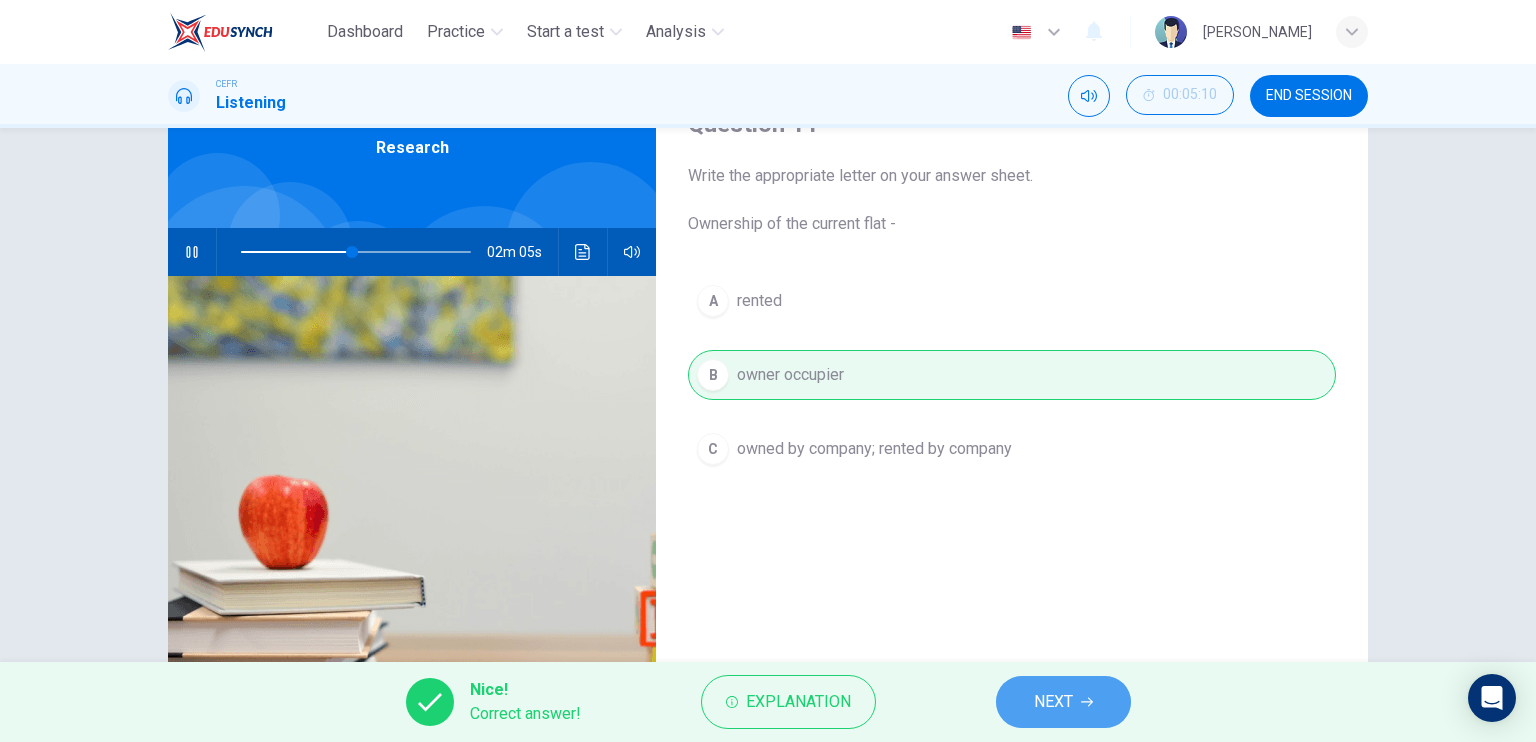 click on "NEXT" at bounding box center [1053, 702] 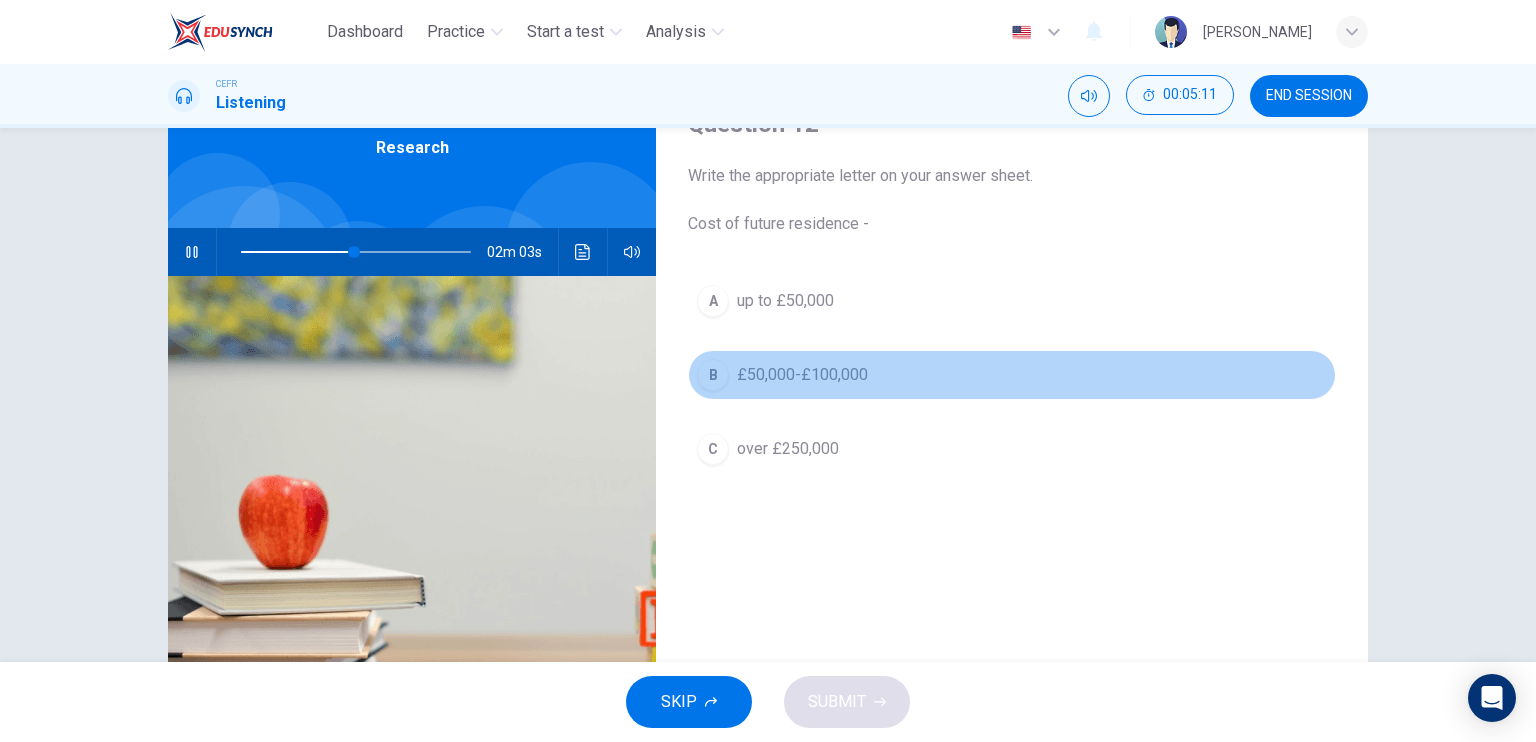click on "B £50,000-£100,000" at bounding box center [1012, 375] 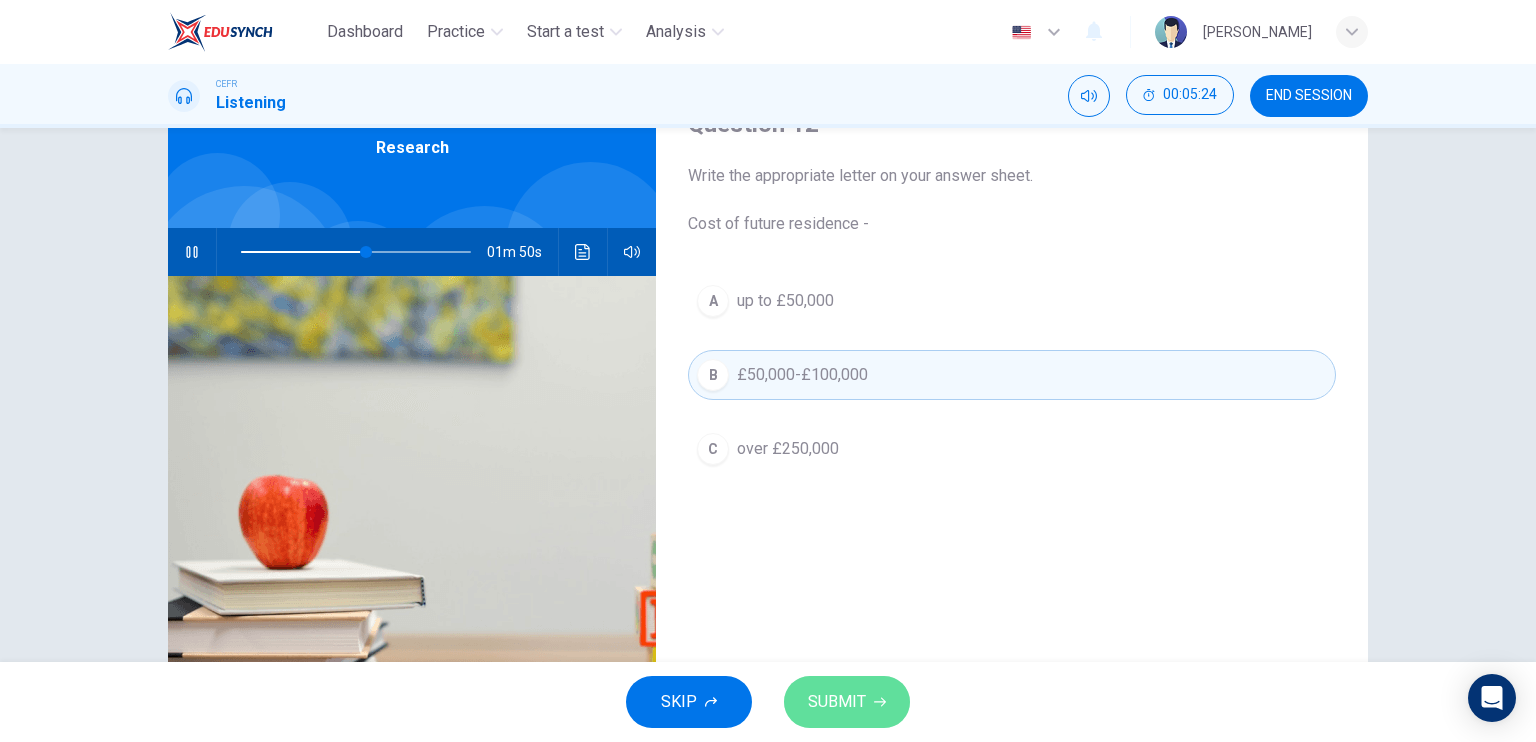 click on "SUBMIT" at bounding box center [837, 702] 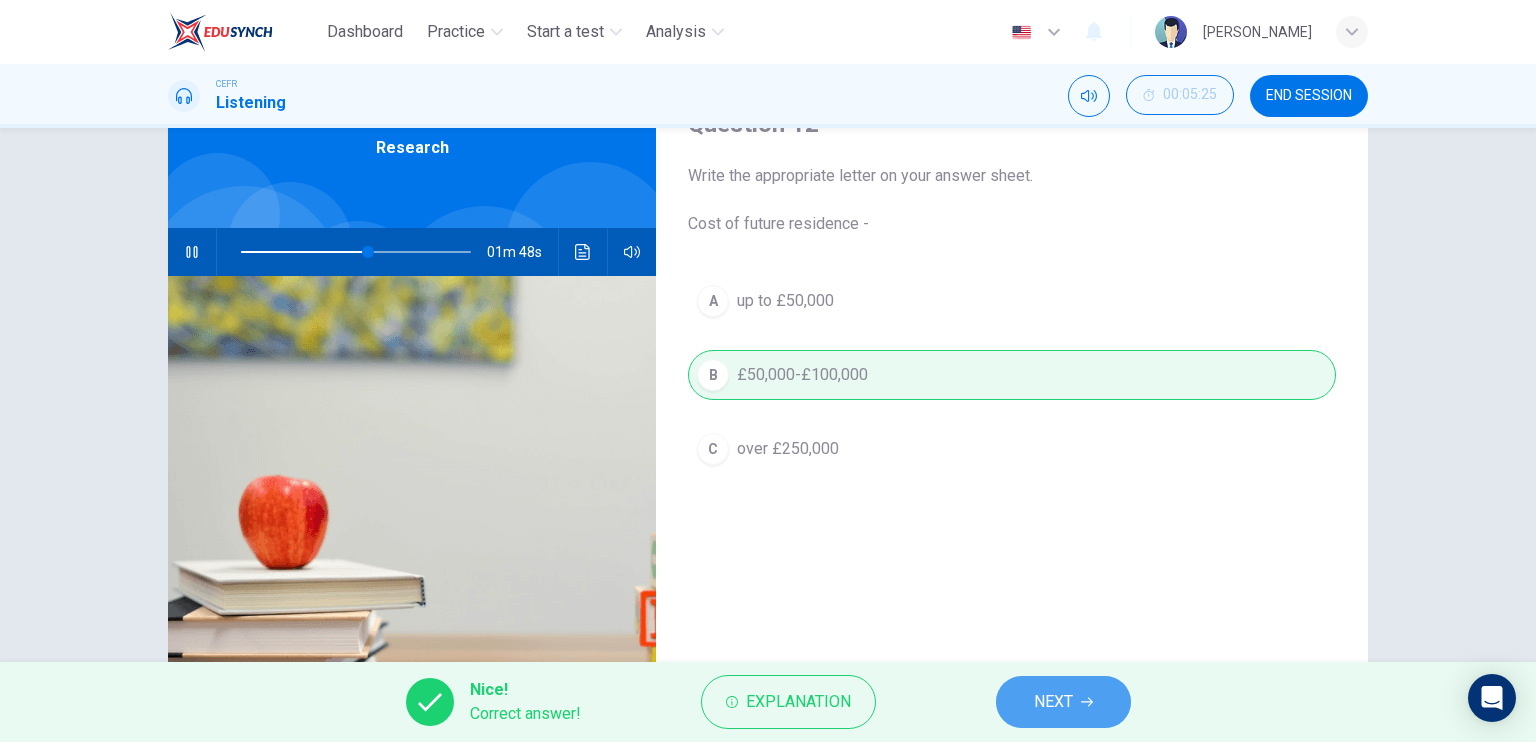 click on "NEXT" at bounding box center (1063, 702) 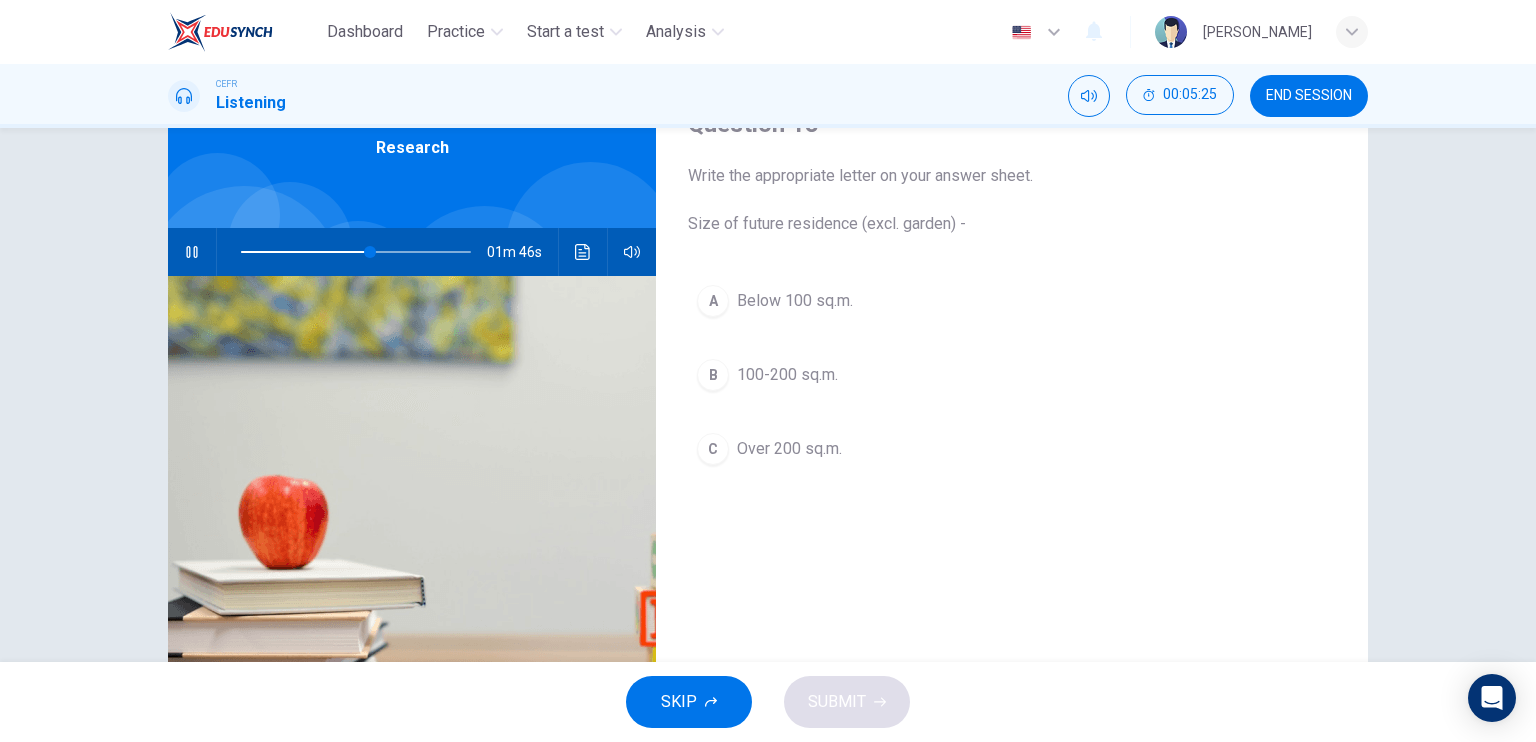 click on "B 100-200 sq.m." at bounding box center [1012, 375] 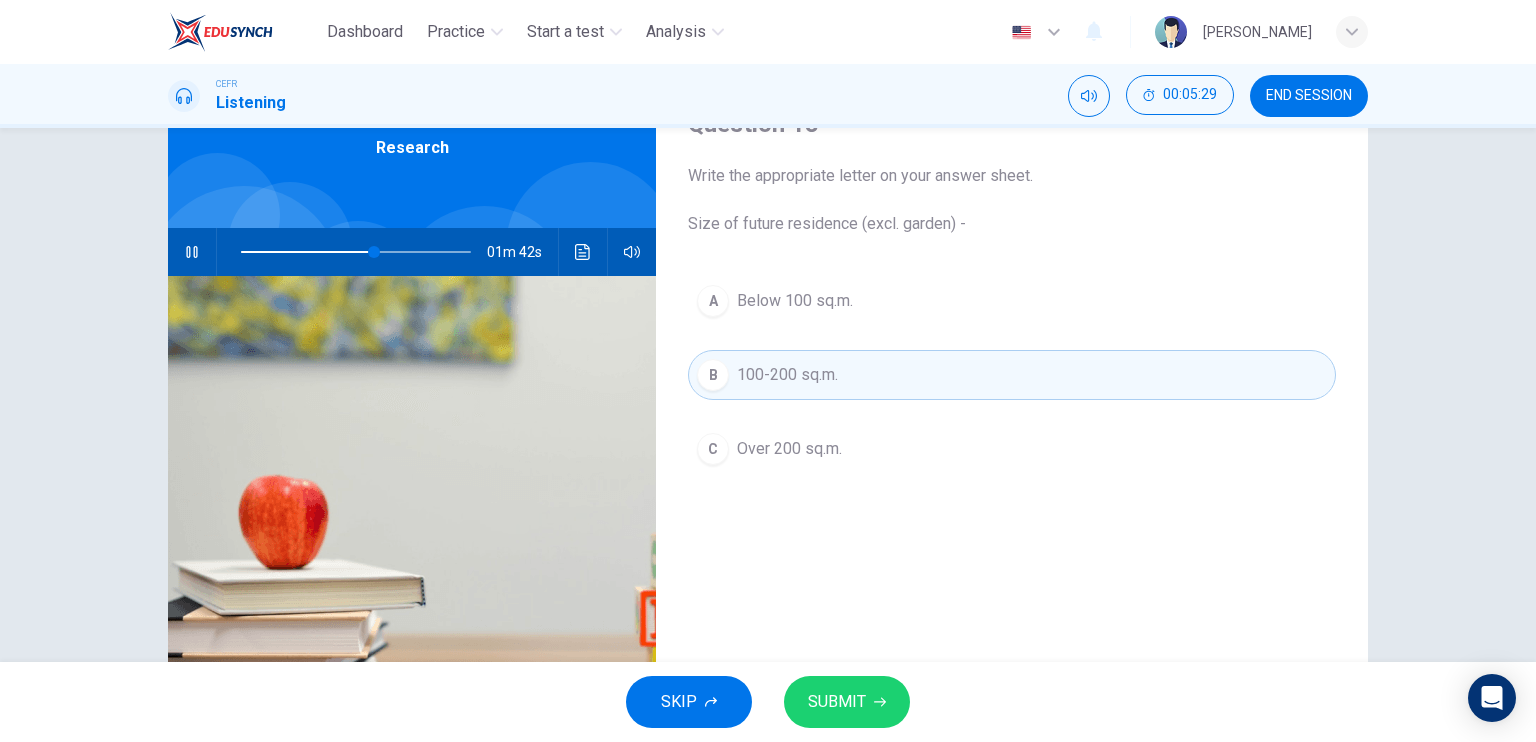 click on "SUBMIT" at bounding box center (847, 702) 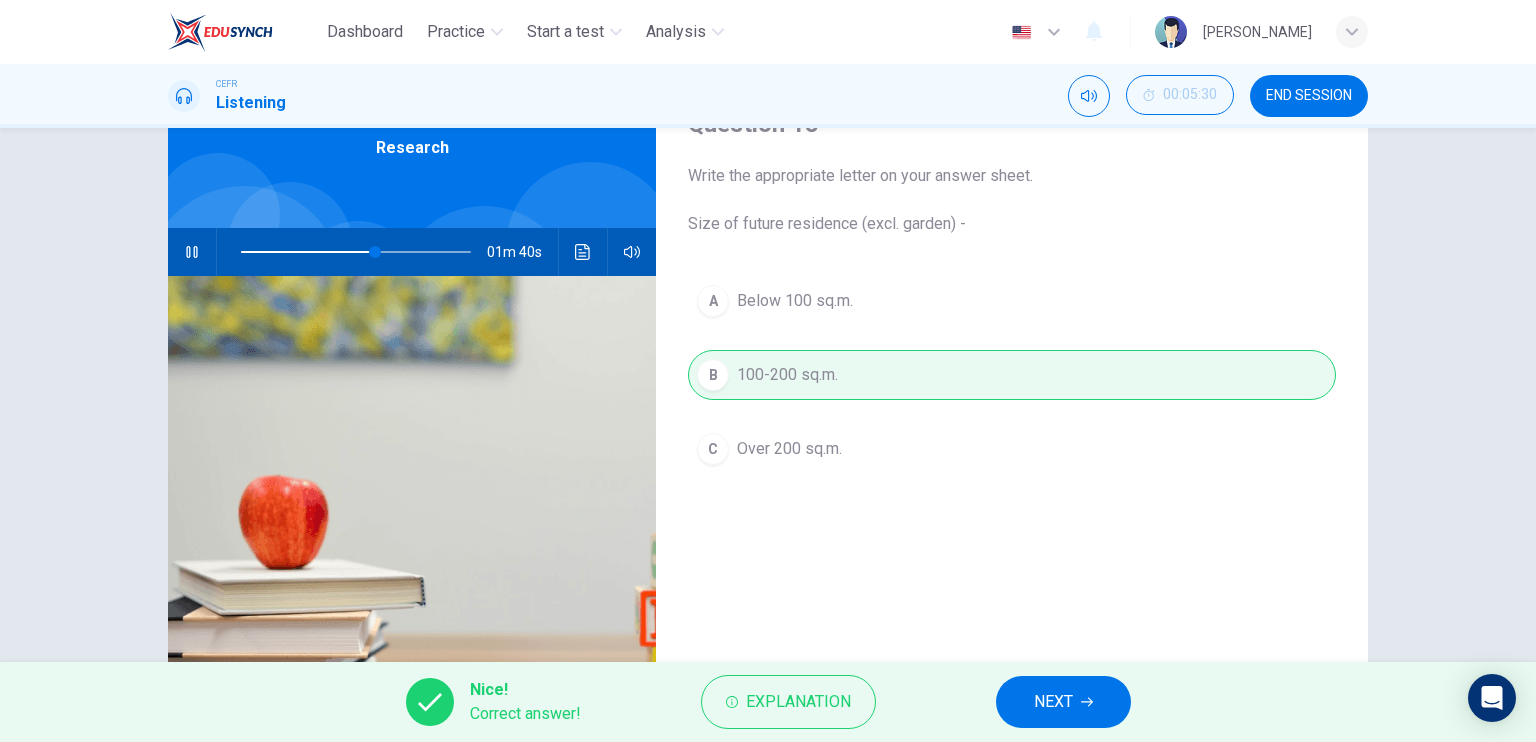click on "NEXT" at bounding box center [1063, 702] 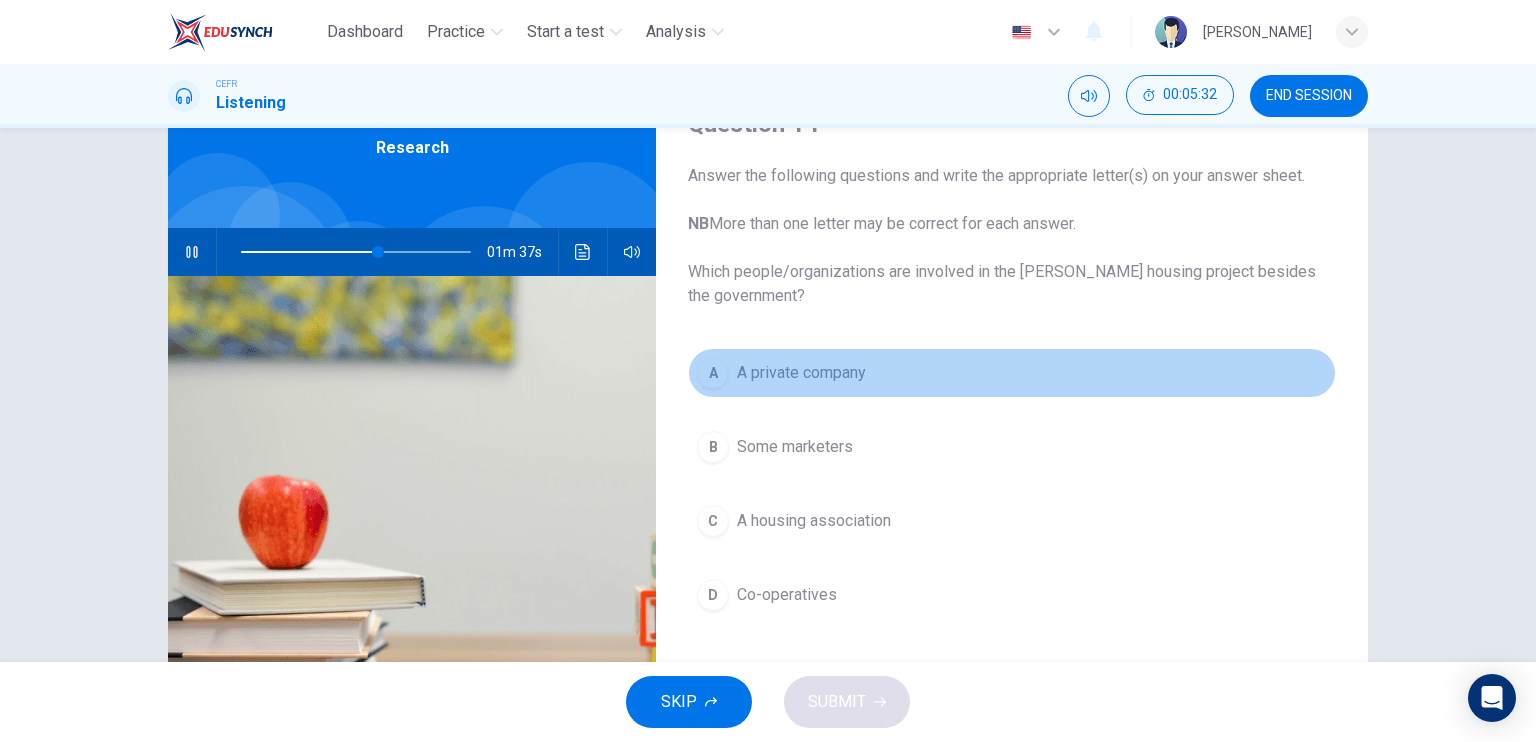 click on "A A private company" at bounding box center [1012, 373] 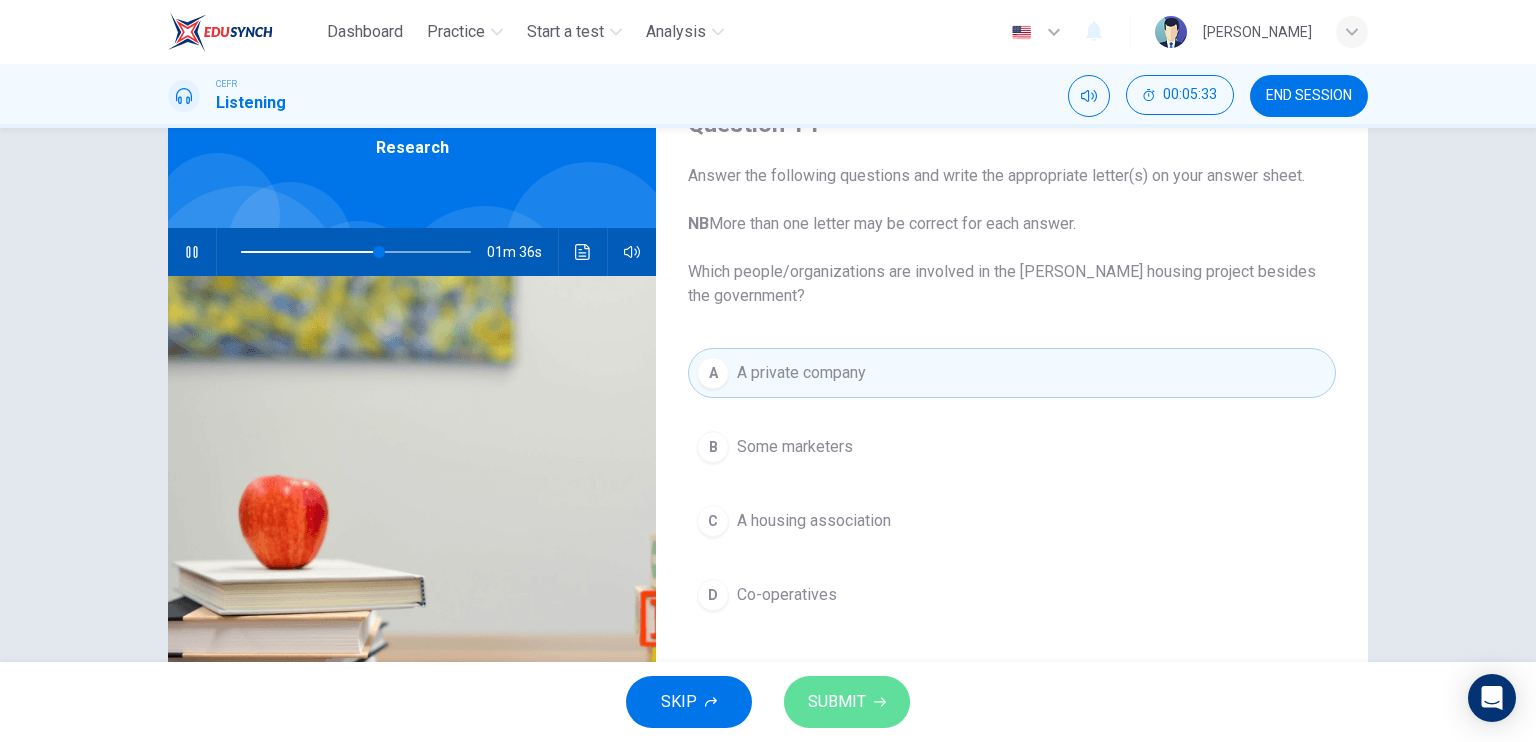 click on "SUBMIT" at bounding box center (837, 702) 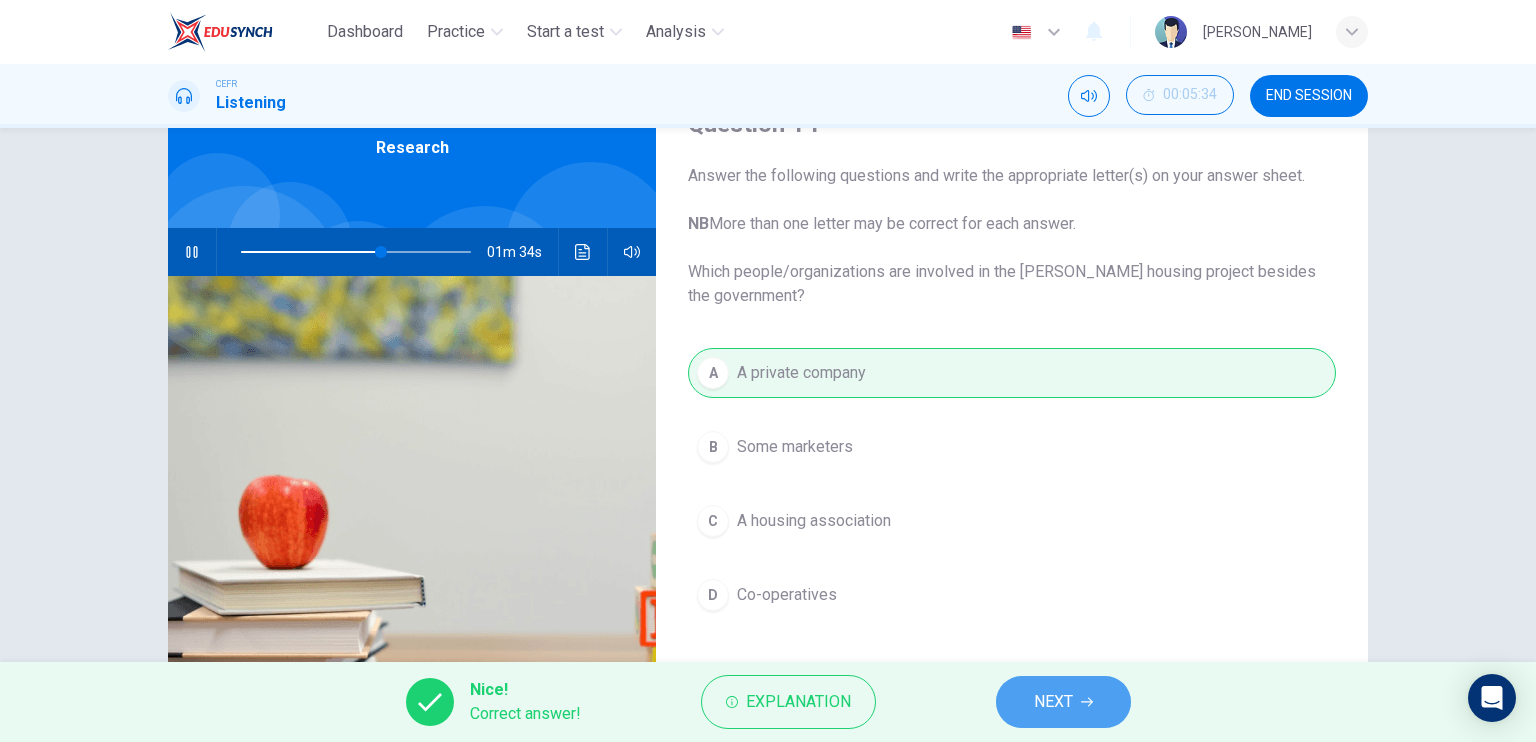 click on "NEXT" at bounding box center (1063, 702) 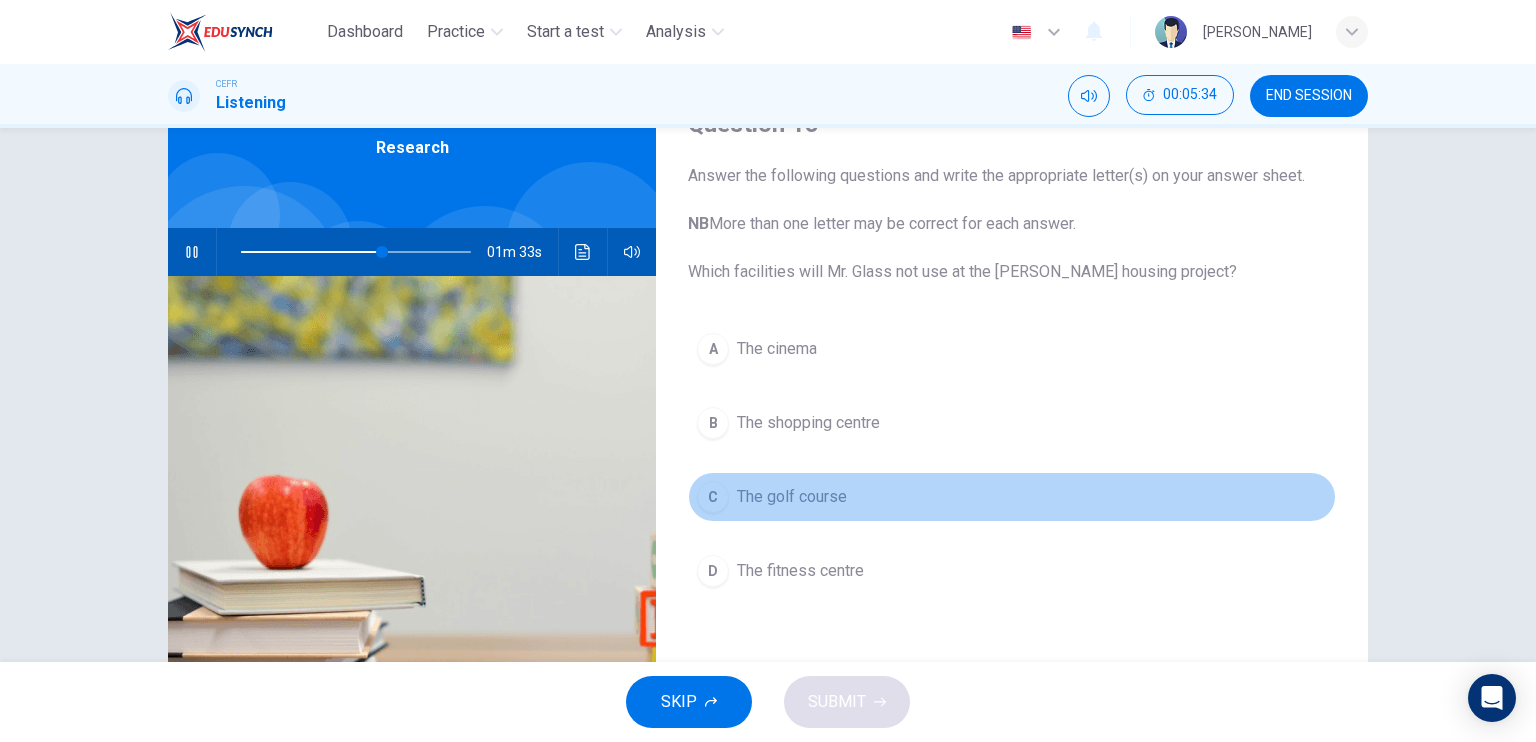 click on "C The golf course" at bounding box center (1012, 497) 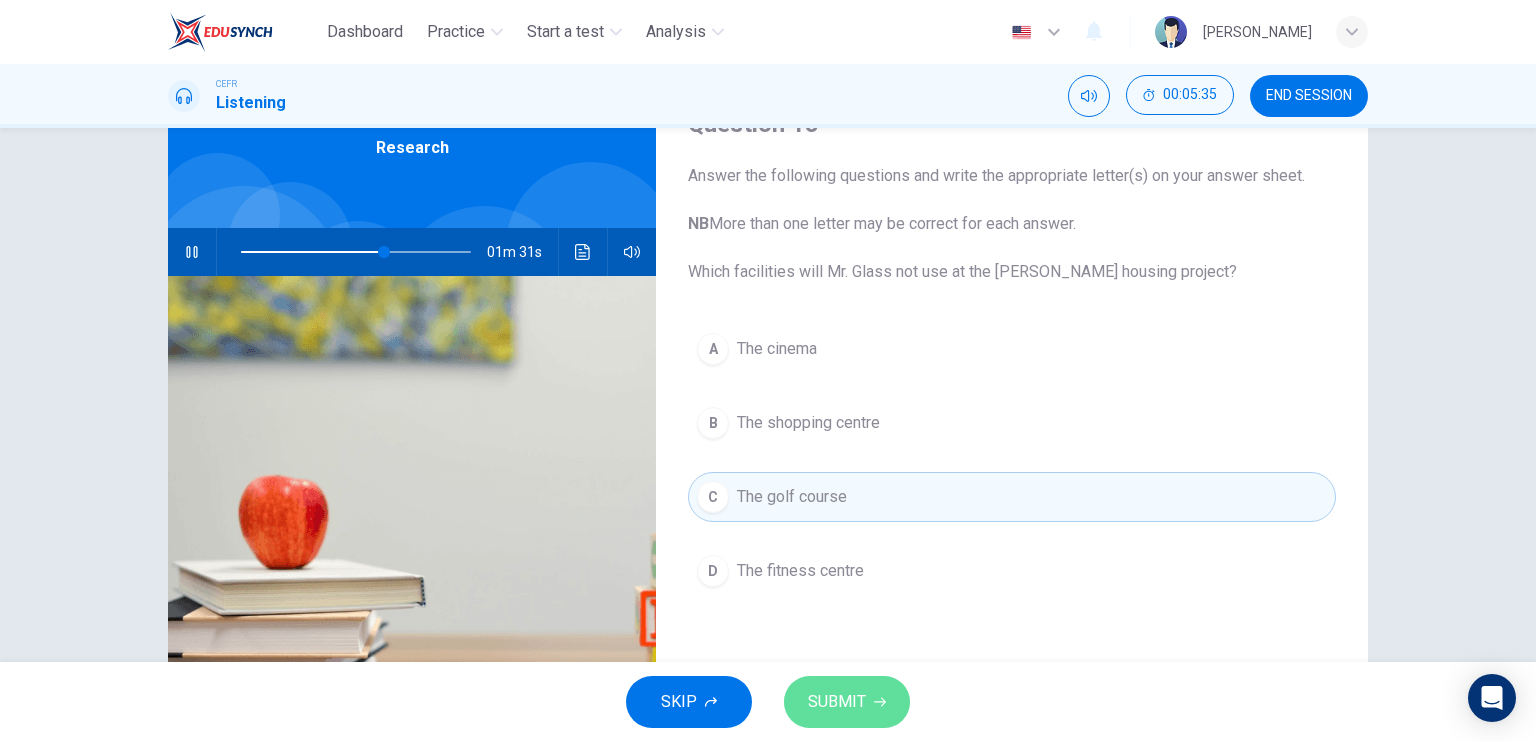 click on "SUBMIT" at bounding box center [847, 702] 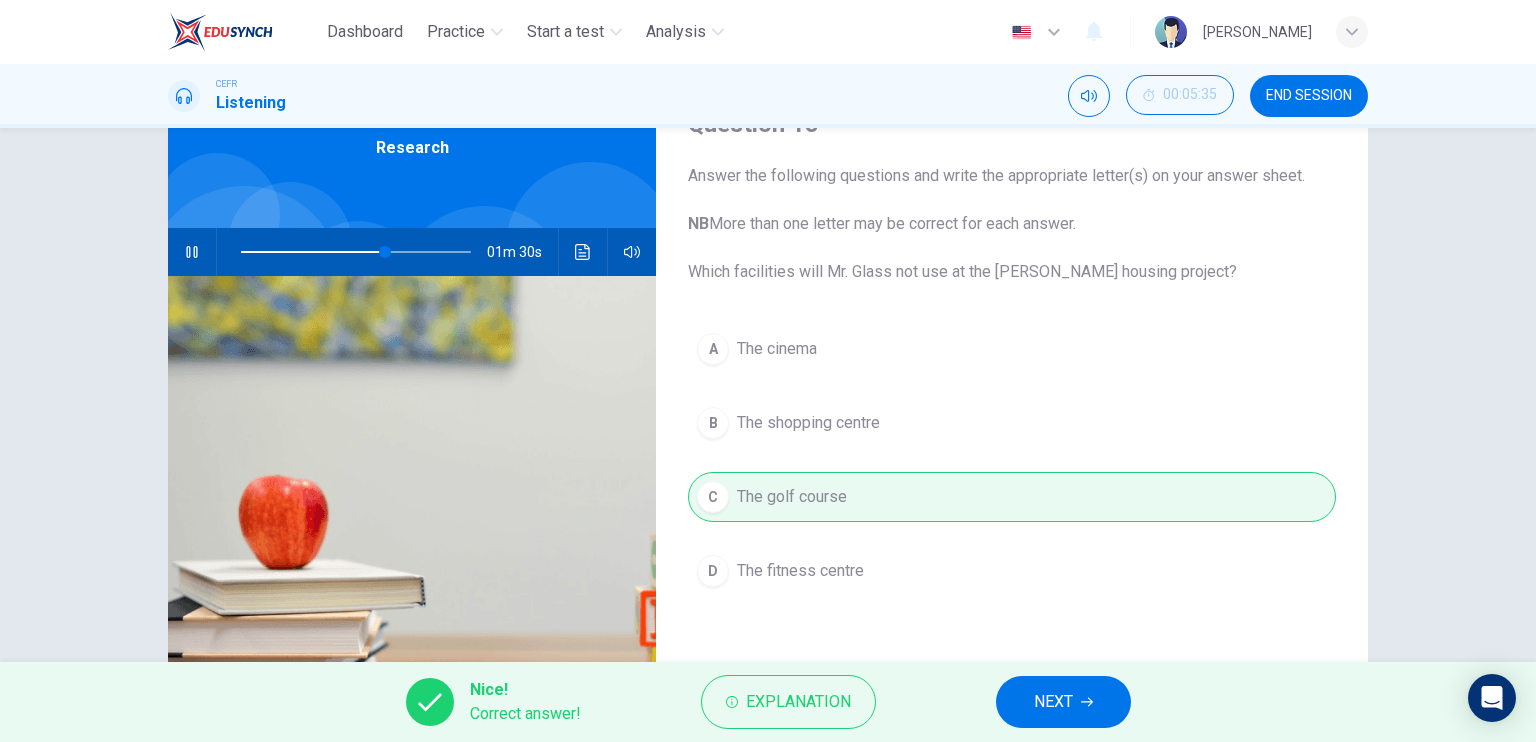 type on "63" 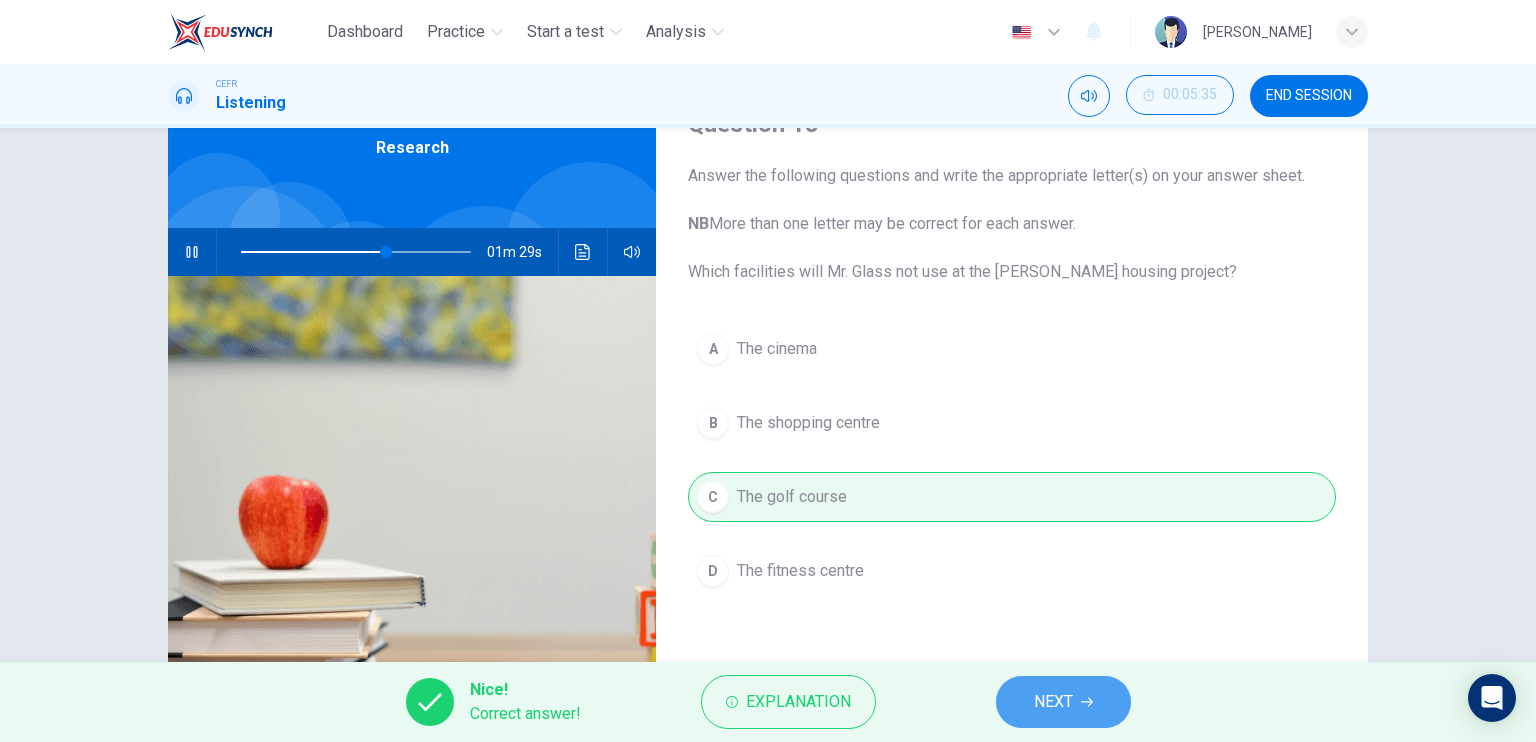 click on "NEXT" at bounding box center [1053, 702] 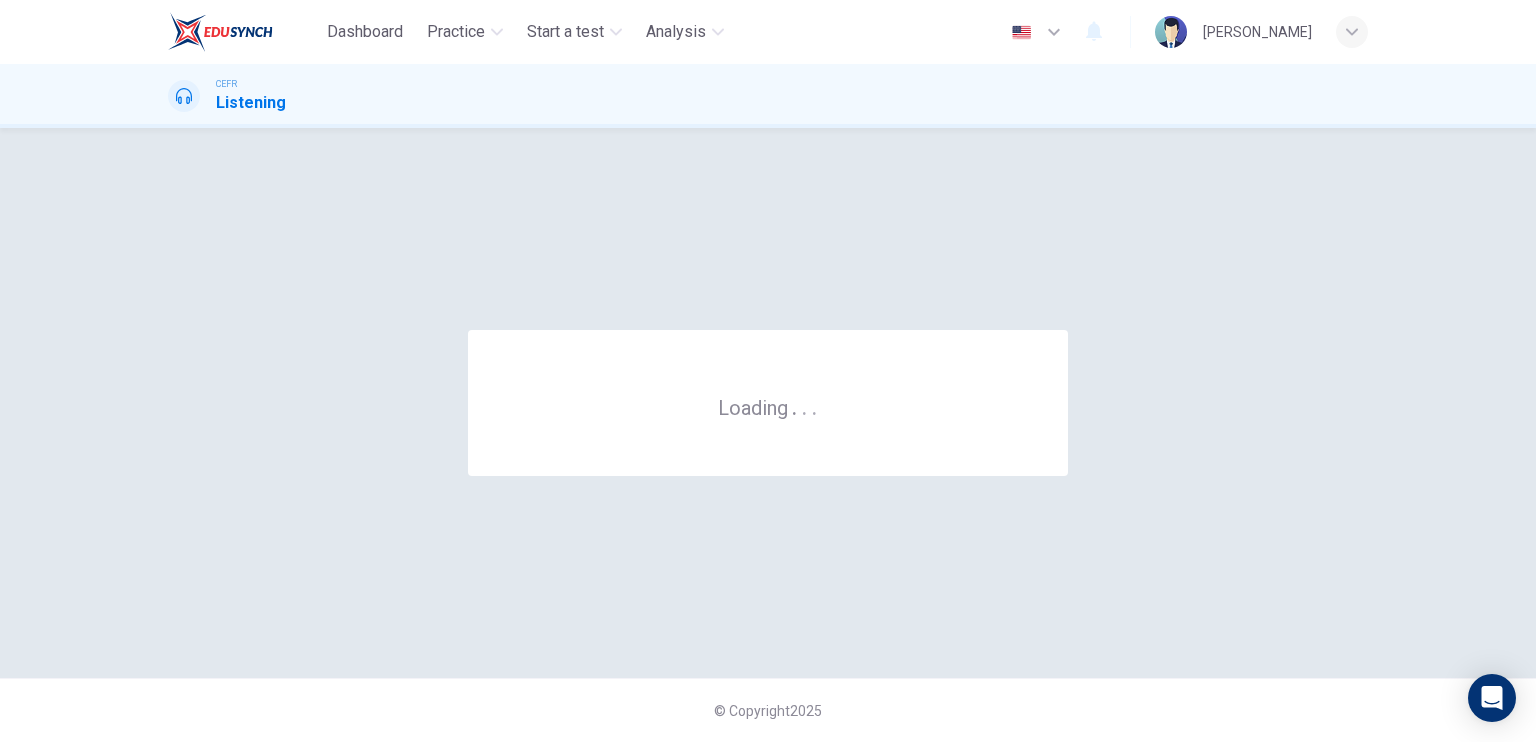 scroll, scrollTop: 0, scrollLeft: 0, axis: both 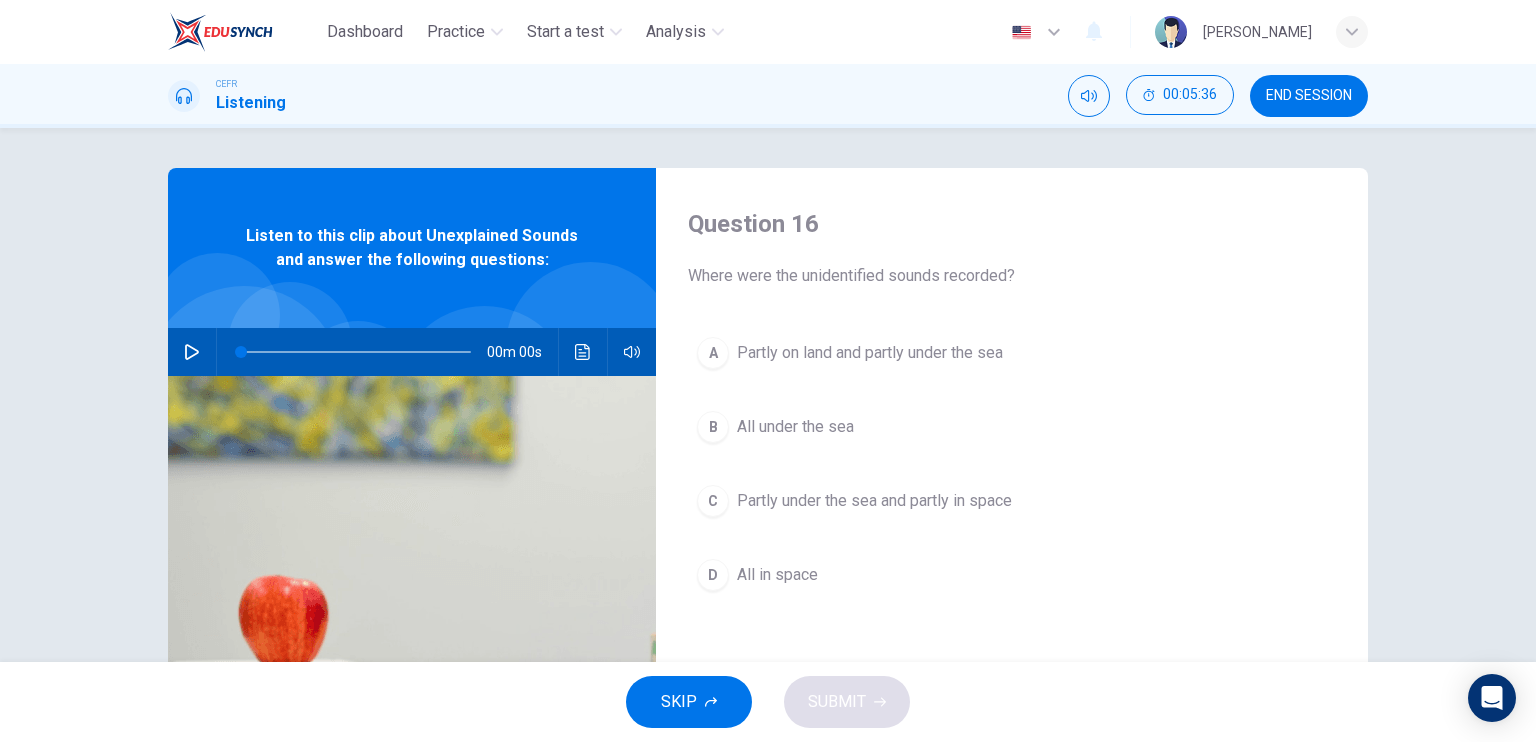 click on "END SESSION" at bounding box center (1309, 96) 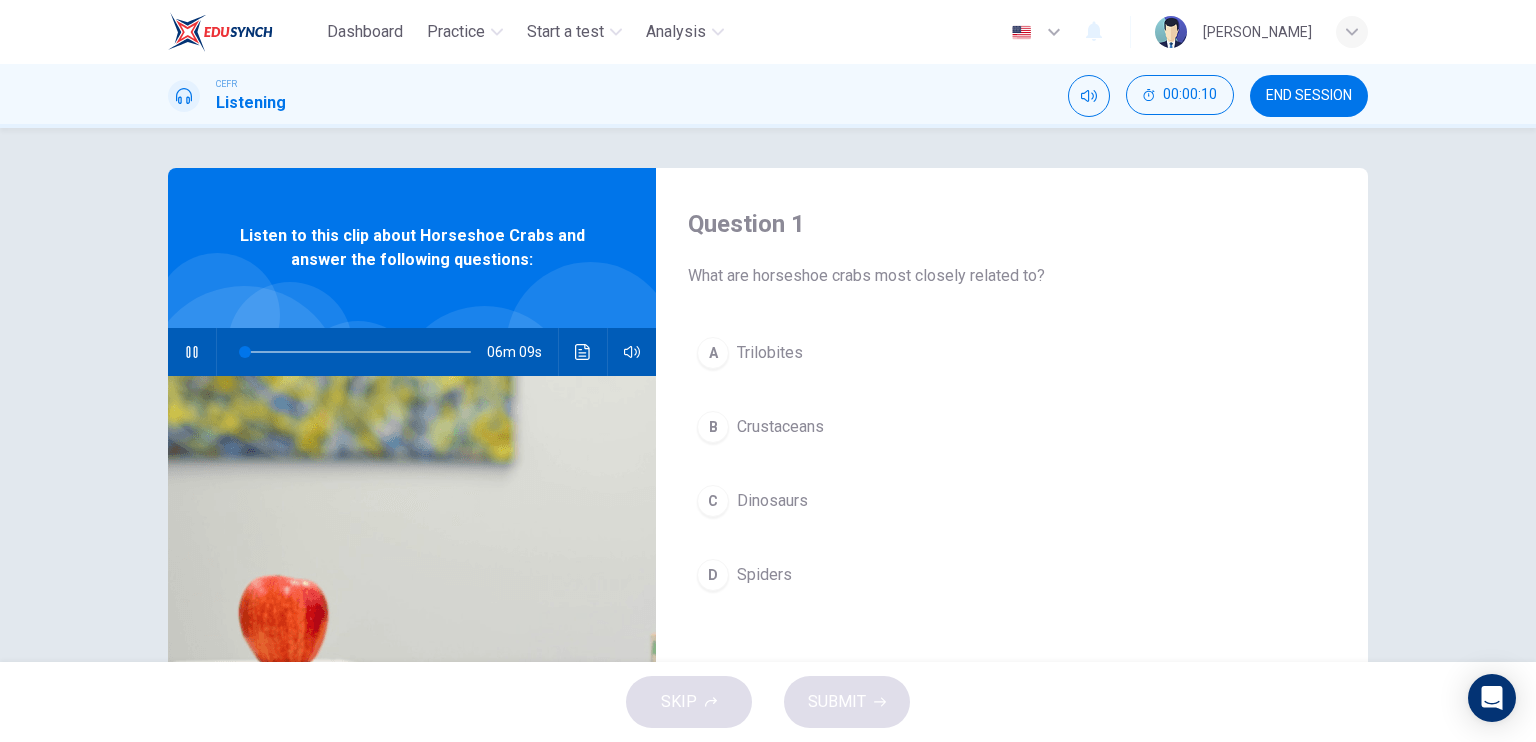 scroll, scrollTop: 0, scrollLeft: 0, axis: both 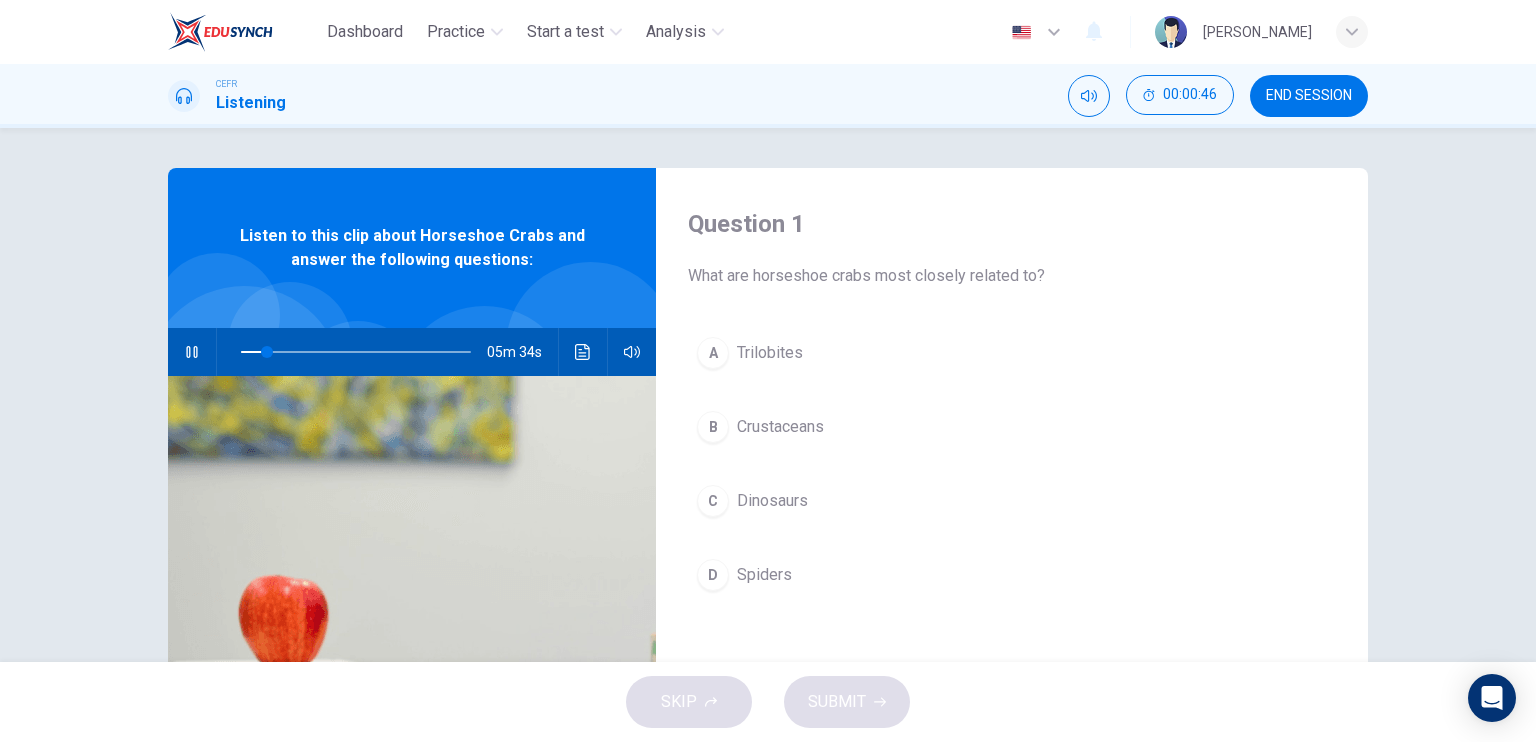 type on "11" 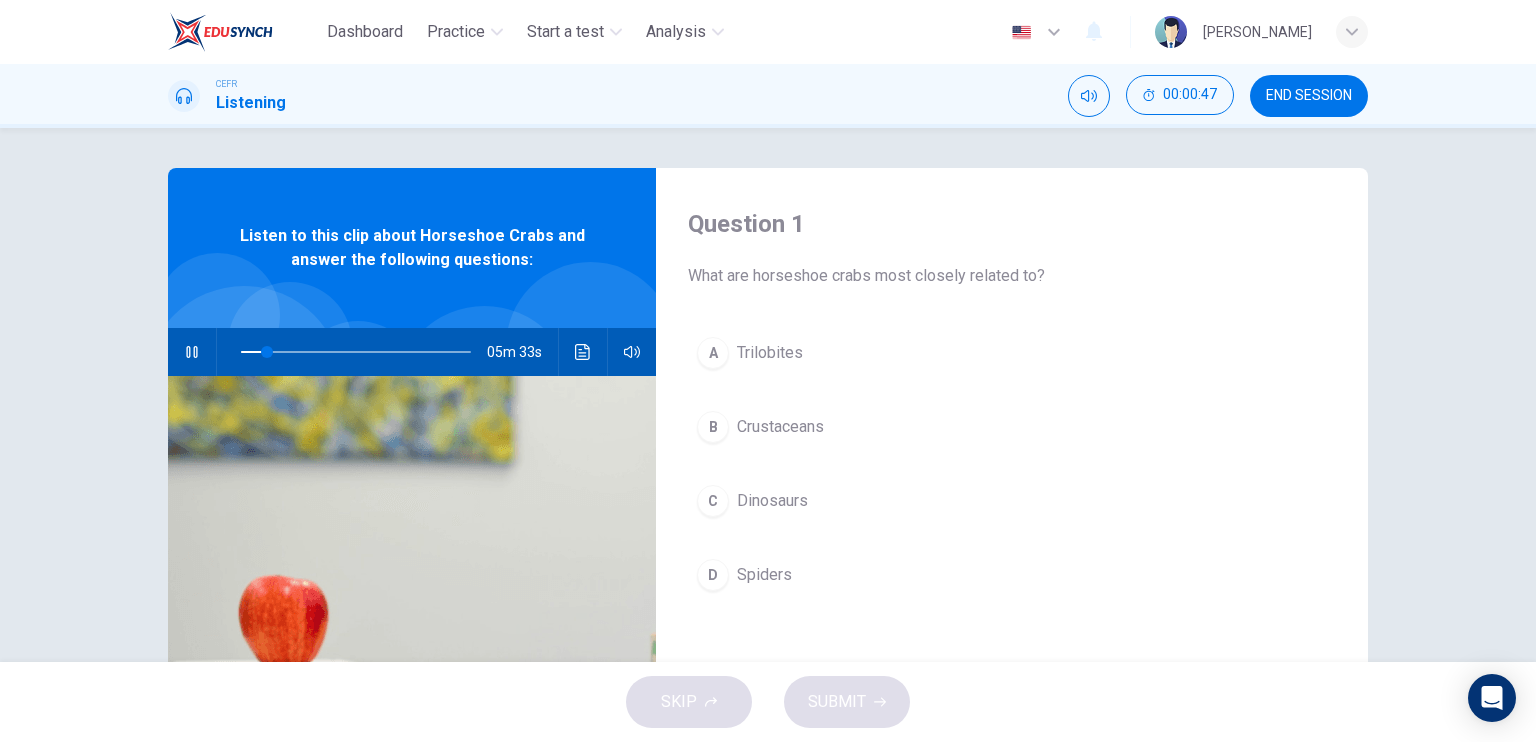 type 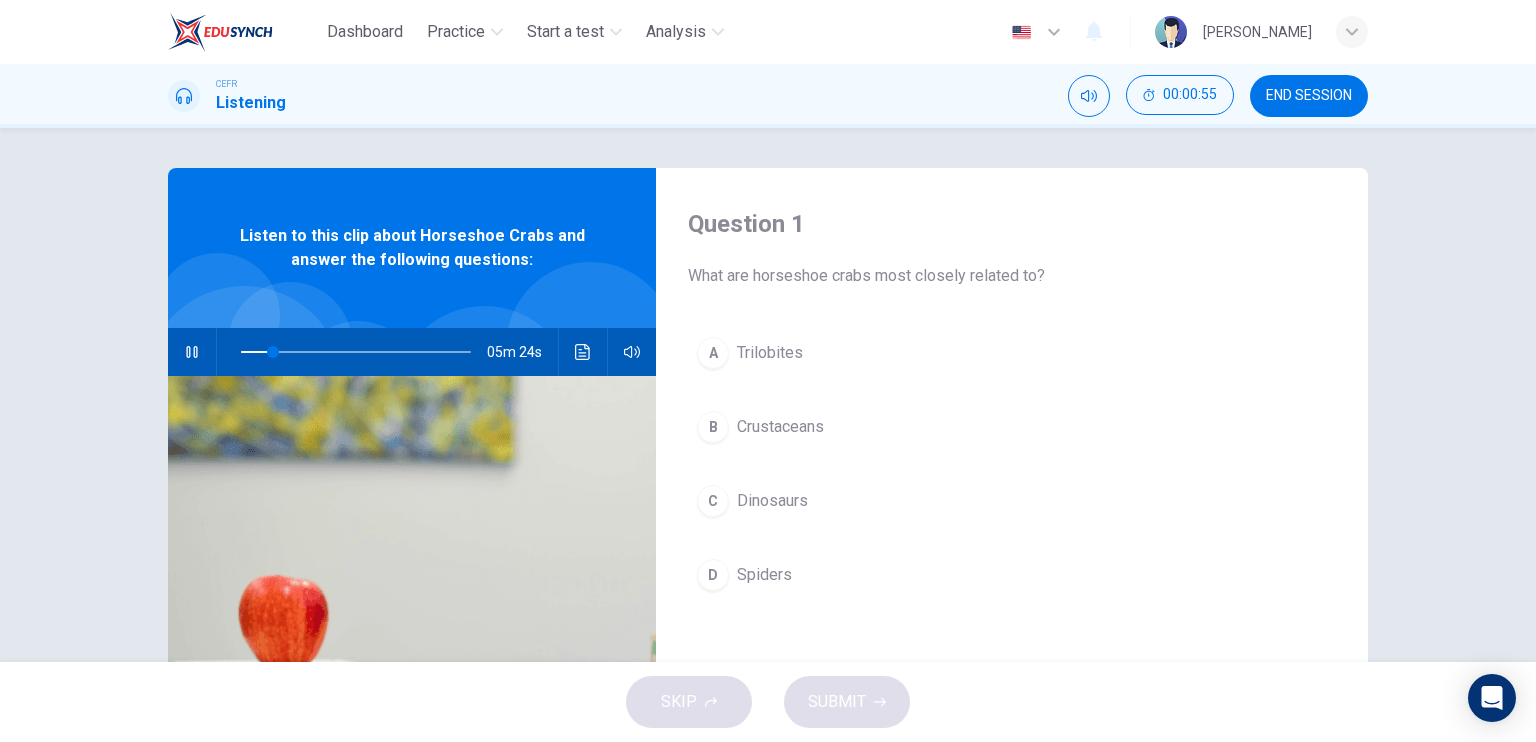 click on "A Trilobites" at bounding box center [1012, 353] 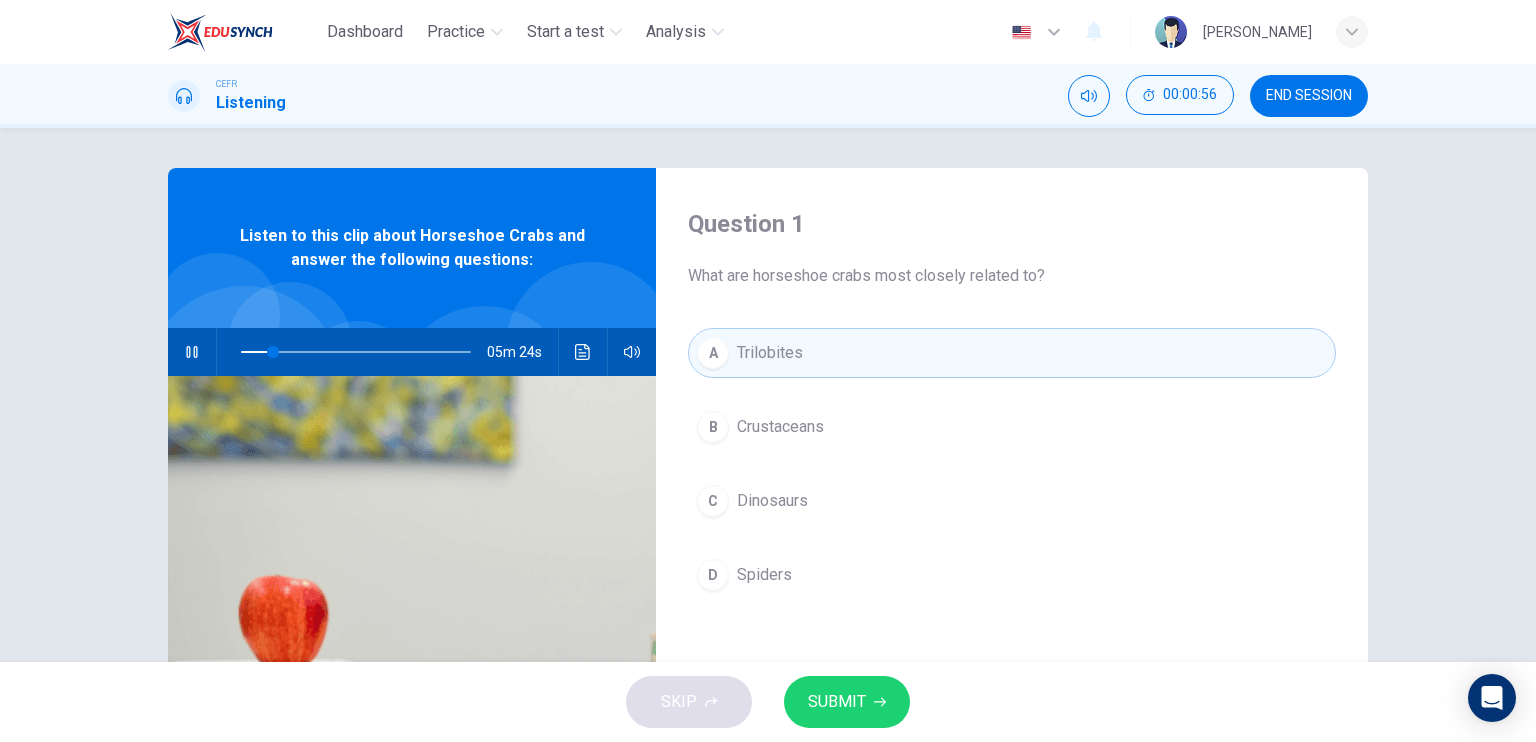 click on "SUBMIT" at bounding box center [837, 702] 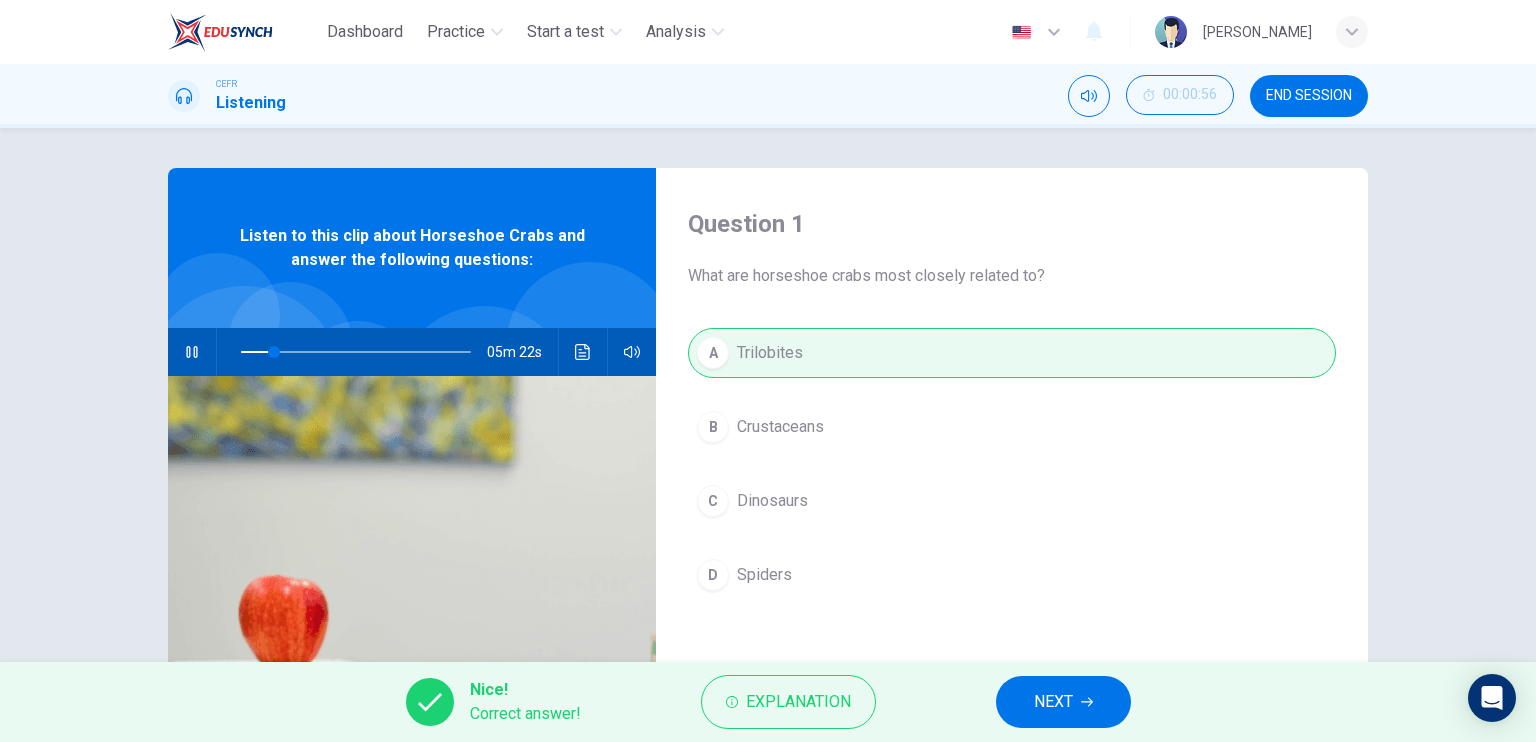 click on "NEXT" at bounding box center (1063, 702) 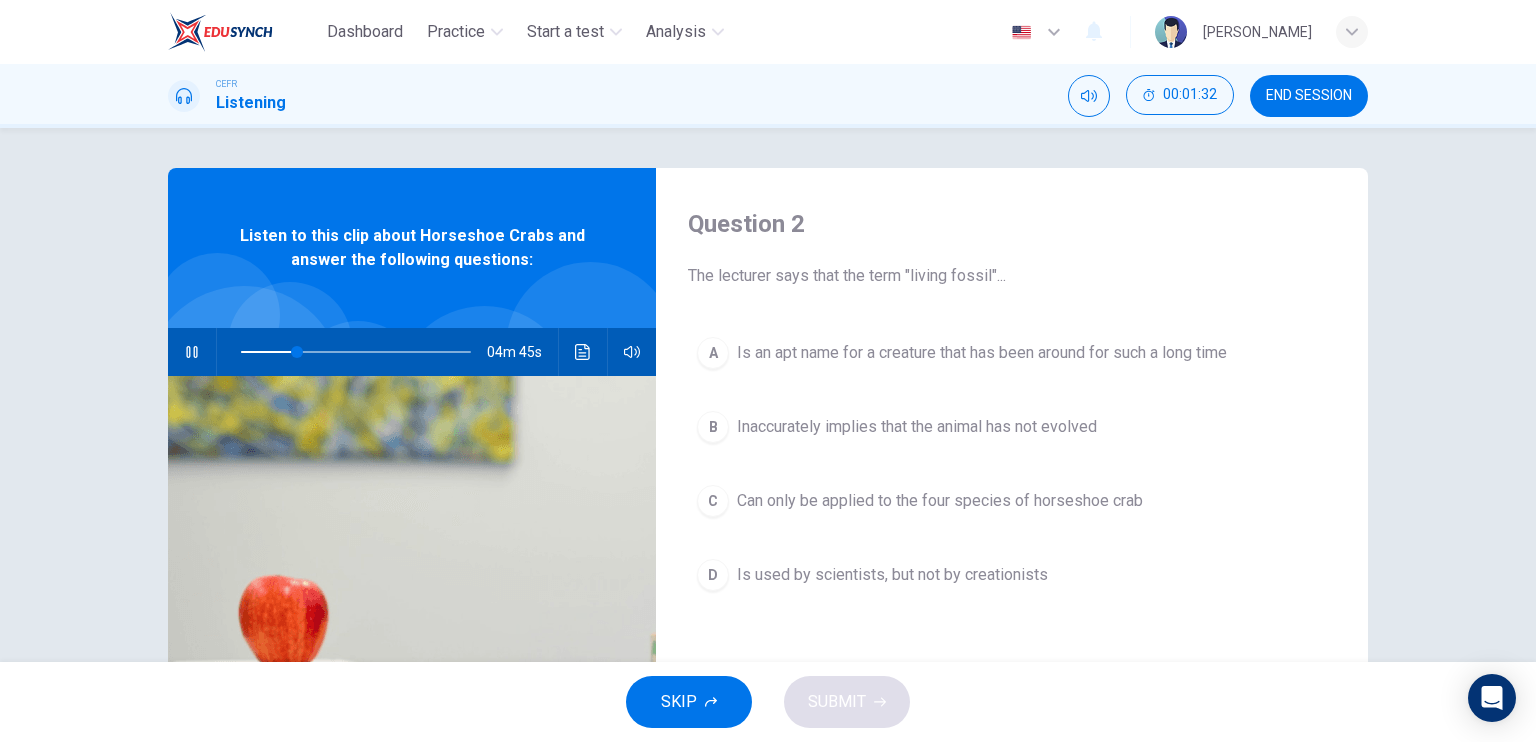 click on "Is an apt name for a creature that has been around for such a long time" at bounding box center (982, 353) 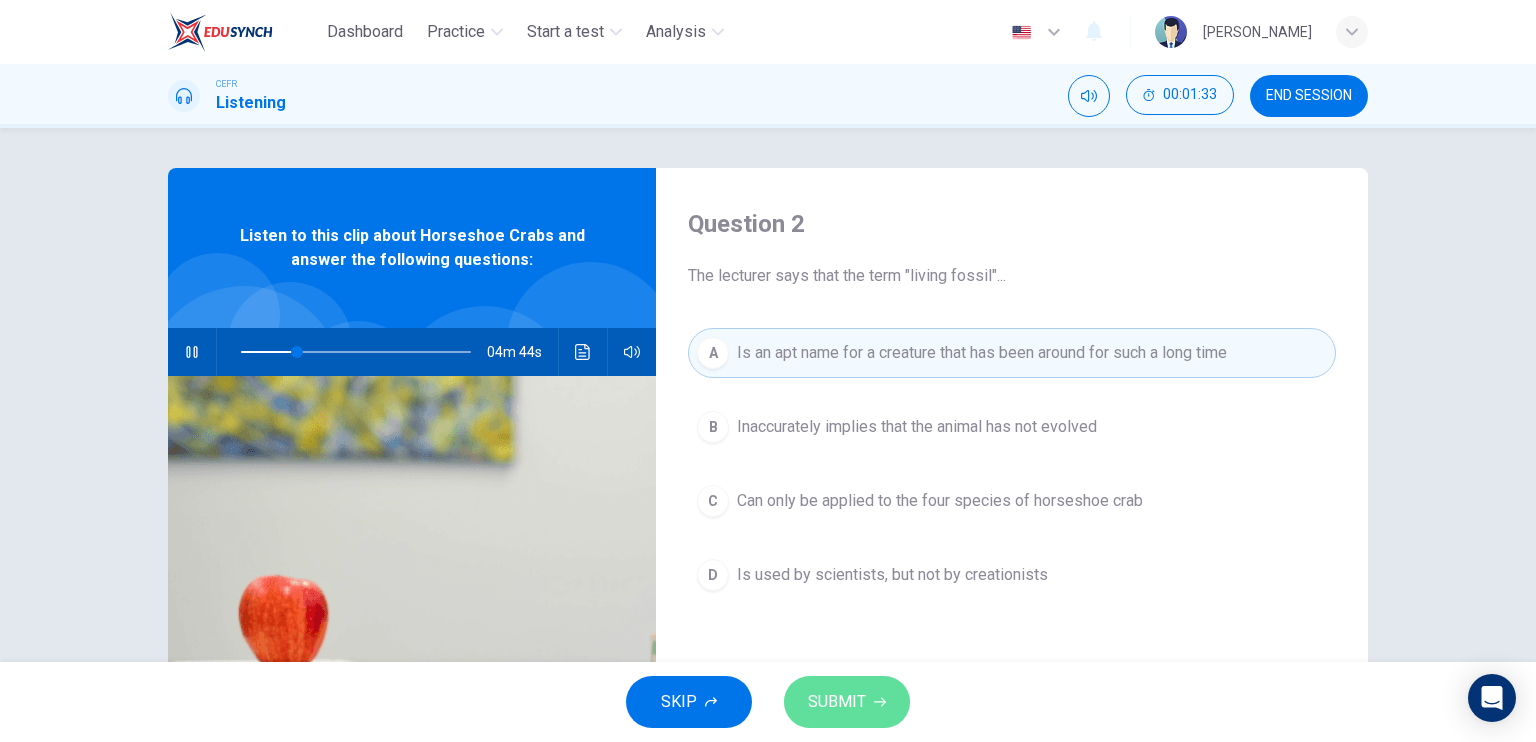 click on "SUBMIT" at bounding box center [847, 702] 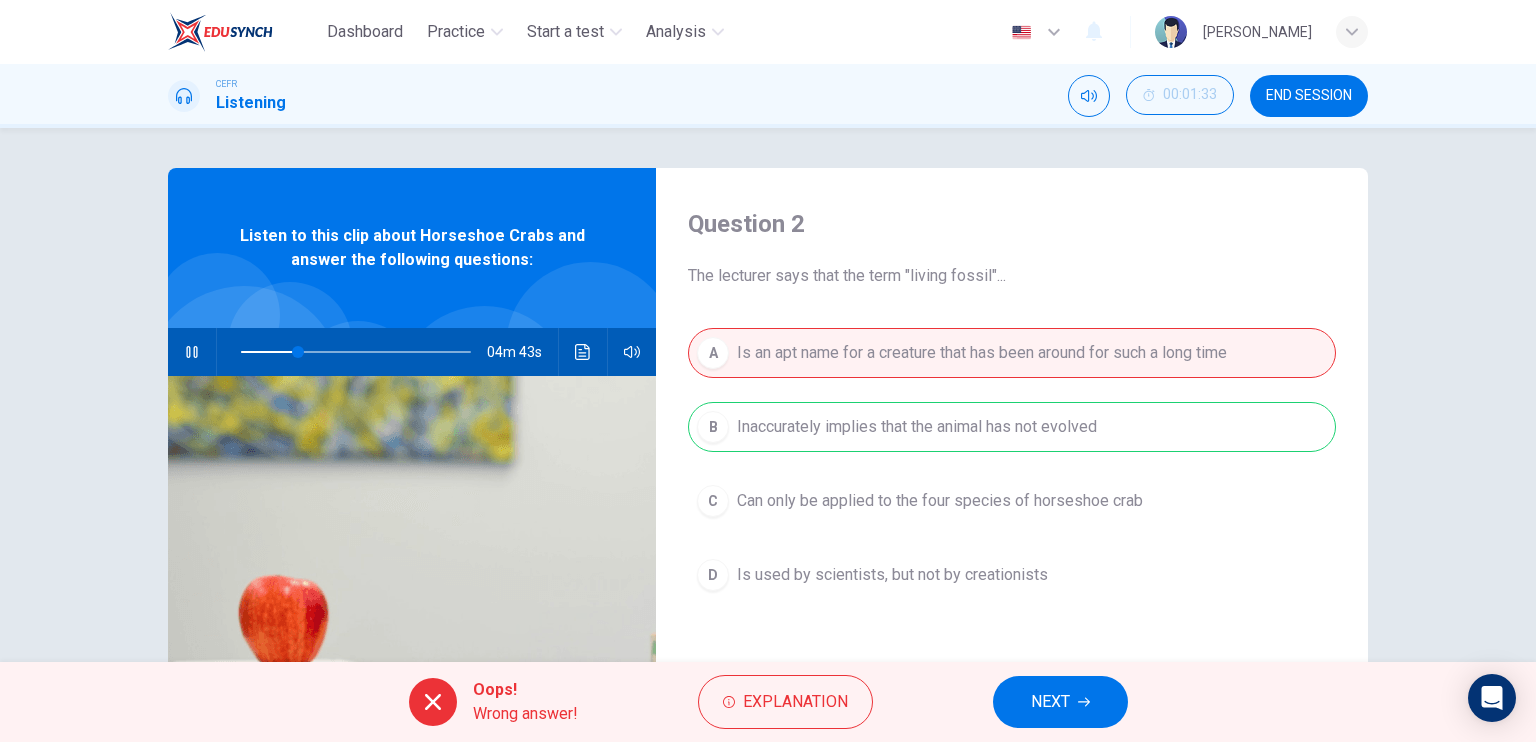 click on "NEXT" at bounding box center [1050, 702] 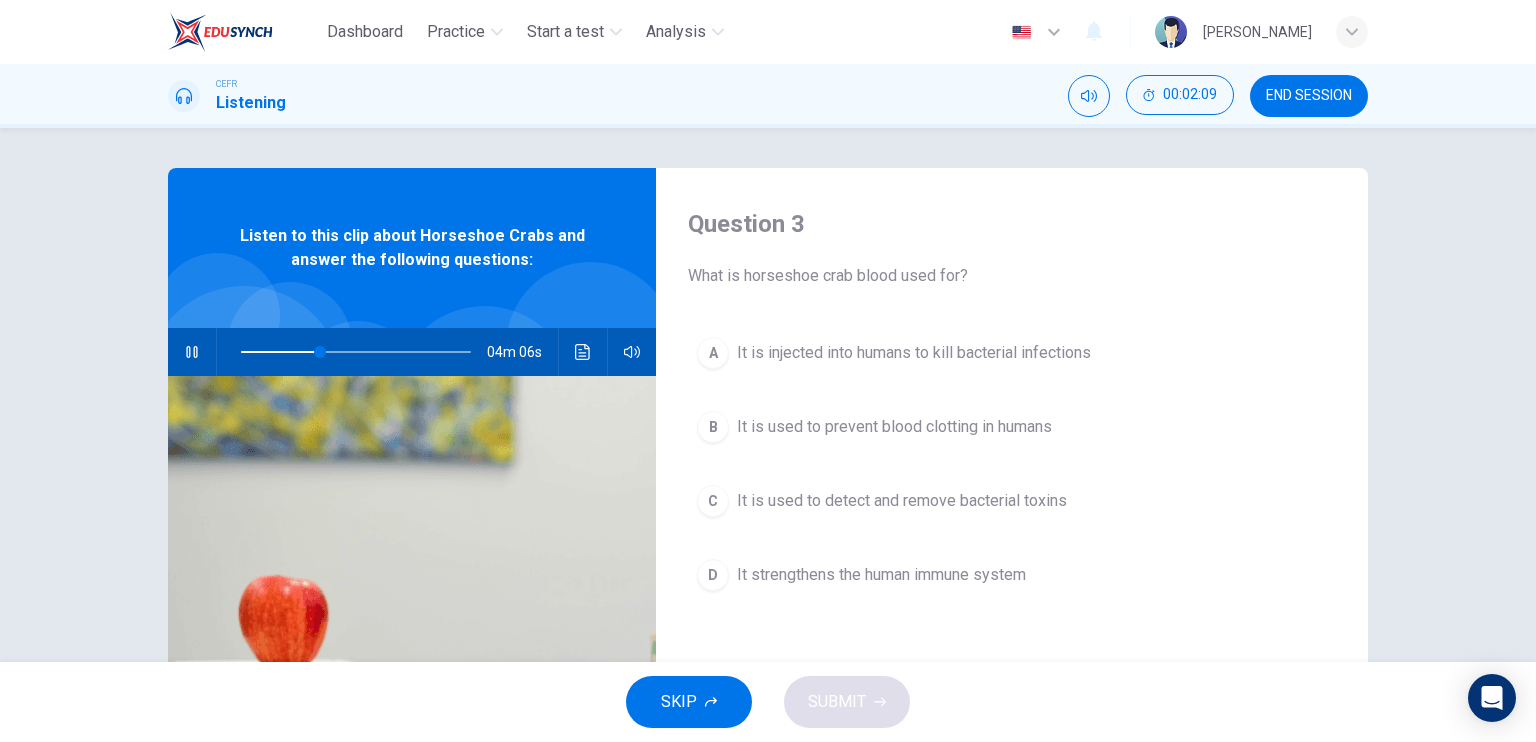 click on "It is injected into humans to kill bacterial infections" at bounding box center [914, 353] 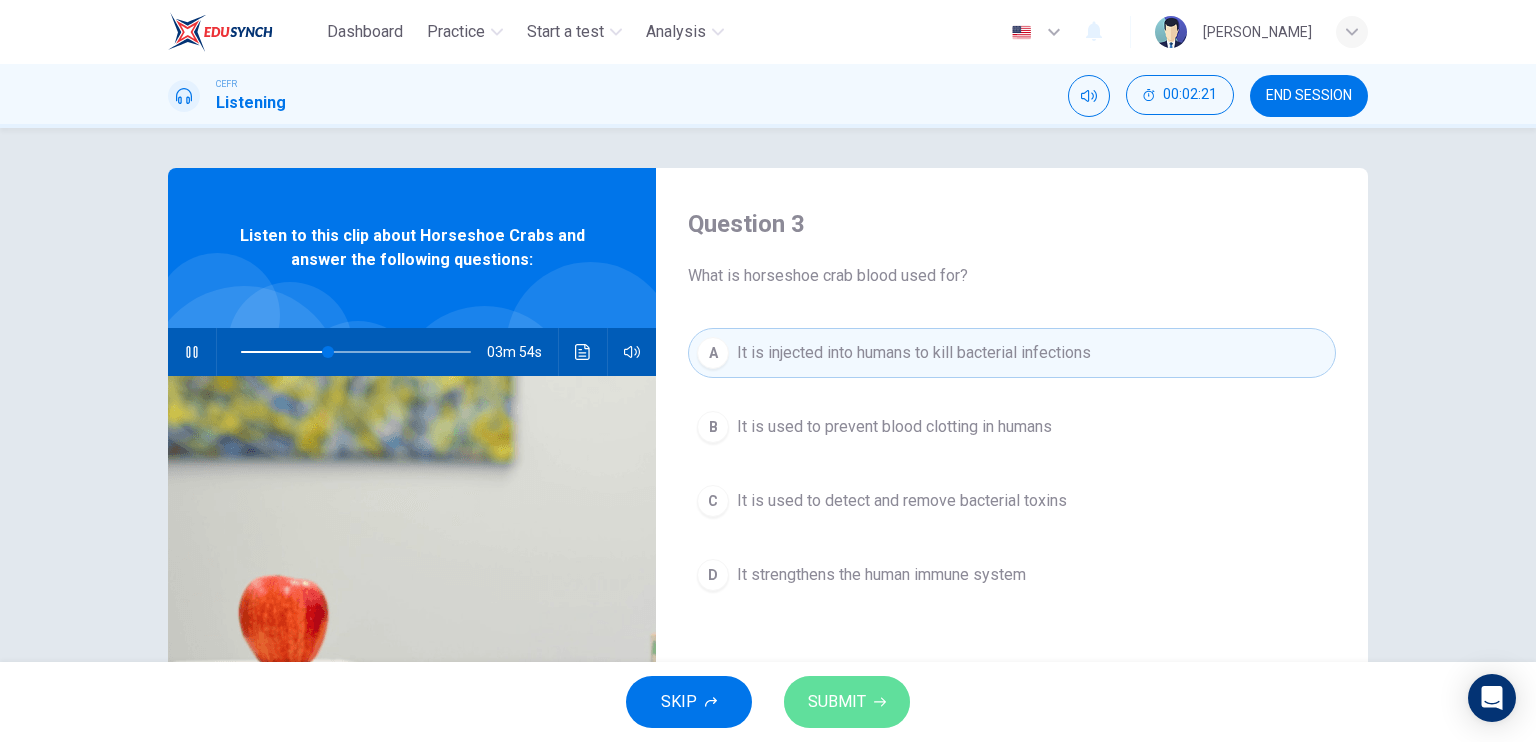 click on "SUBMIT" at bounding box center (847, 702) 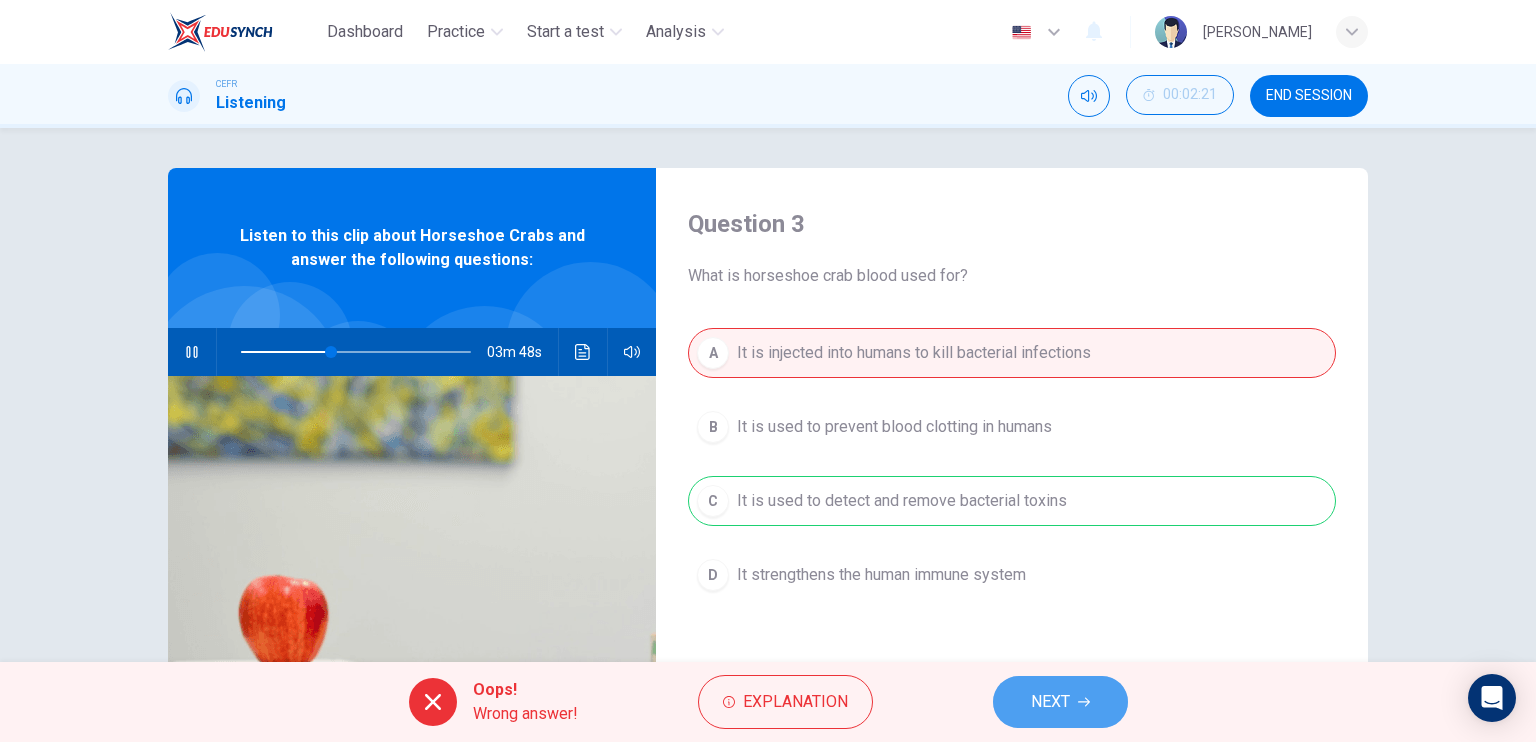 click on "NEXT" at bounding box center (1050, 702) 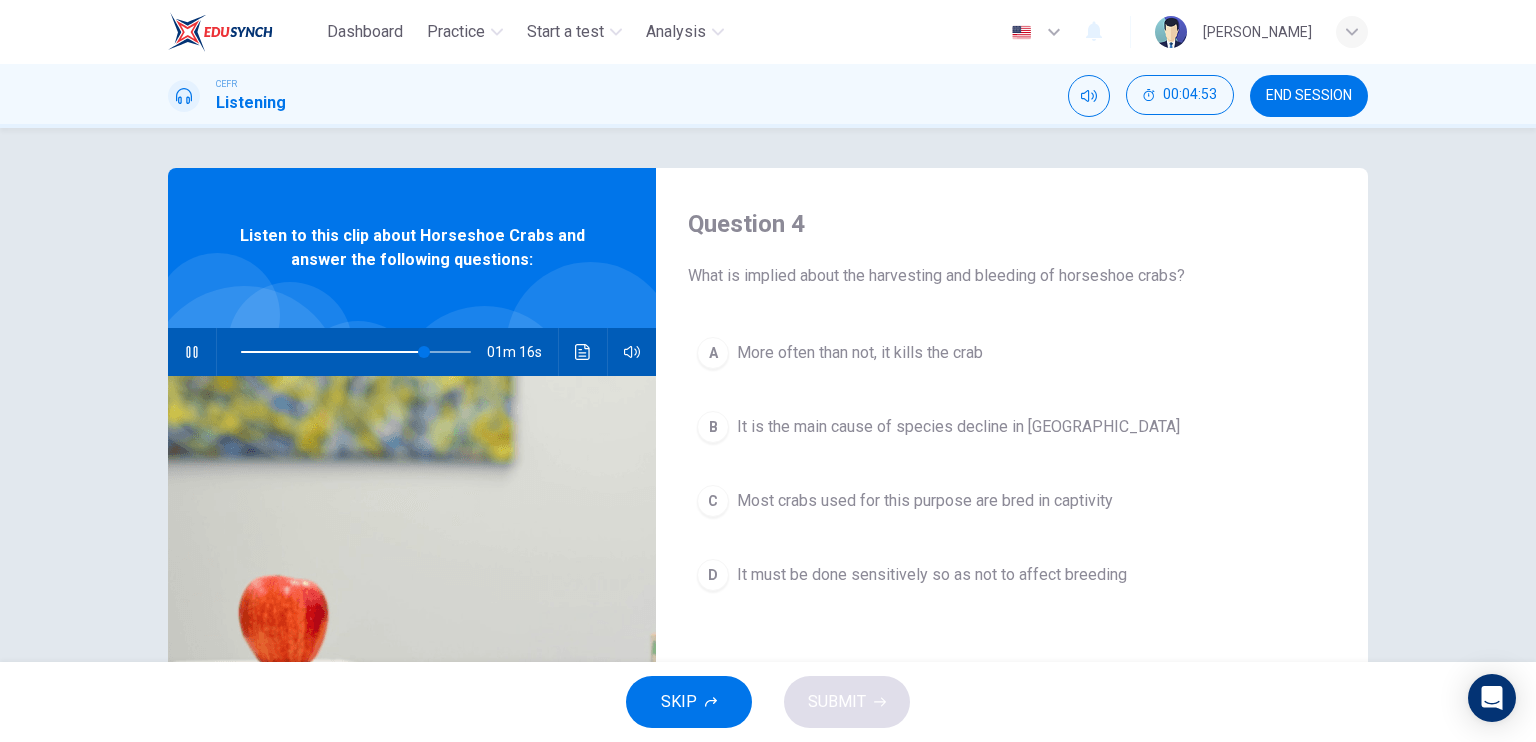 click on "It must be done sensitively so as not to affect breeding" at bounding box center [932, 575] 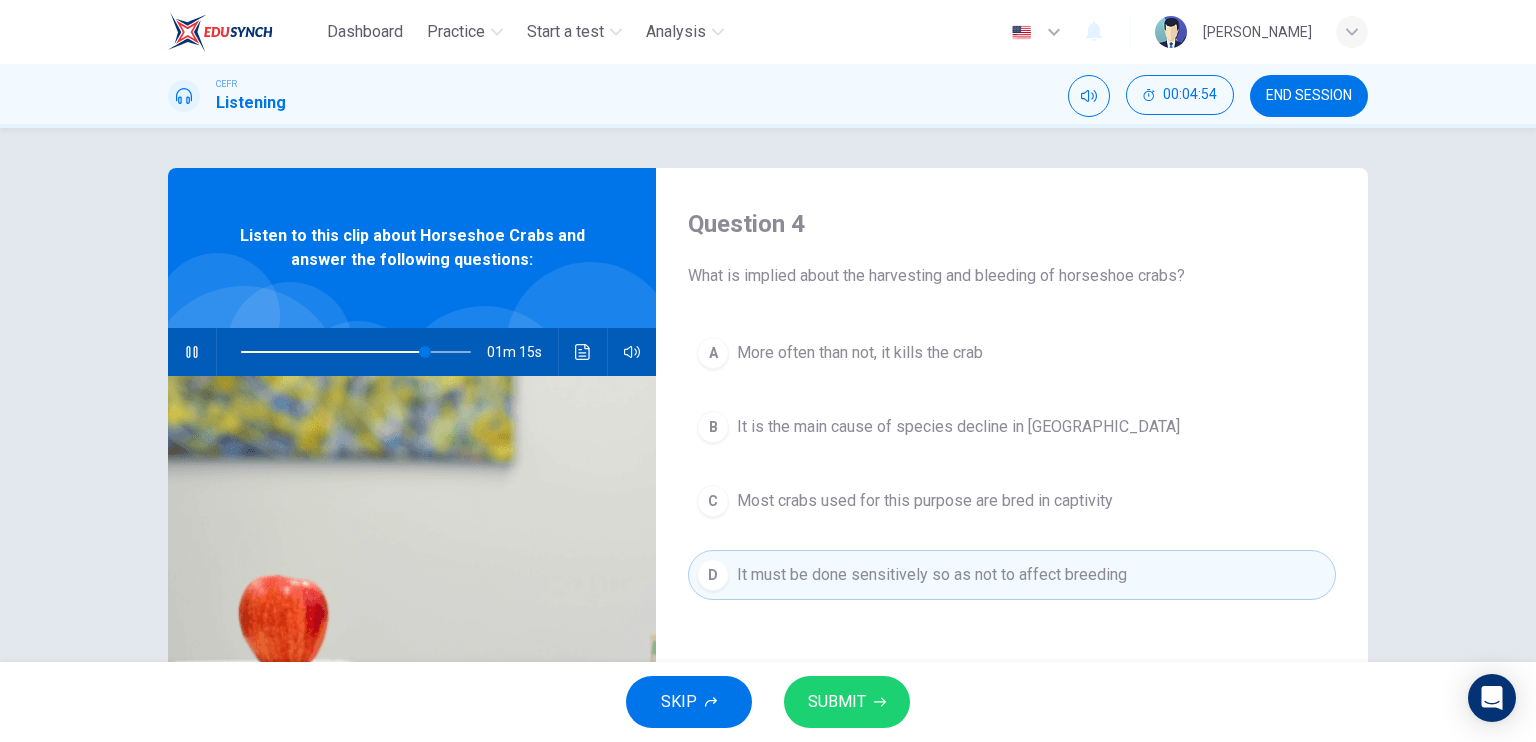 click on "SUBMIT" at bounding box center (847, 702) 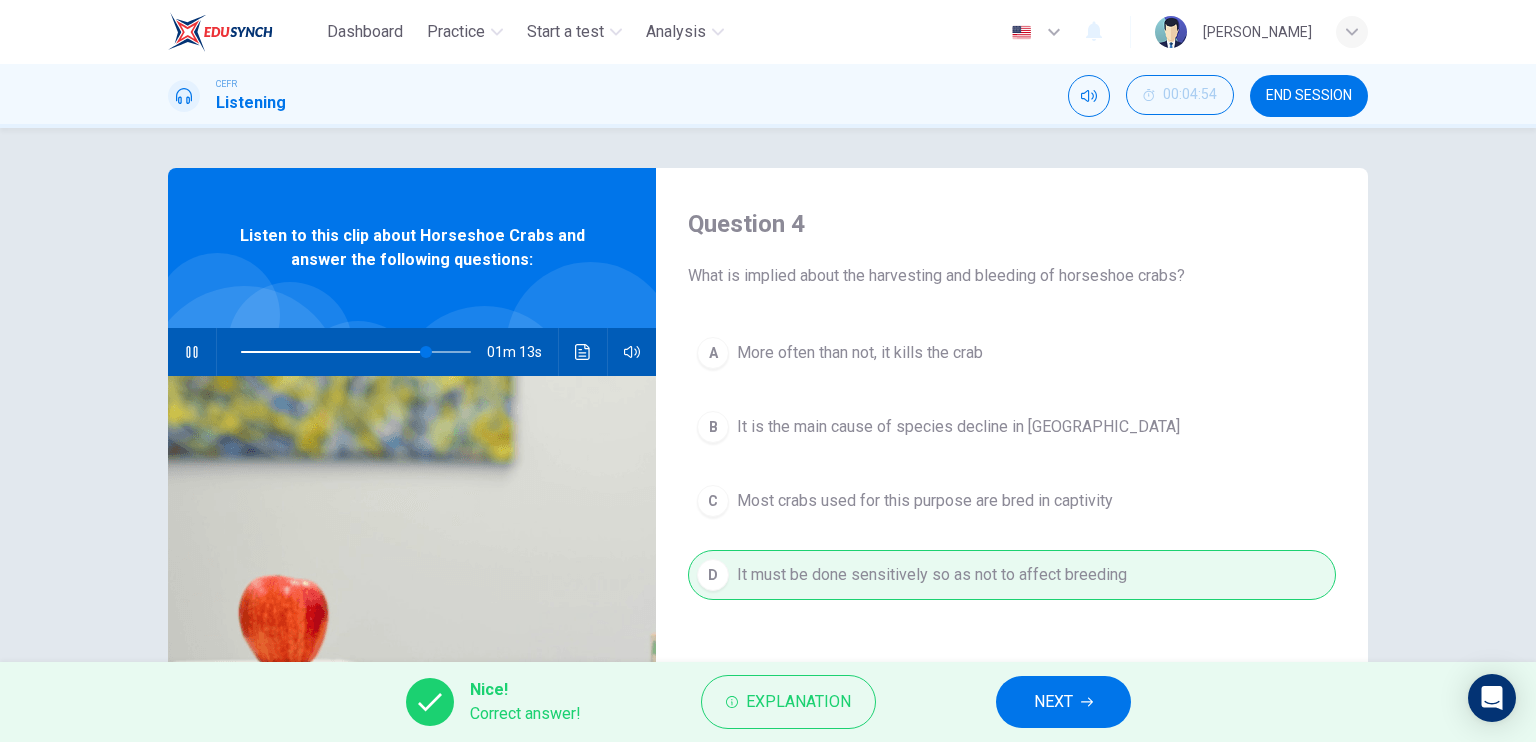 click 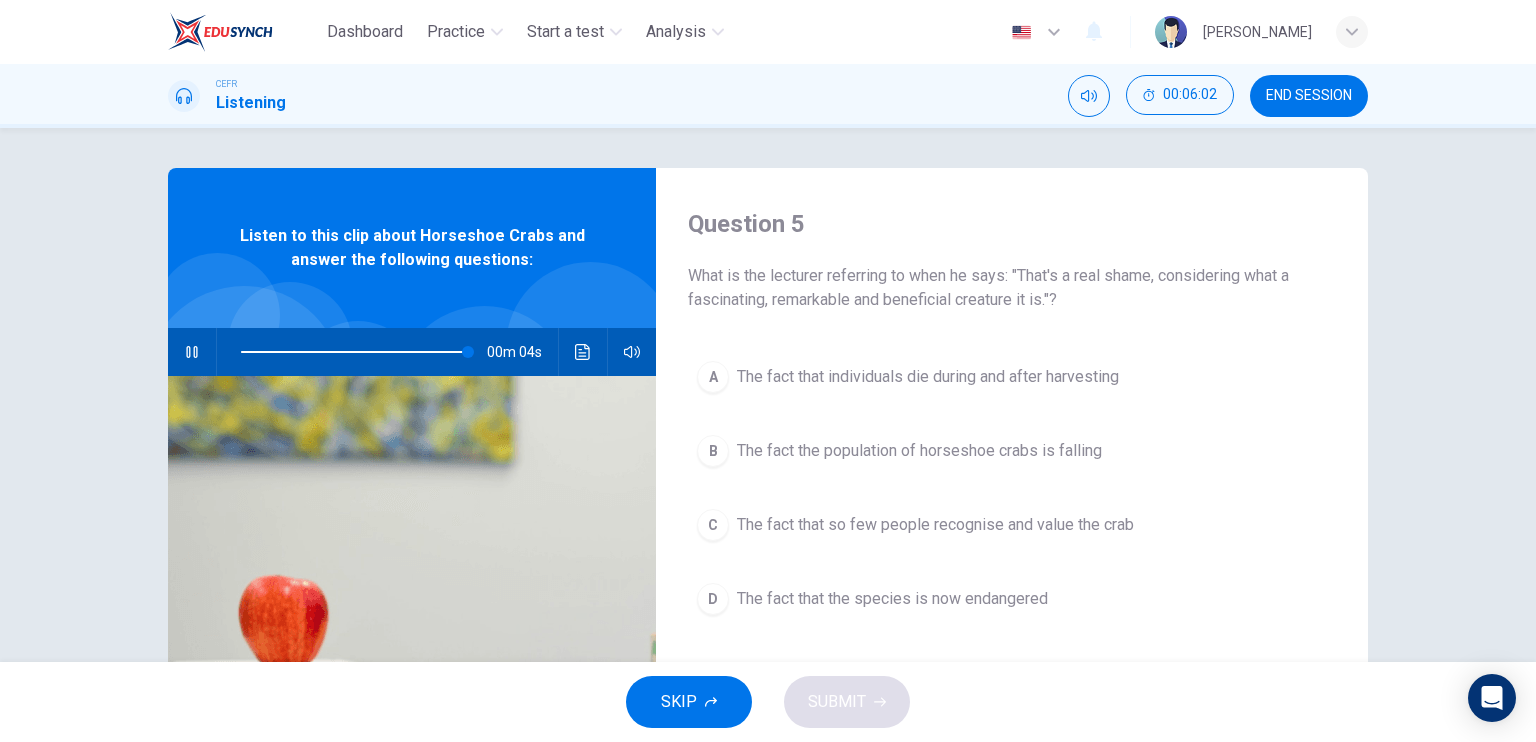 click on "The fact that the species is now endangered" at bounding box center (892, 599) 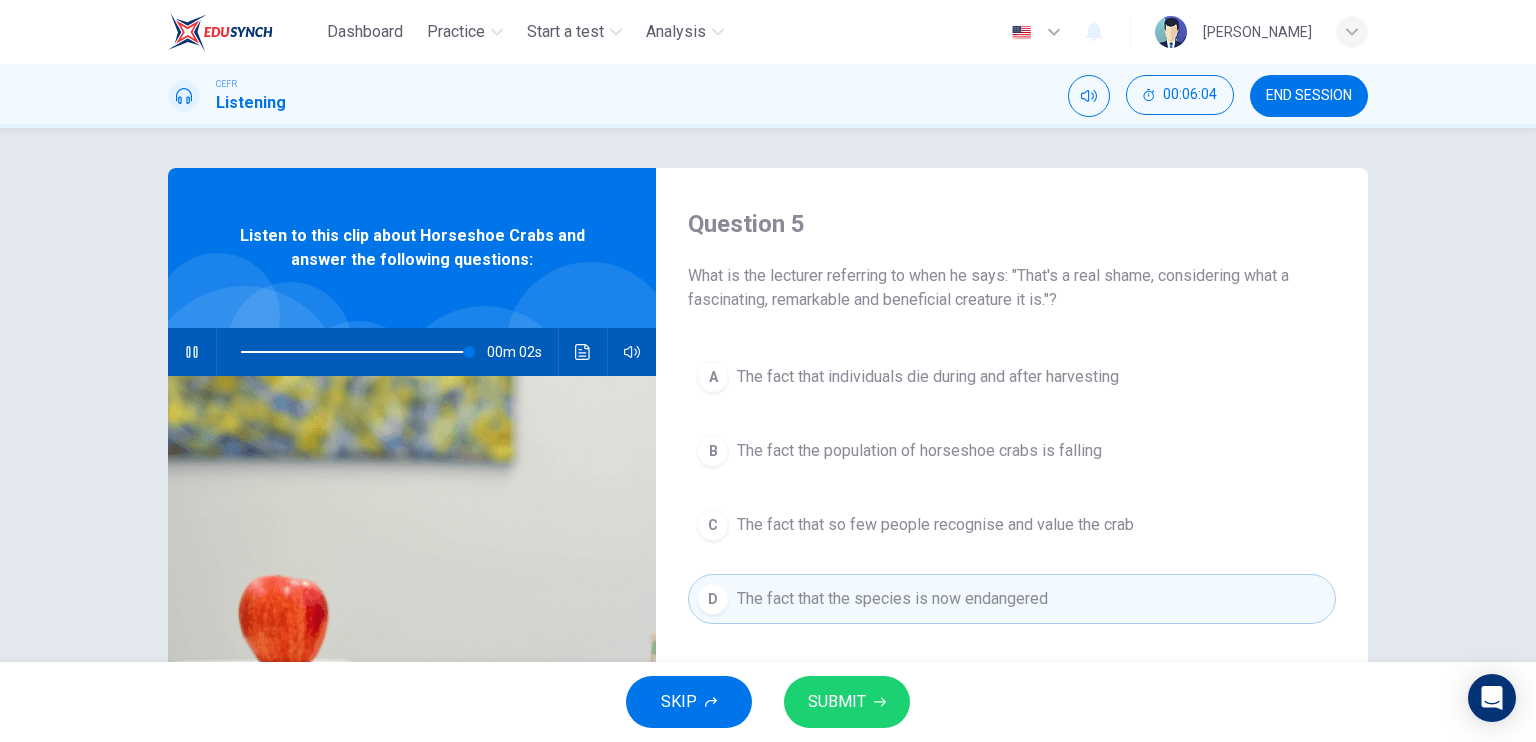 click on "SUBMIT" at bounding box center [847, 702] 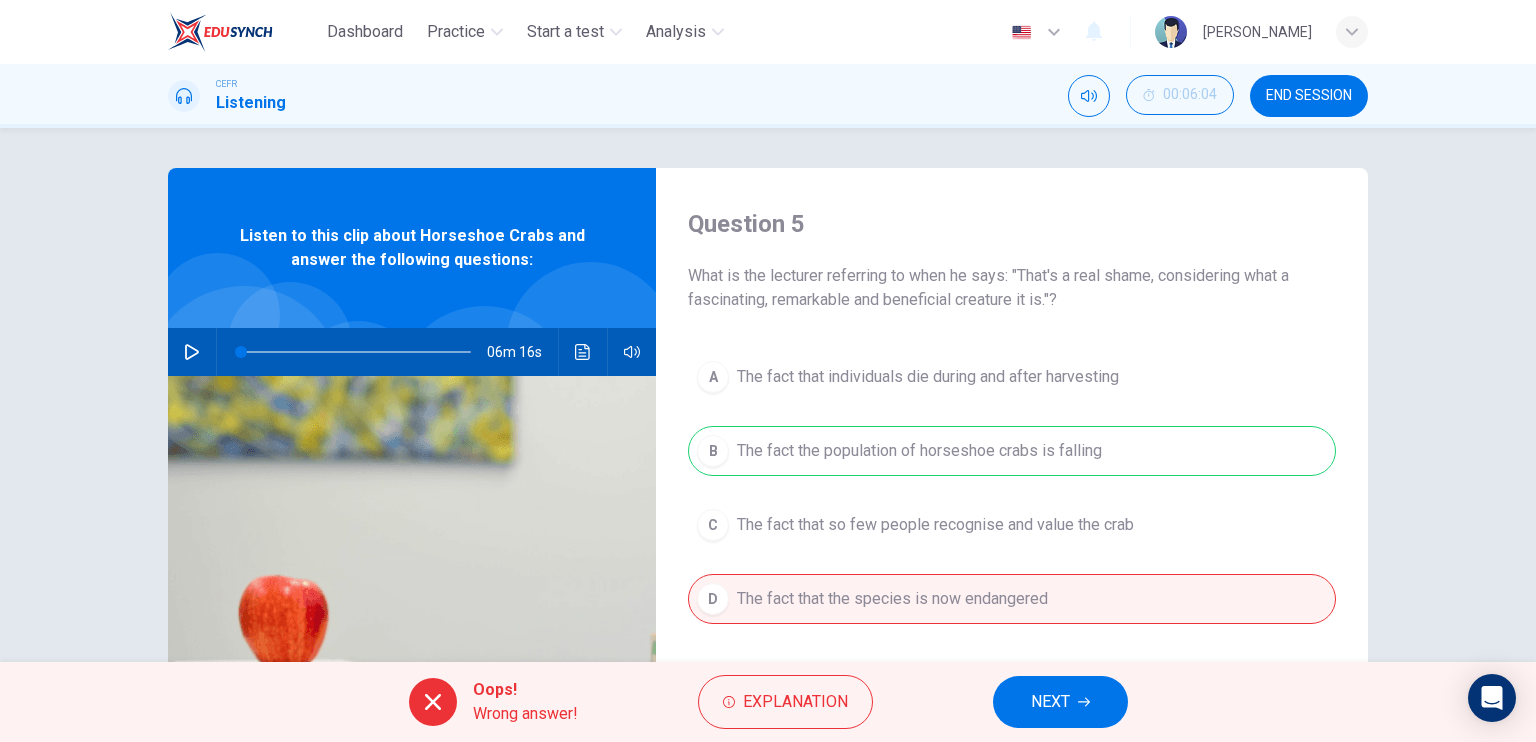type on "0" 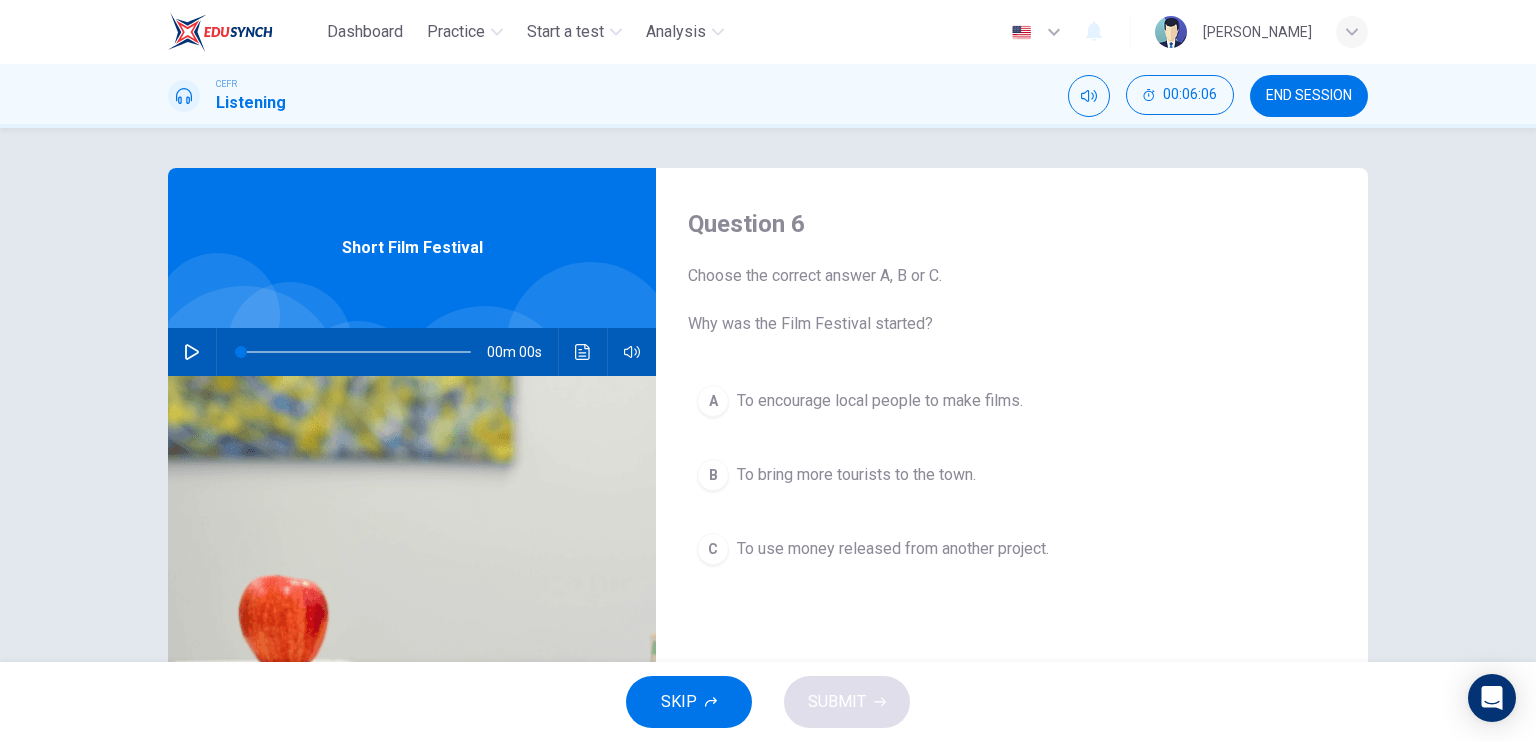 click on "00m 00s" at bounding box center [412, 352] 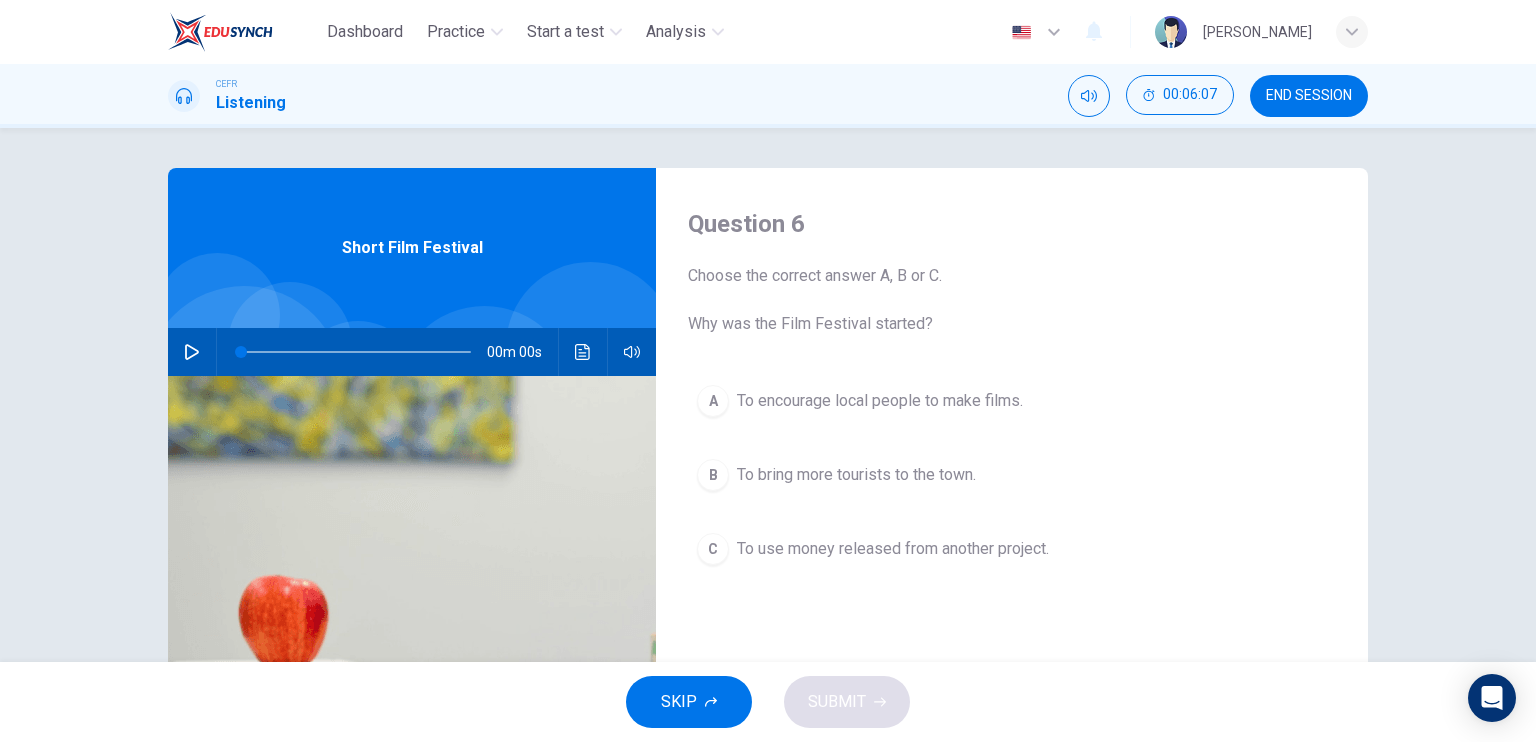 click at bounding box center (192, 352) 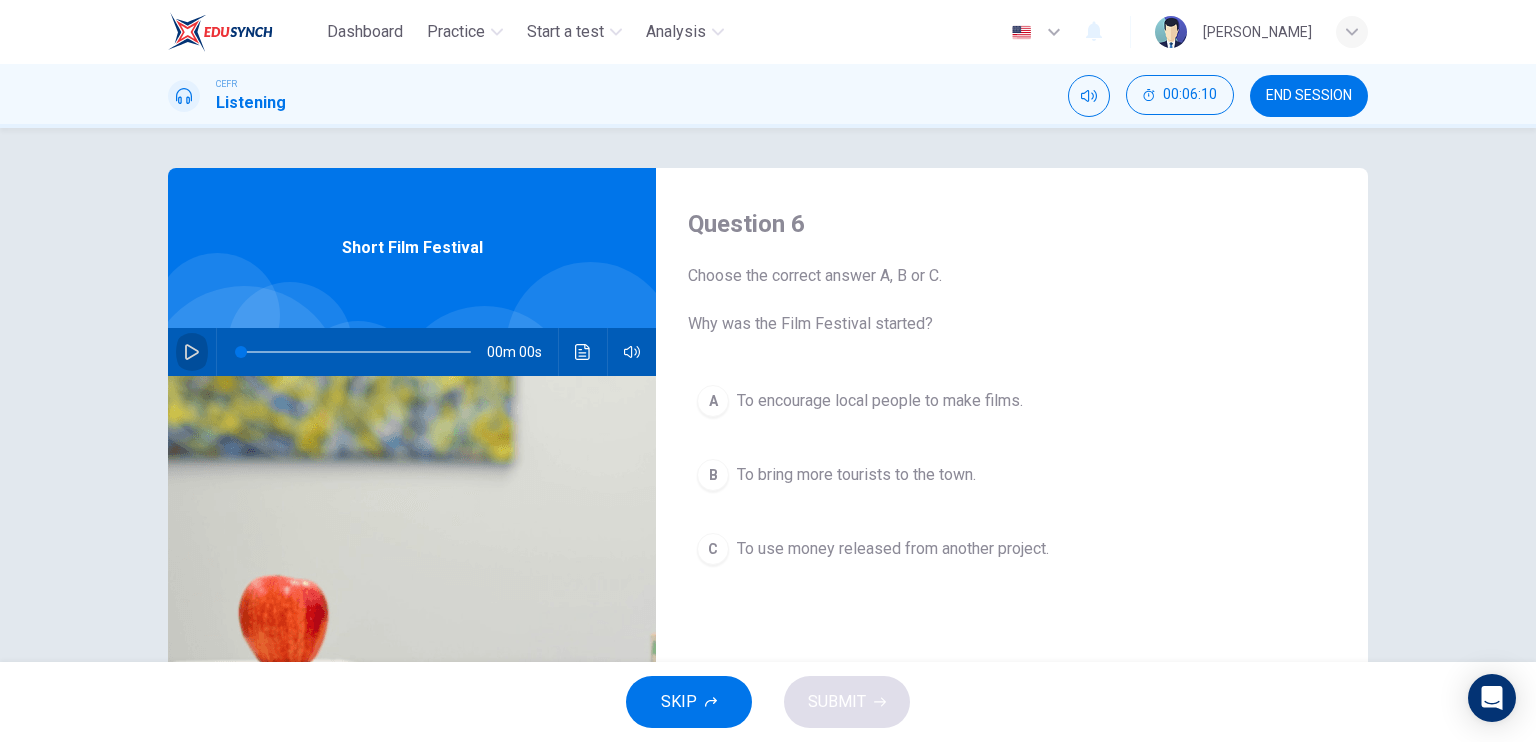 click 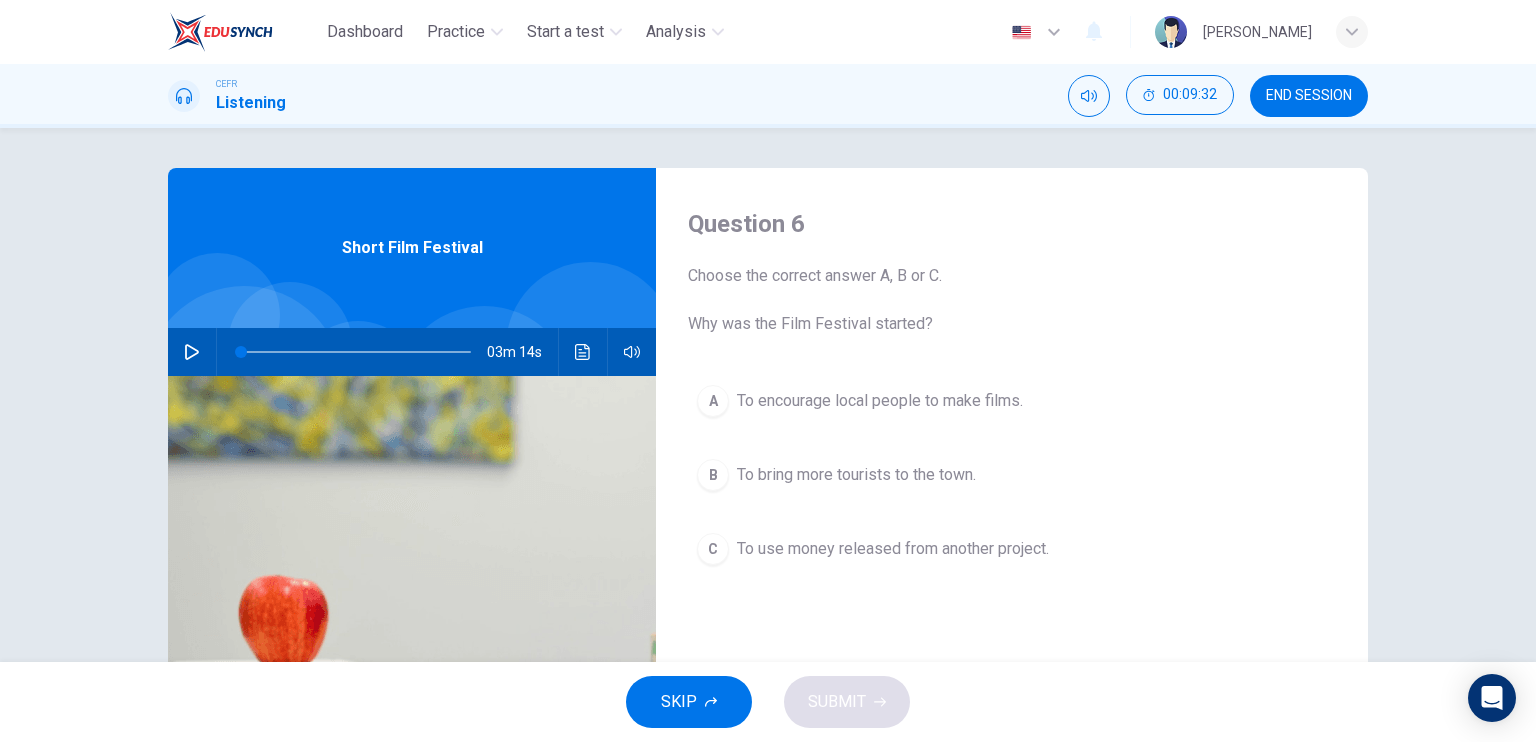 click at bounding box center [192, 352] 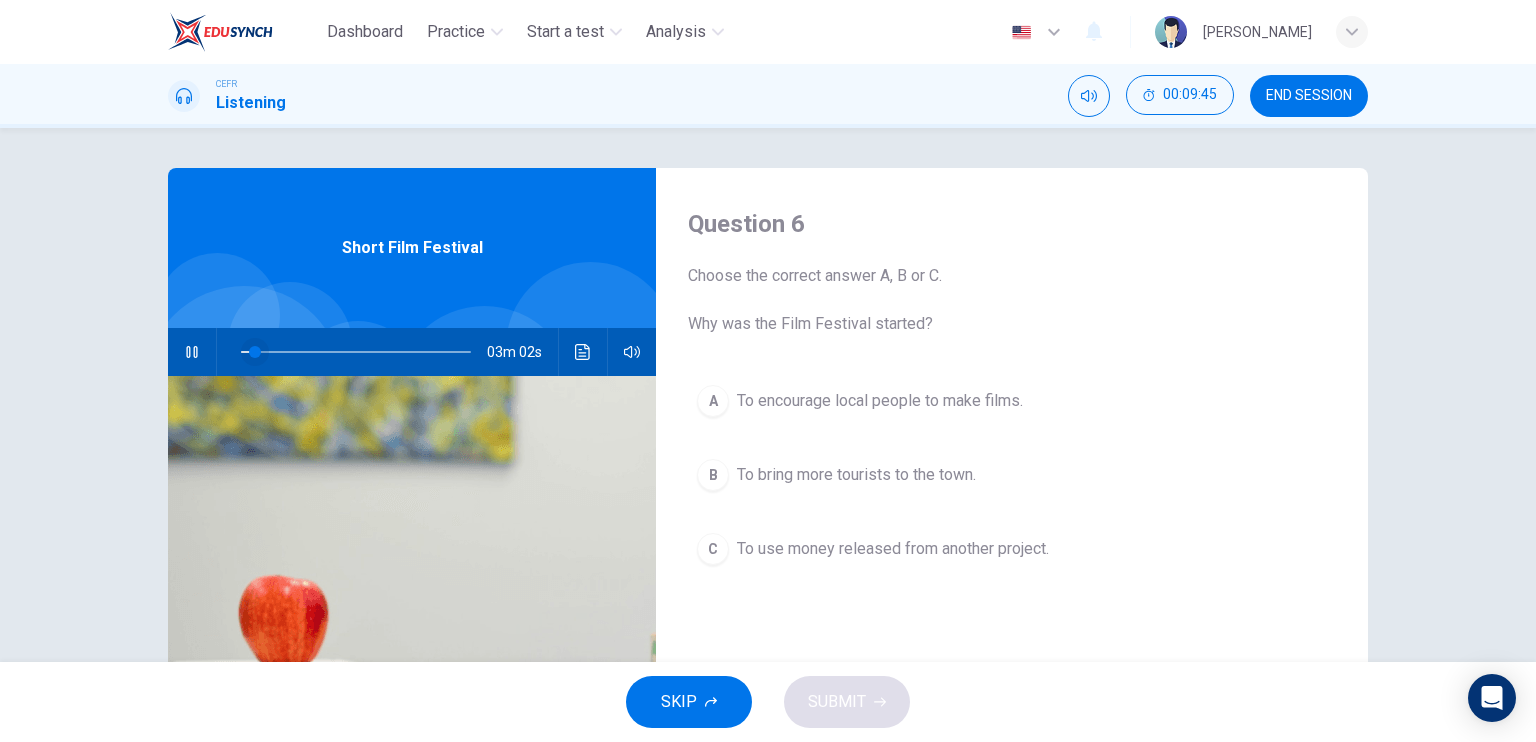 click at bounding box center (255, 352) 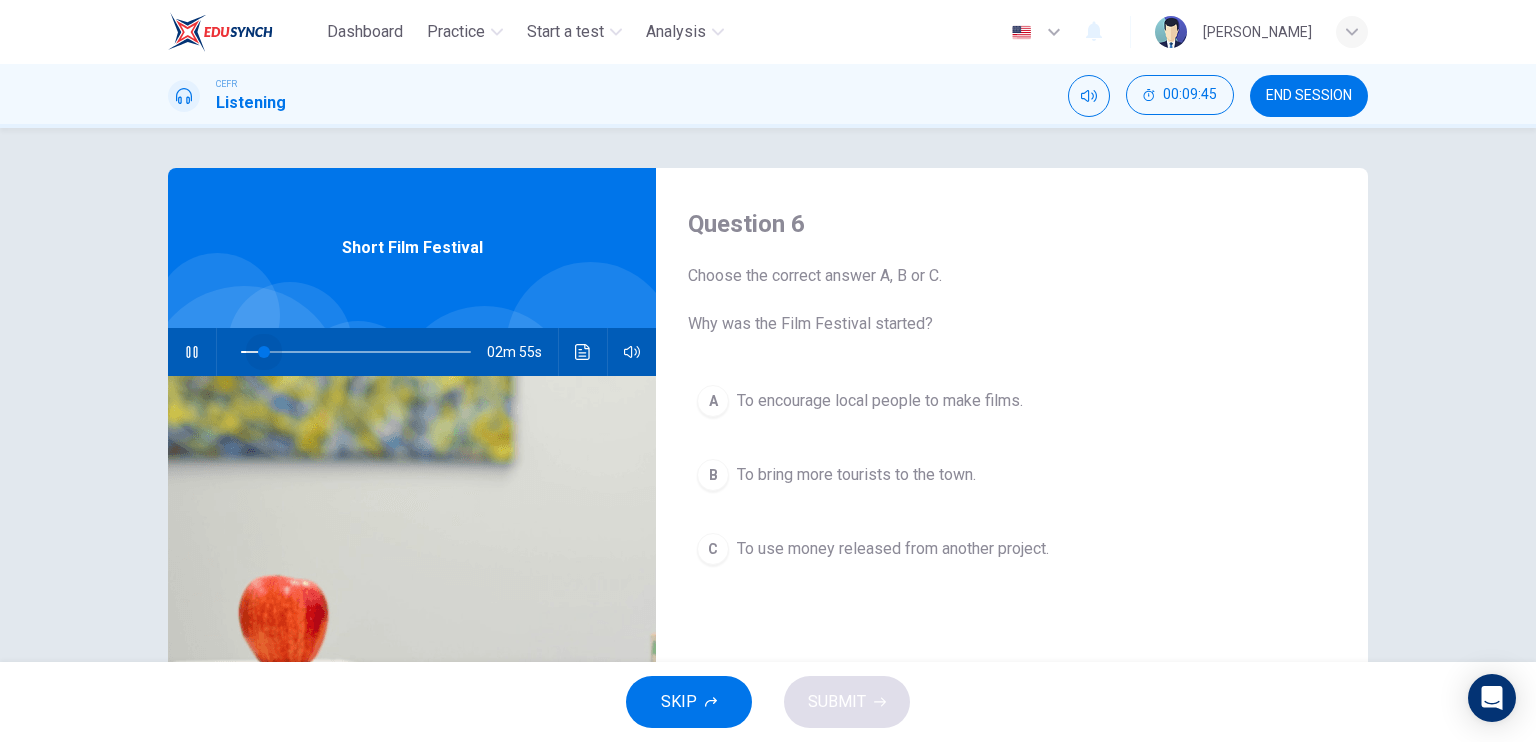 click at bounding box center [264, 352] 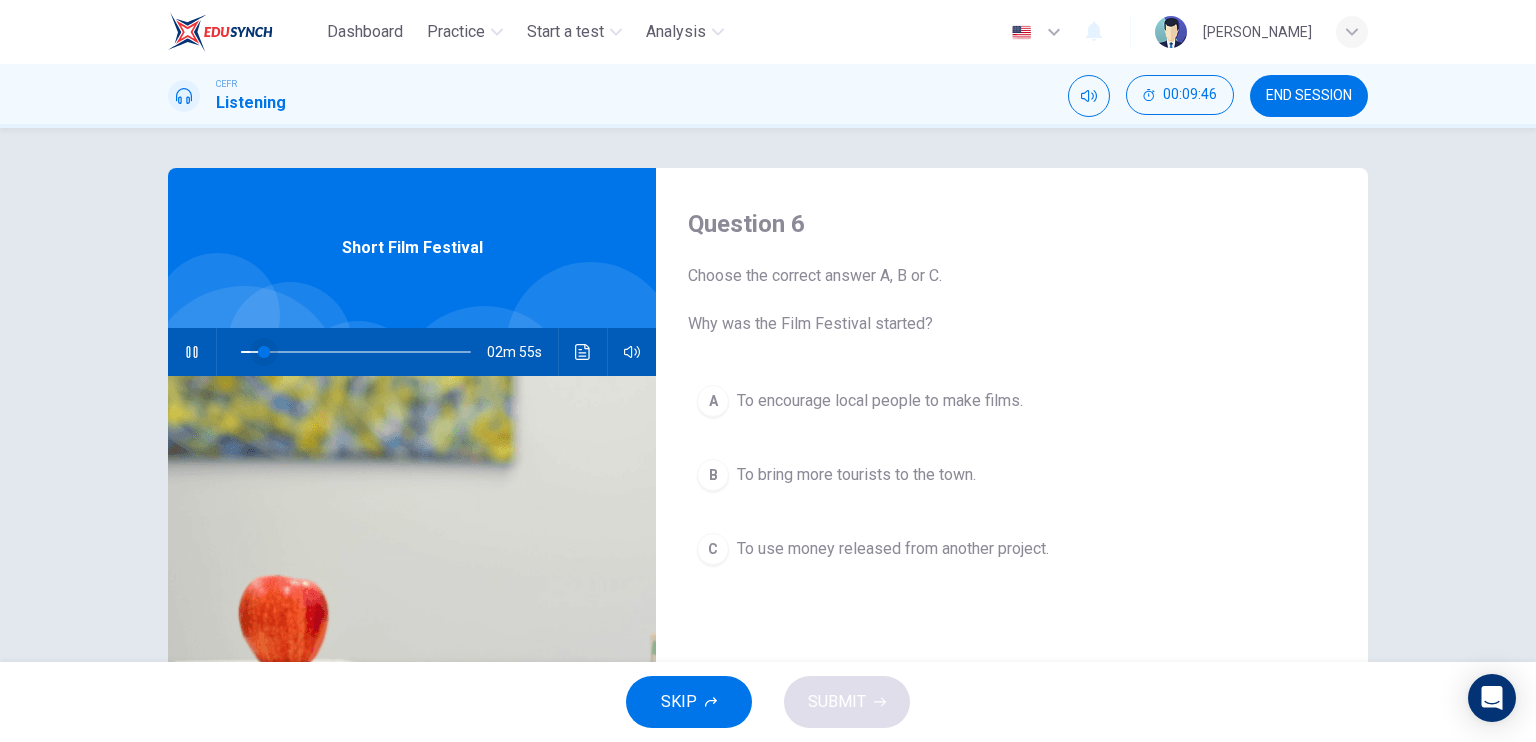 click at bounding box center (264, 352) 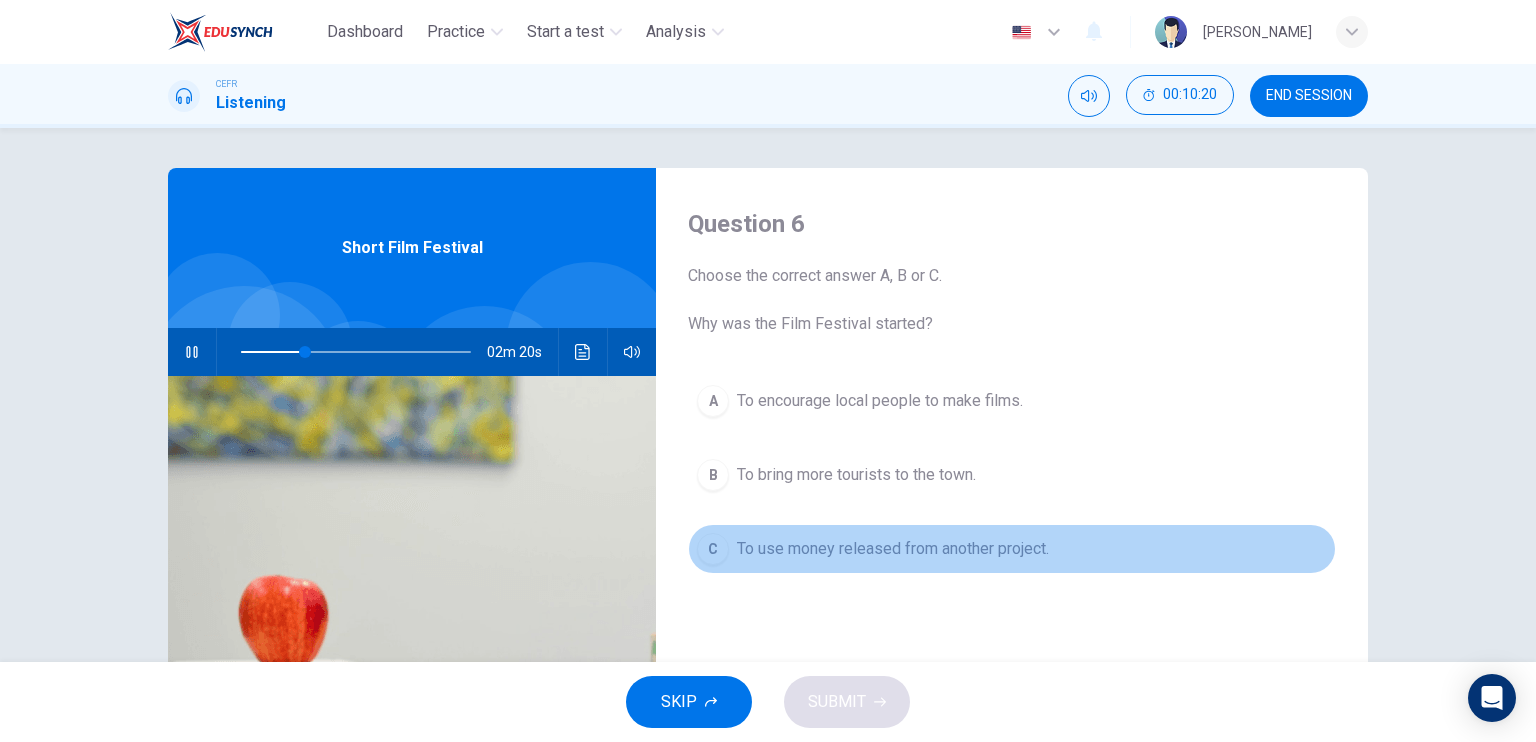 click on "To use money released from another project." at bounding box center (893, 549) 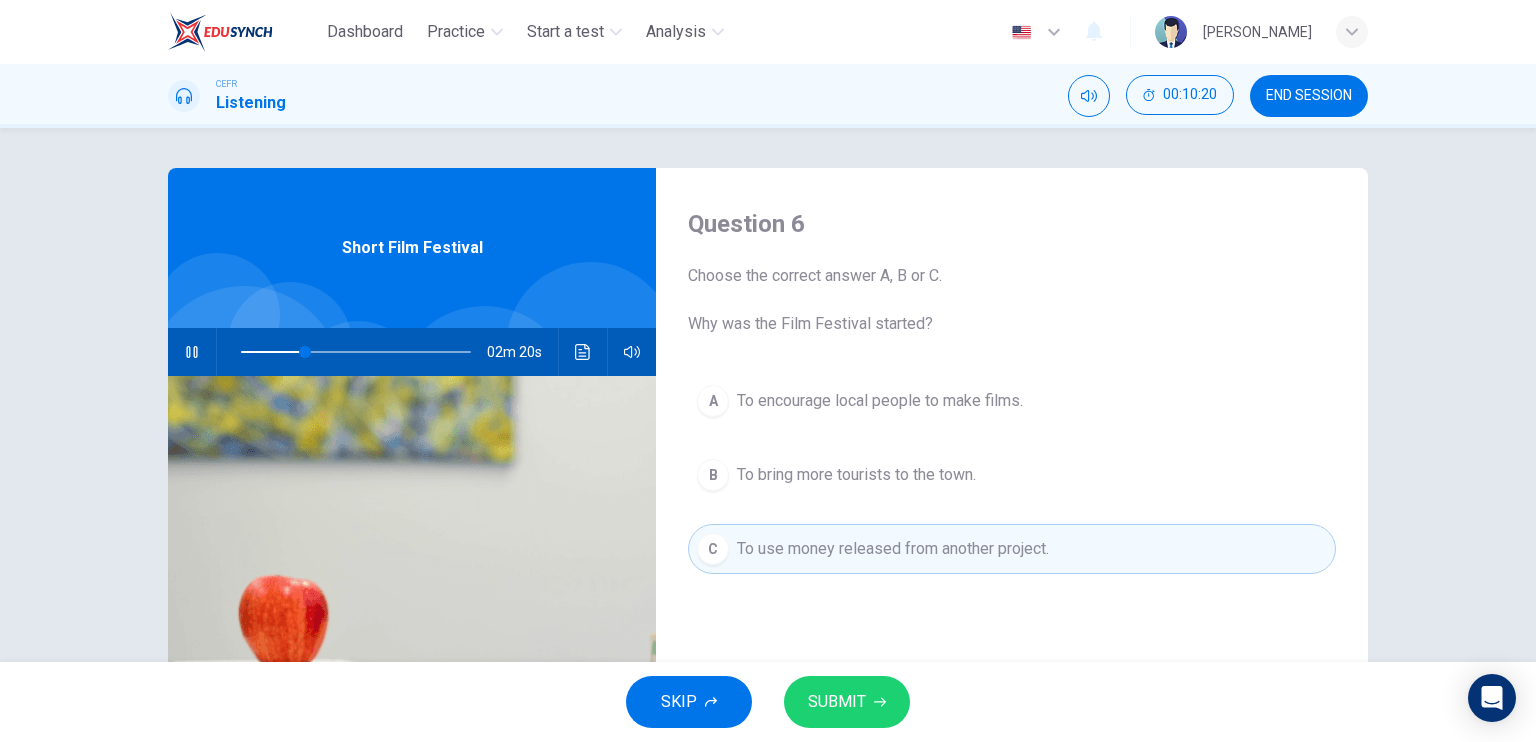 click on "SUBMIT" at bounding box center [837, 702] 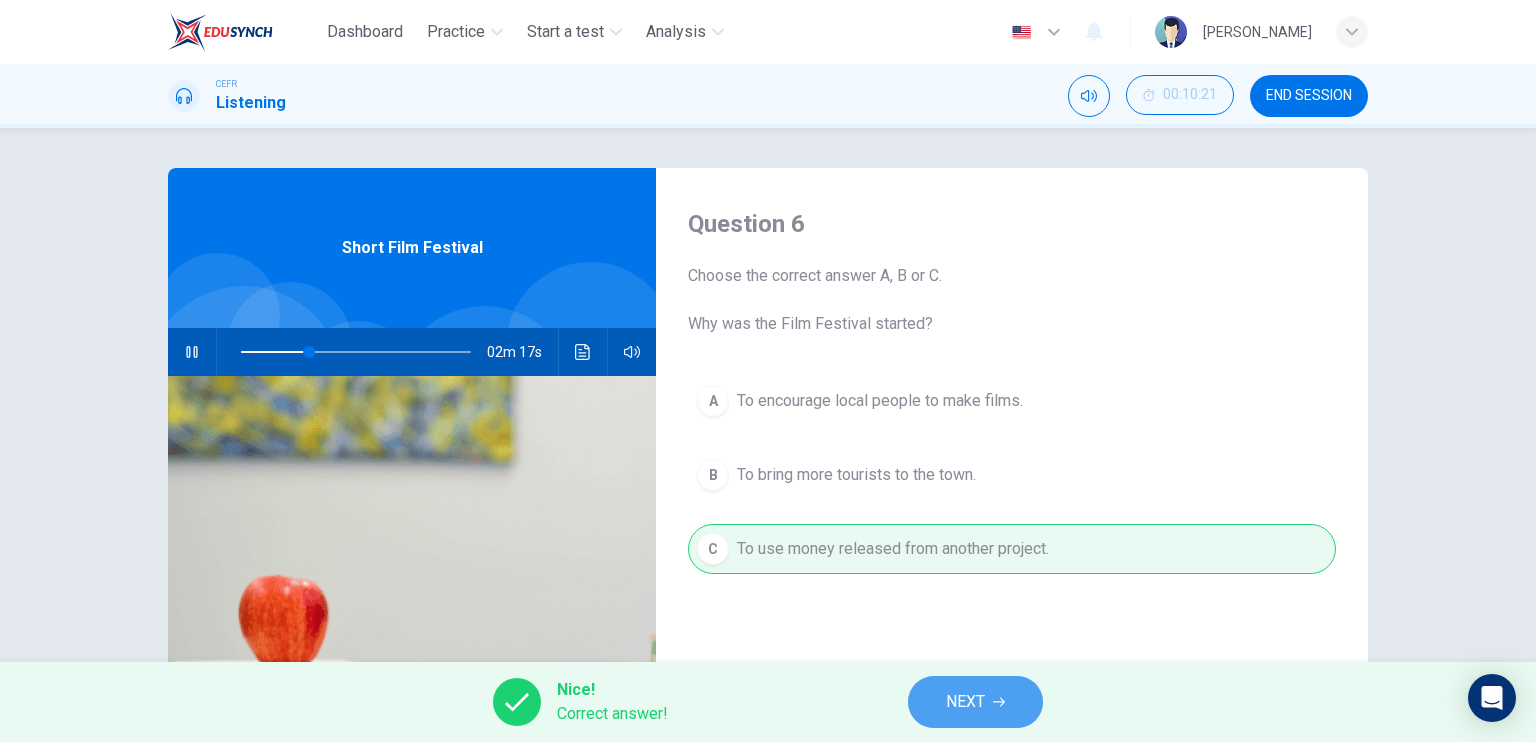 click on "NEXT" at bounding box center (965, 702) 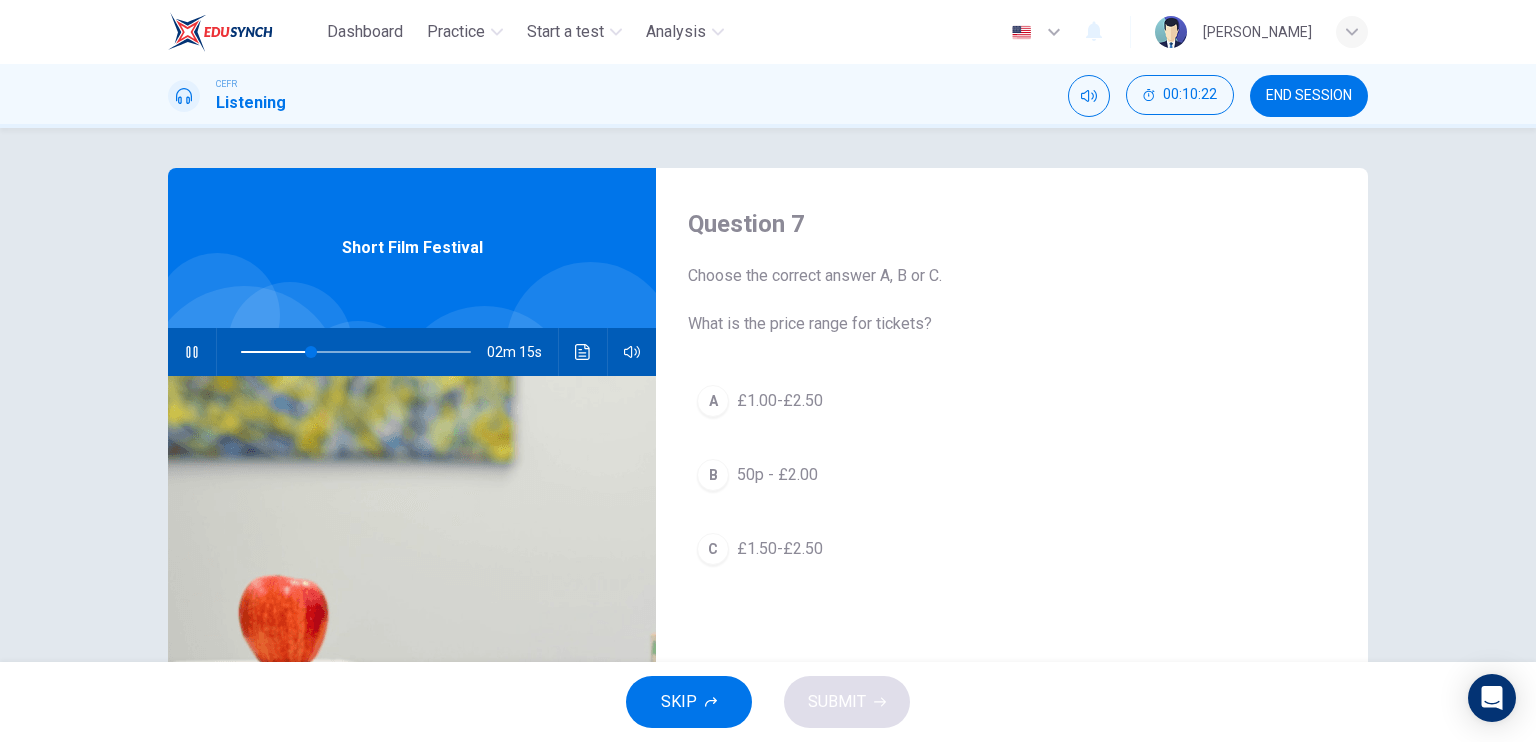 click 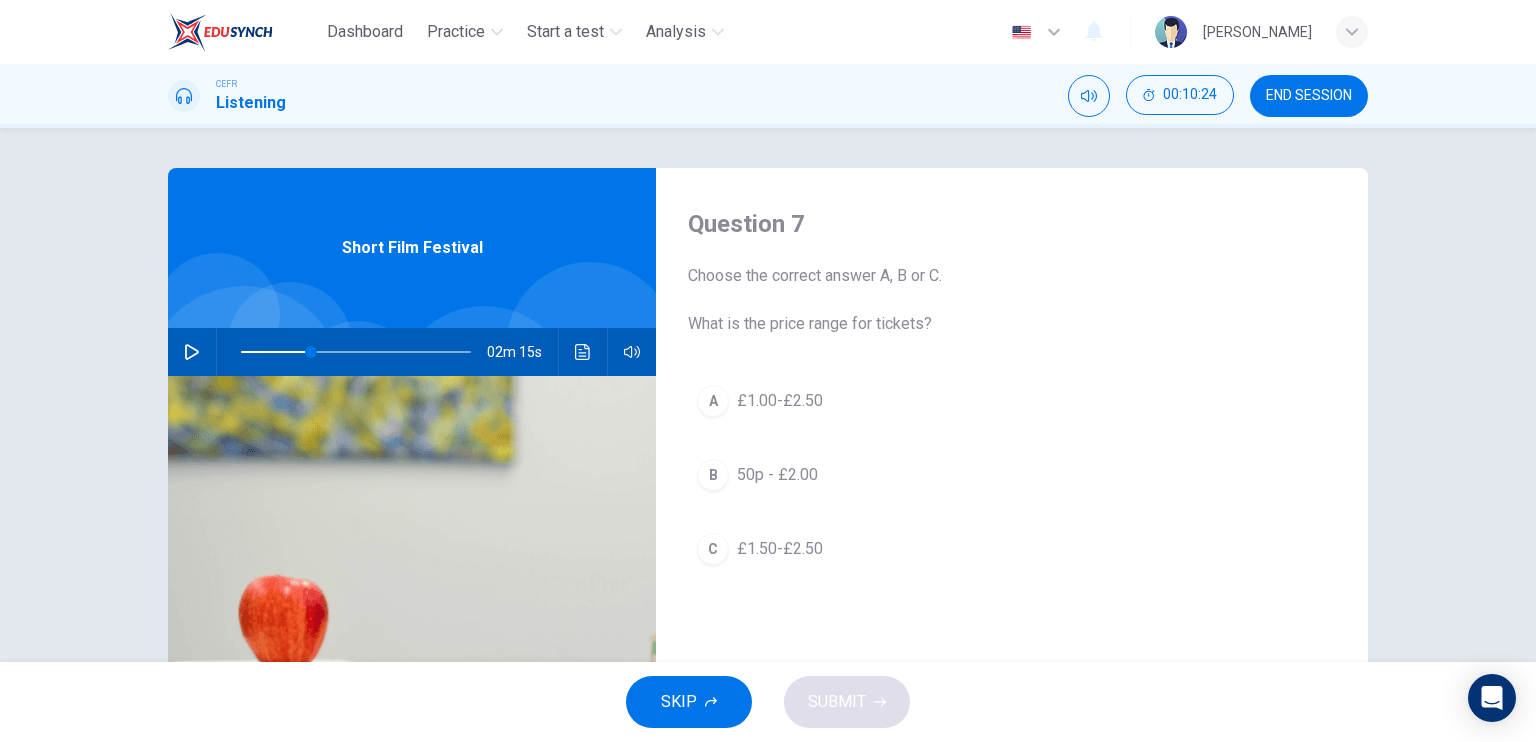 click on "A £1.00-£2.50" at bounding box center [1012, 401] 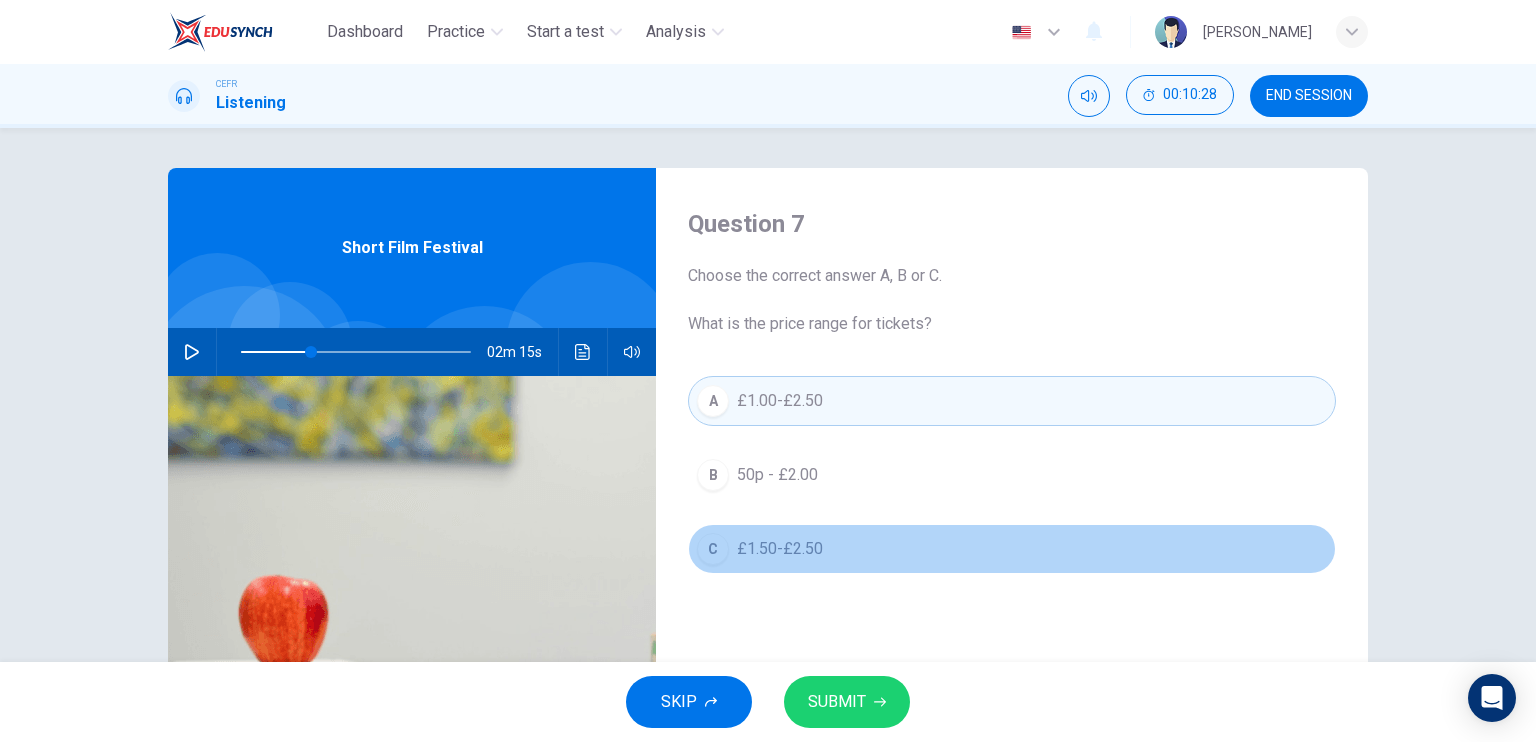 click on "£1.50-£2.50" at bounding box center [780, 549] 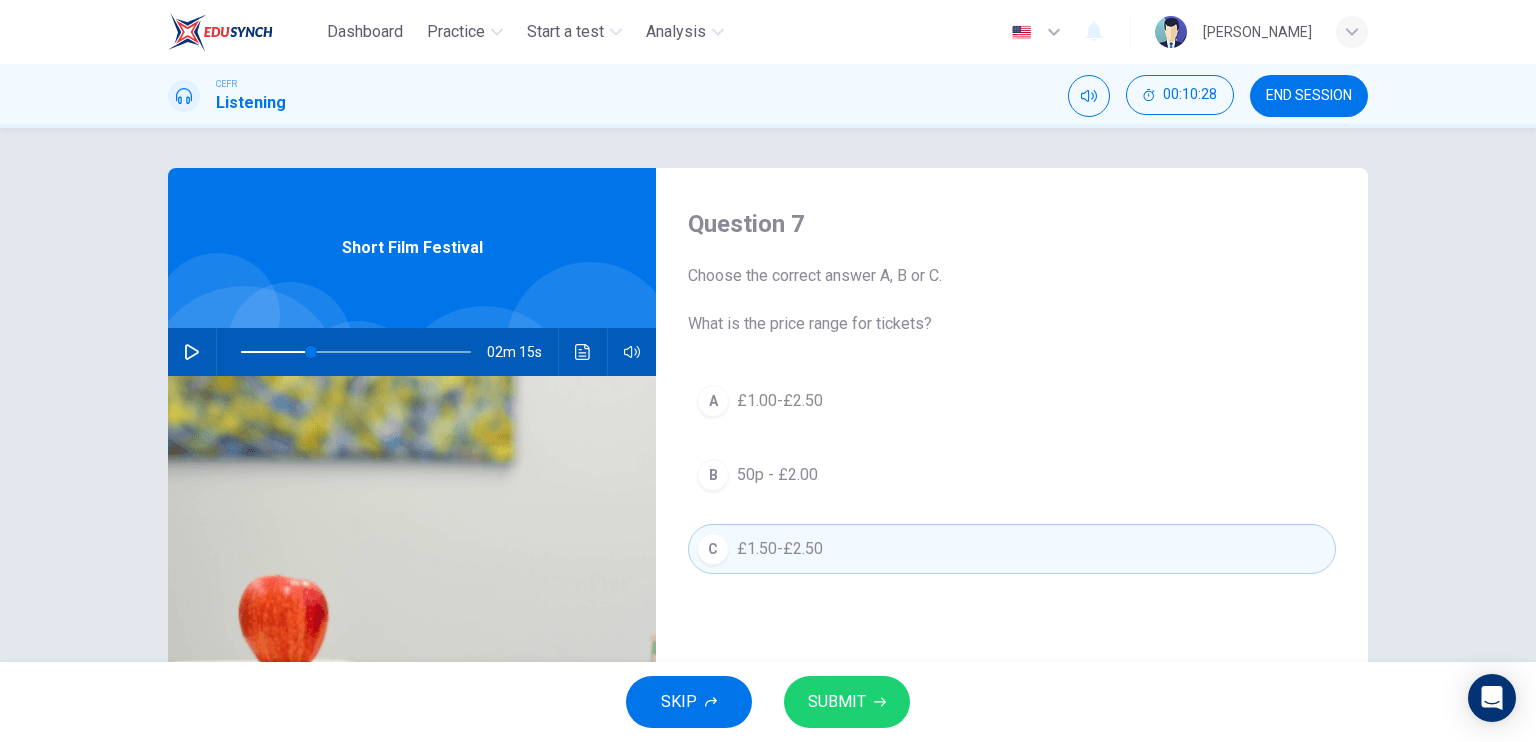 click on "SUBMIT" at bounding box center [837, 702] 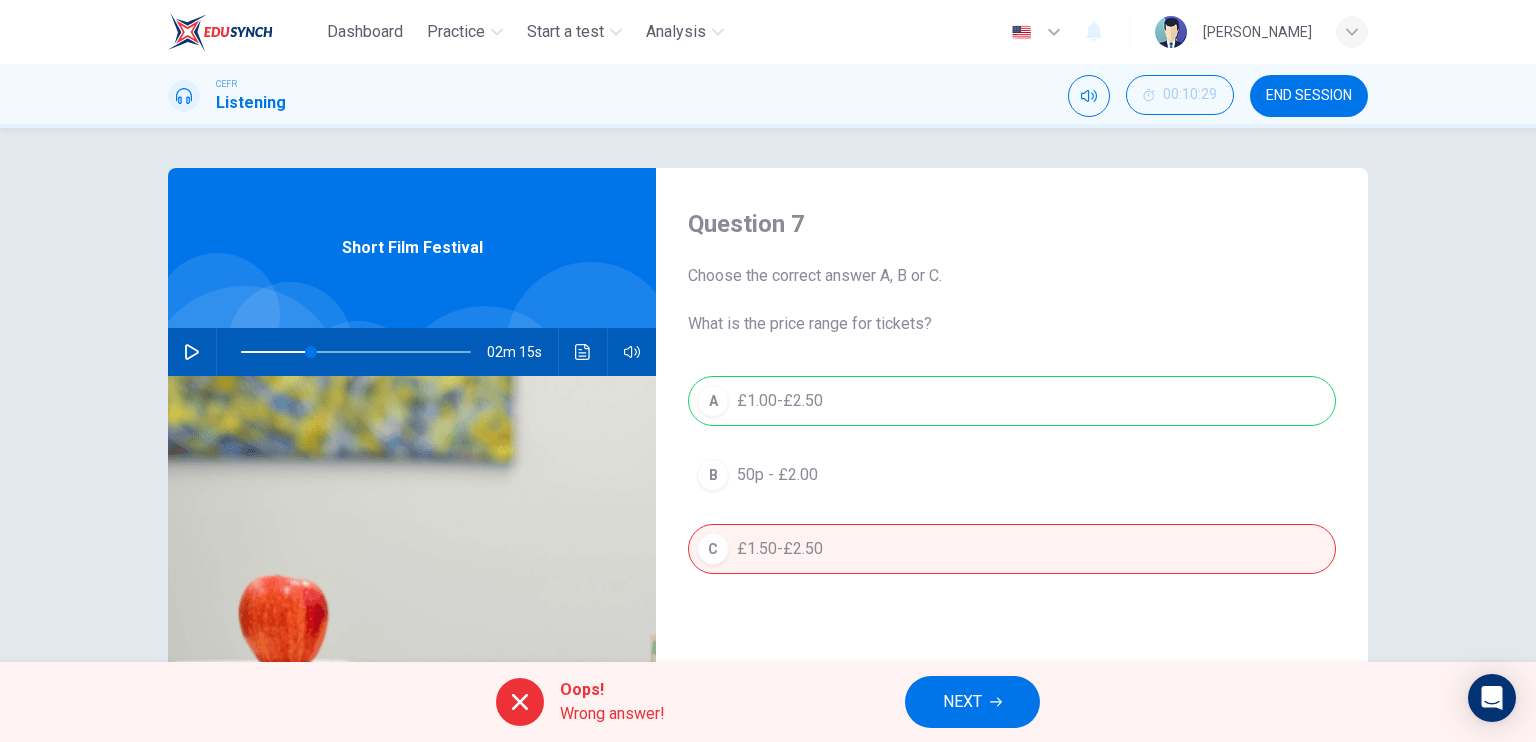 click on "NEXT" at bounding box center (972, 702) 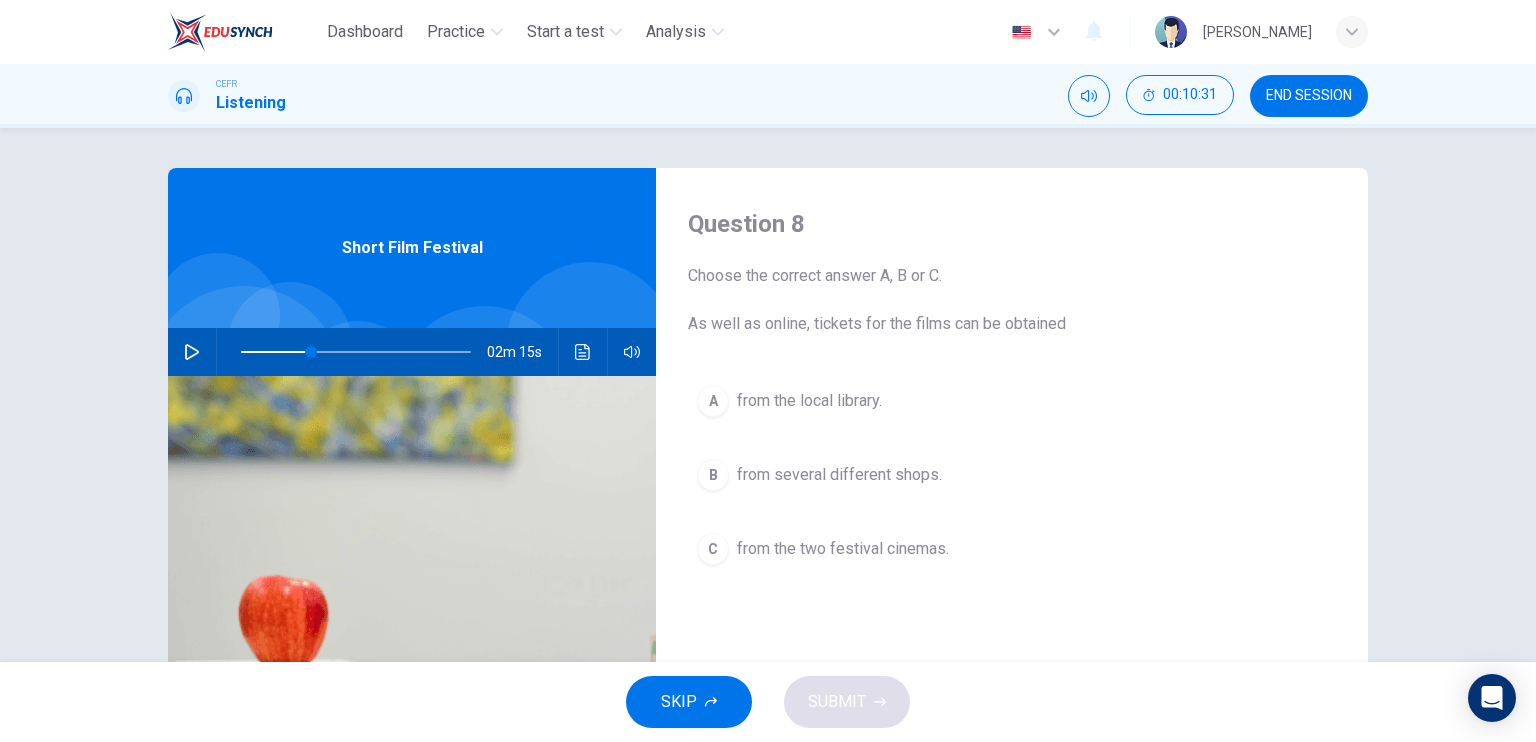 click on "A from the local library." at bounding box center (1012, 401) 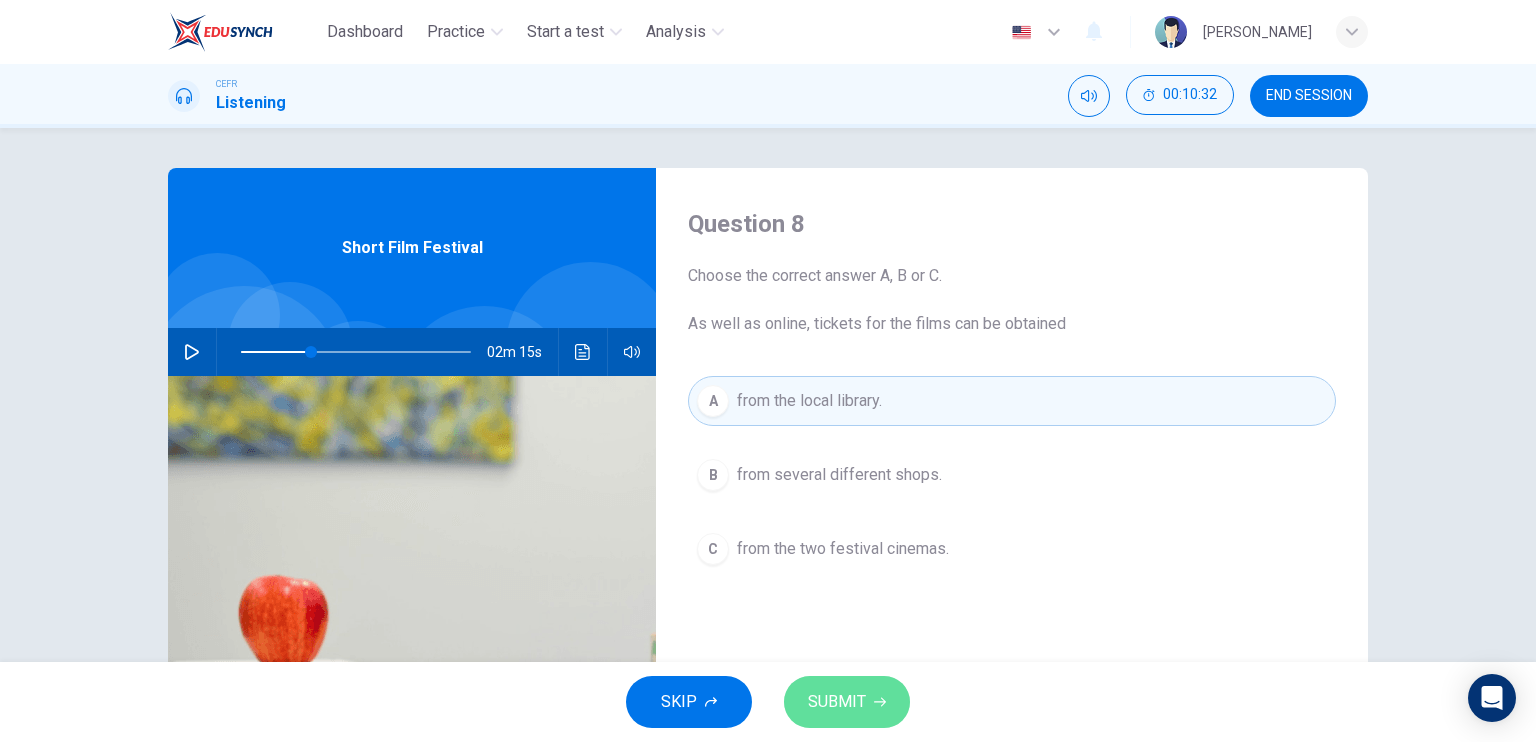 click on "SUBMIT" at bounding box center [847, 702] 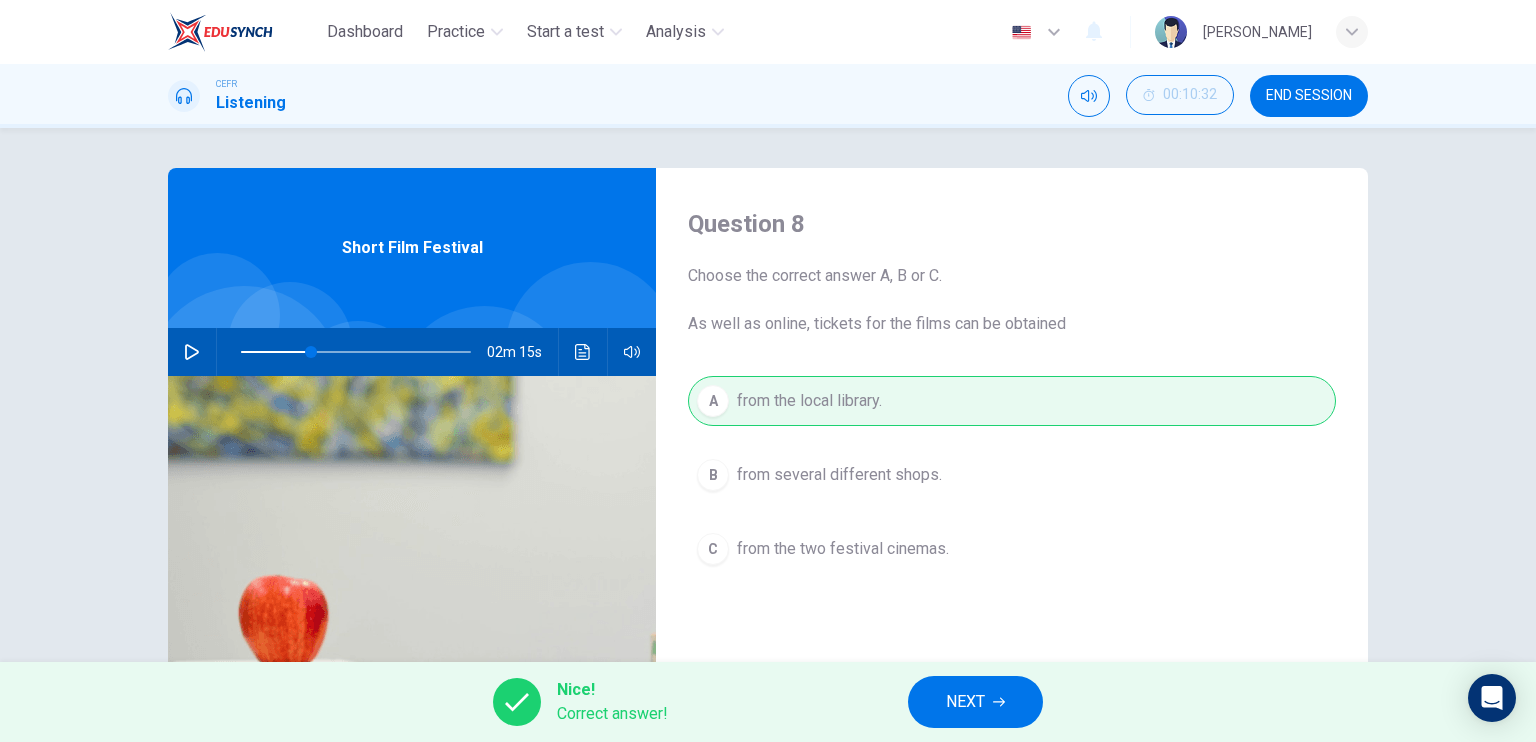 click on "NEXT" at bounding box center [965, 702] 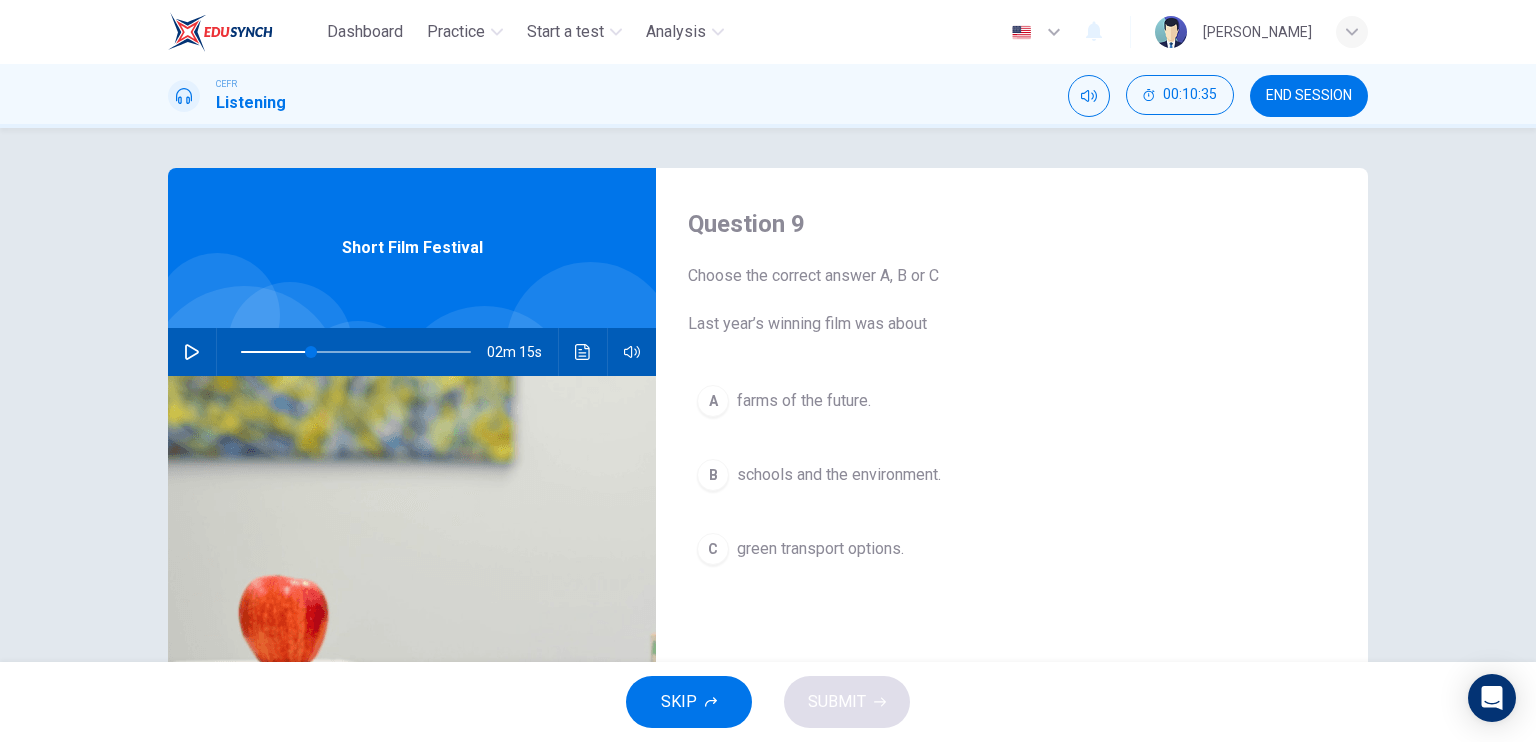 click on "green transport options." at bounding box center [820, 549] 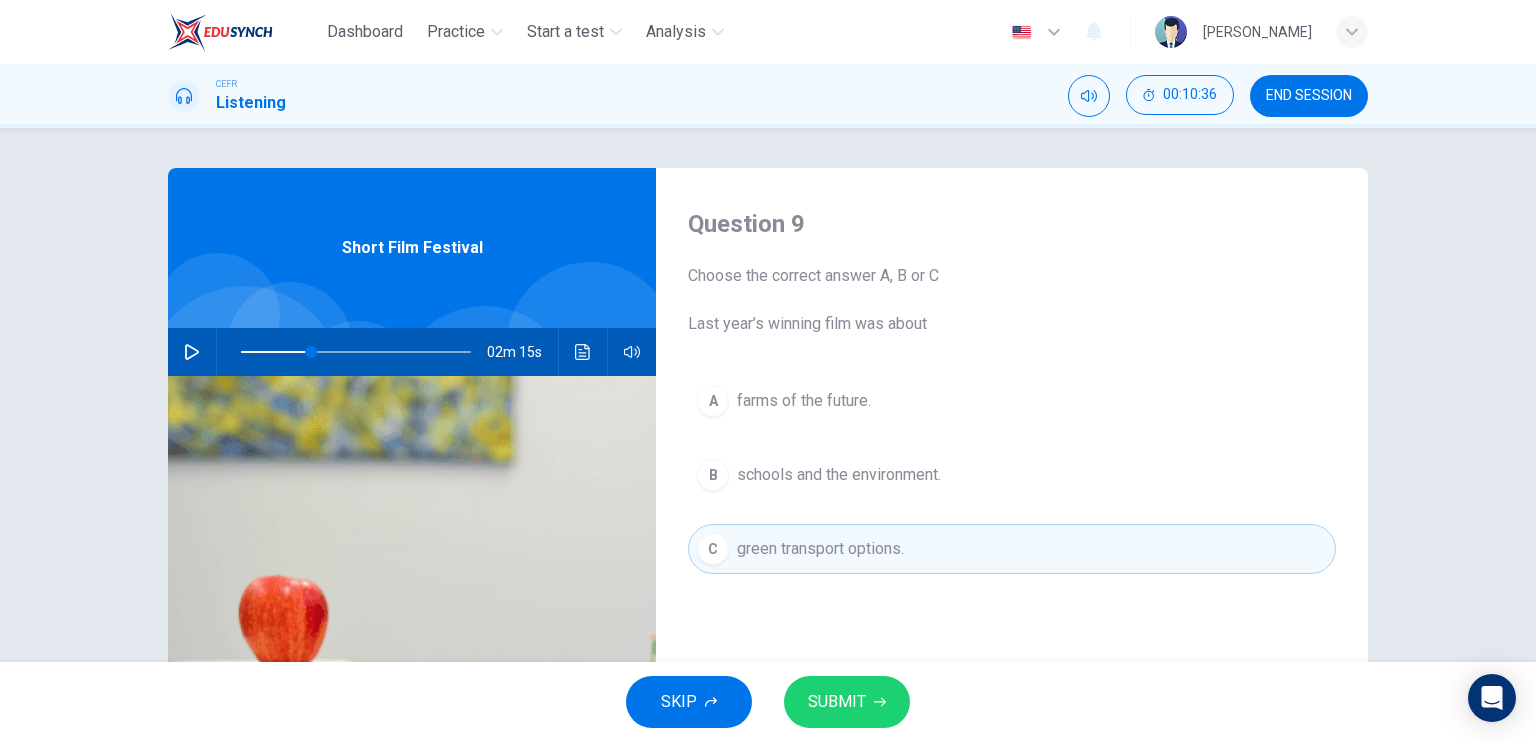 click on "SUBMIT" at bounding box center [847, 702] 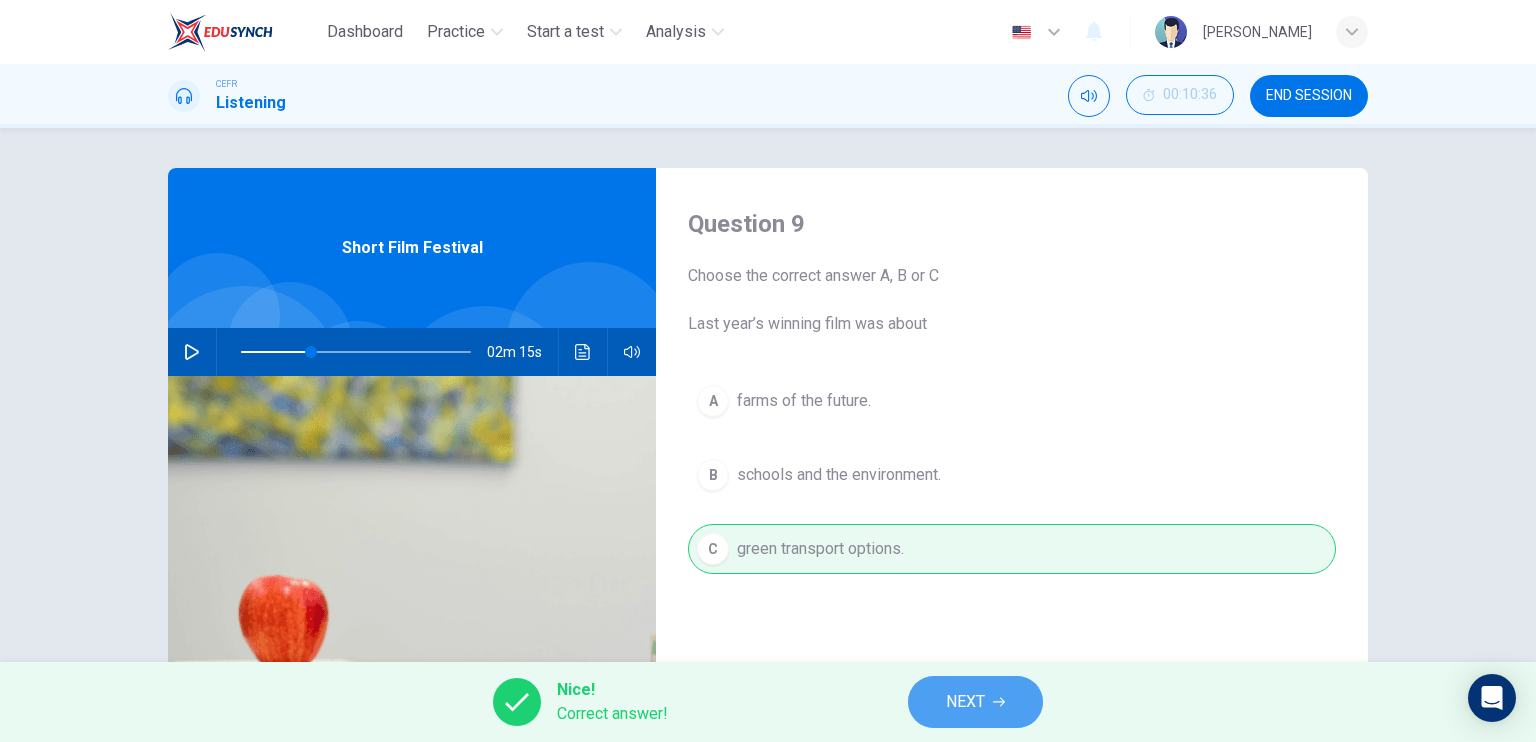 click on "NEXT" at bounding box center (965, 702) 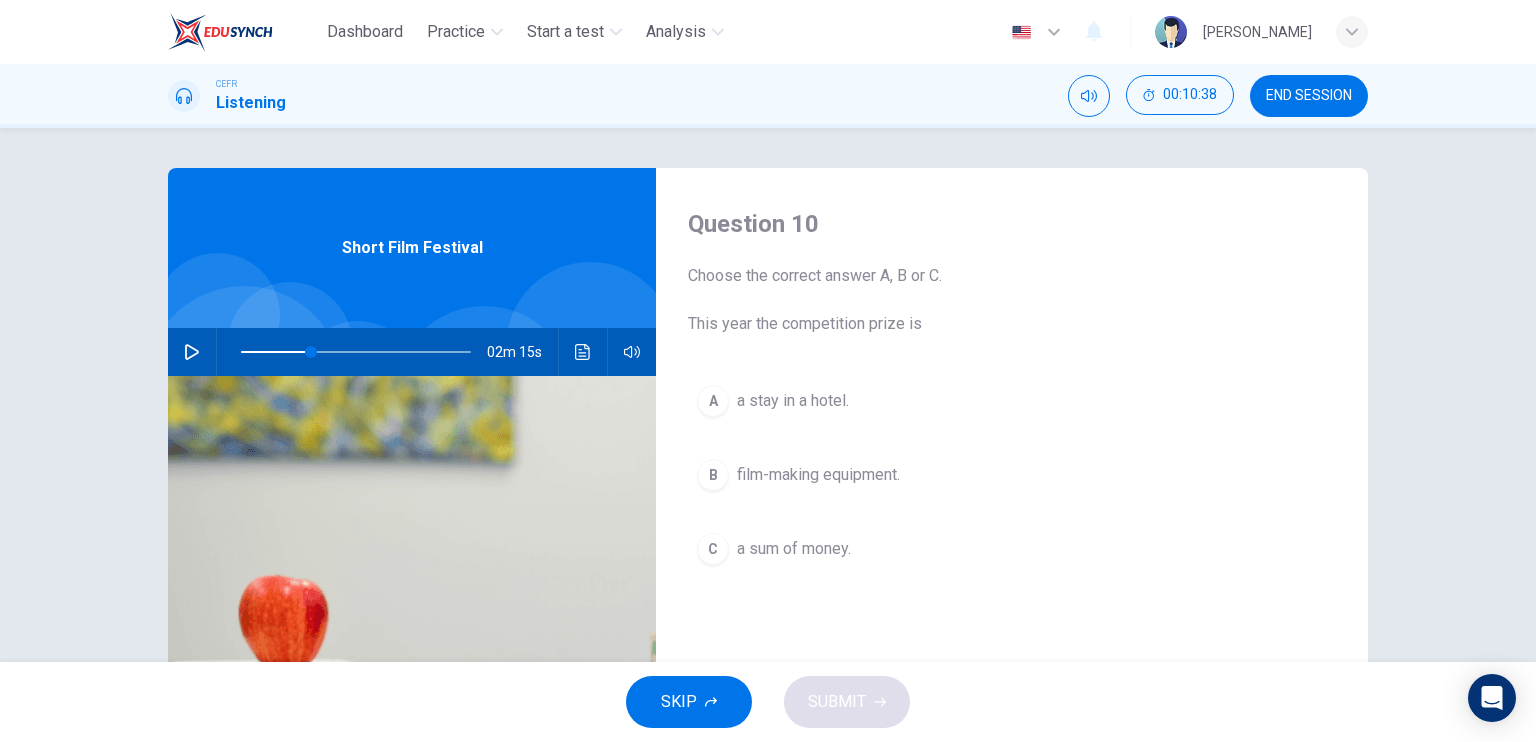 click on "film-making equipment." at bounding box center [818, 475] 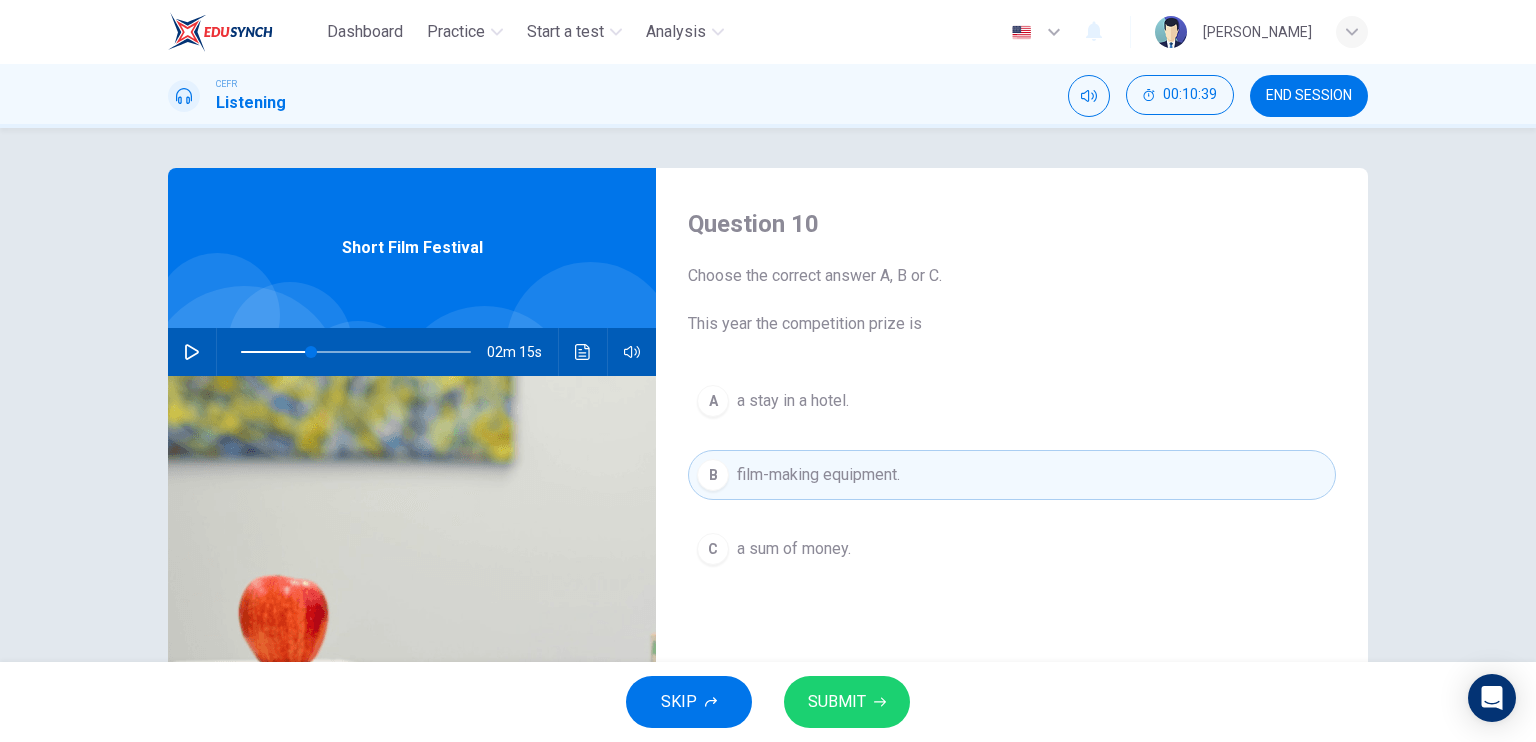 click on "SUBMIT" at bounding box center (837, 702) 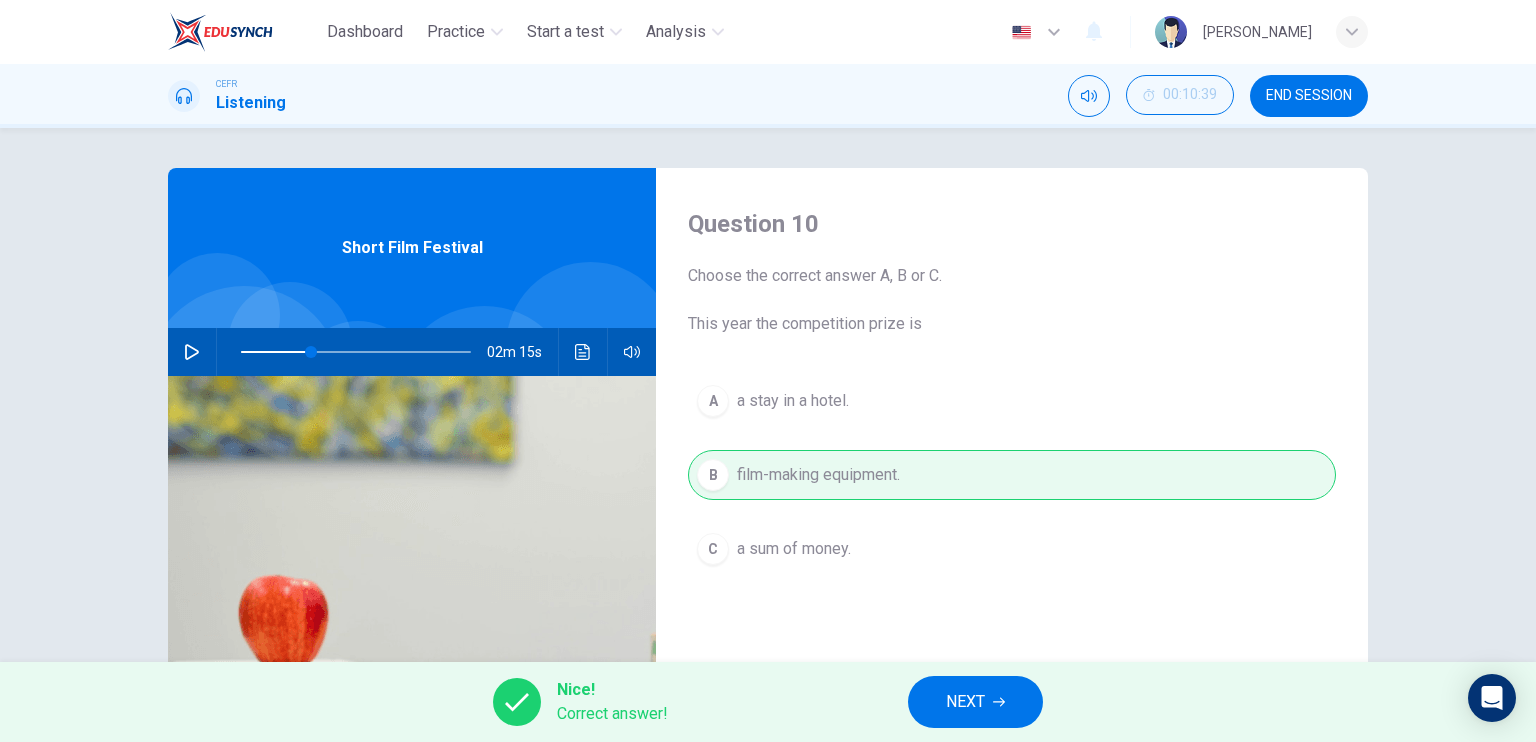 click on "NEXT" at bounding box center [965, 702] 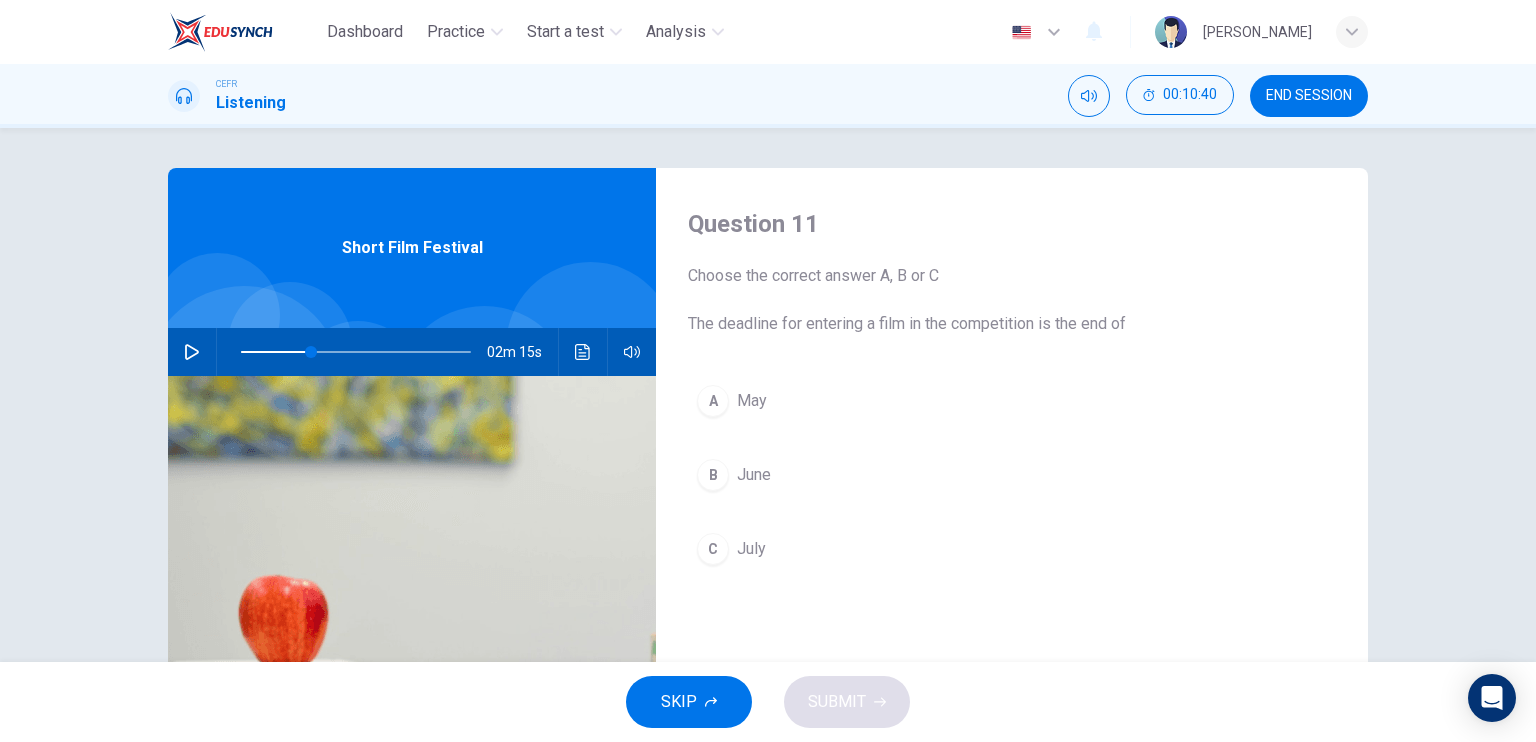 click on "C July" at bounding box center [1012, 549] 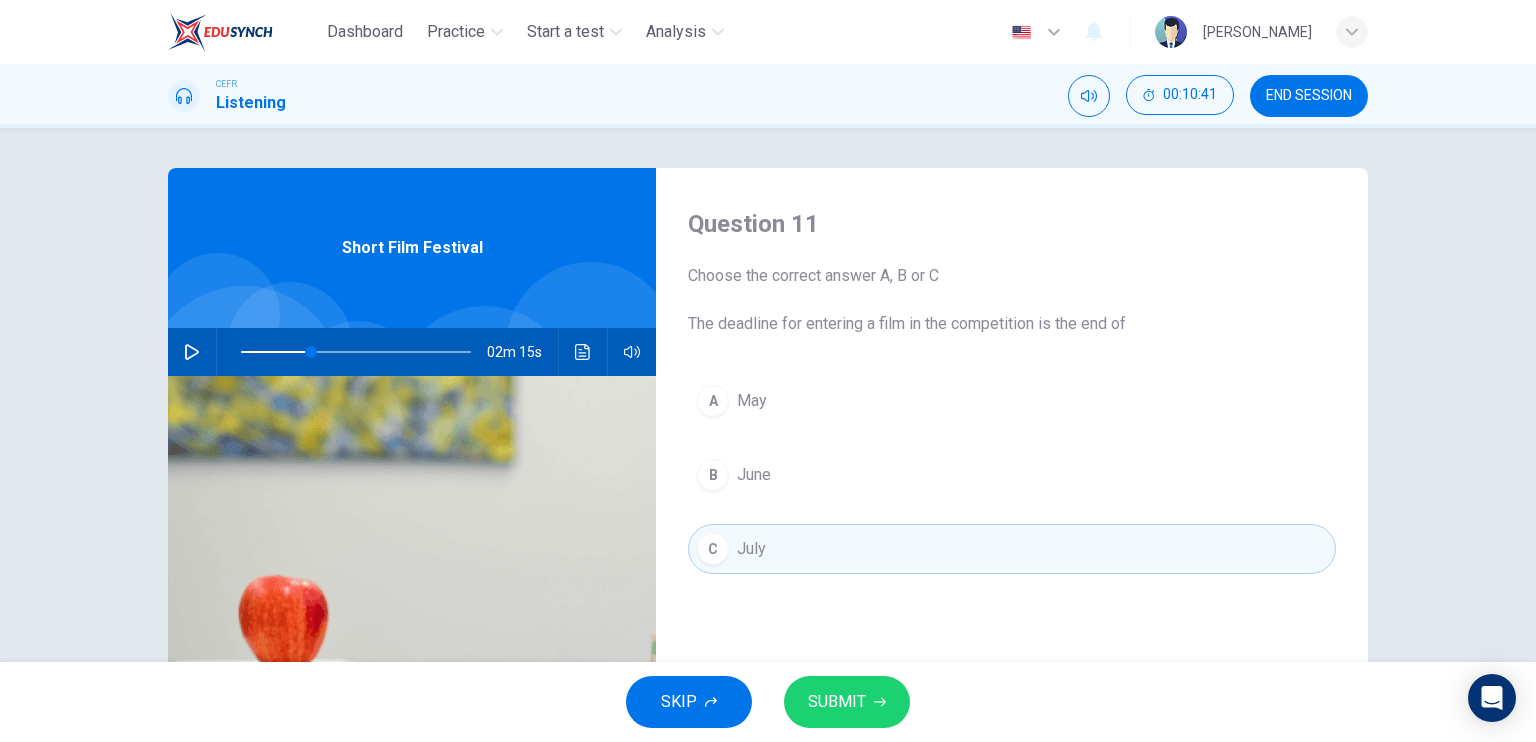 click on "SKIP SUBMIT" at bounding box center [768, 702] 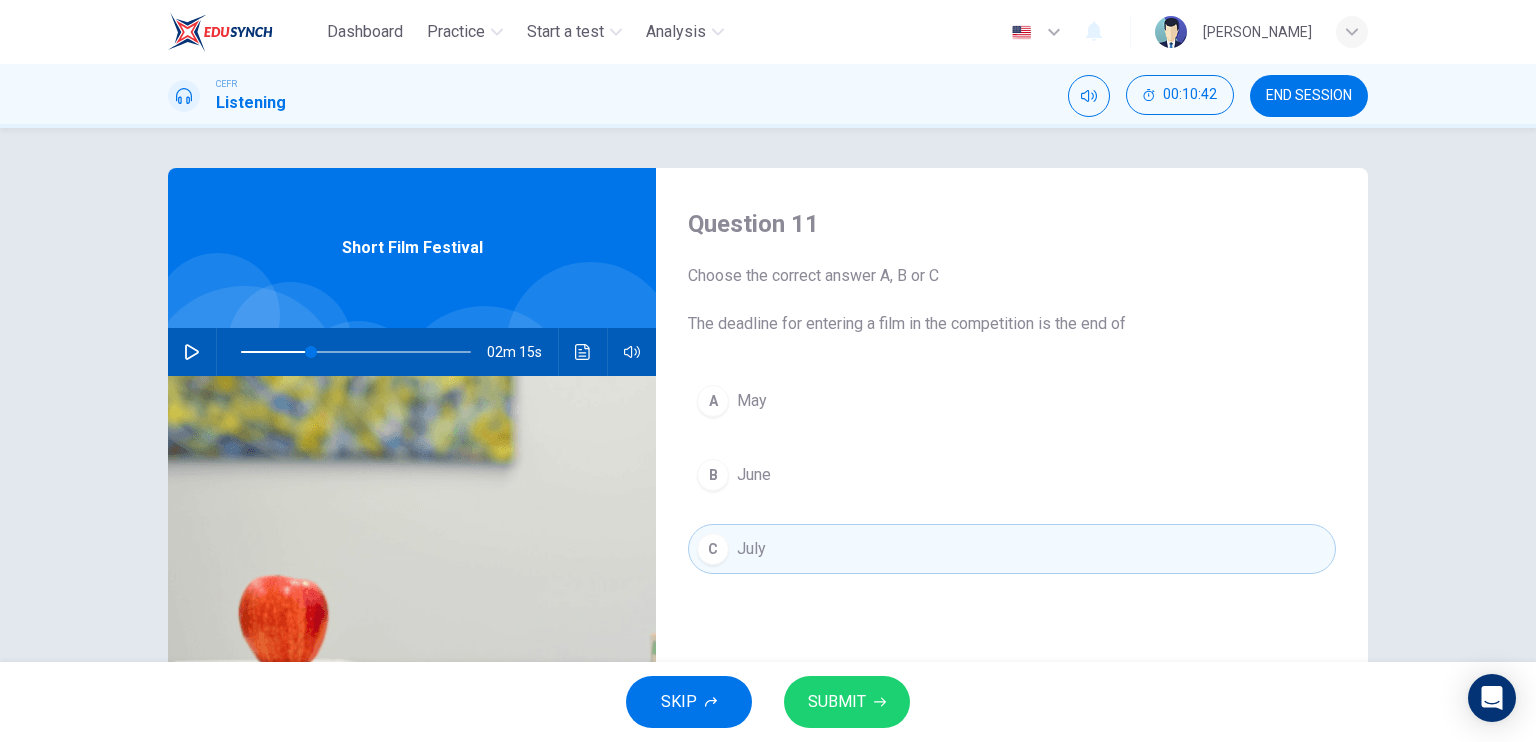 click on "SUBMIT" at bounding box center [837, 702] 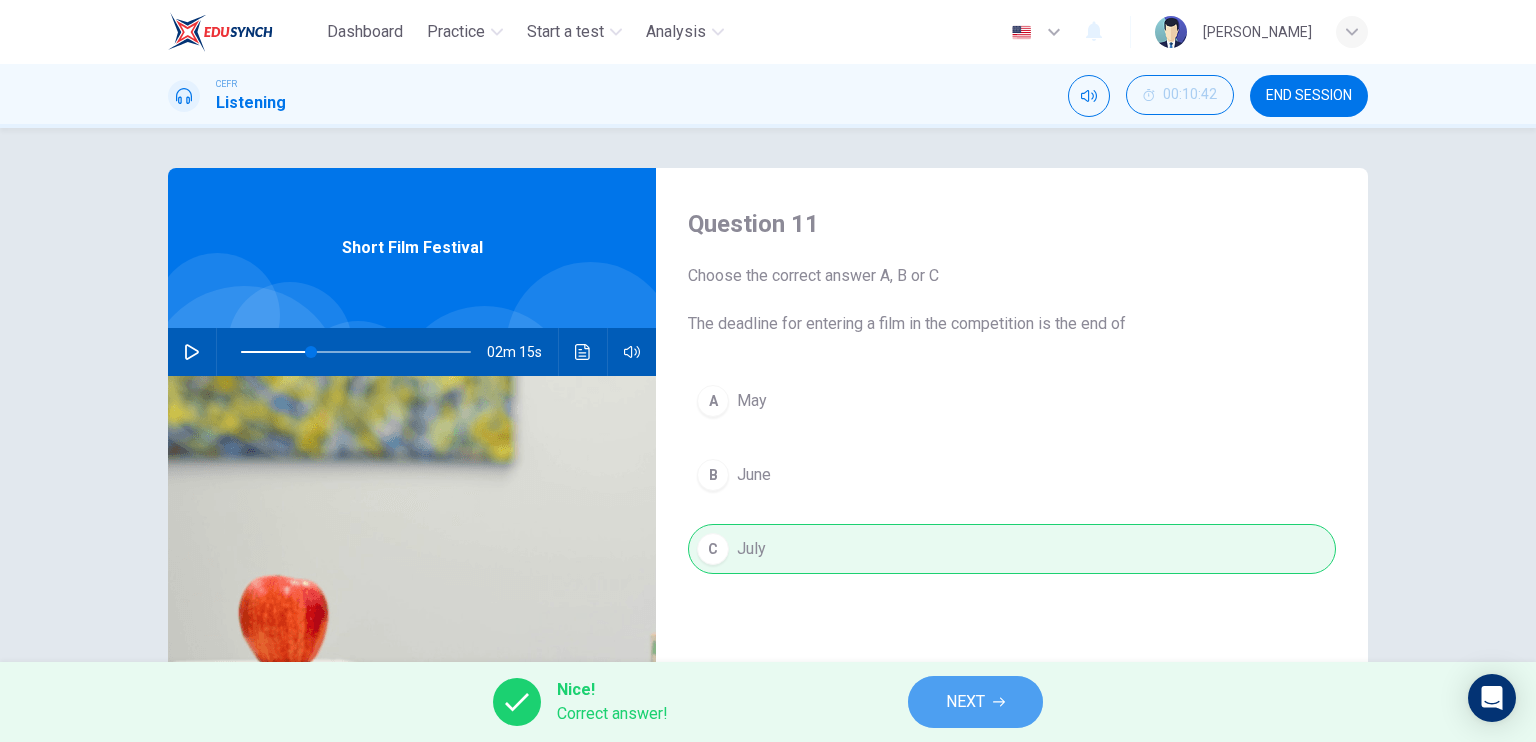 click on "NEXT" at bounding box center [965, 702] 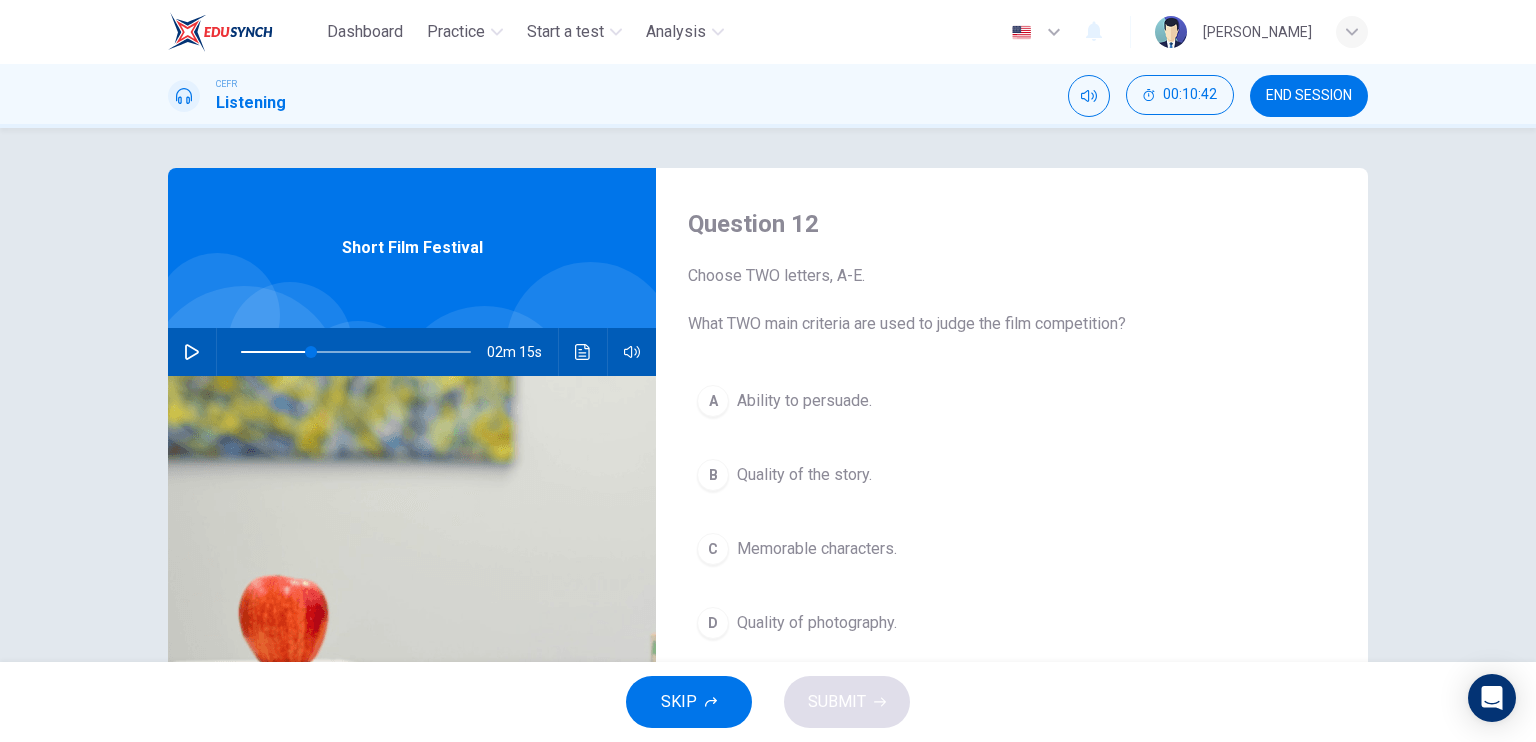 scroll, scrollTop: 100, scrollLeft: 0, axis: vertical 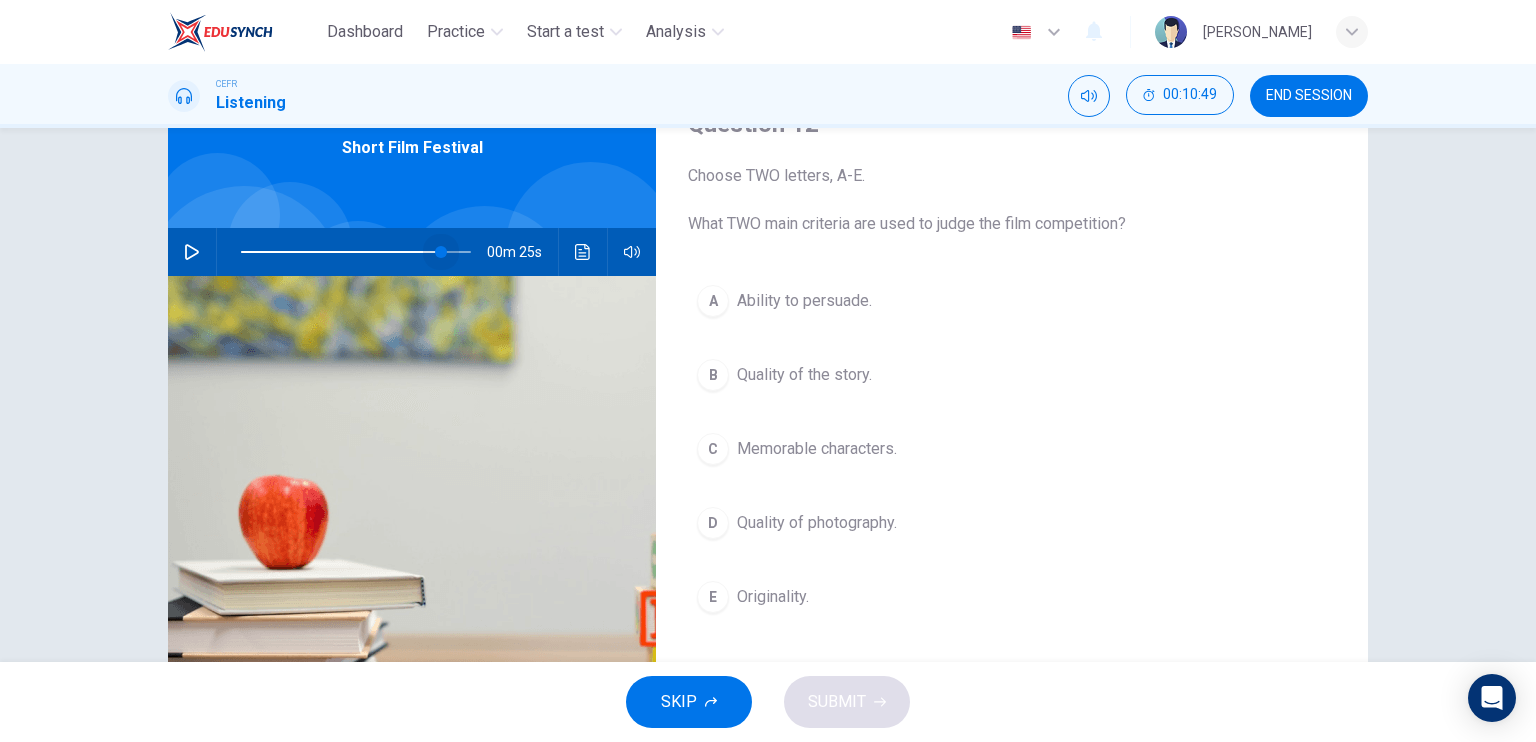 click at bounding box center (356, 252) 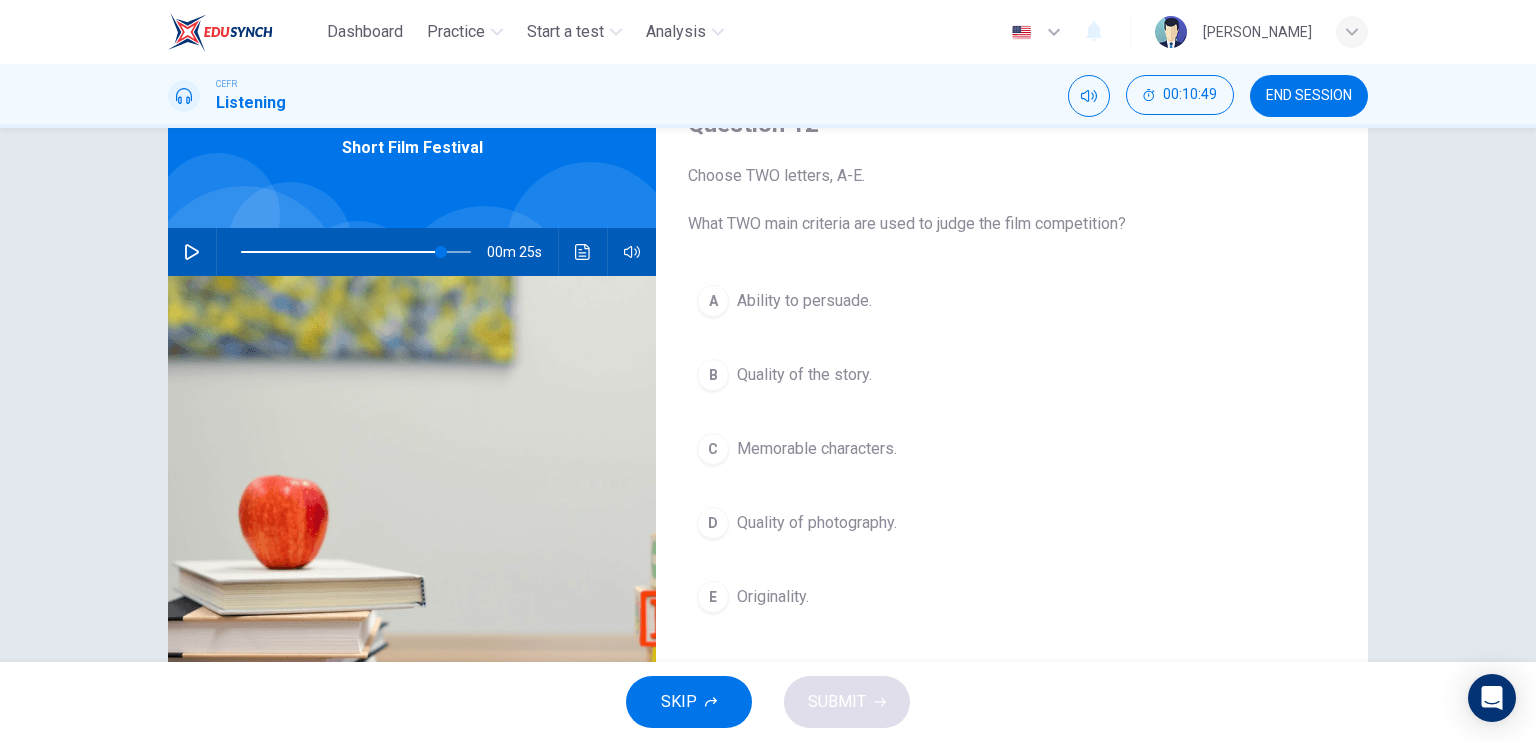 click at bounding box center [192, 252] 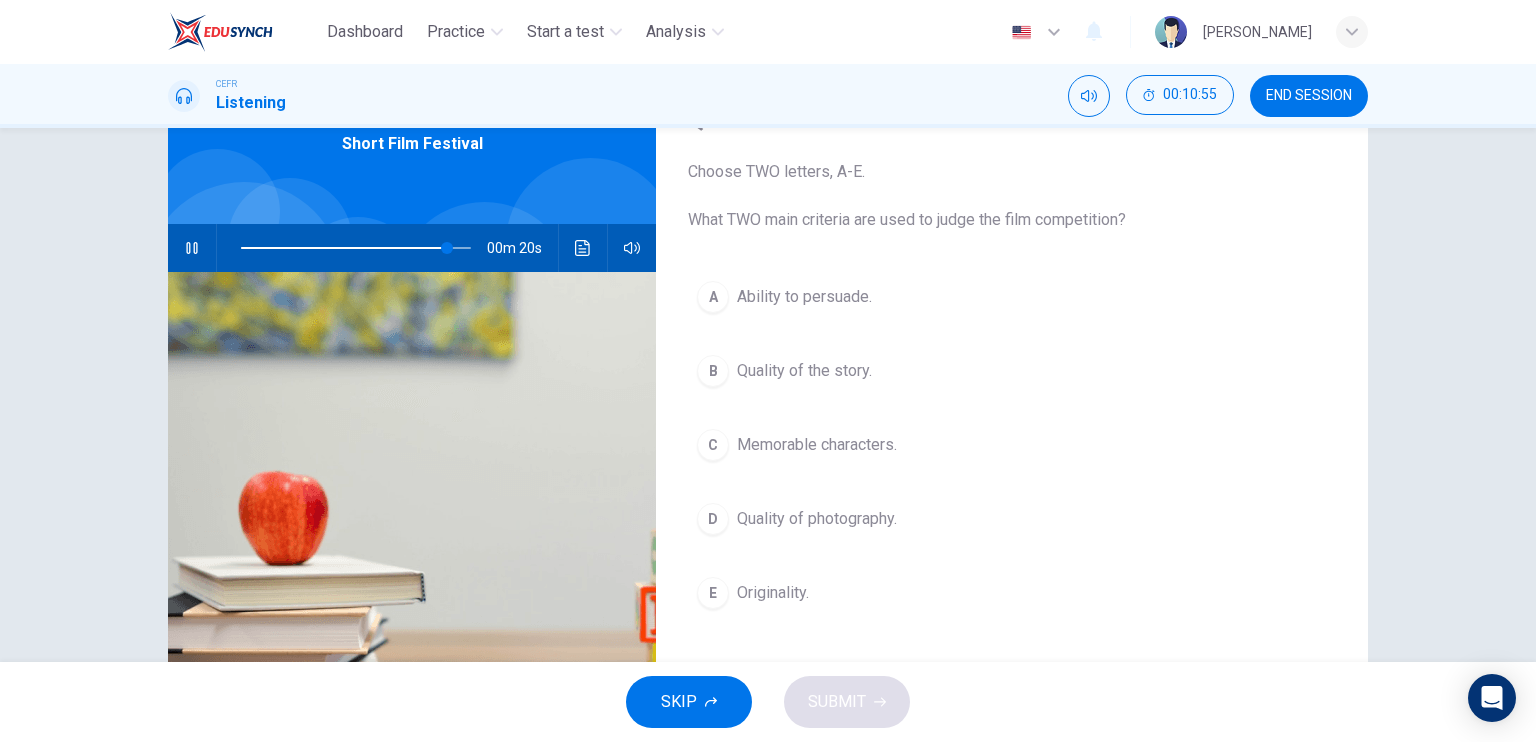 scroll, scrollTop: 100, scrollLeft: 0, axis: vertical 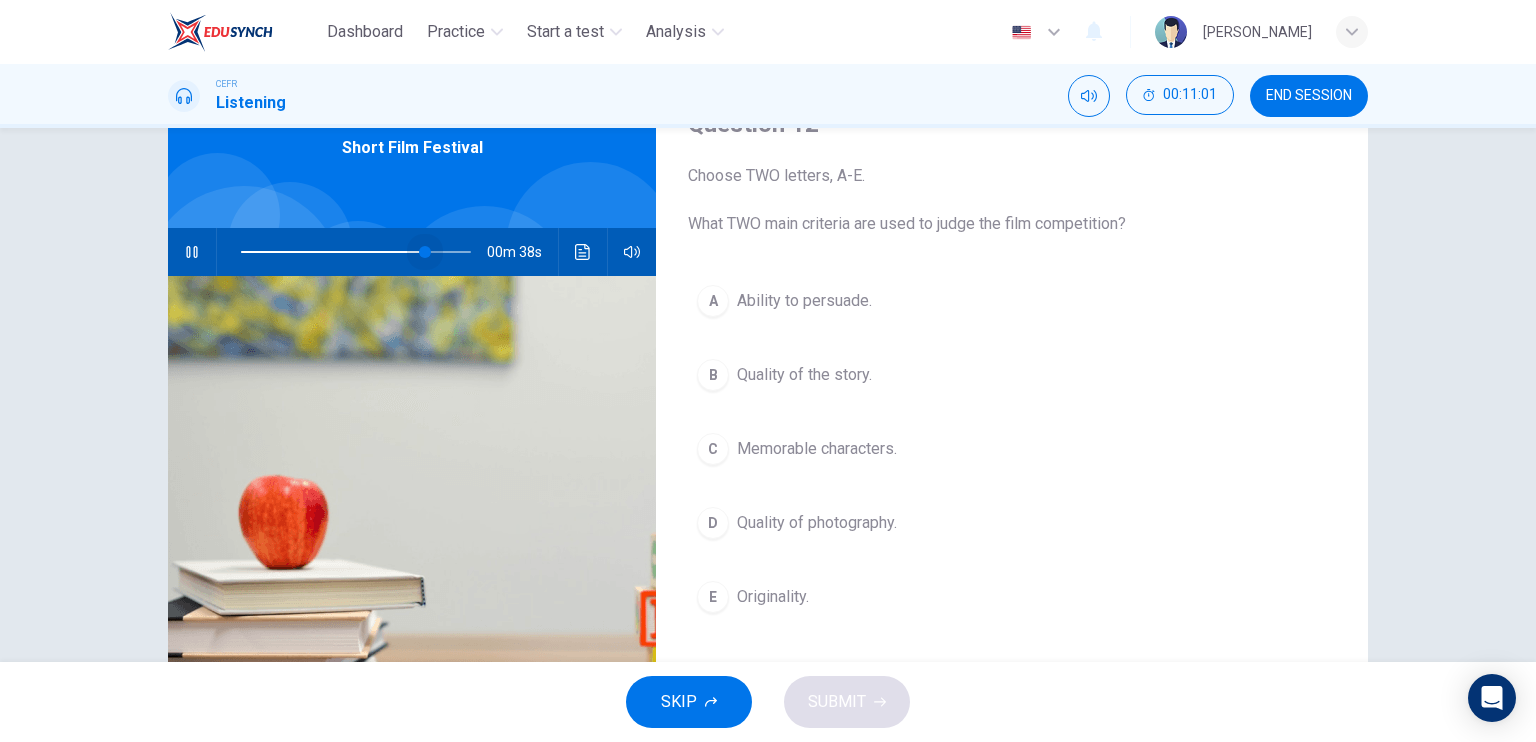 click at bounding box center (356, 252) 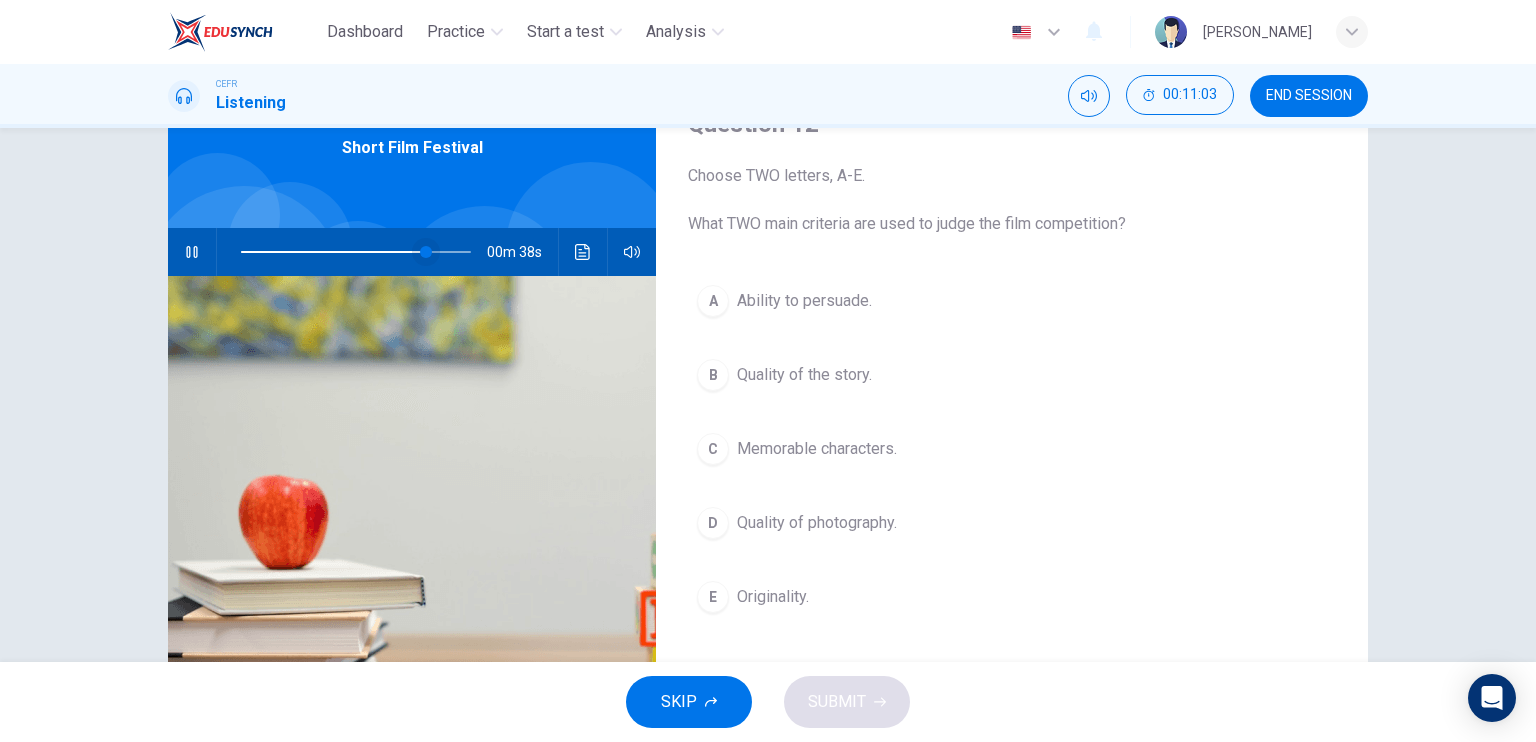 click at bounding box center (356, 252) 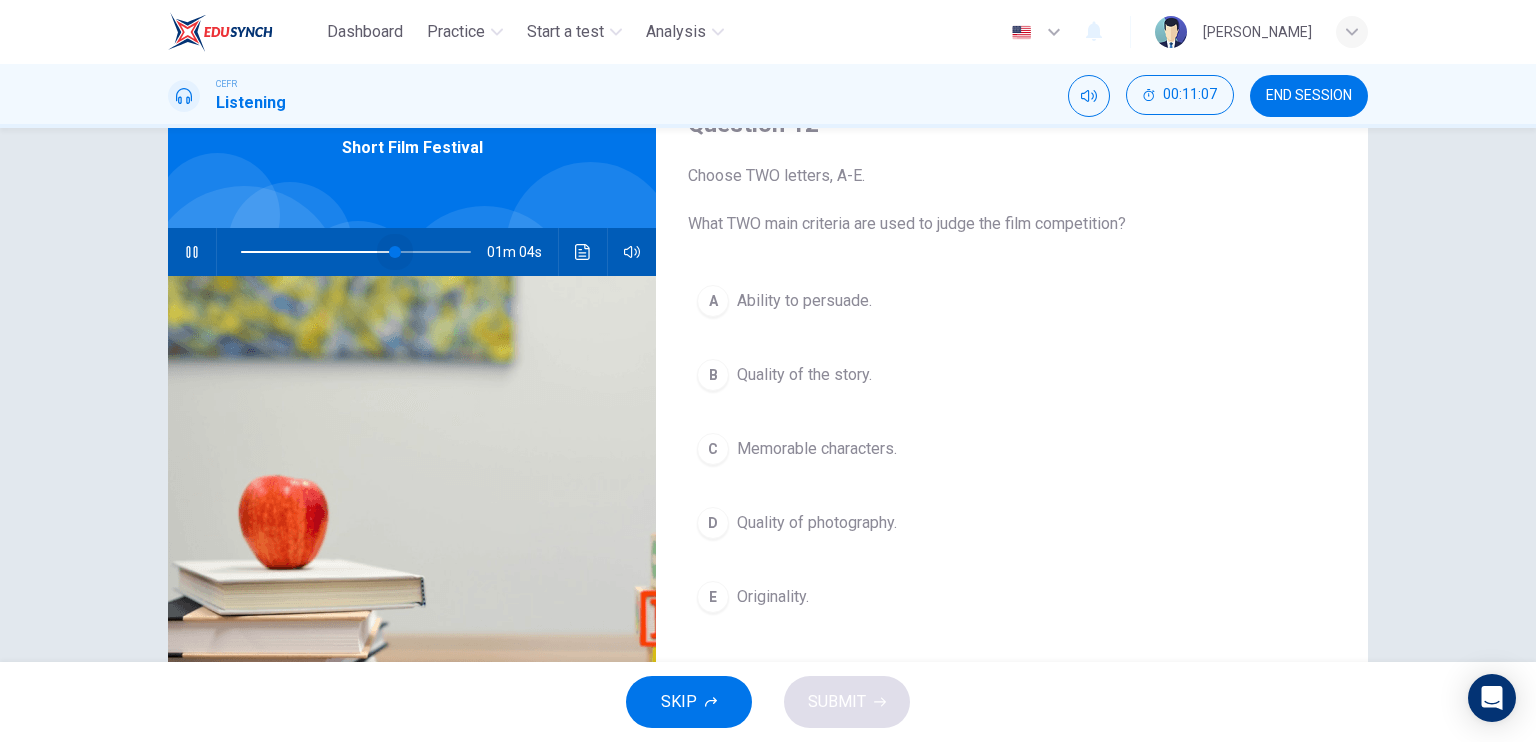 click at bounding box center [395, 252] 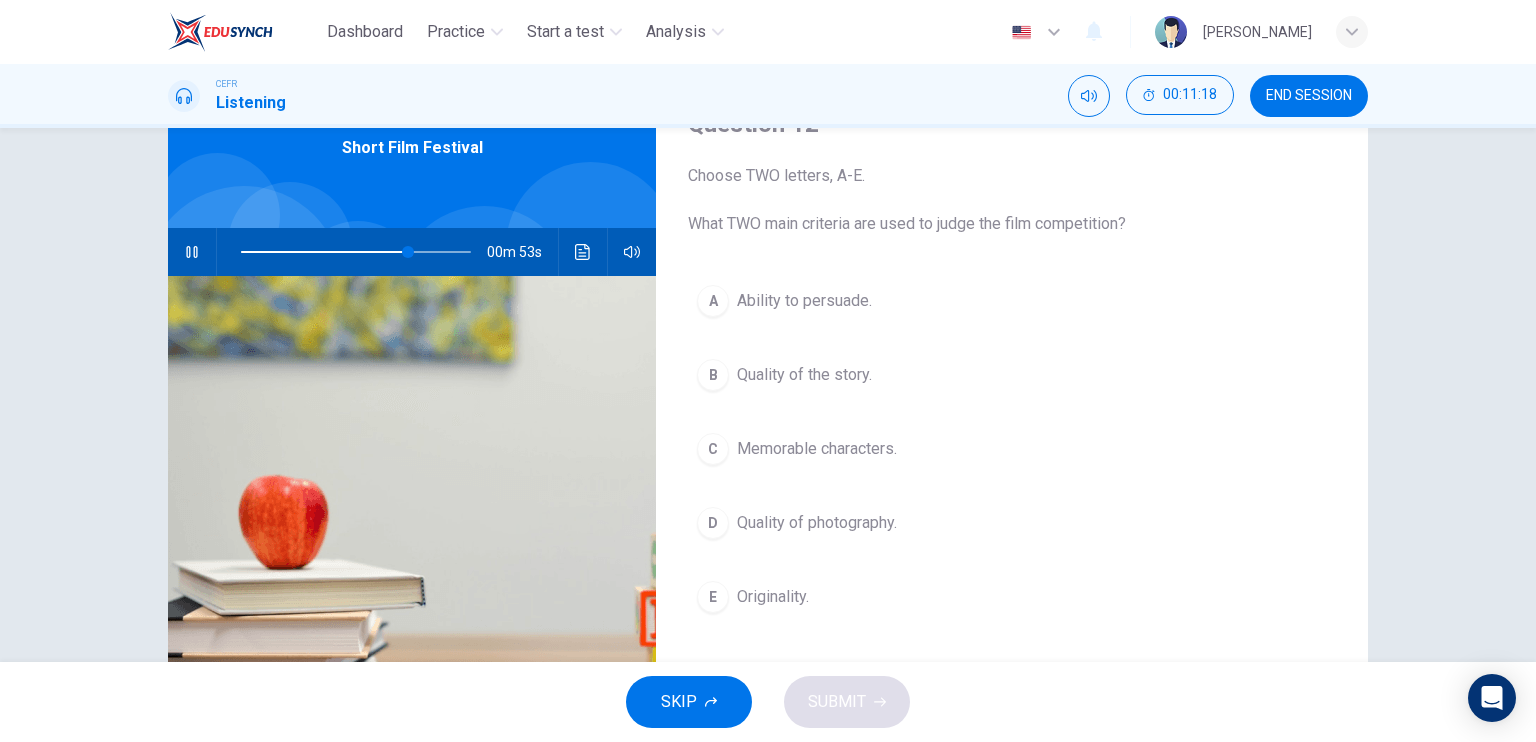 click on "Quality of the story." at bounding box center (804, 375) 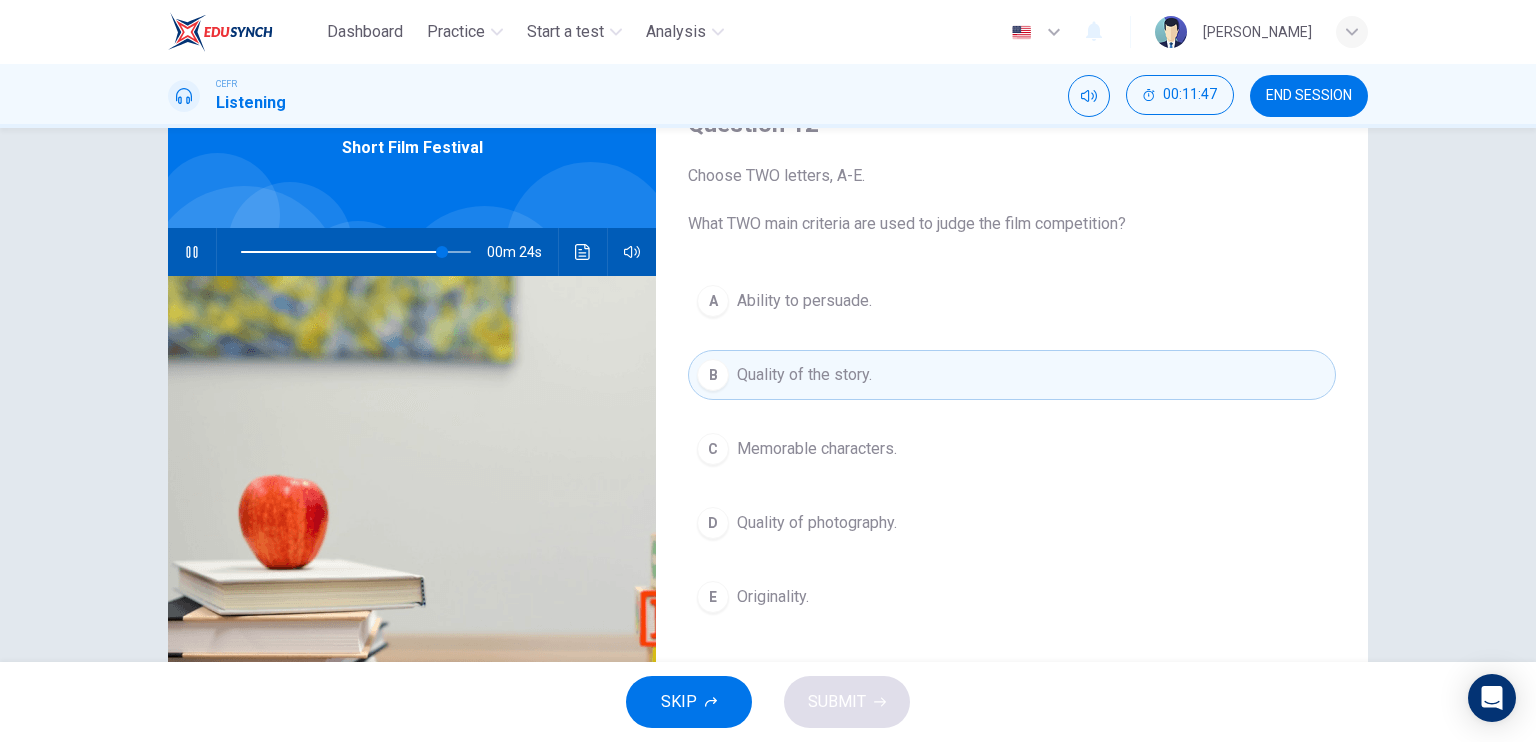 click at bounding box center (356, 252) 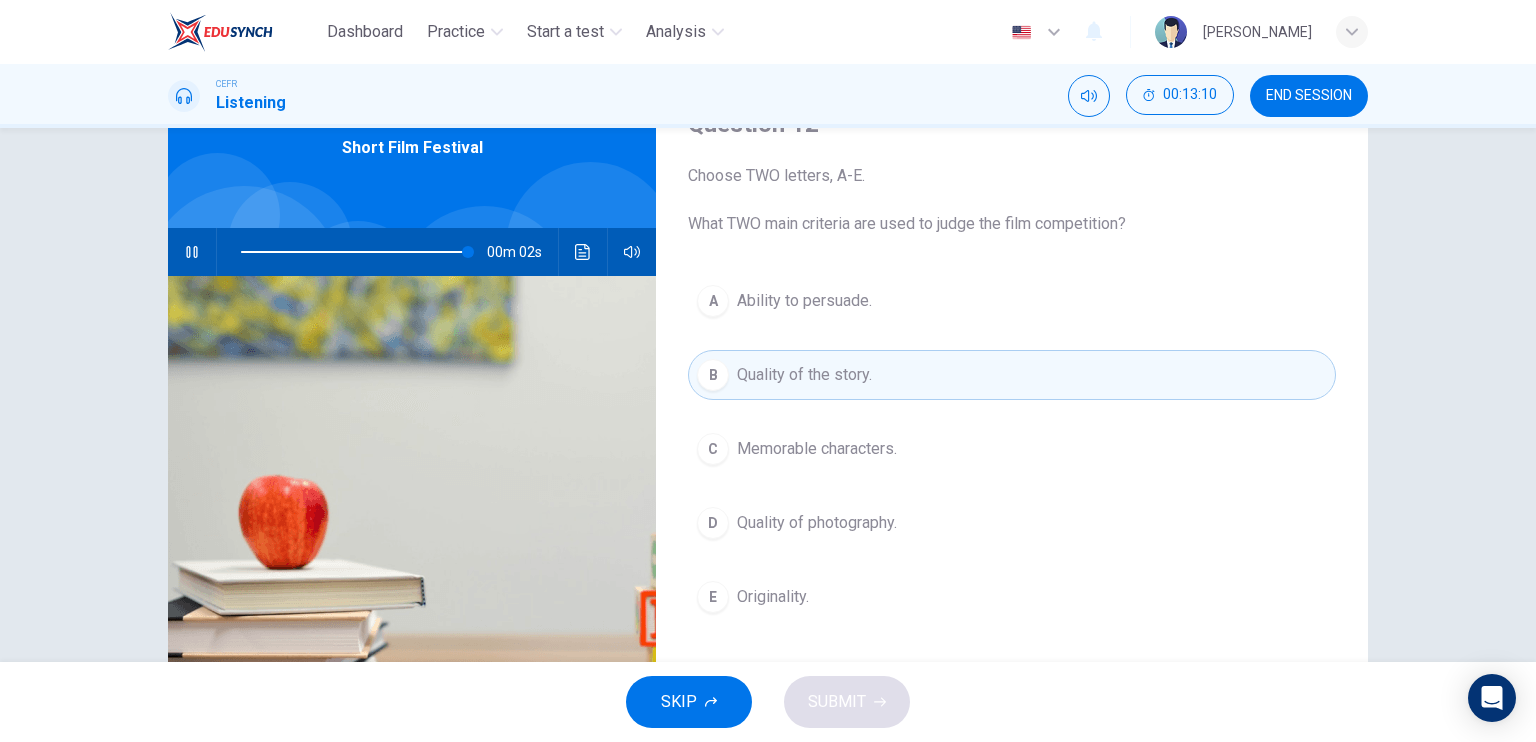 click at bounding box center [356, 252] 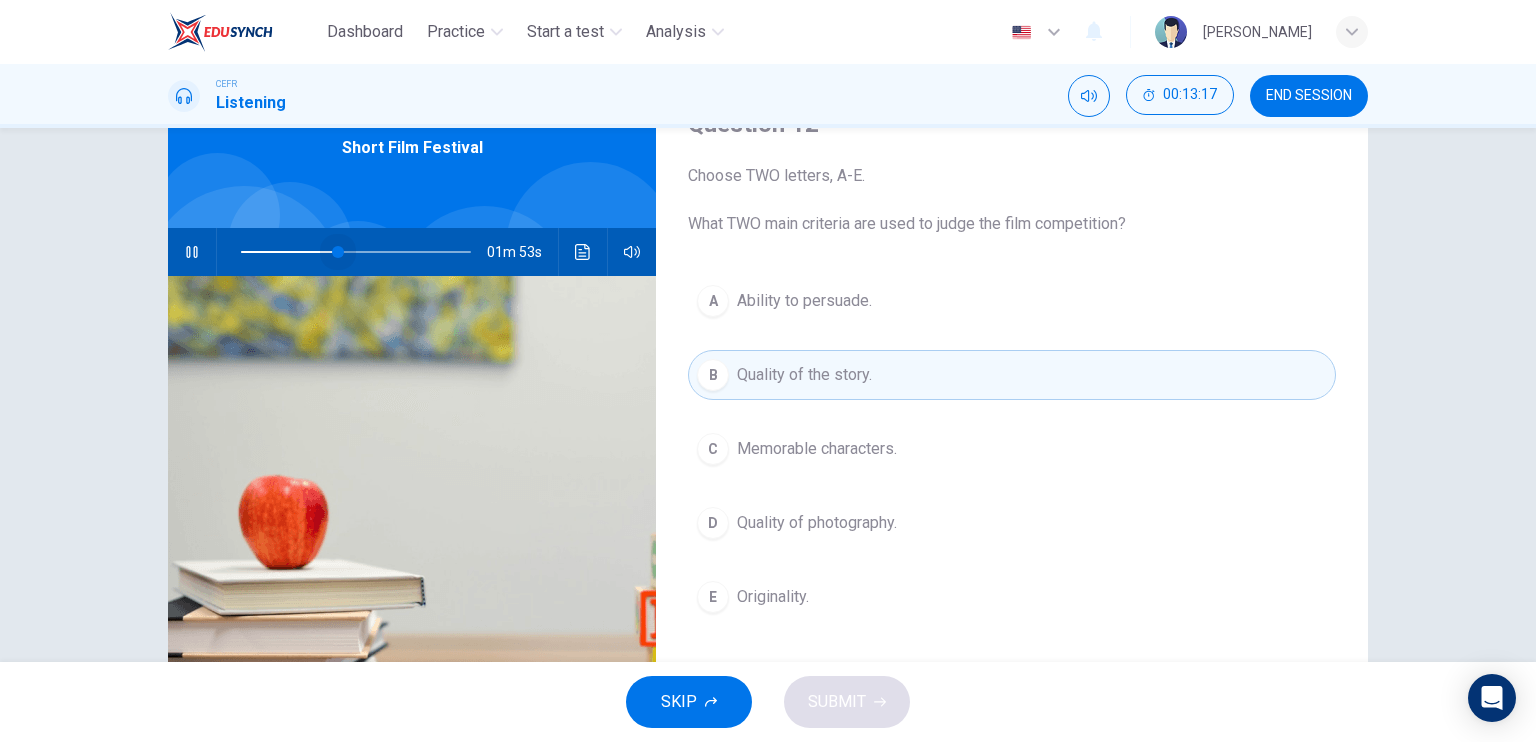 click at bounding box center (338, 252) 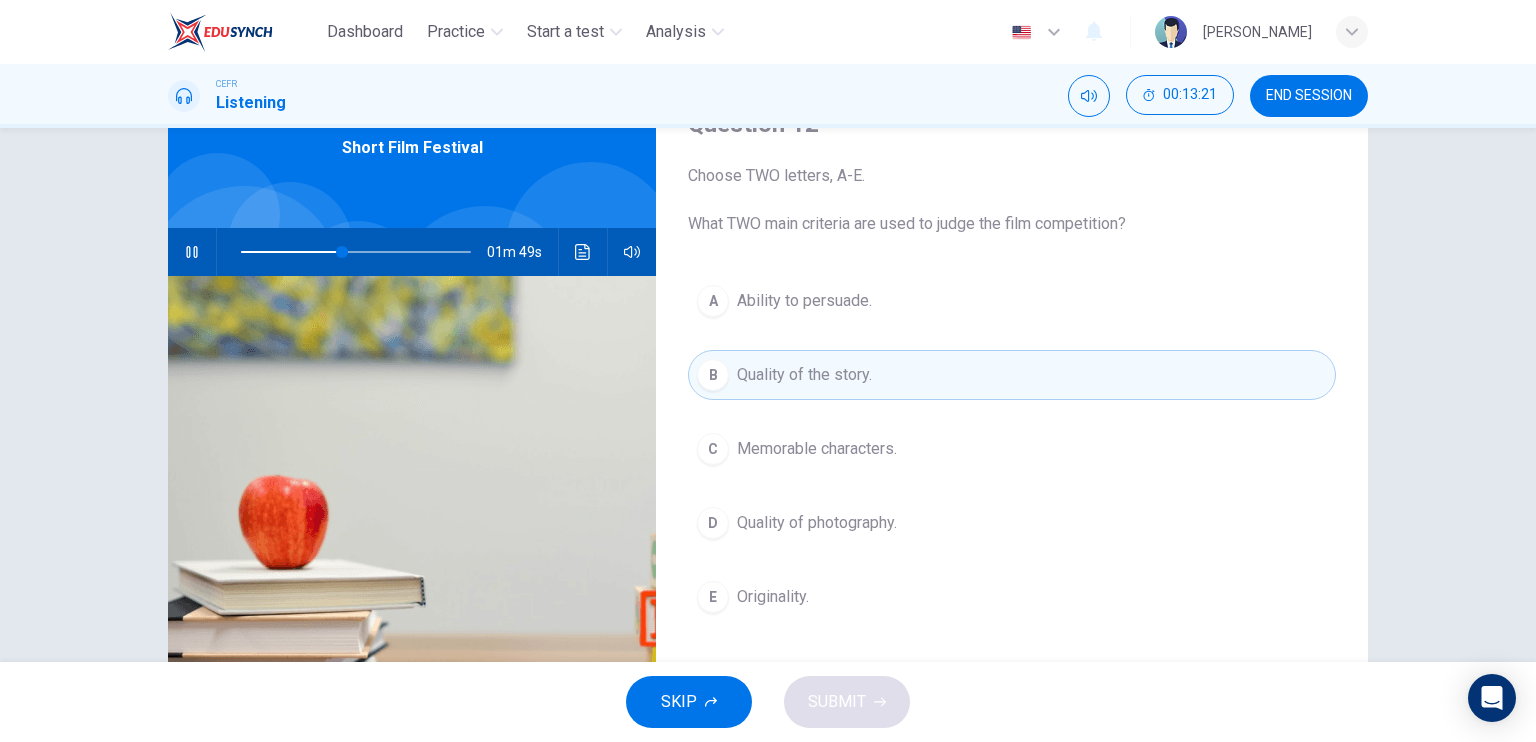 click on "A Ability to persuade. B Quality of the story. C Memorable characters. D Quality of photography. E Originality." at bounding box center (1012, 469) 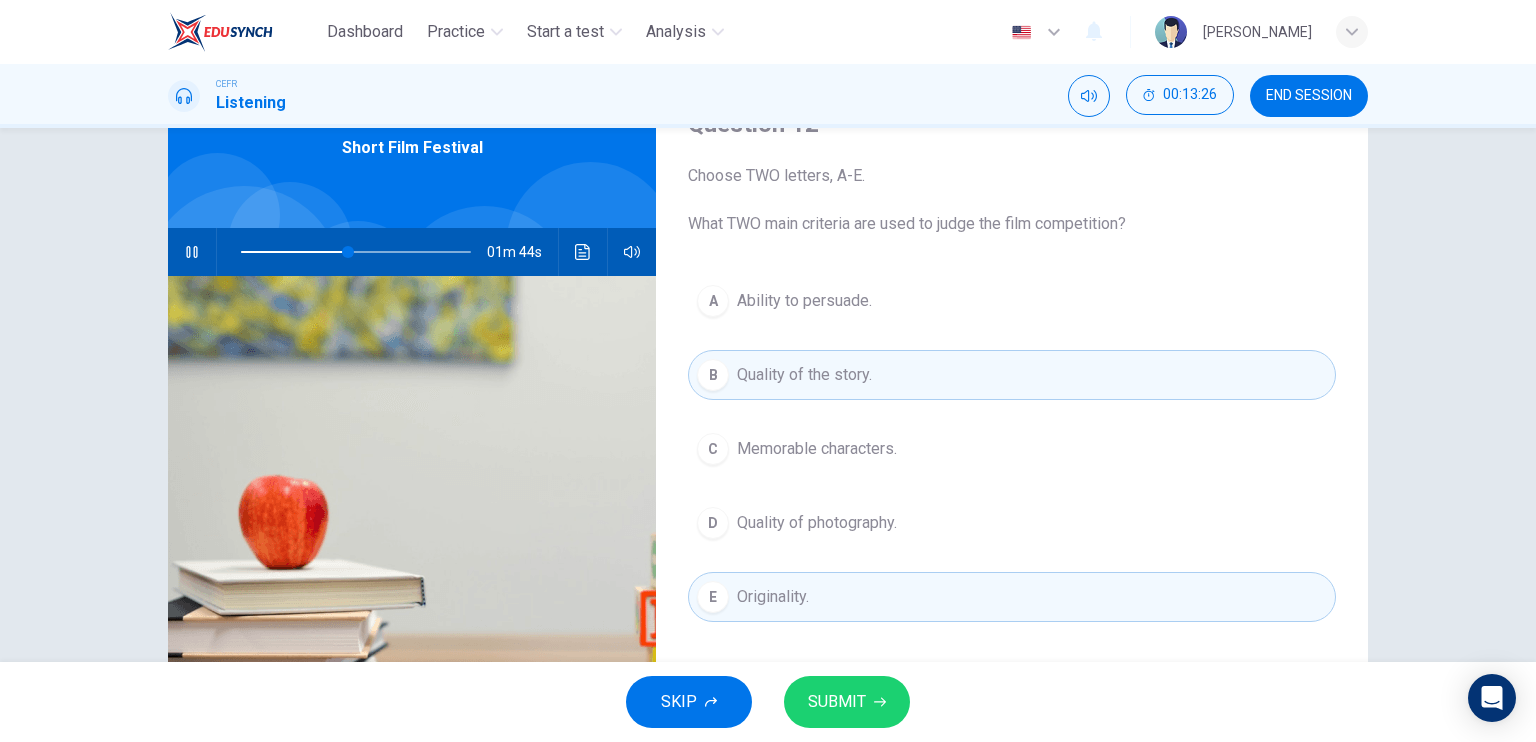 click on "E Originality." at bounding box center [1012, 597] 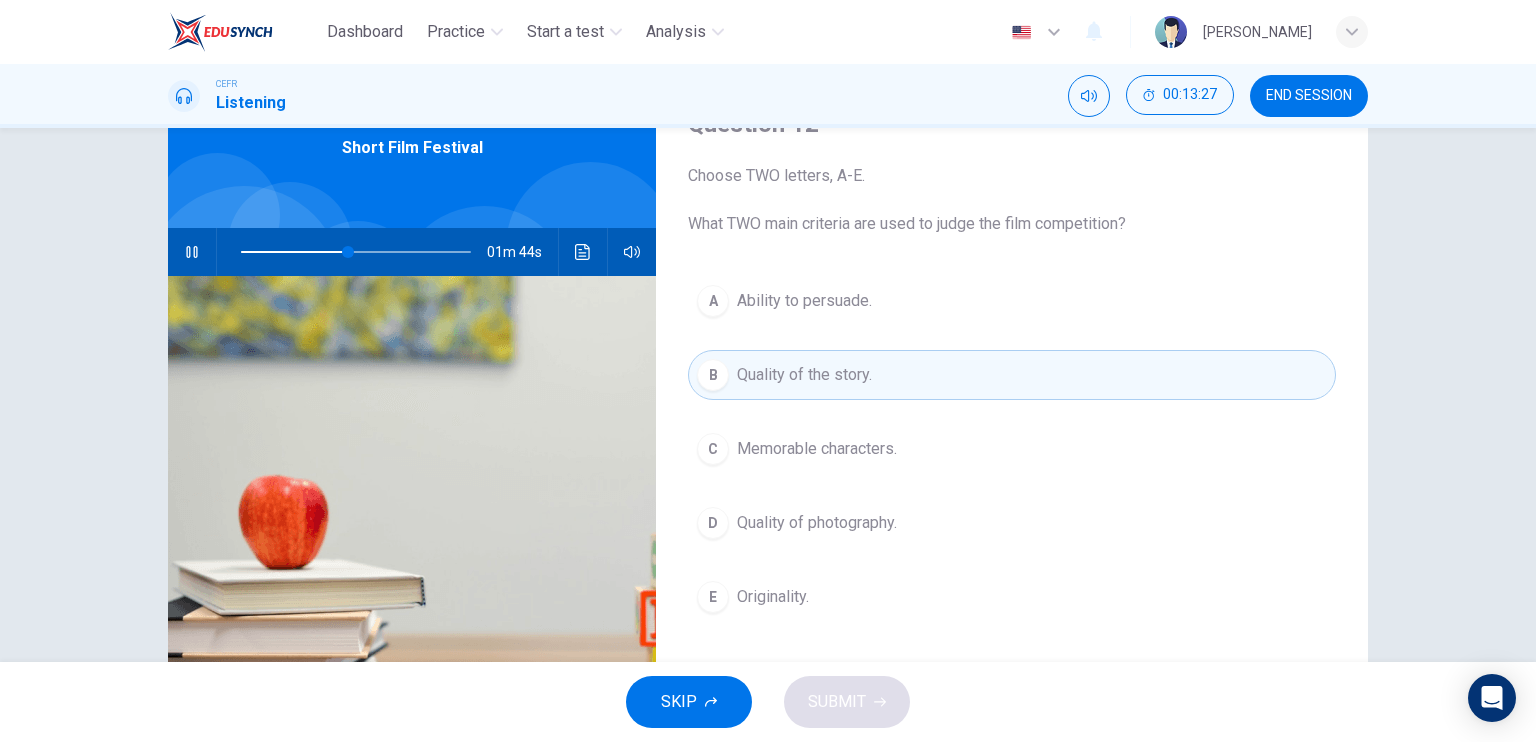 click on "Ability to persuade." at bounding box center [804, 301] 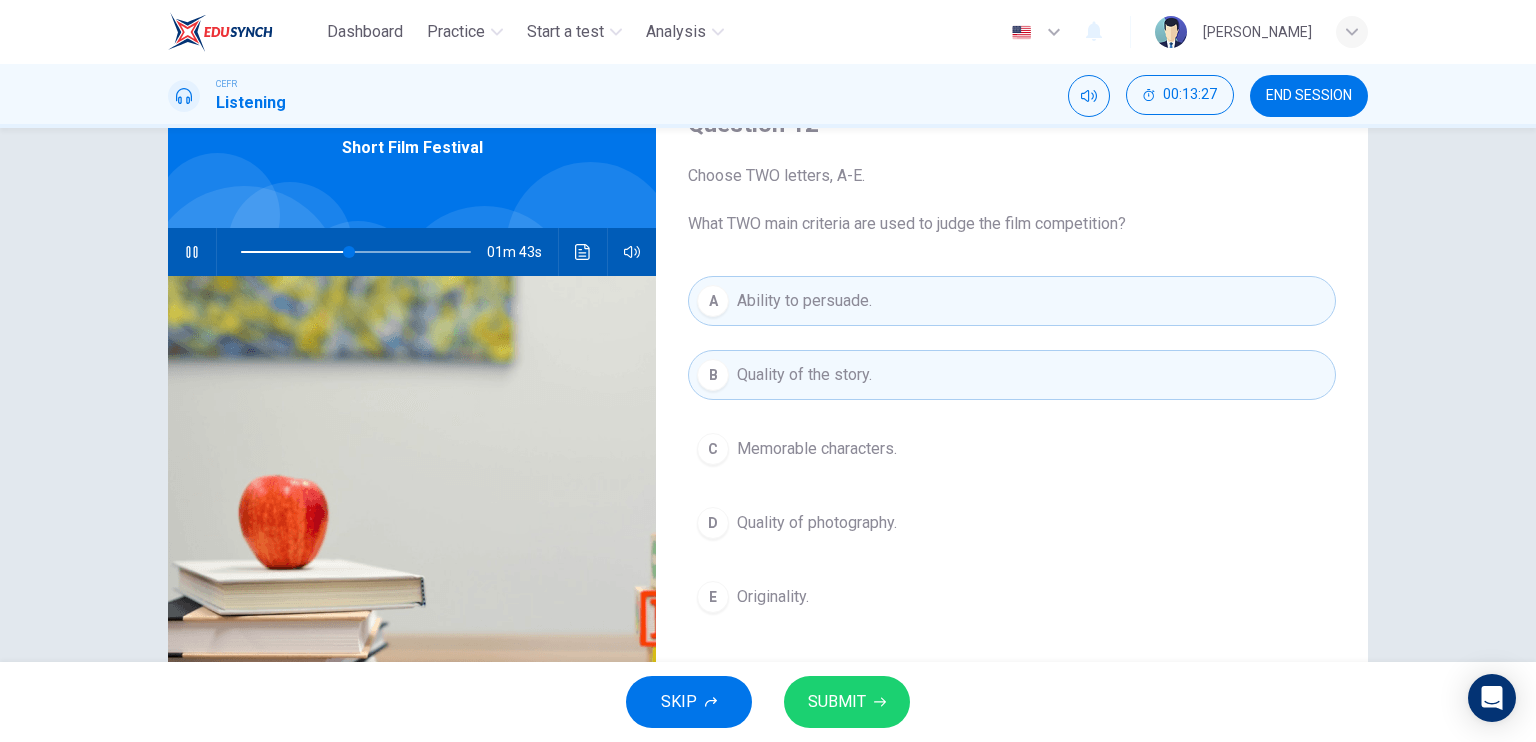 click on "SUBMIT" at bounding box center (837, 702) 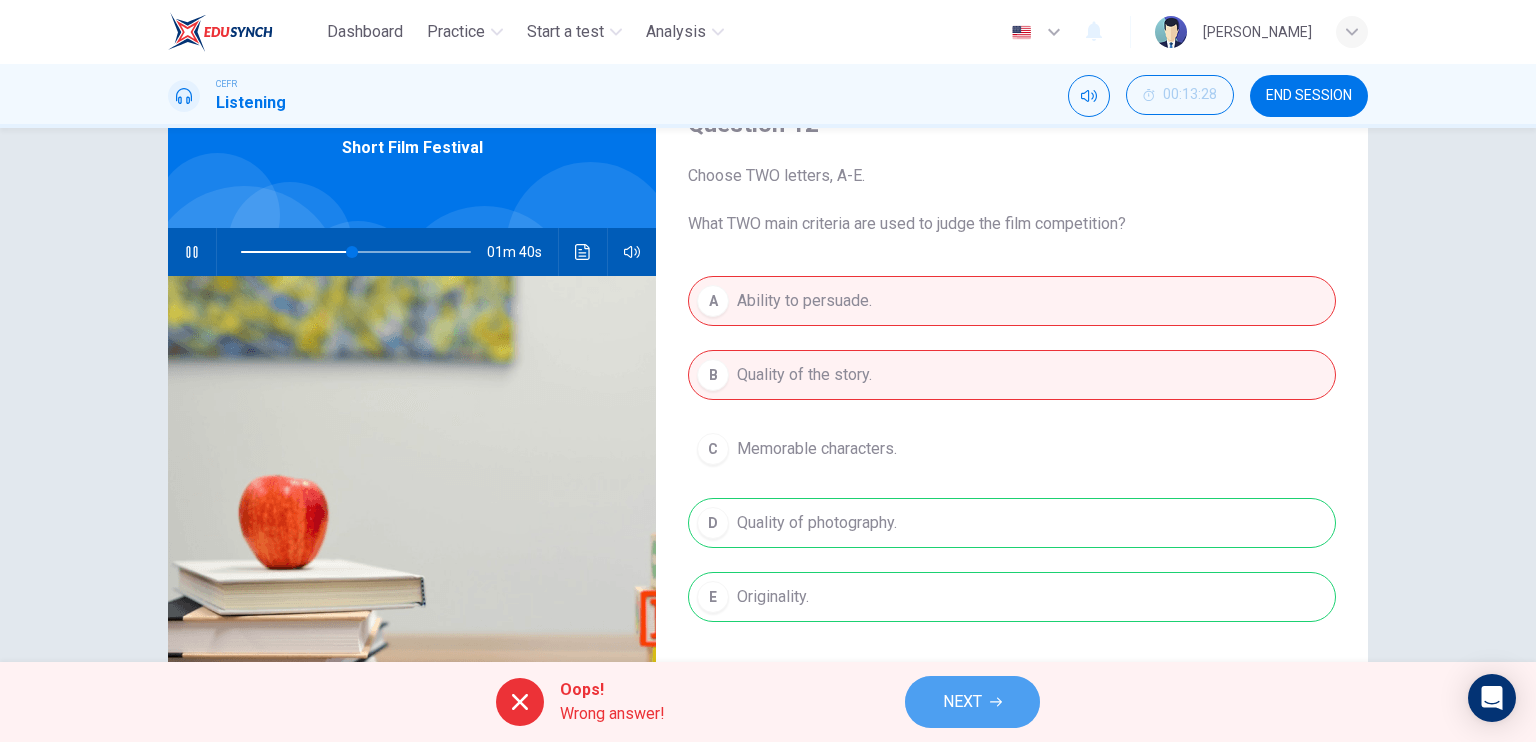 click on "NEXT" at bounding box center (962, 702) 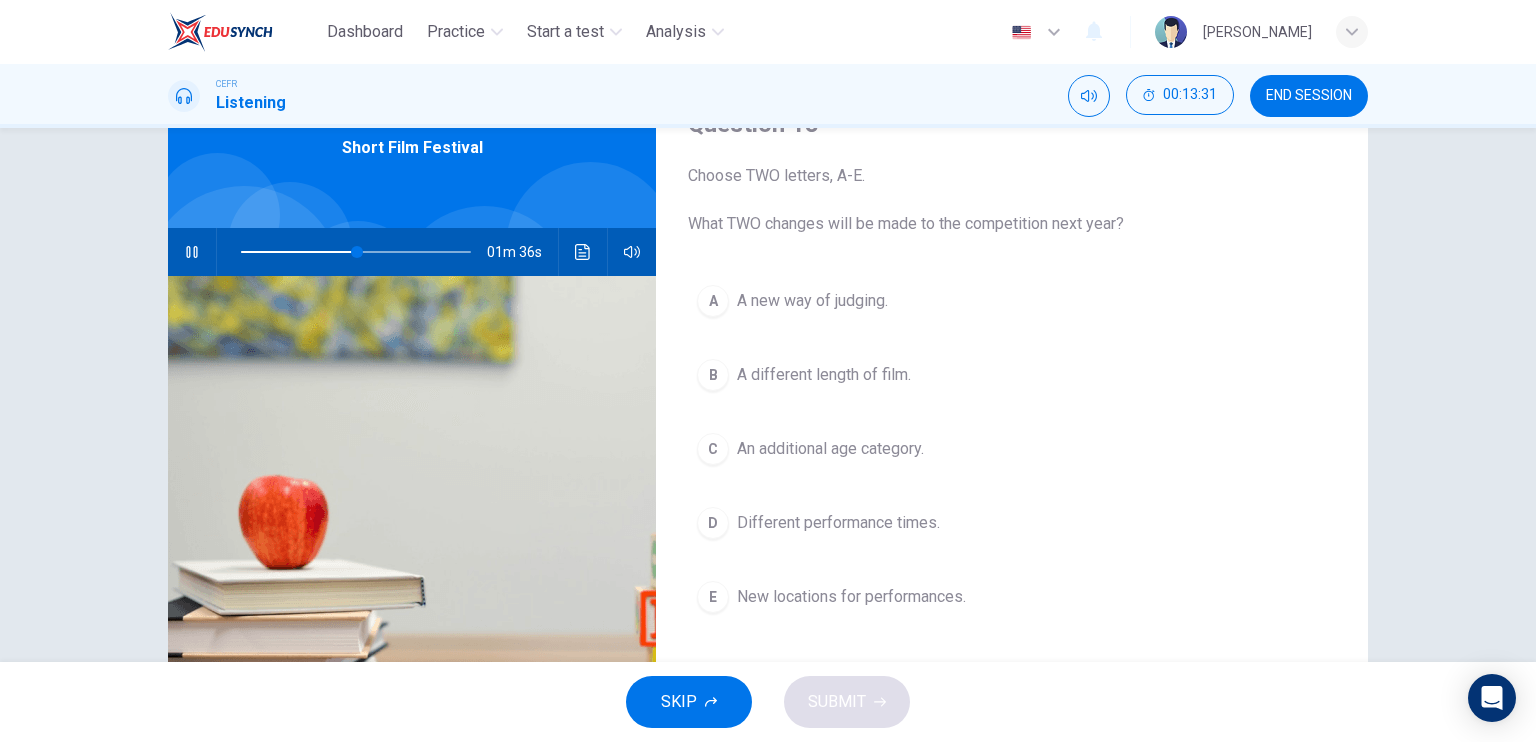 click at bounding box center (352, 252) 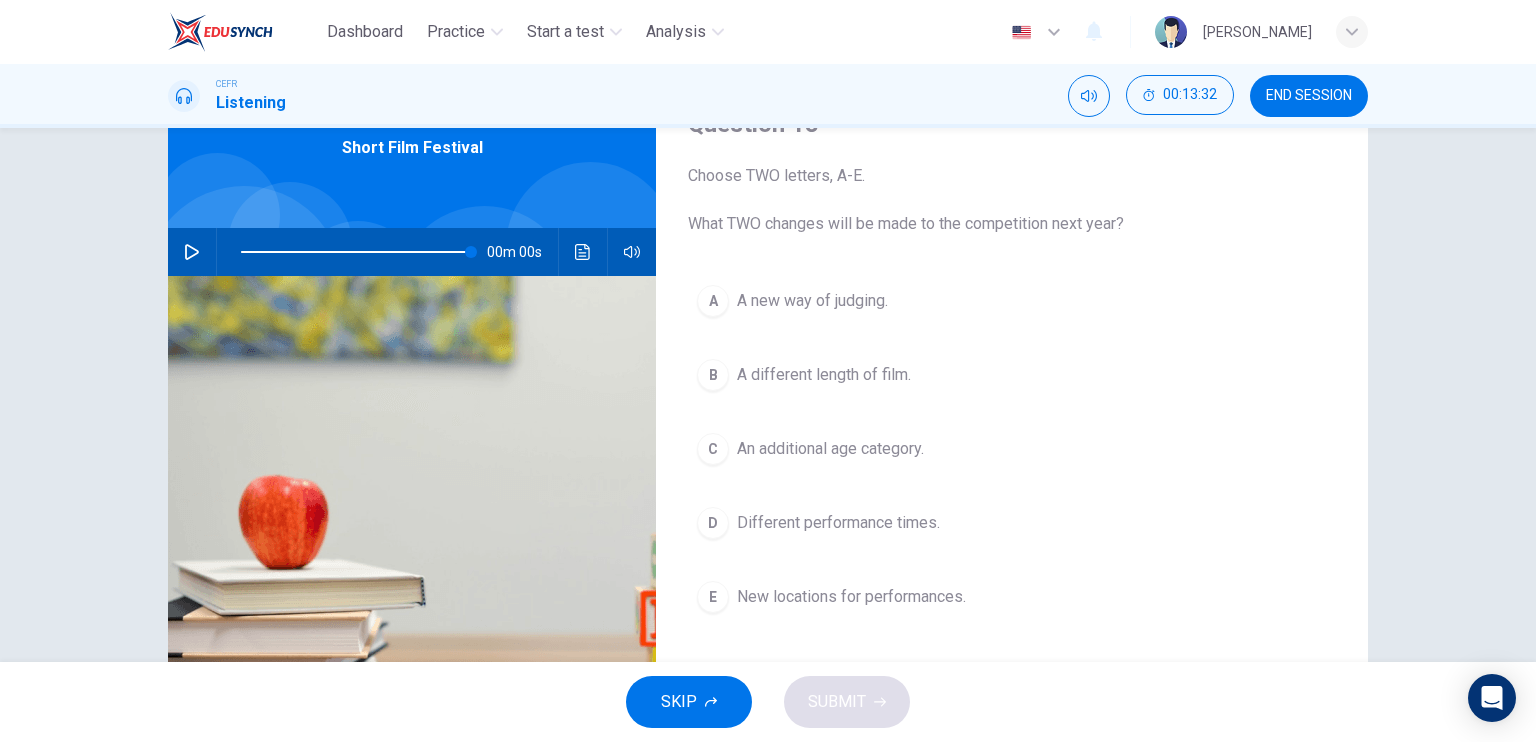 type on "100" 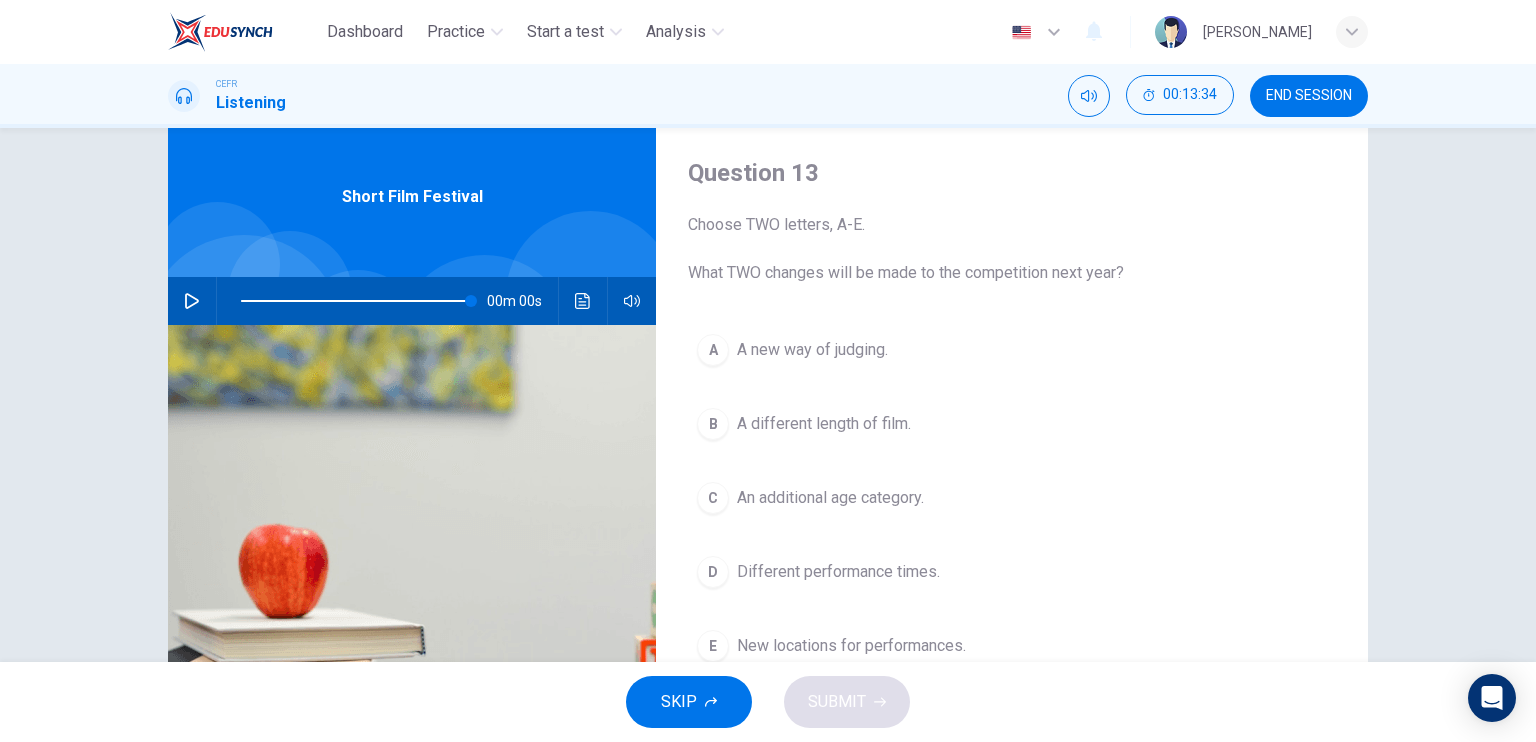 scroll, scrollTop: 100, scrollLeft: 0, axis: vertical 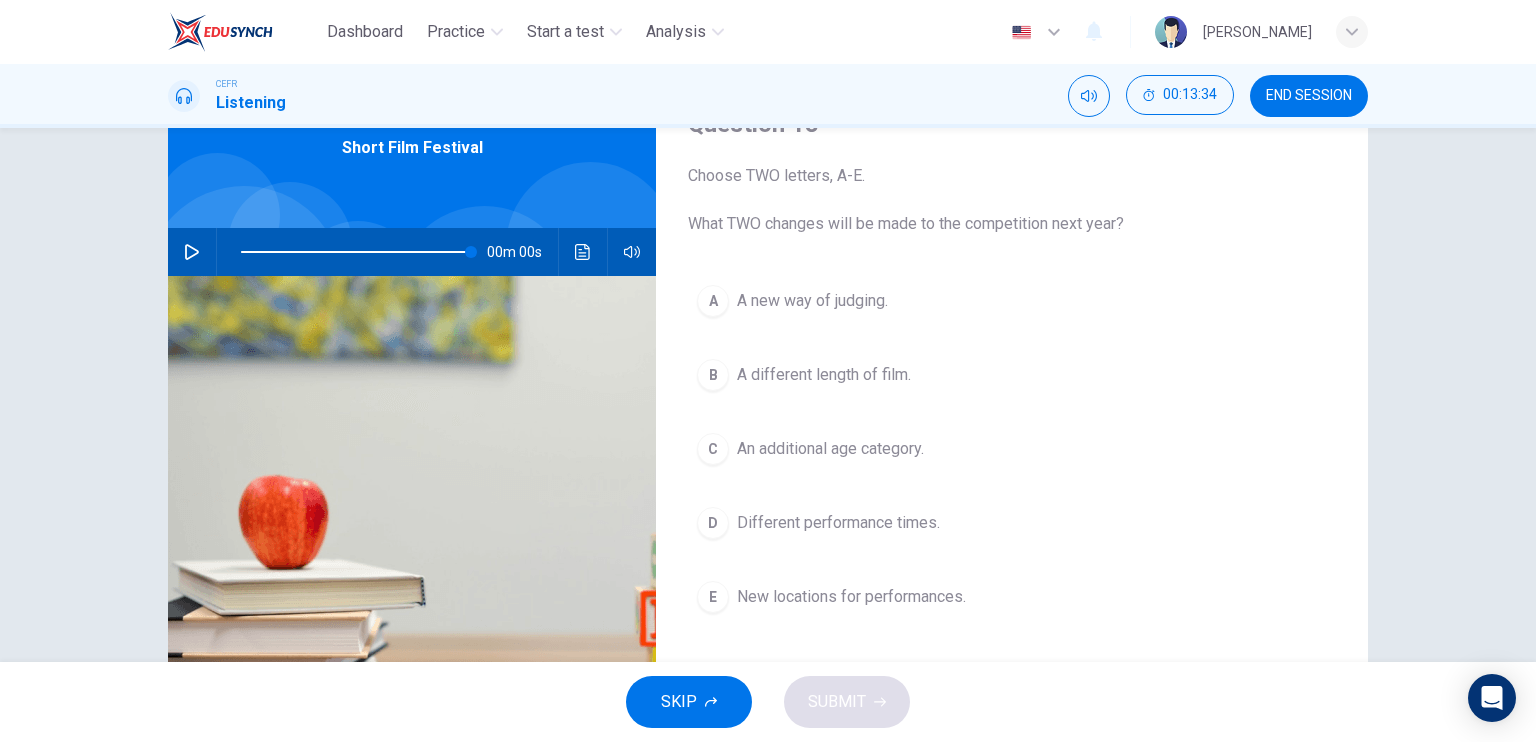 click on "END SESSION" at bounding box center [1309, 96] 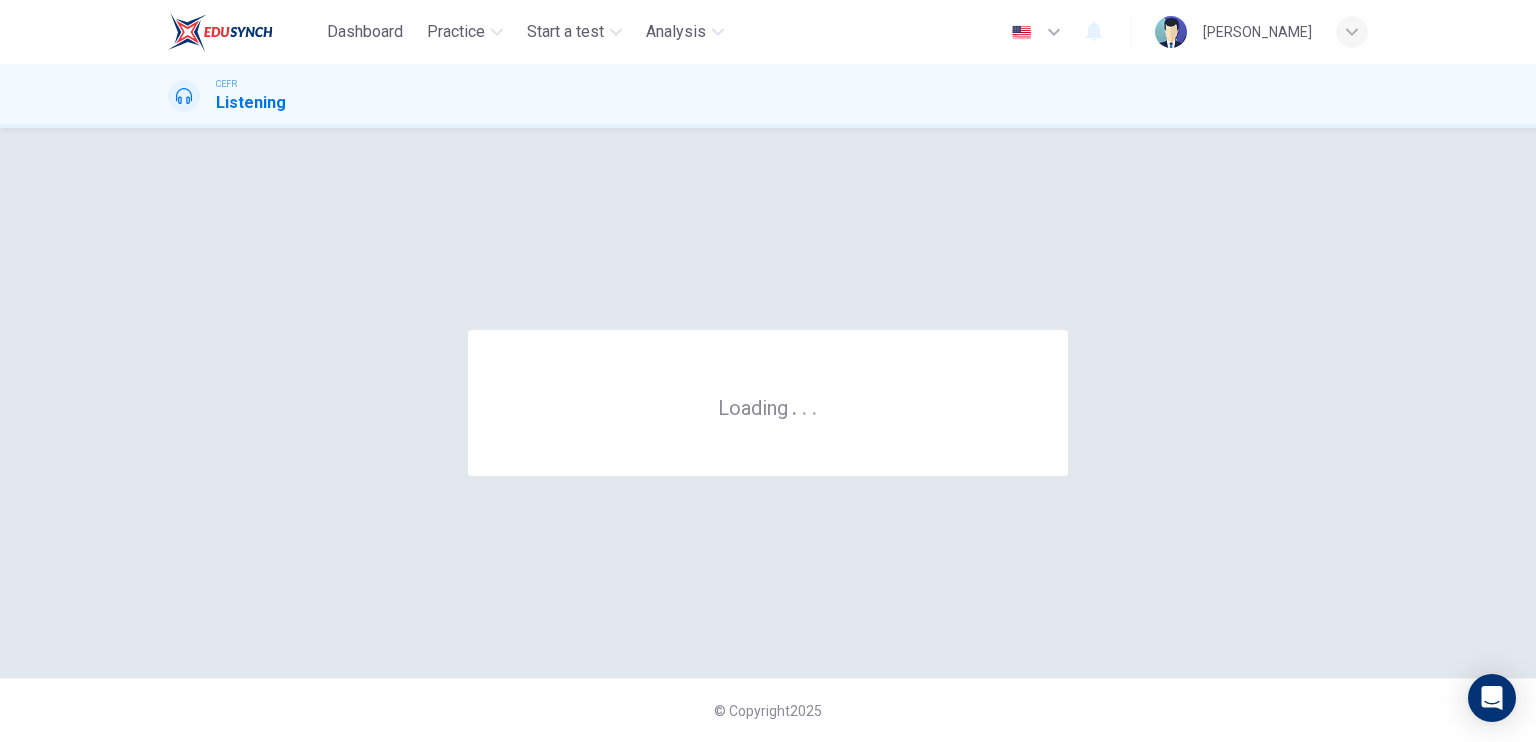 scroll, scrollTop: 0, scrollLeft: 0, axis: both 